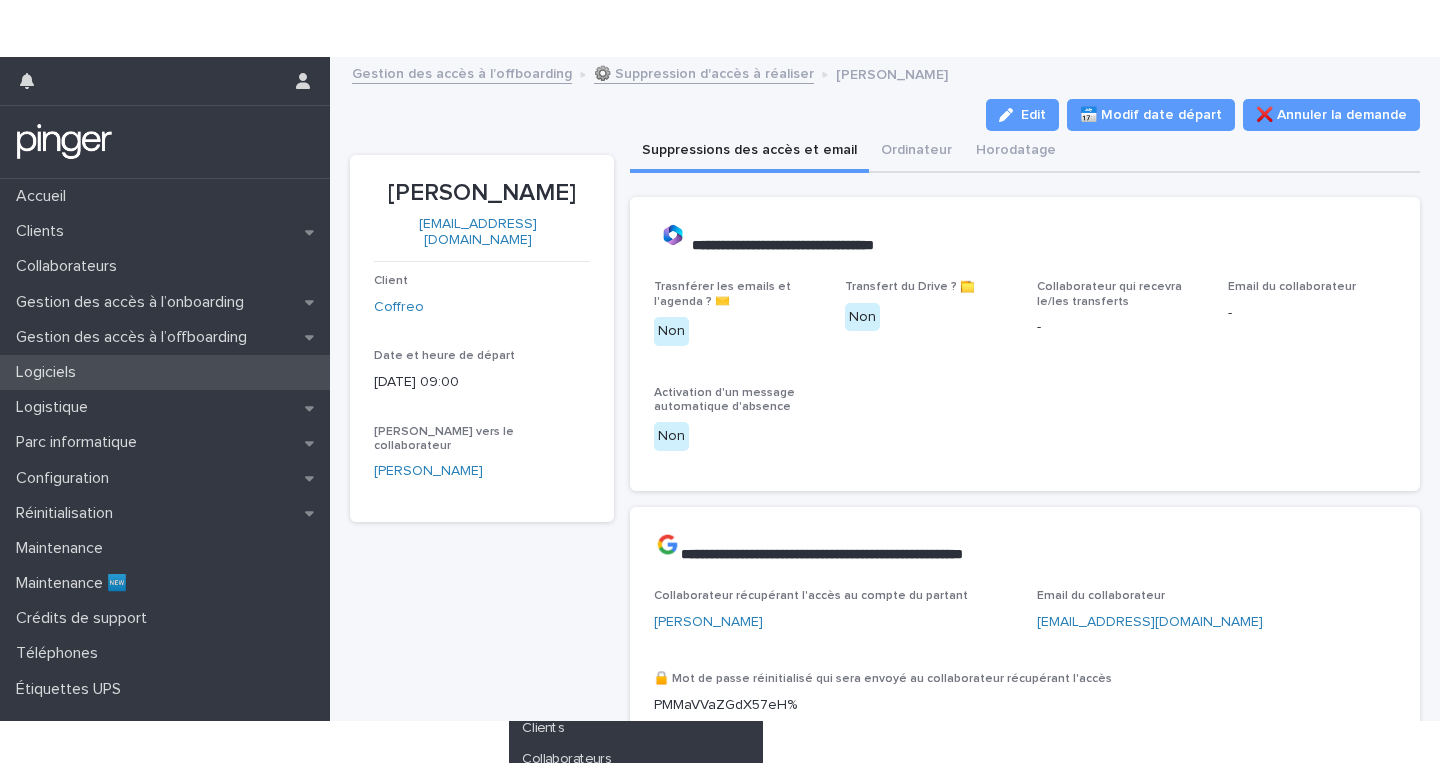 scroll, scrollTop: 0, scrollLeft: 0, axis: both 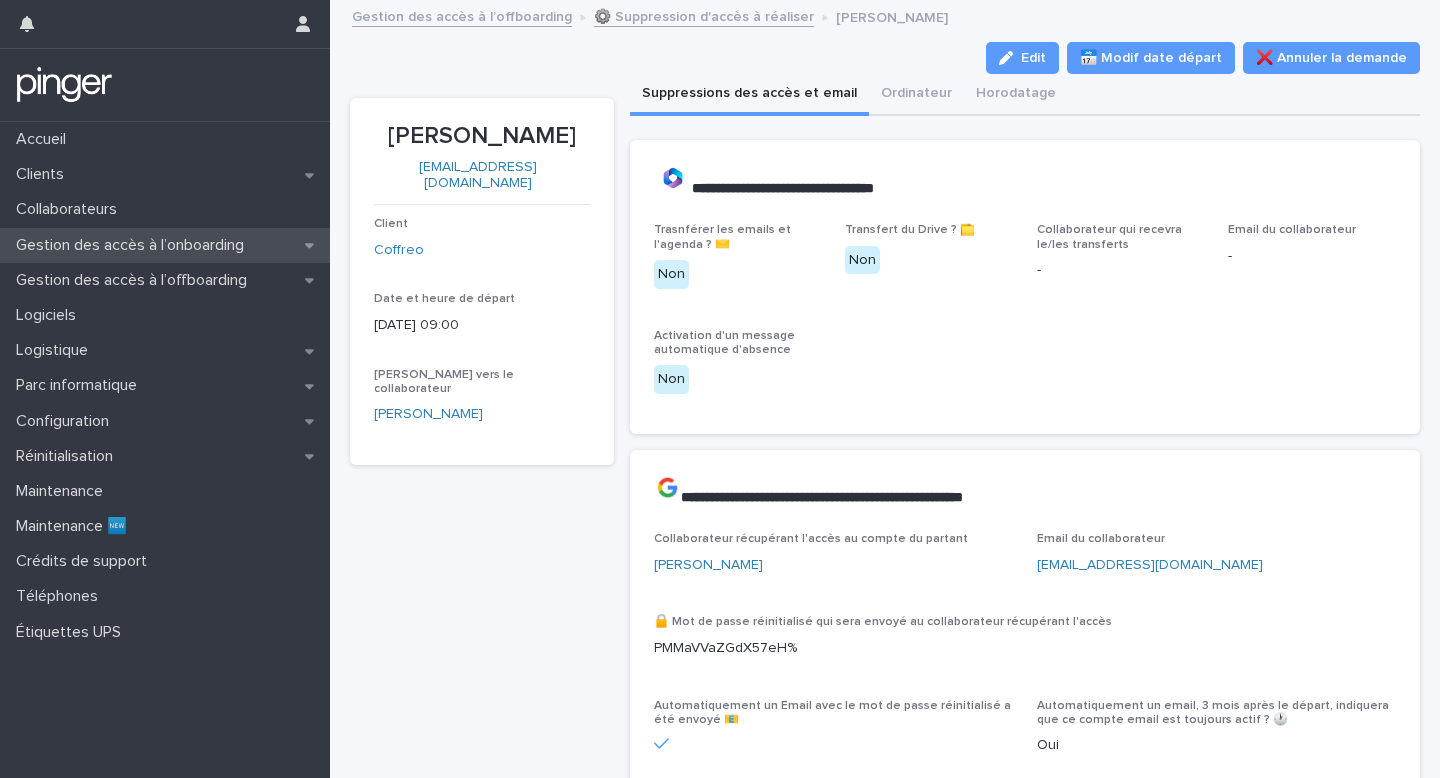 click on "Gestion des accès à l’onboarding" at bounding box center [134, 245] 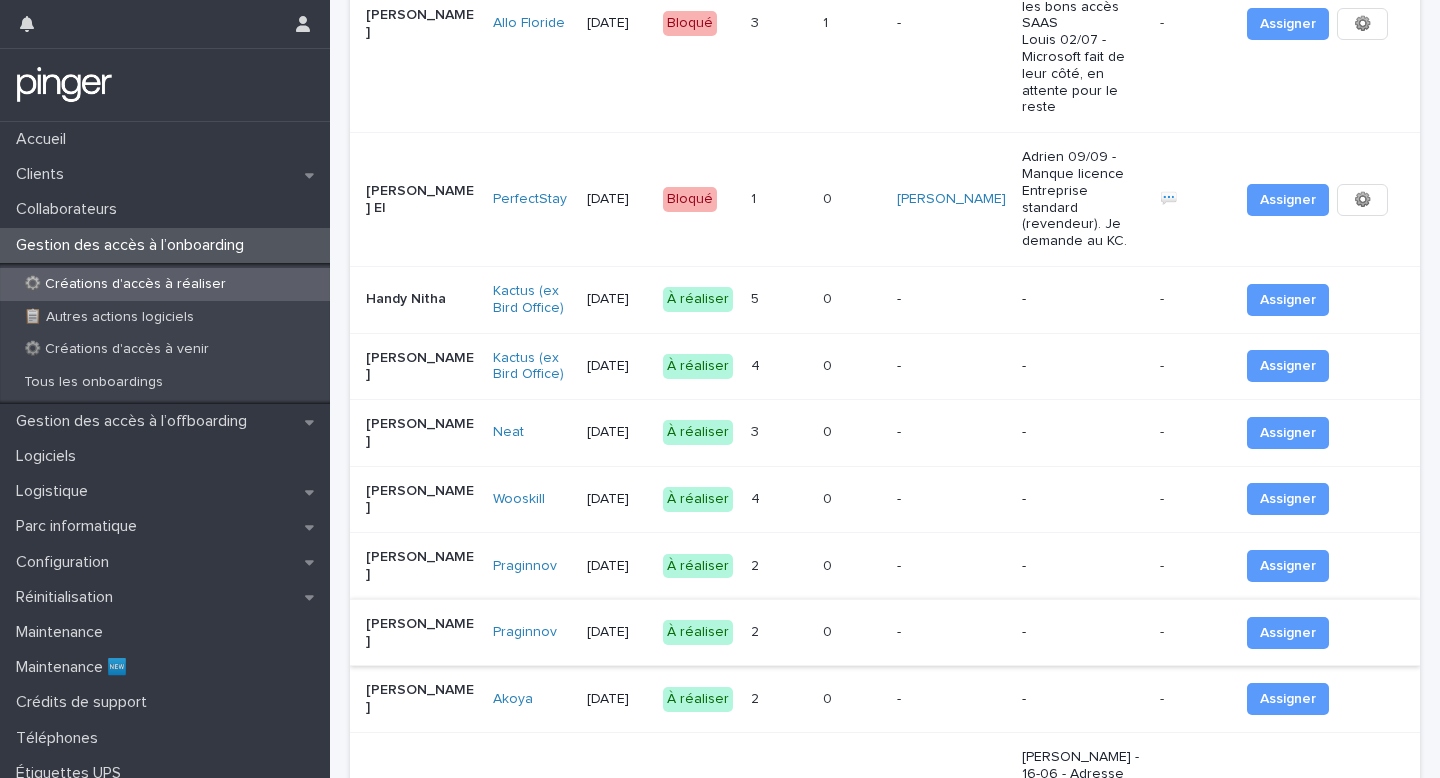 scroll, scrollTop: 336, scrollLeft: 0, axis: vertical 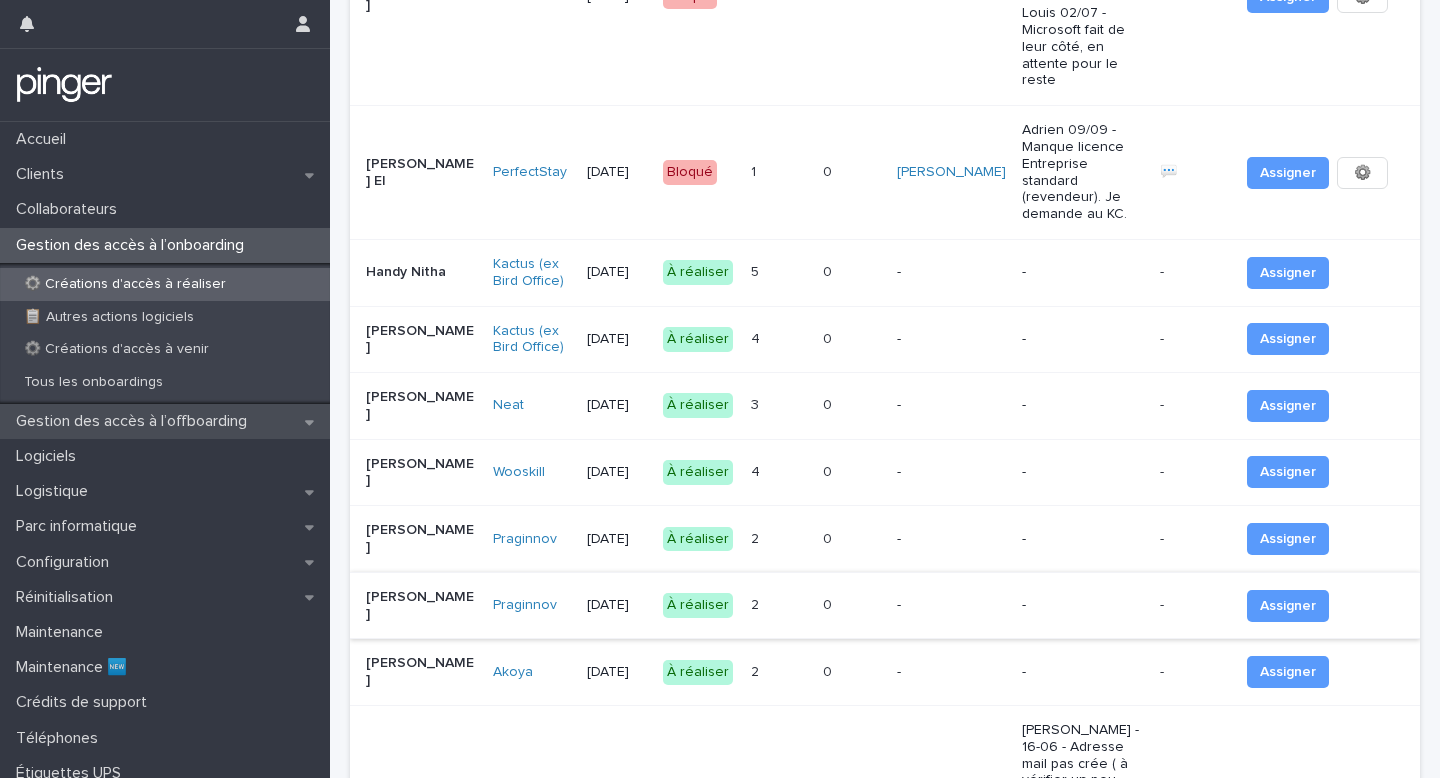 click on "Gestion des accès à l’offboarding" at bounding box center (135, 421) 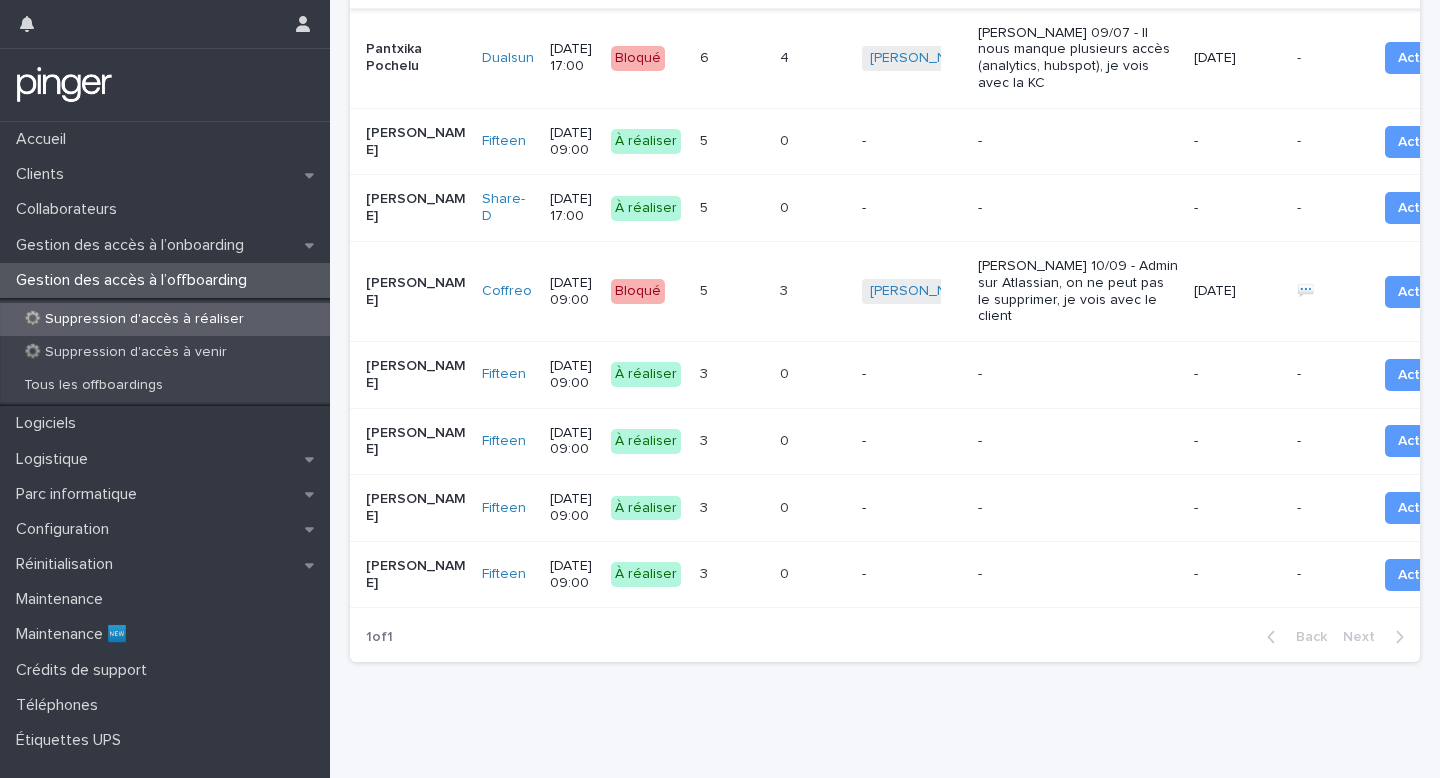 scroll, scrollTop: 733, scrollLeft: 0, axis: vertical 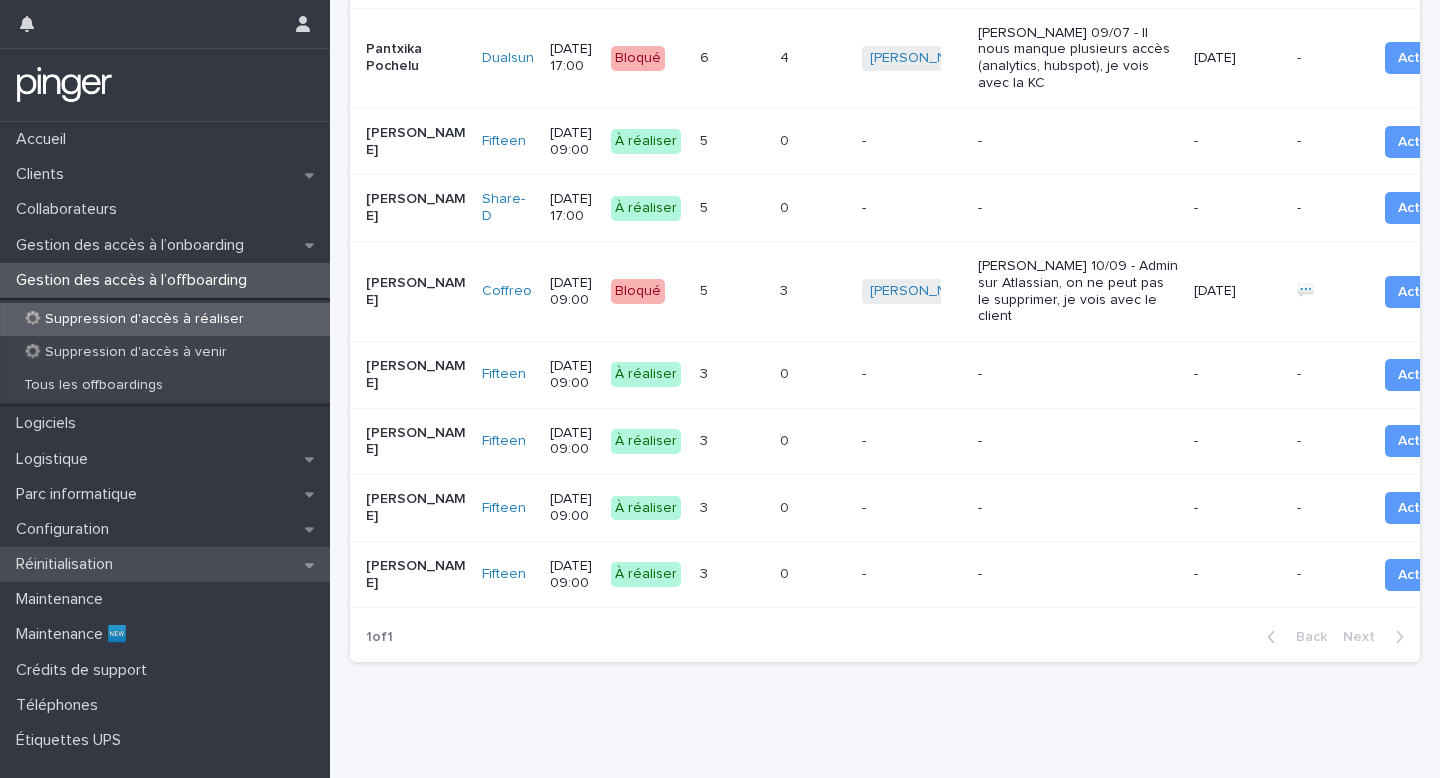 click on "Réinitialisation" at bounding box center [165, 564] 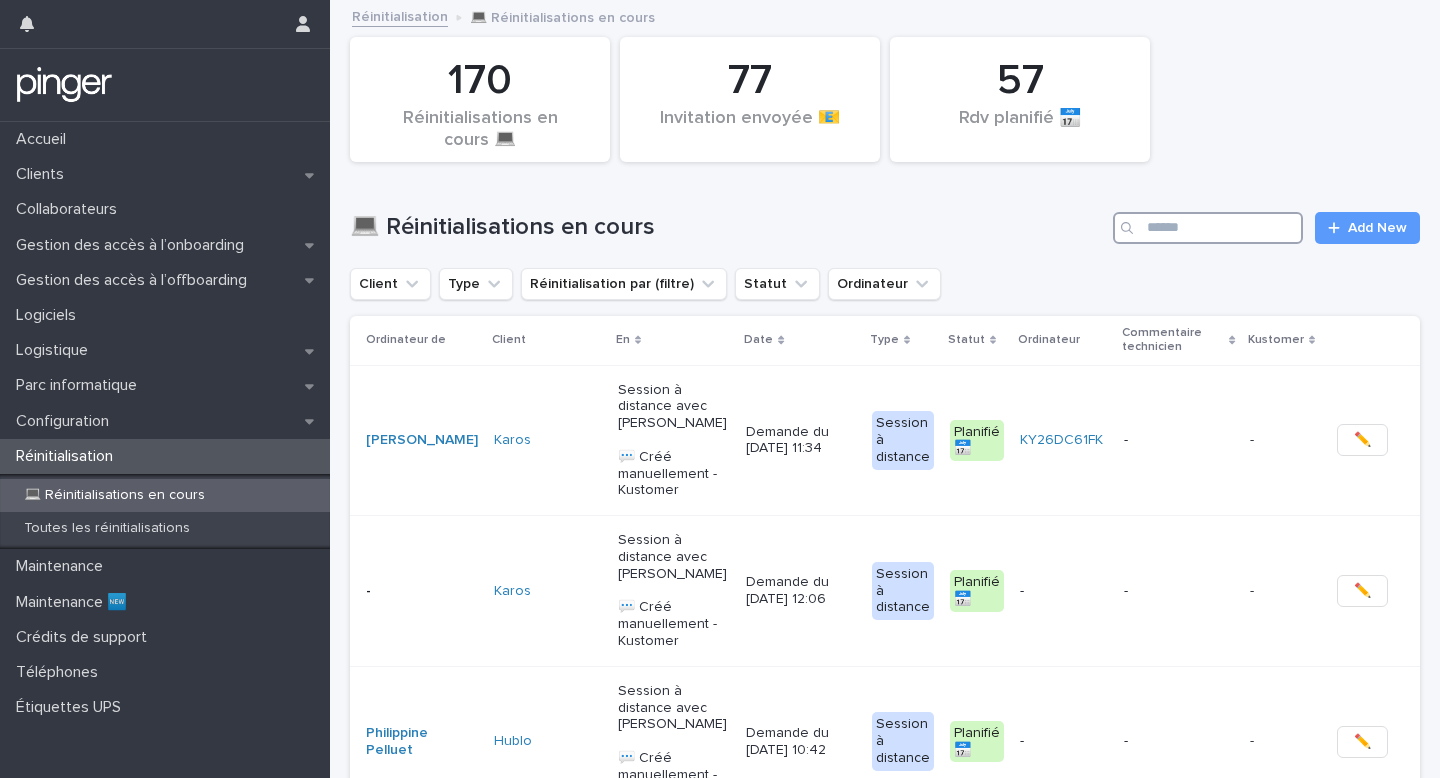 click at bounding box center [1208, 228] 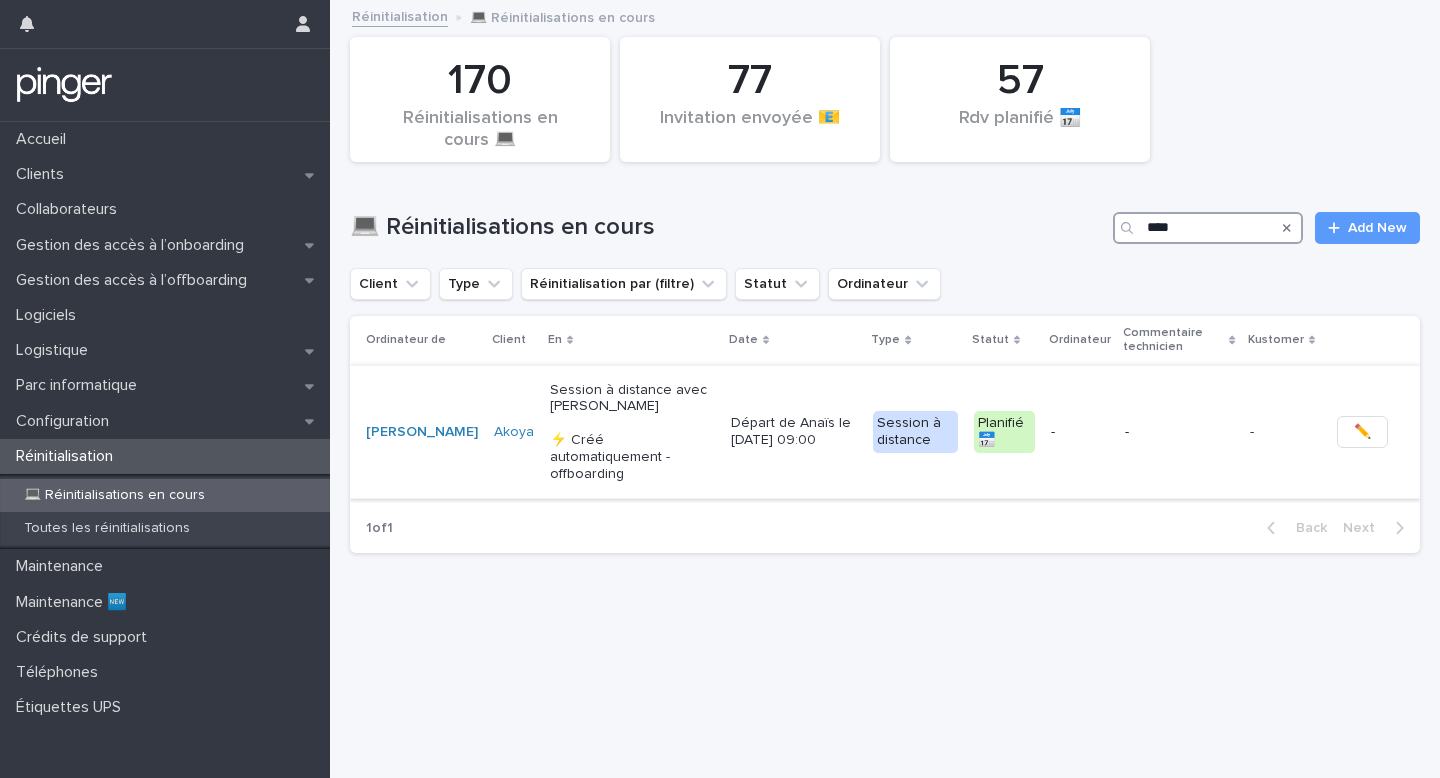 type on "****" 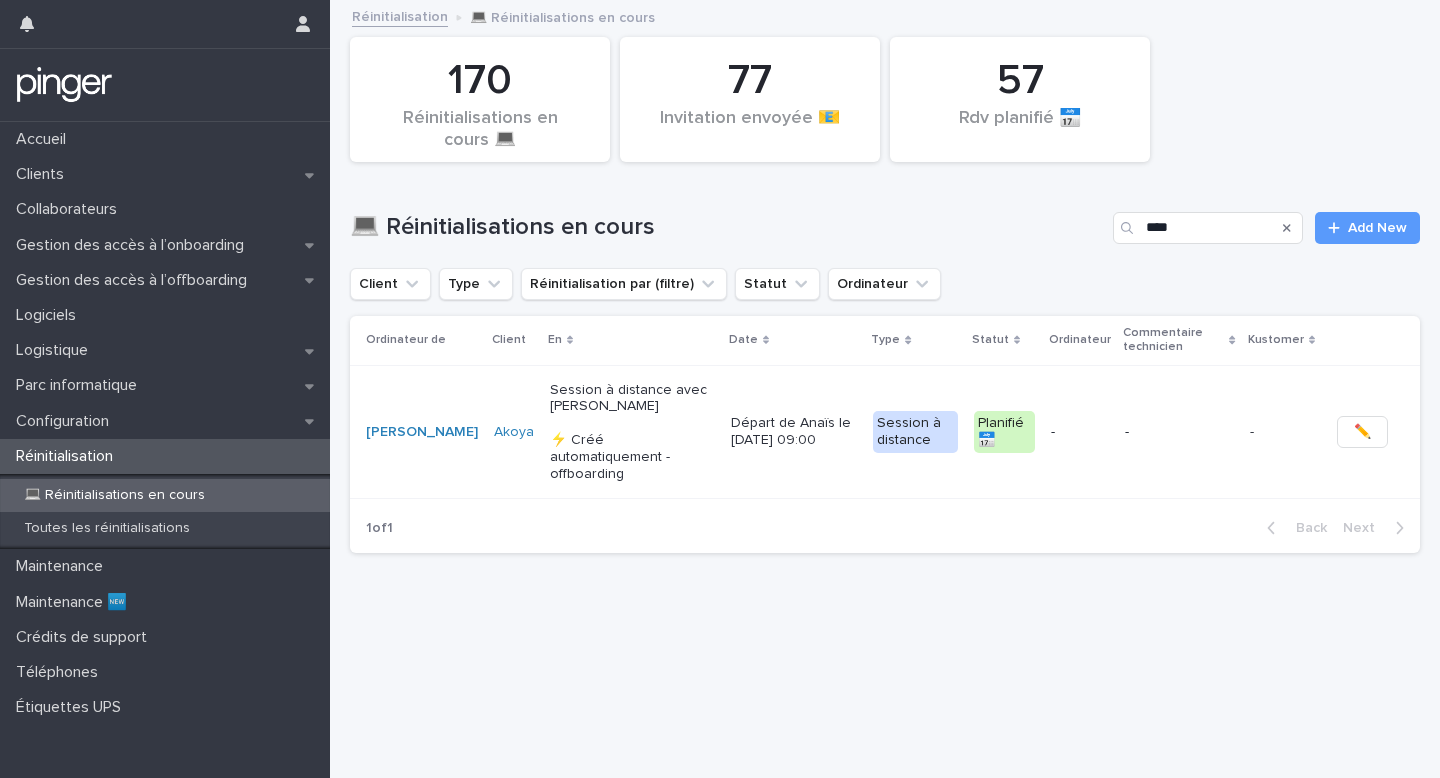 click on "-" at bounding box center (1080, 432) 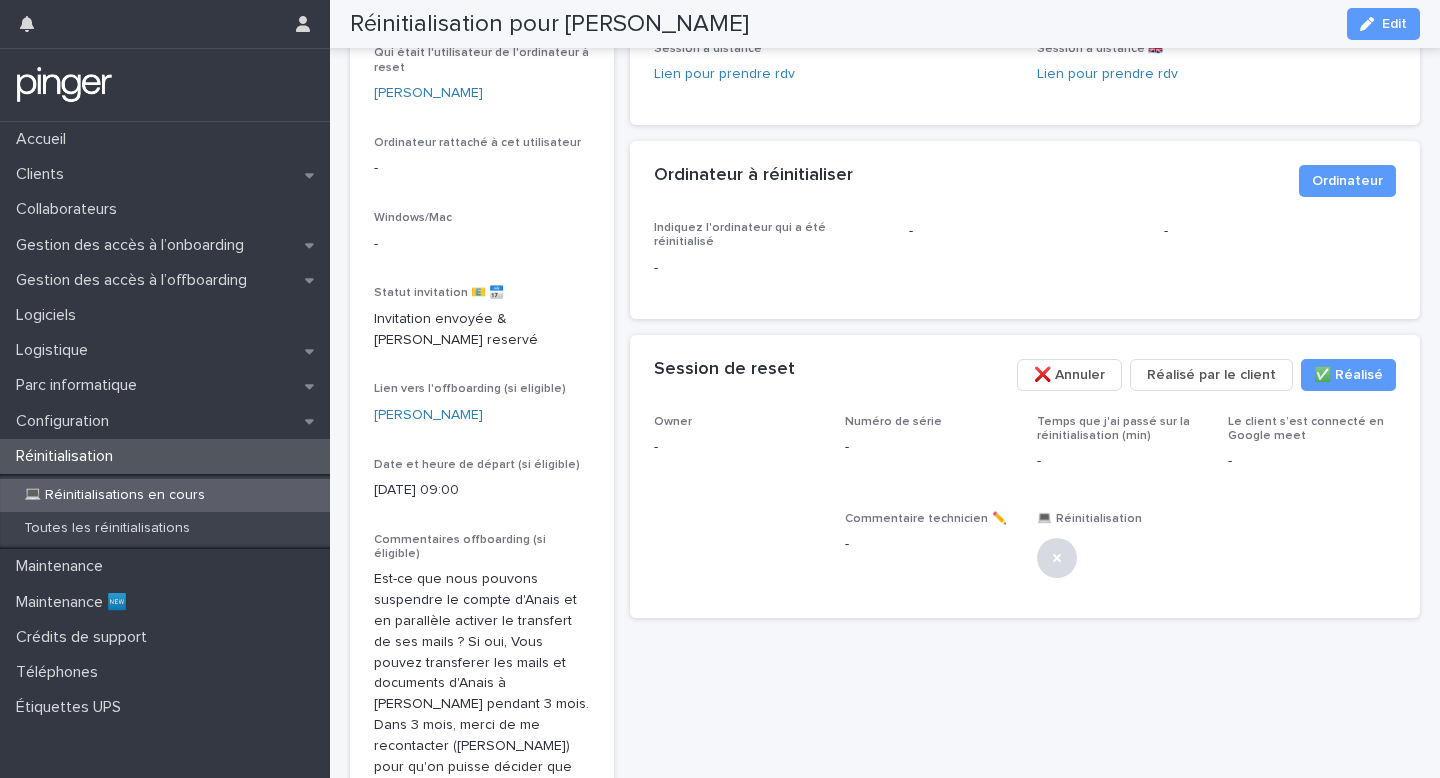 scroll, scrollTop: 263, scrollLeft: 0, axis: vertical 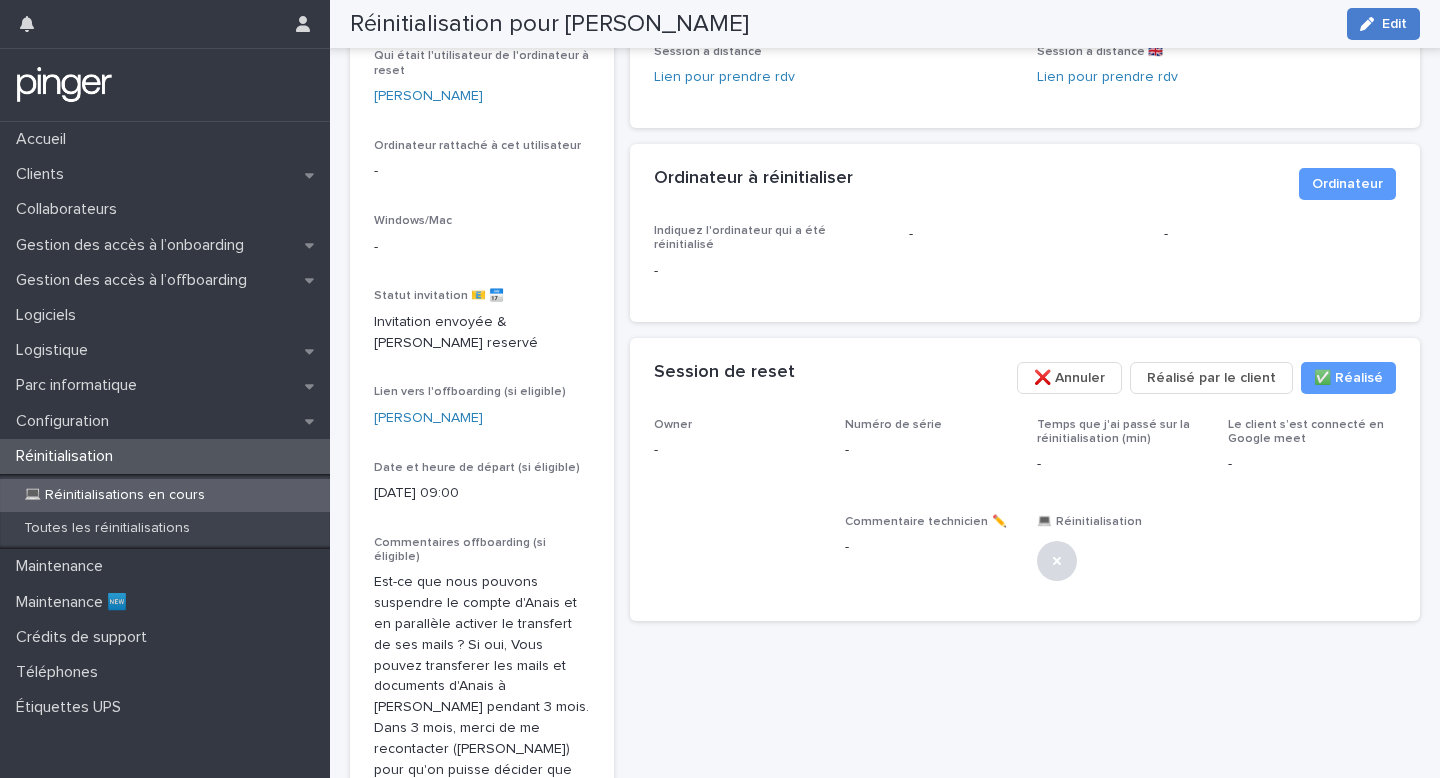 click 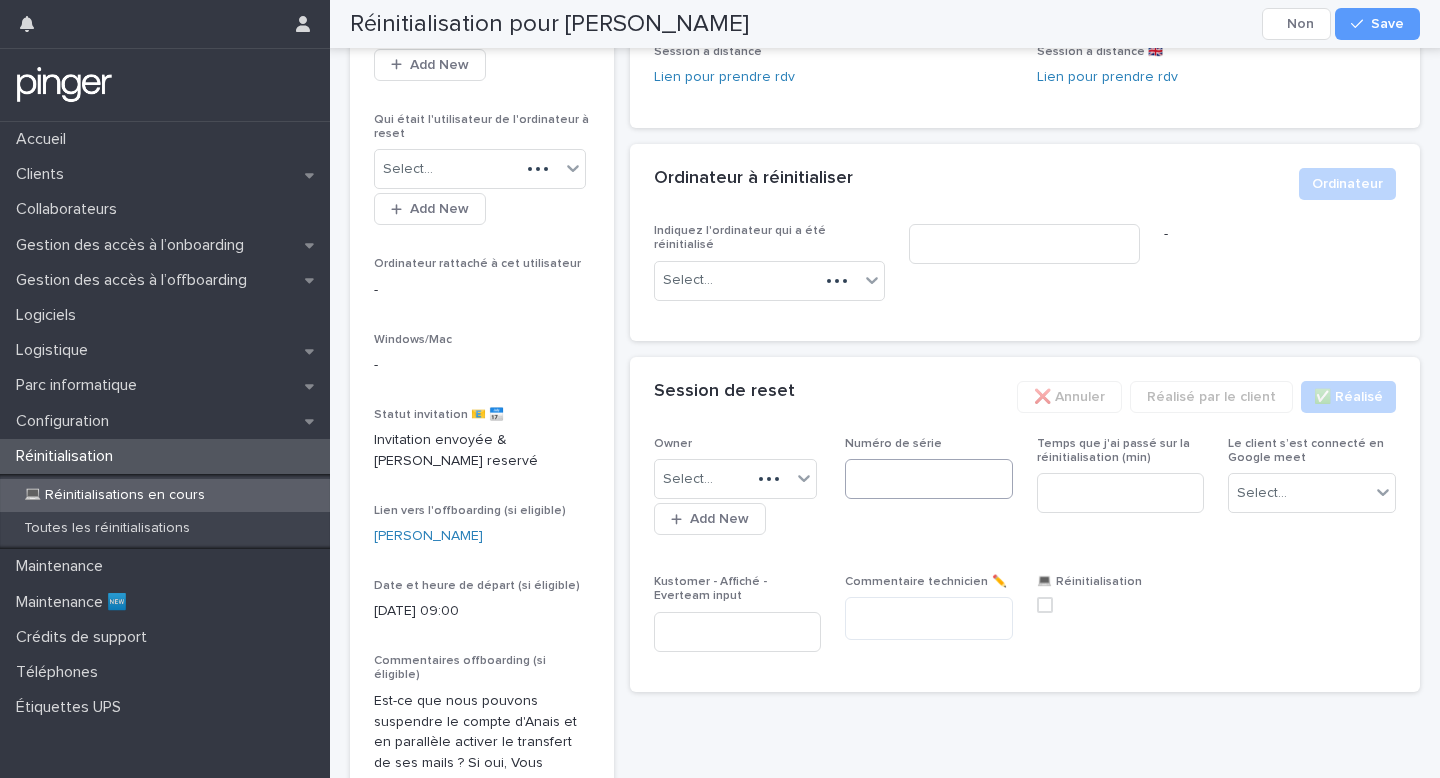scroll, scrollTop: 350, scrollLeft: 0, axis: vertical 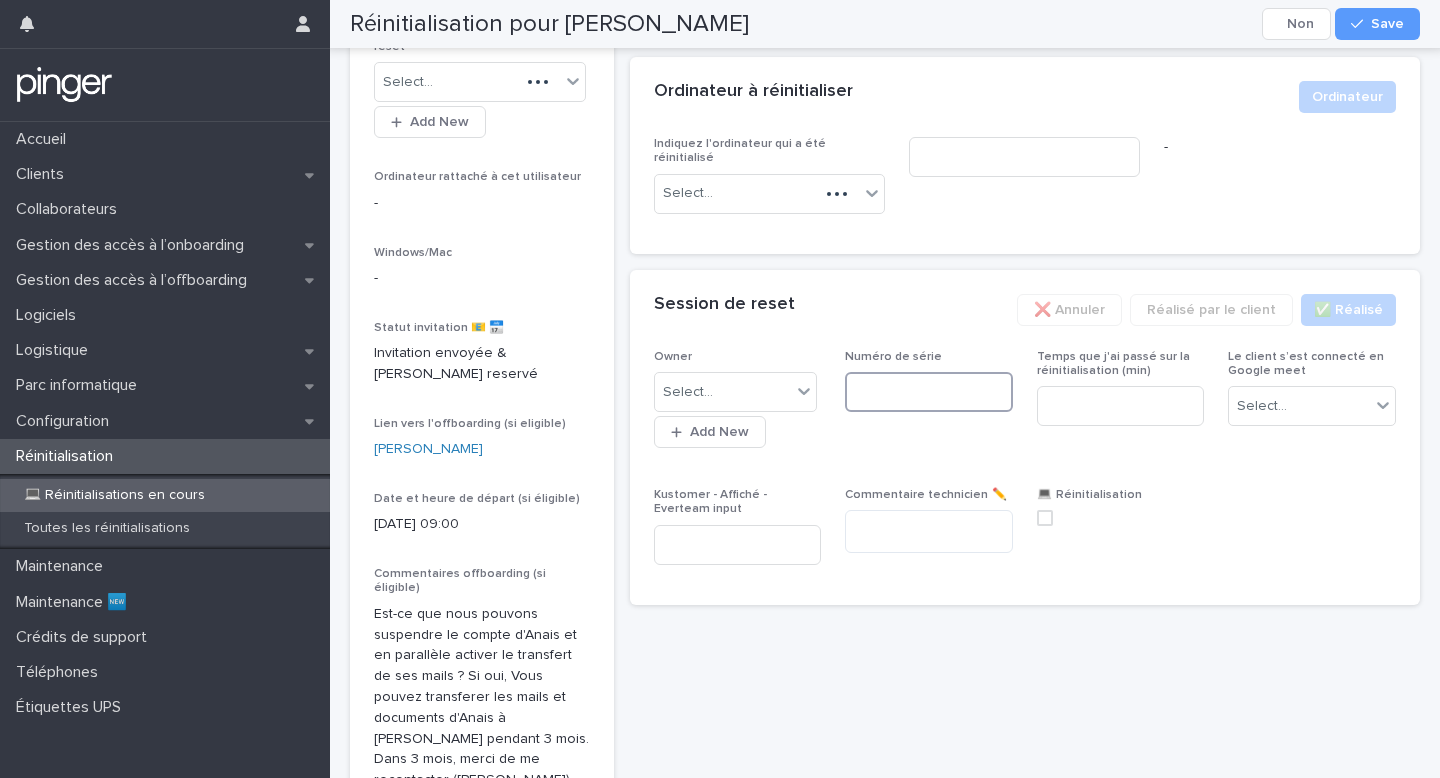 click at bounding box center (929, 392) 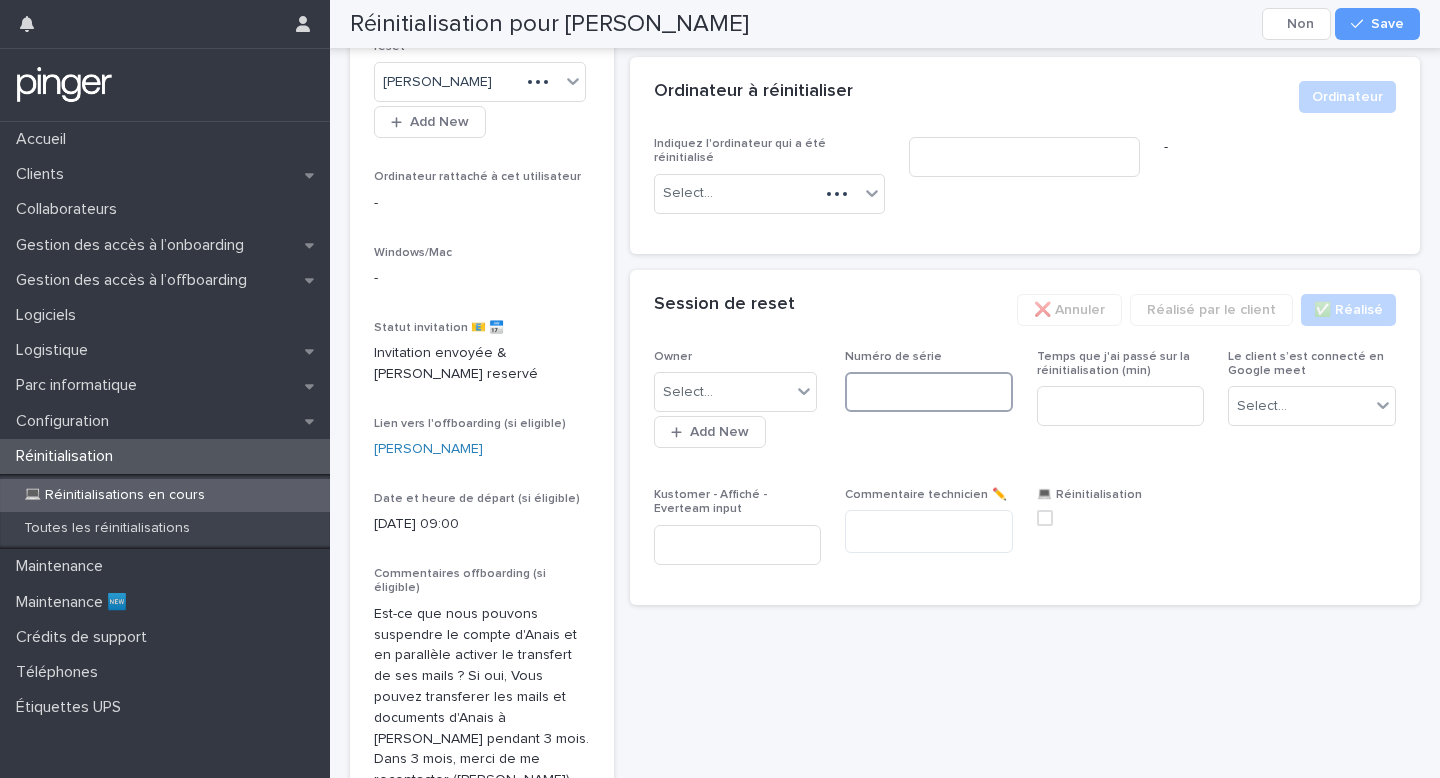 paste on "********" 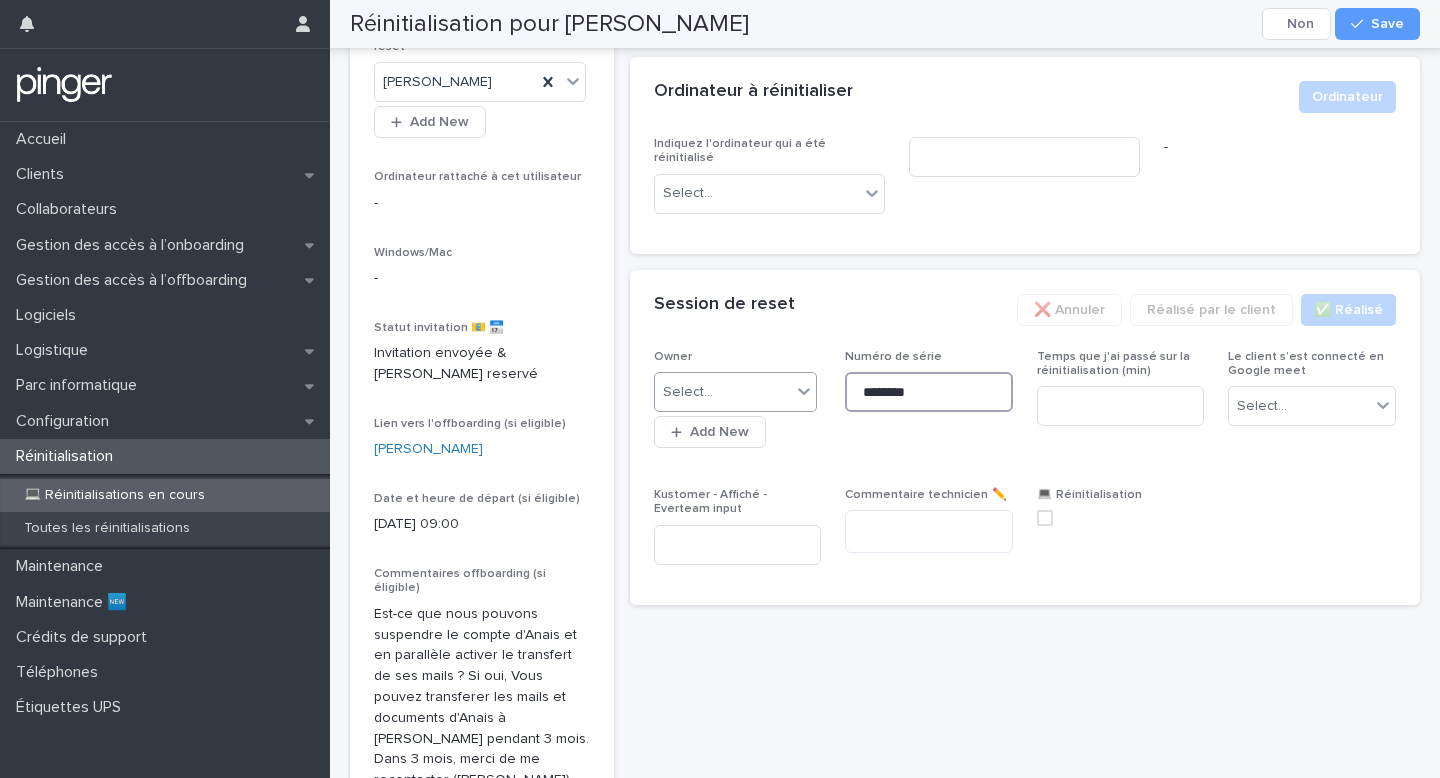 type on "********" 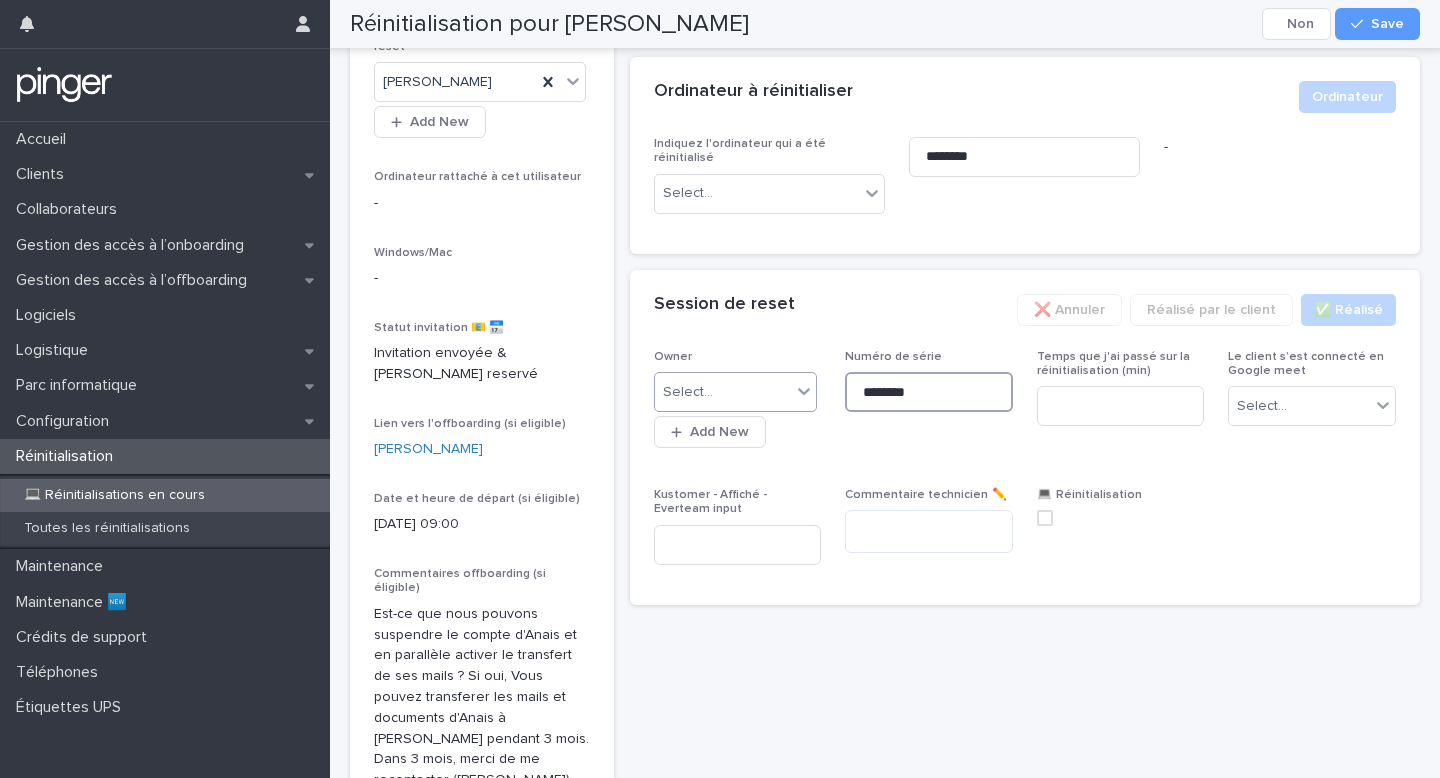 type on "********" 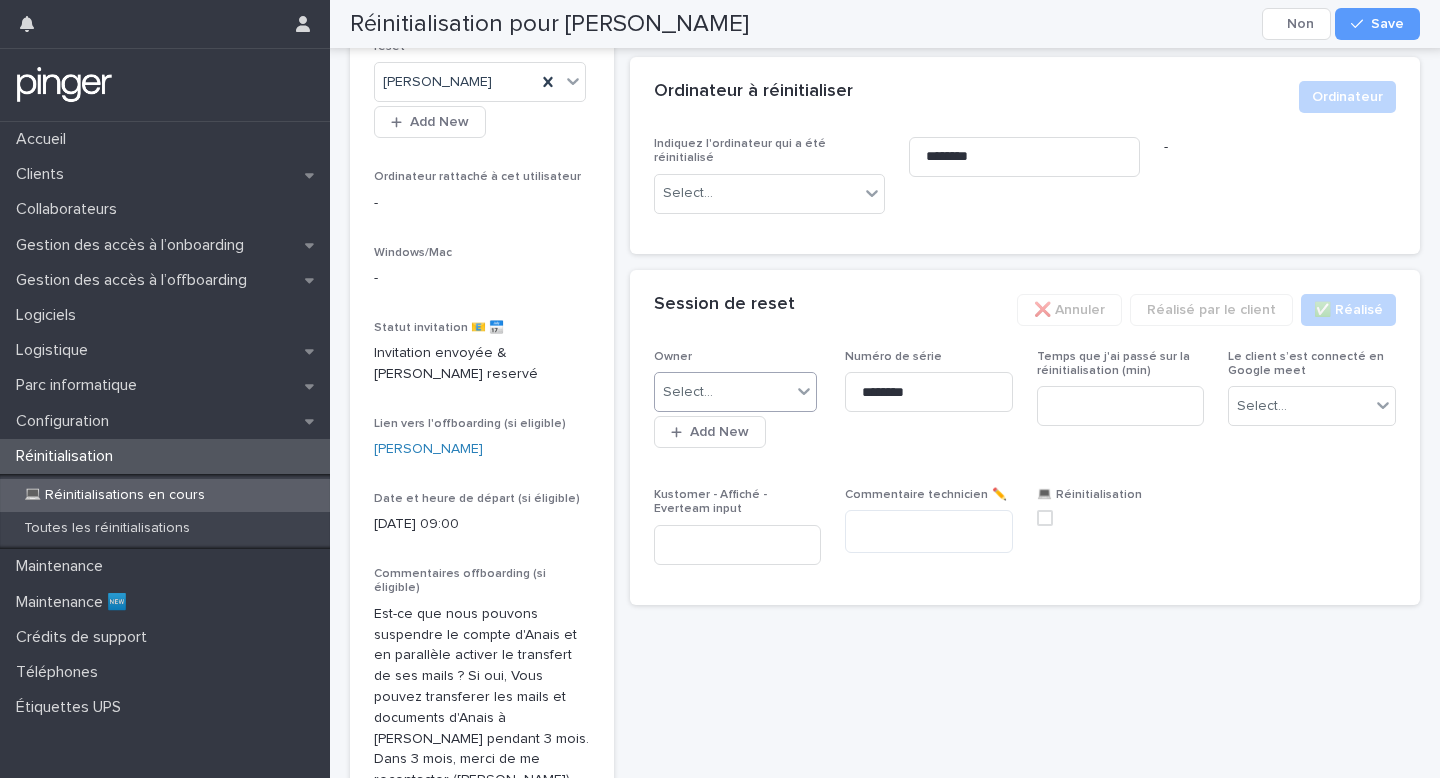 click on "Select..." at bounding box center (723, 392) 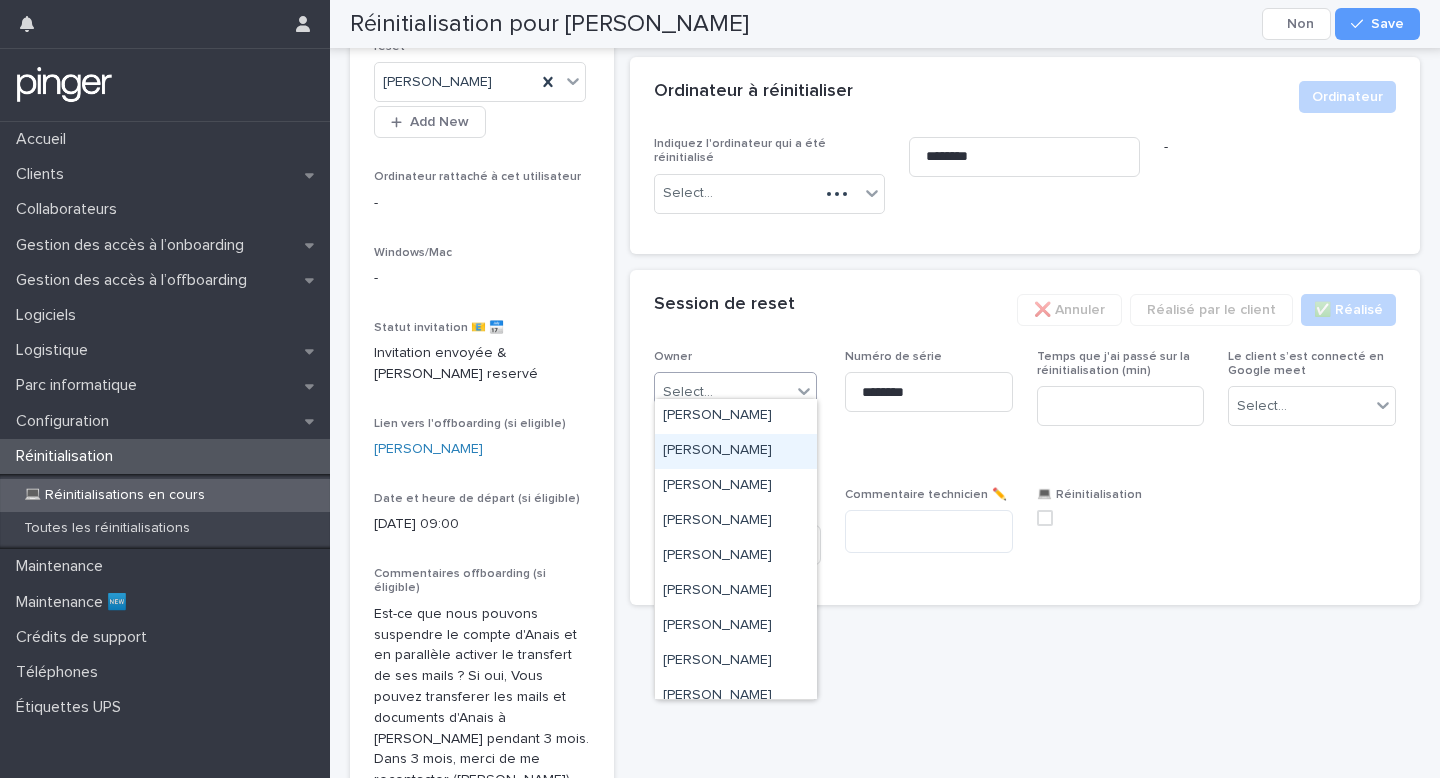 click on "[PERSON_NAME]" at bounding box center (736, 451) 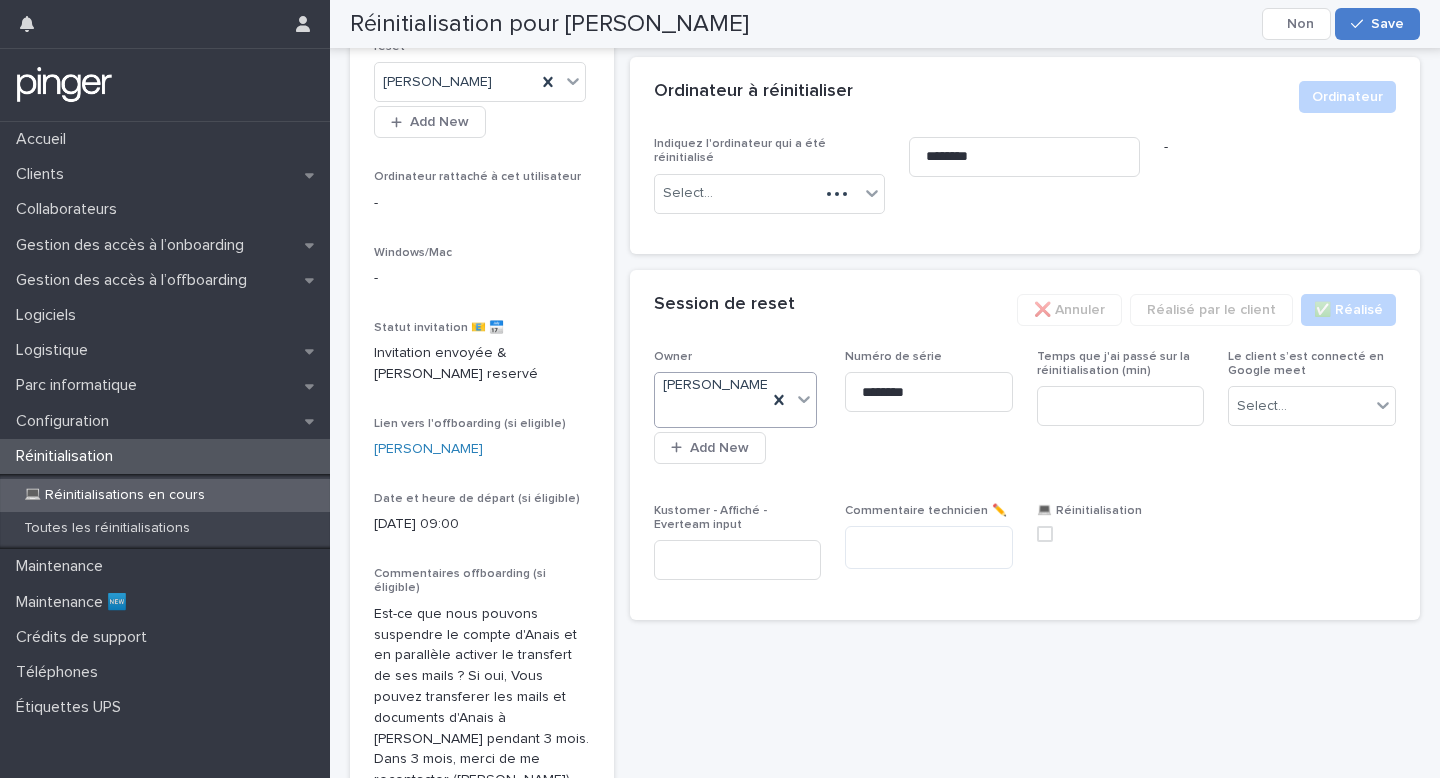 click 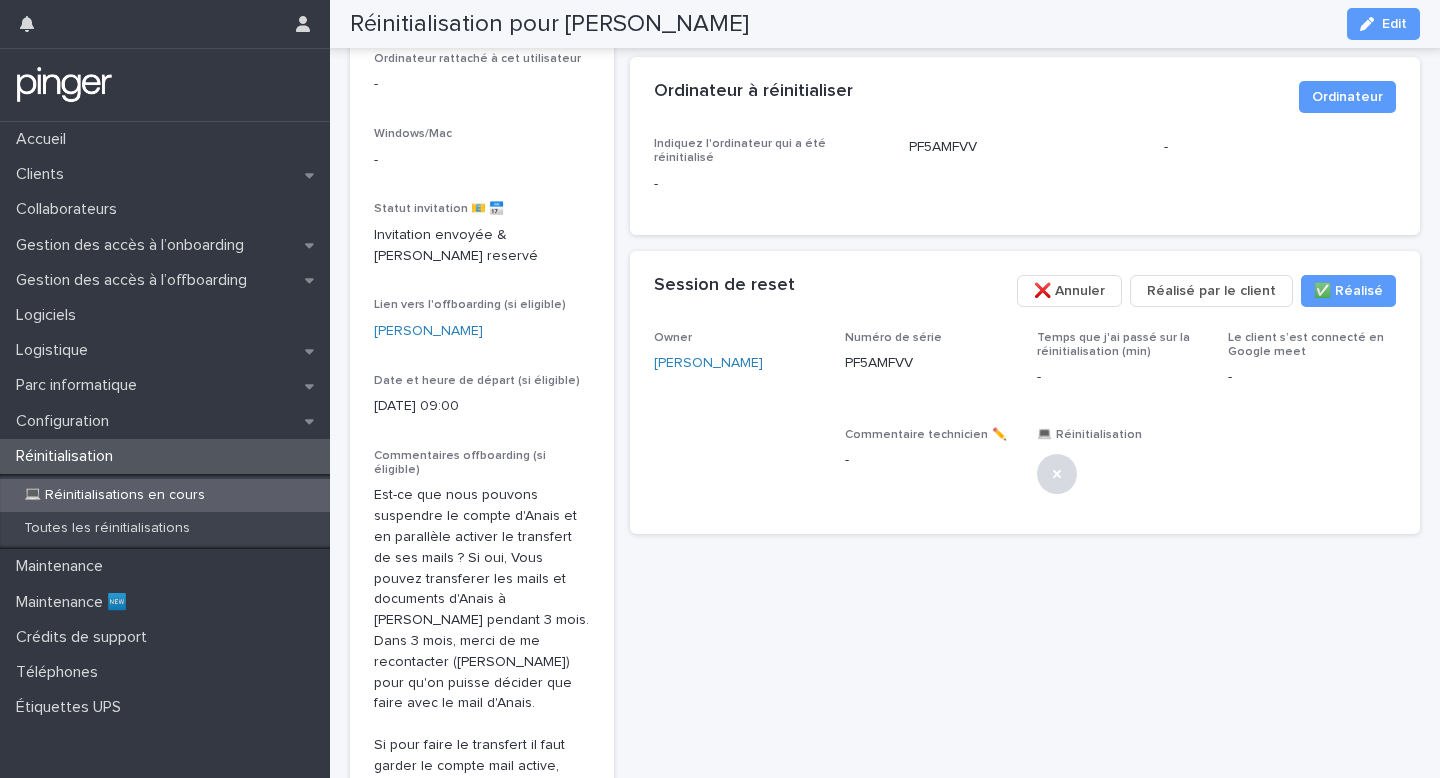 scroll, scrollTop: 263, scrollLeft: 0, axis: vertical 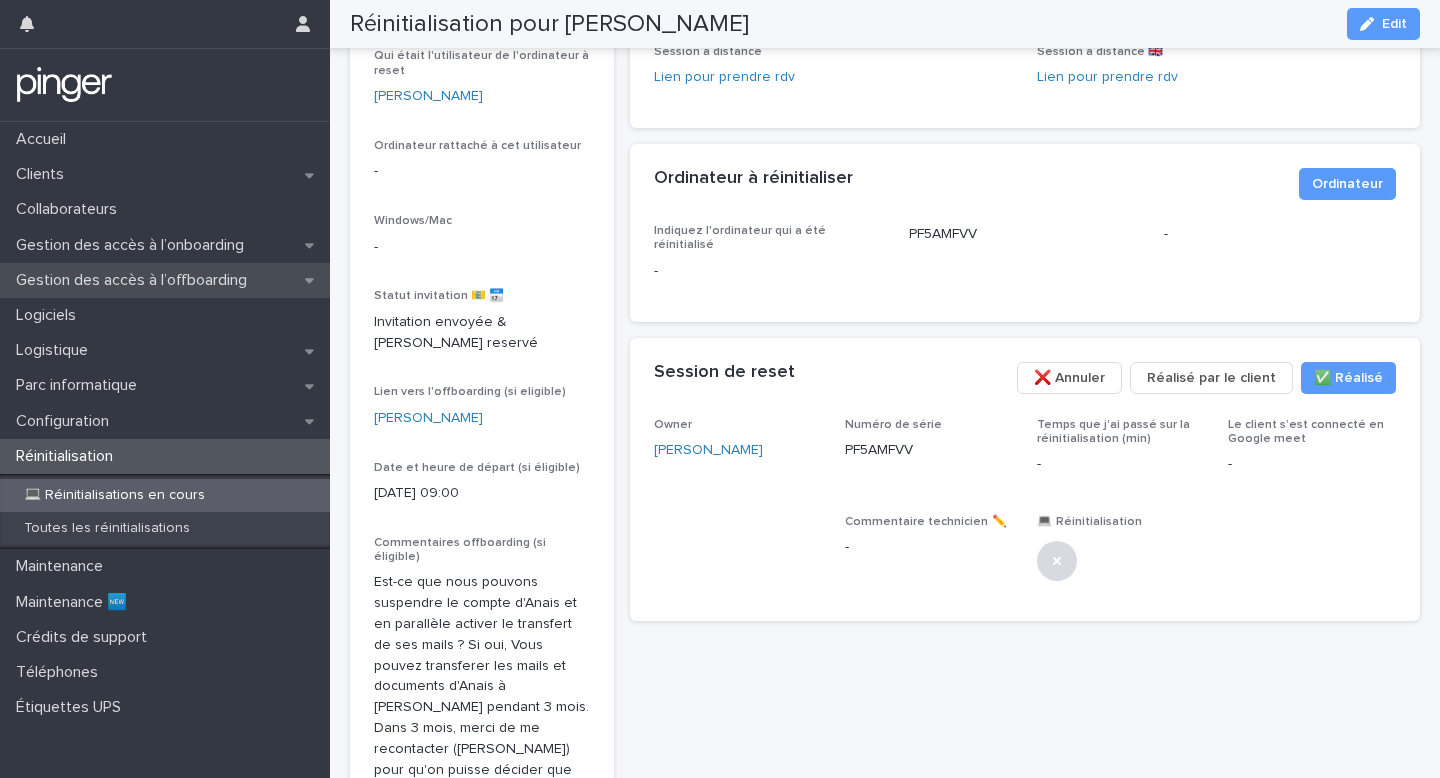 click on "Gestion des accès à l’offboarding" at bounding box center (135, 280) 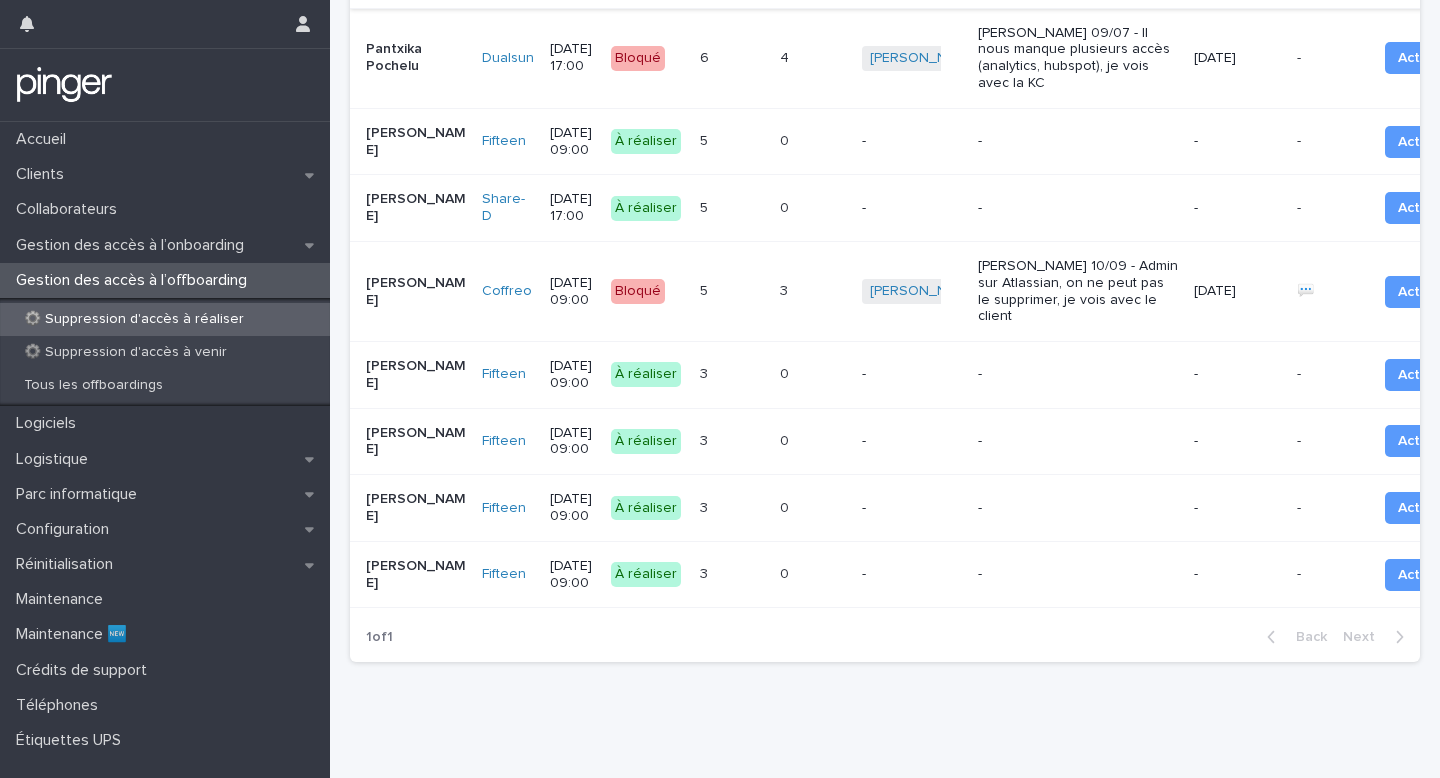 scroll, scrollTop: 690, scrollLeft: 0, axis: vertical 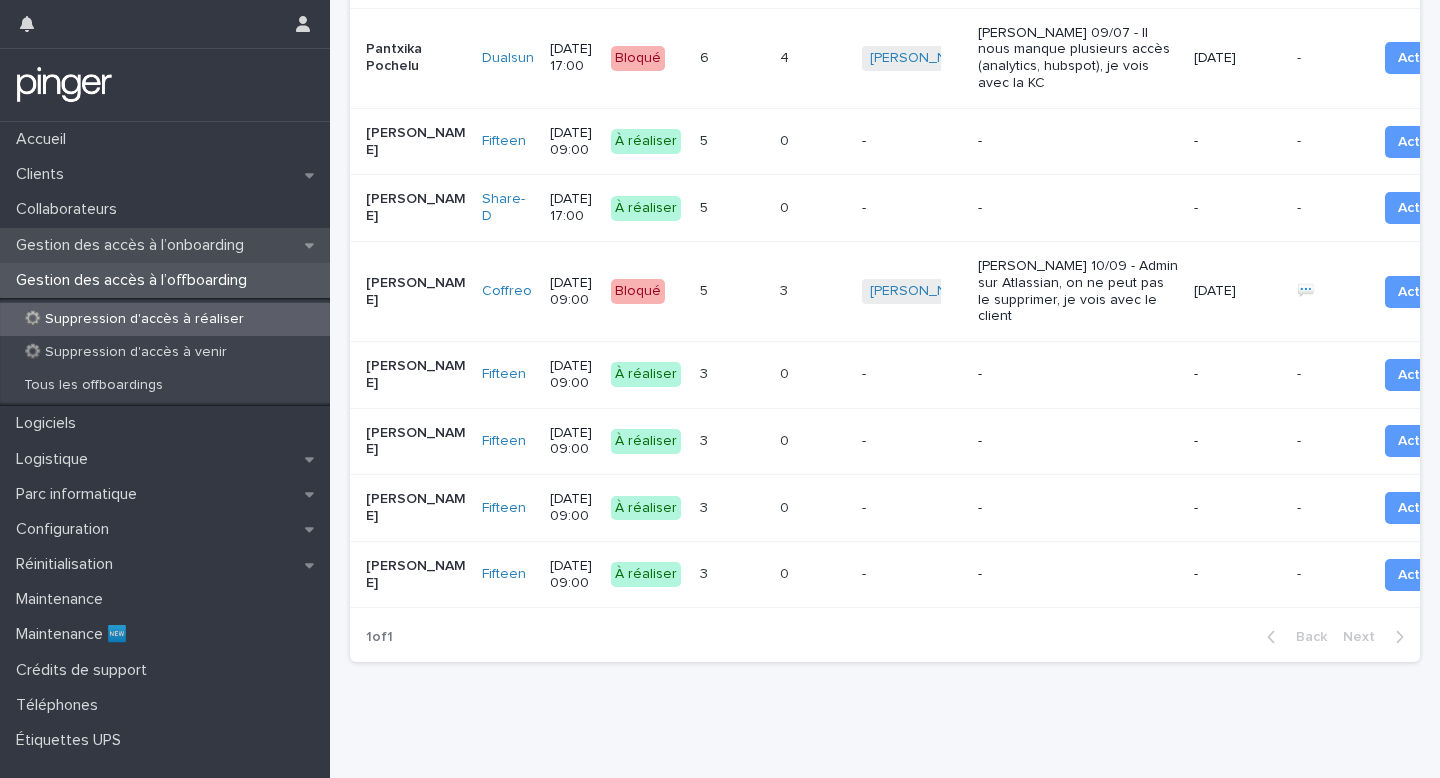 click on "Gestion des accès à l’onboarding" at bounding box center (134, 245) 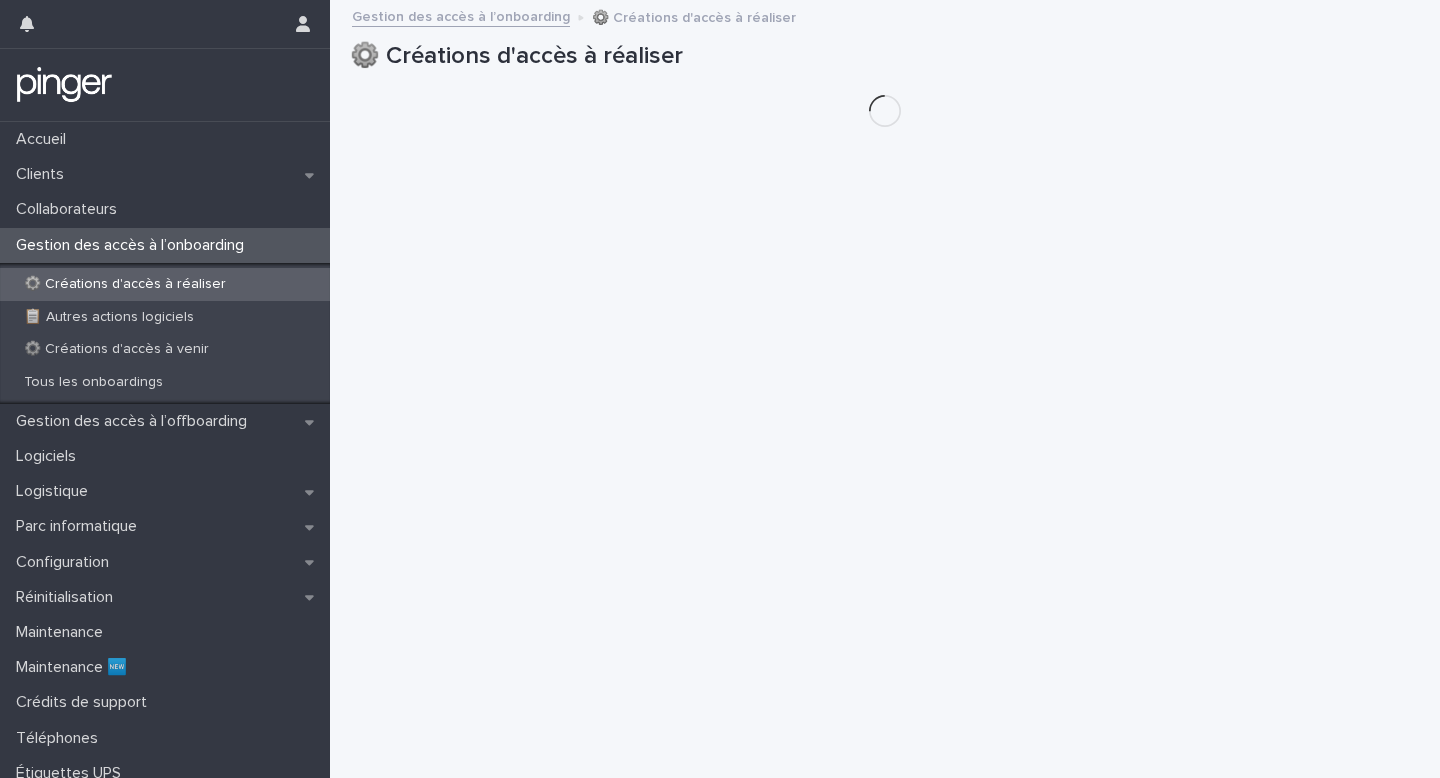 scroll, scrollTop: 0, scrollLeft: 0, axis: both 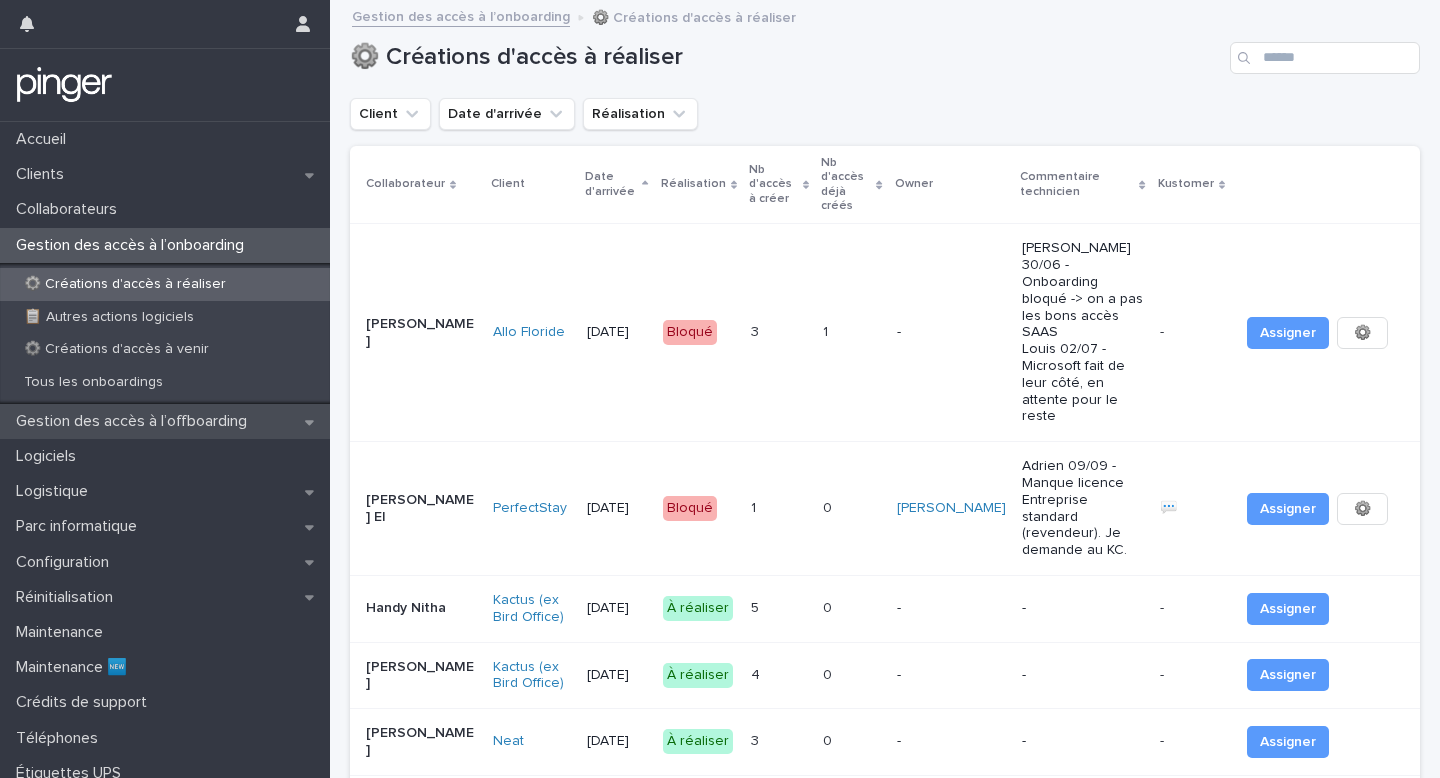 click on "Gestion des accès à l’offboarding" at bounding box center [135, 421] 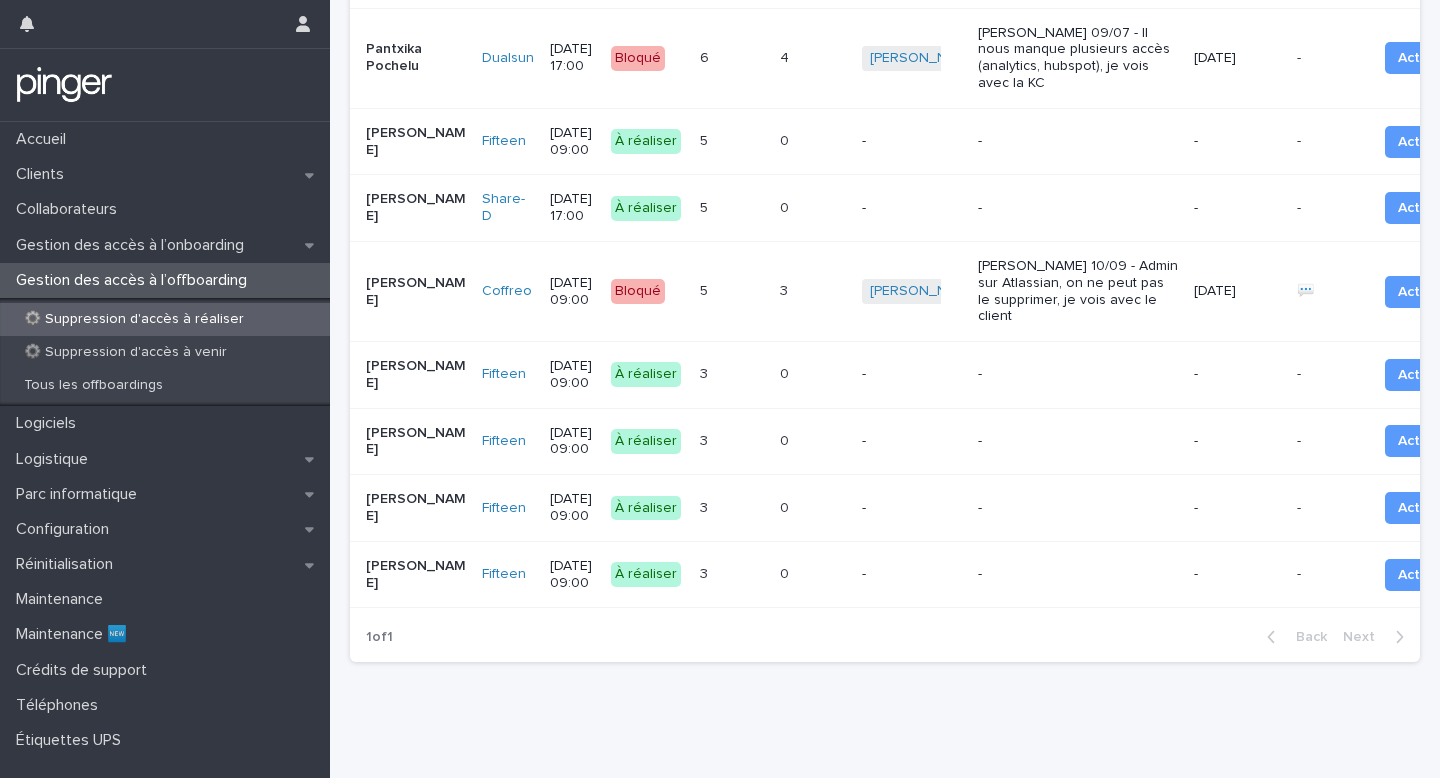 scroll, scrollTop: 581, scrollLeft: 0, axis: vertical 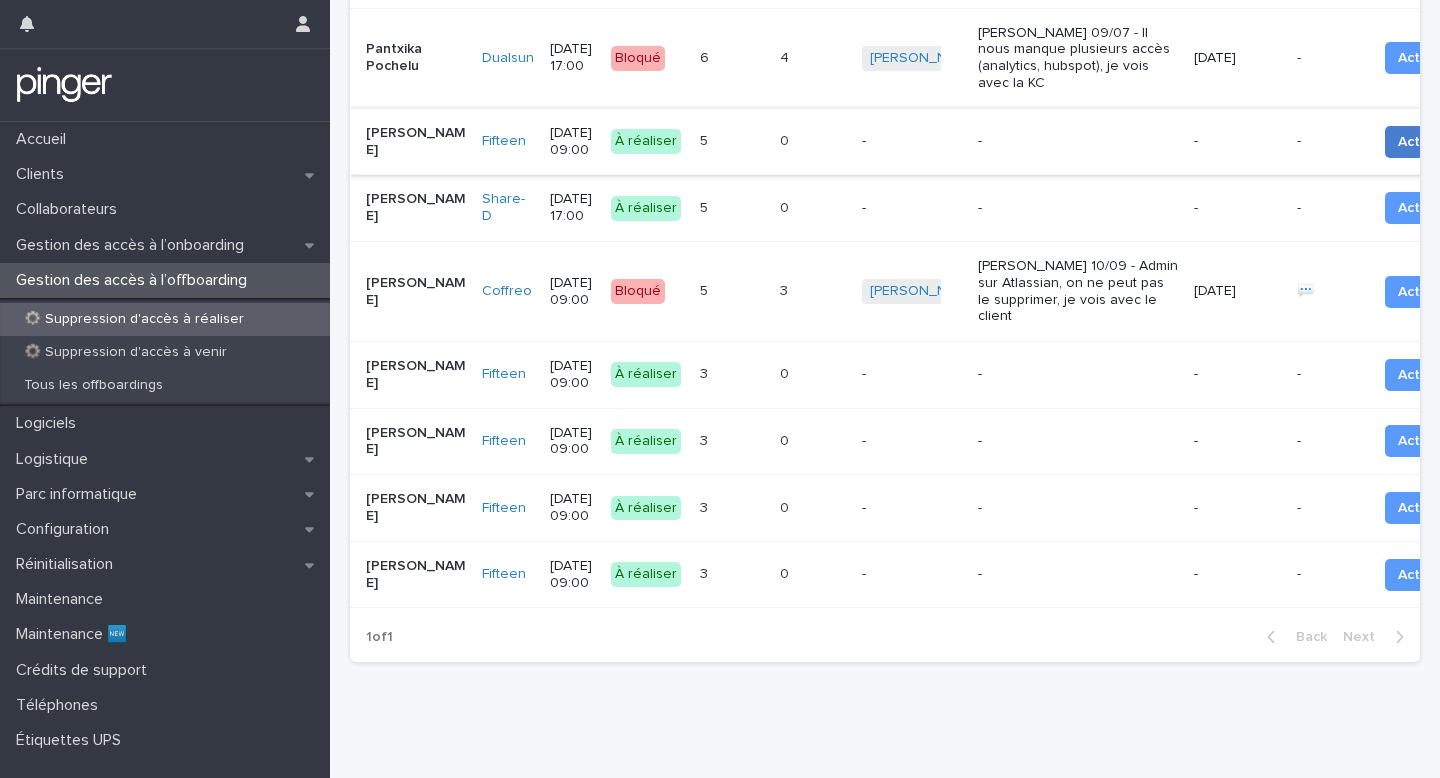 click on "Action" at bounding box center [1419, 142] 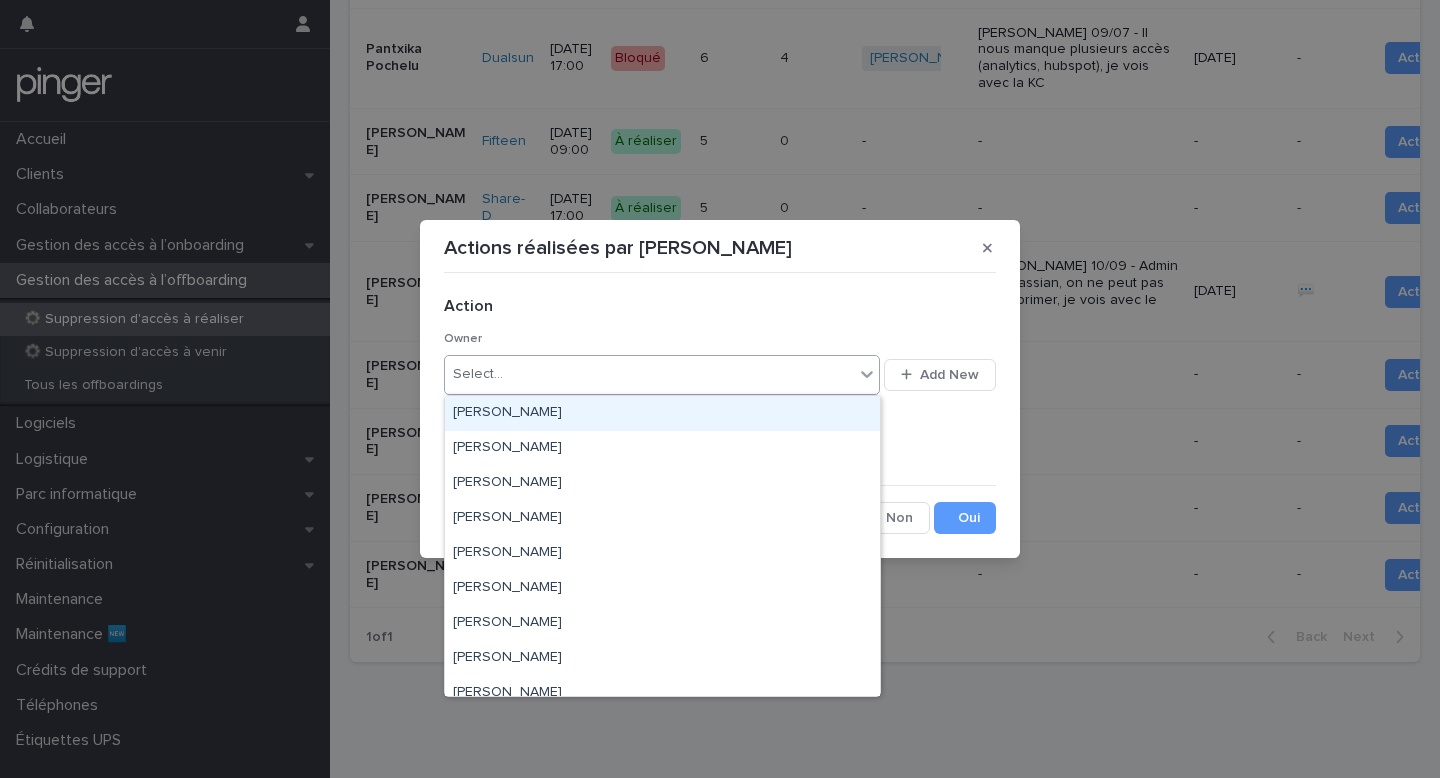 click on "Select..." at bounding box center [649, 374] 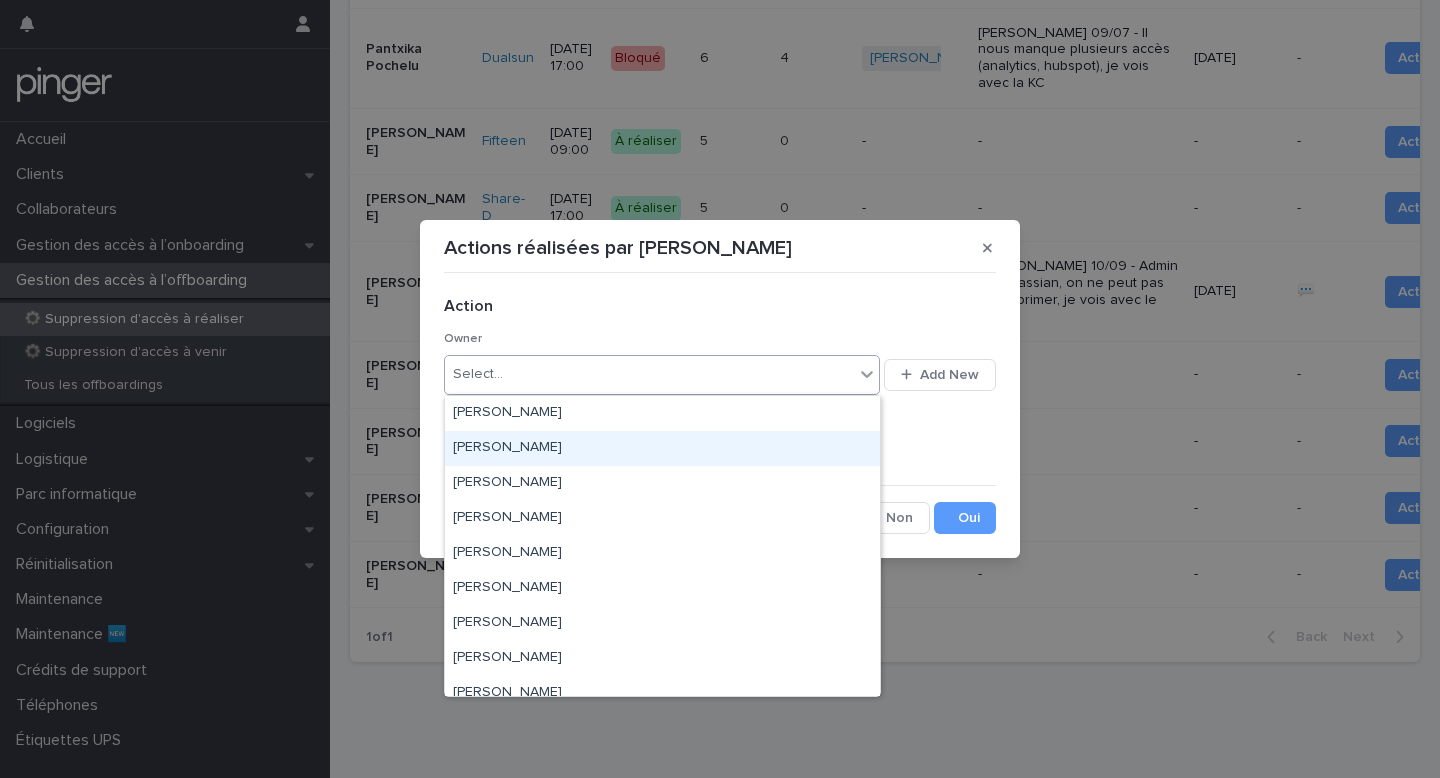 click on "[PERSON_NAME]" at bounding box center [662, 448] 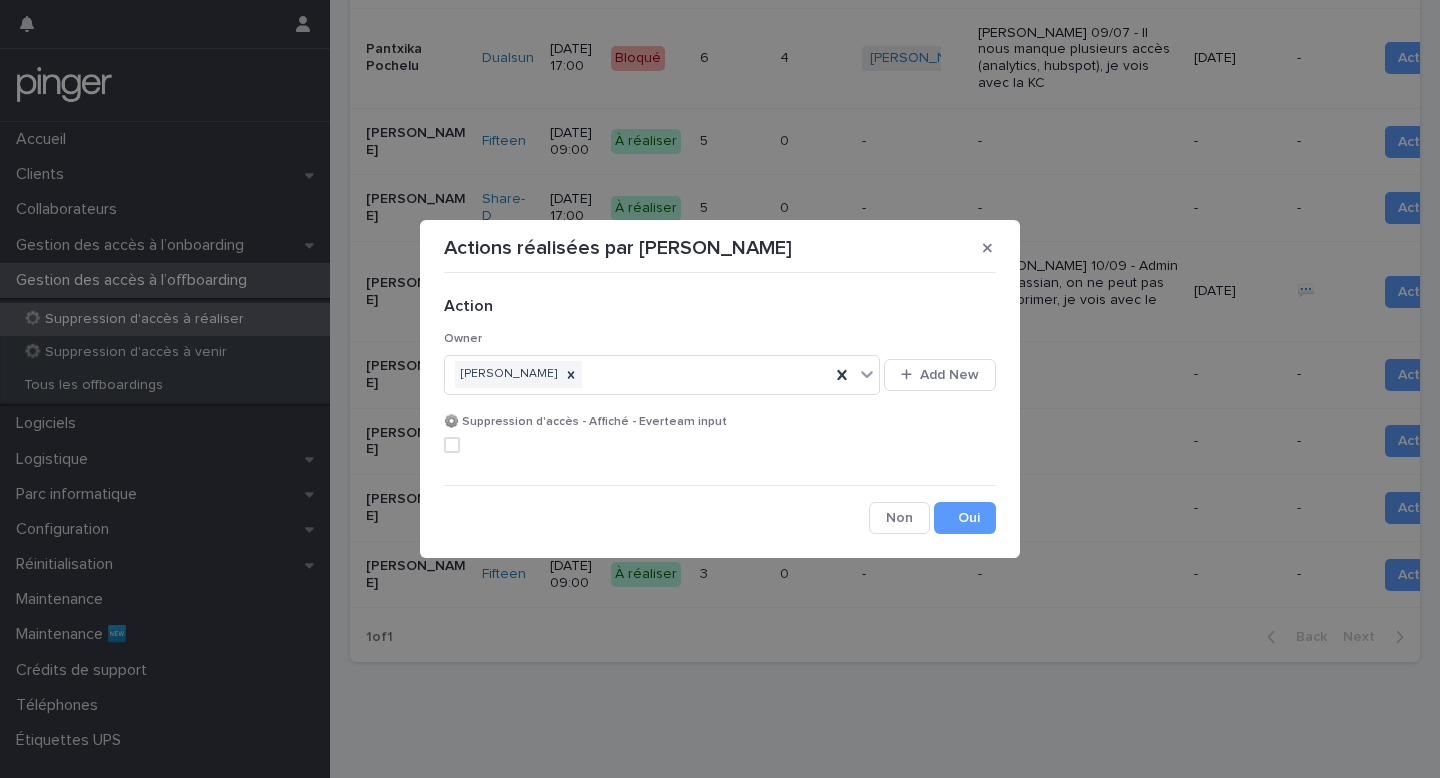 click on "Action Owner Adrien Santos Add New ⚙️ Suppression d'accès - Affiché - Everteam input Cancel Save" at bounding box center [720, 407] 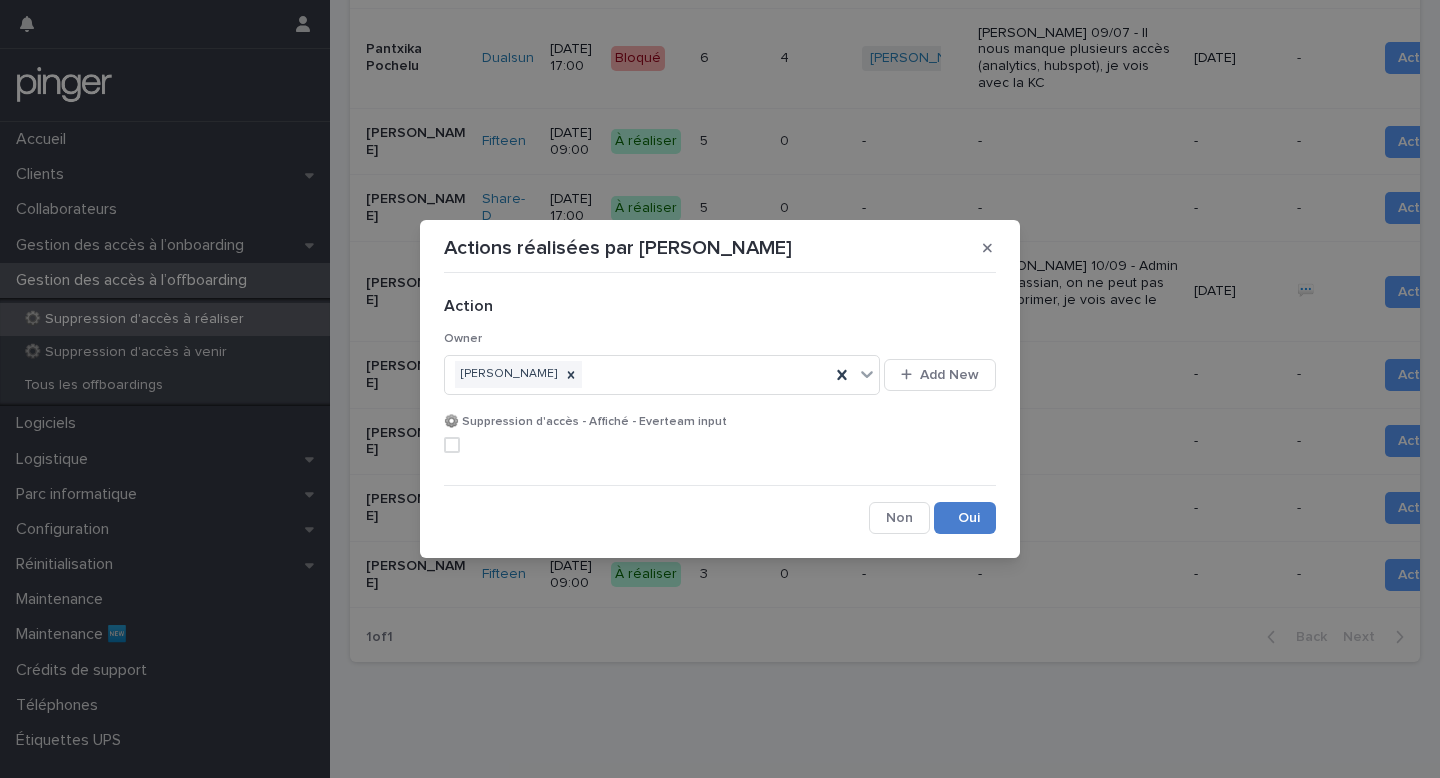 click on "Save" at bounding box center [965, 518] 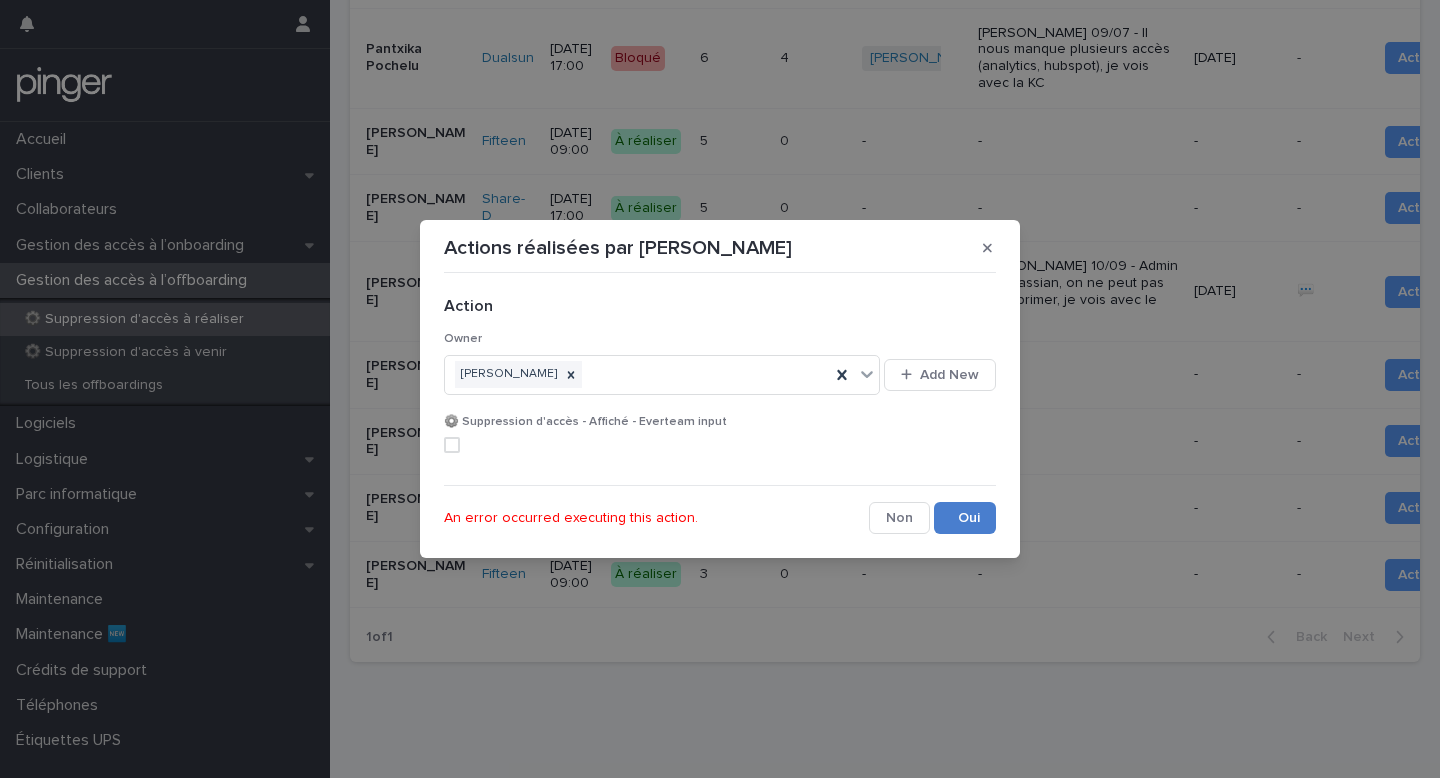 click on "Save" at bounding box center [965, 518] 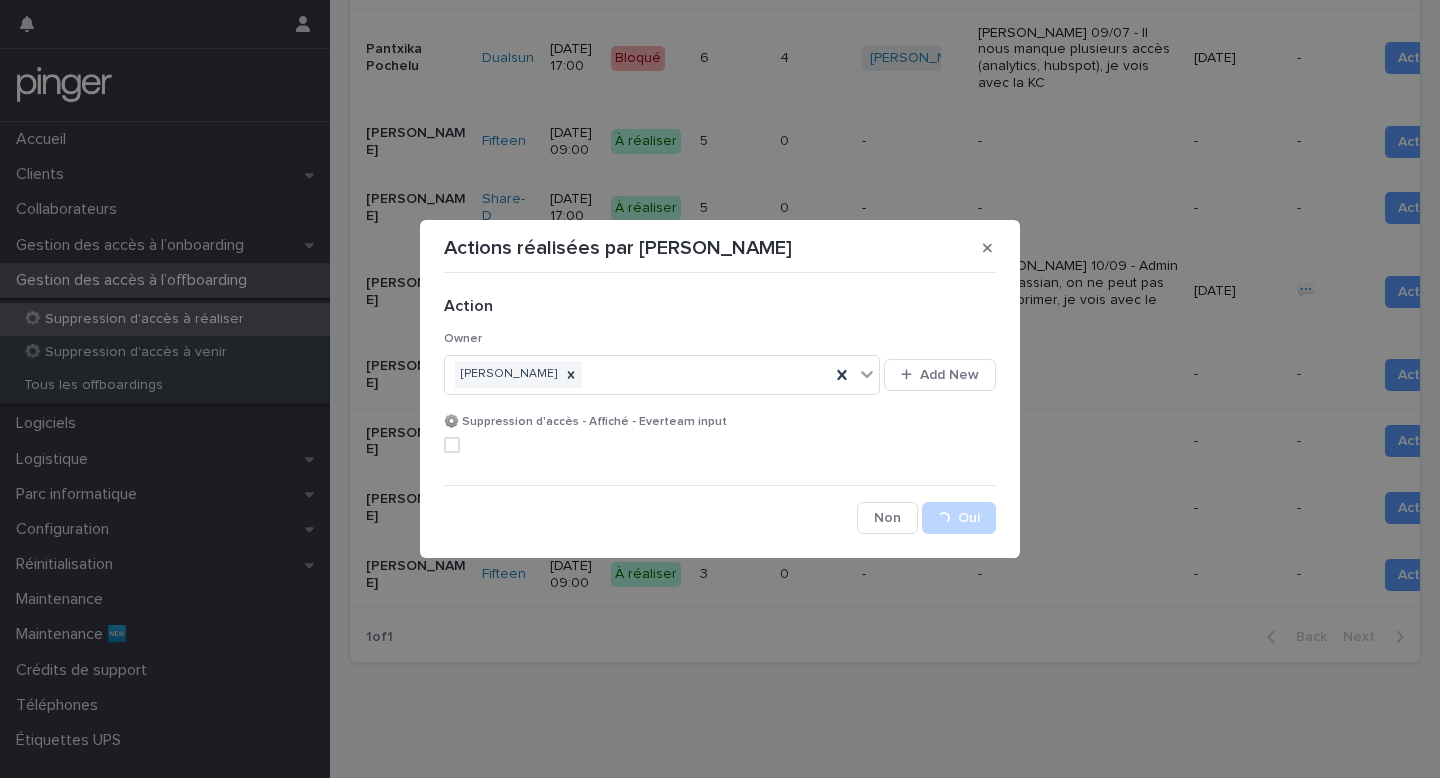 click on "Actions réalisées par Everping Action Owner Adrien Santos Add New ⚙️ Suppression d'accès - Affiché - Everteam input Cancel Loading... Save" at bounding box center [720, 389] 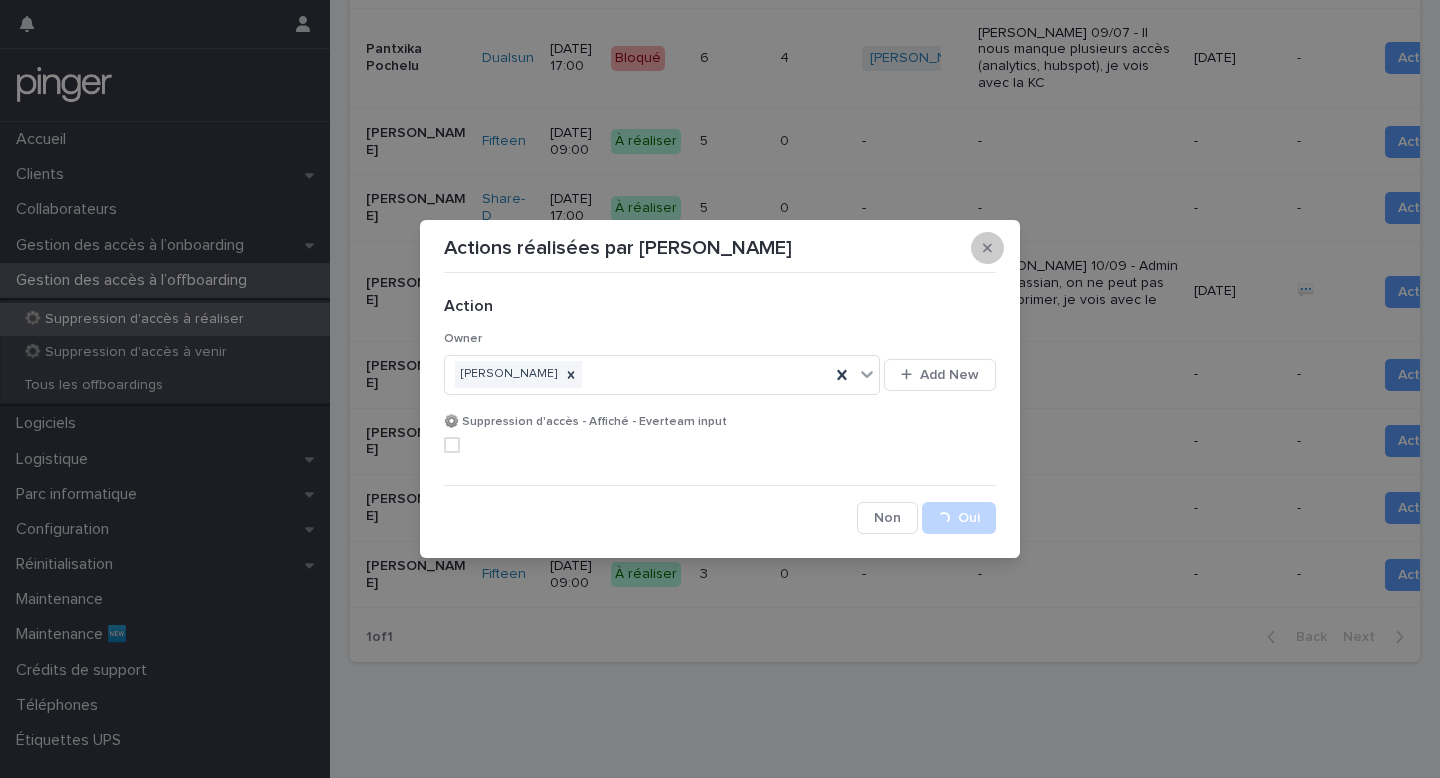 click 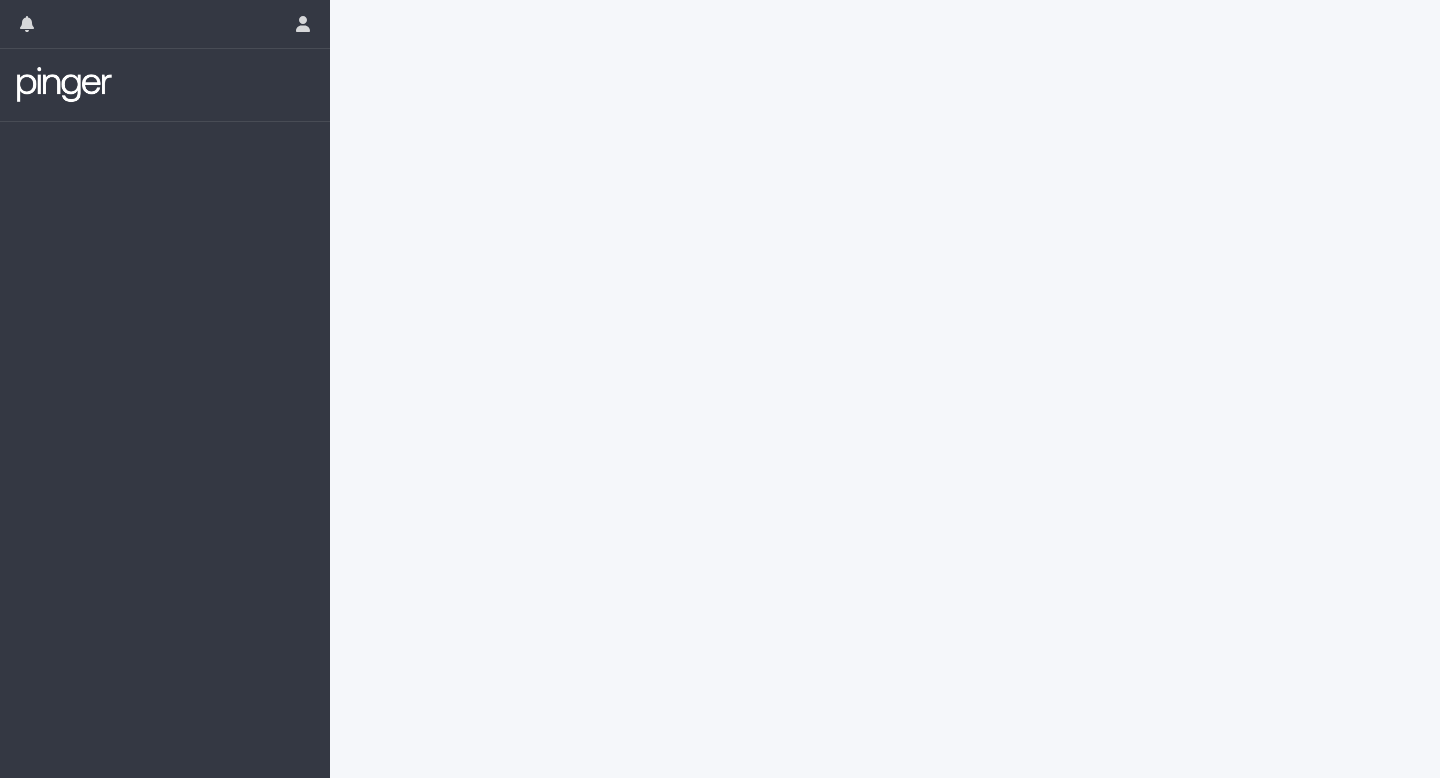 scroll, scrollTop: 0, scrollLeft: 0, axis: both 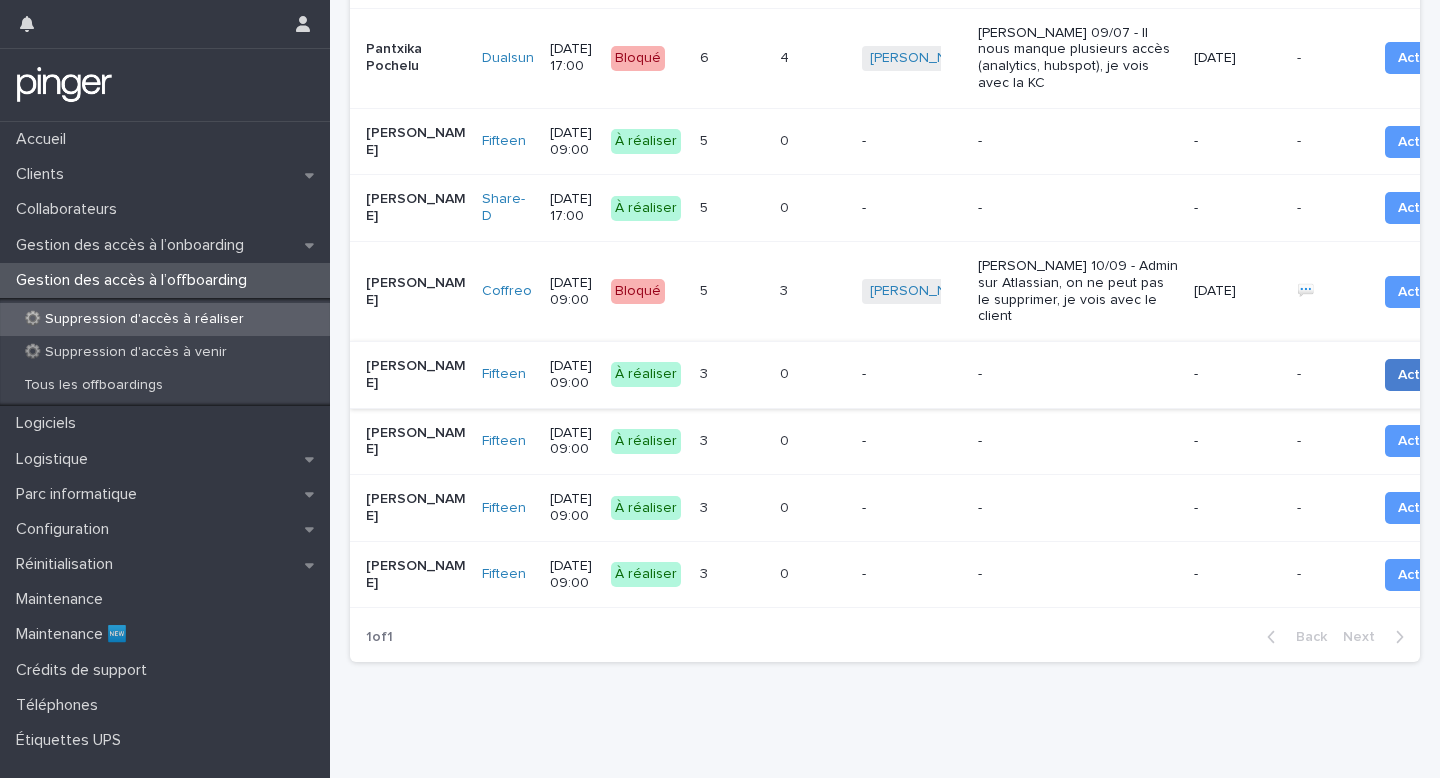 click on "Action" at bounding box center (1419, 375) 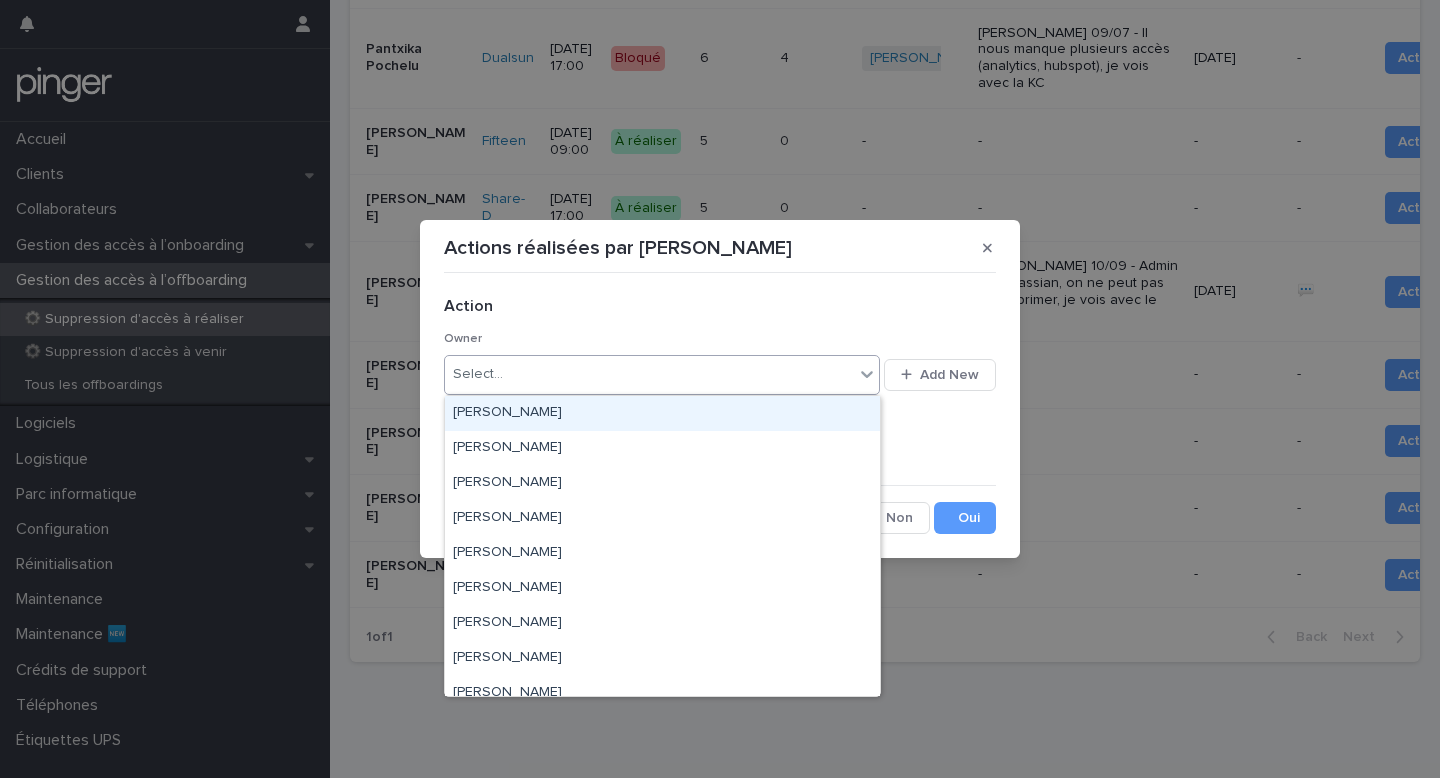 click on "Select..." at bounding box center [649, 374] 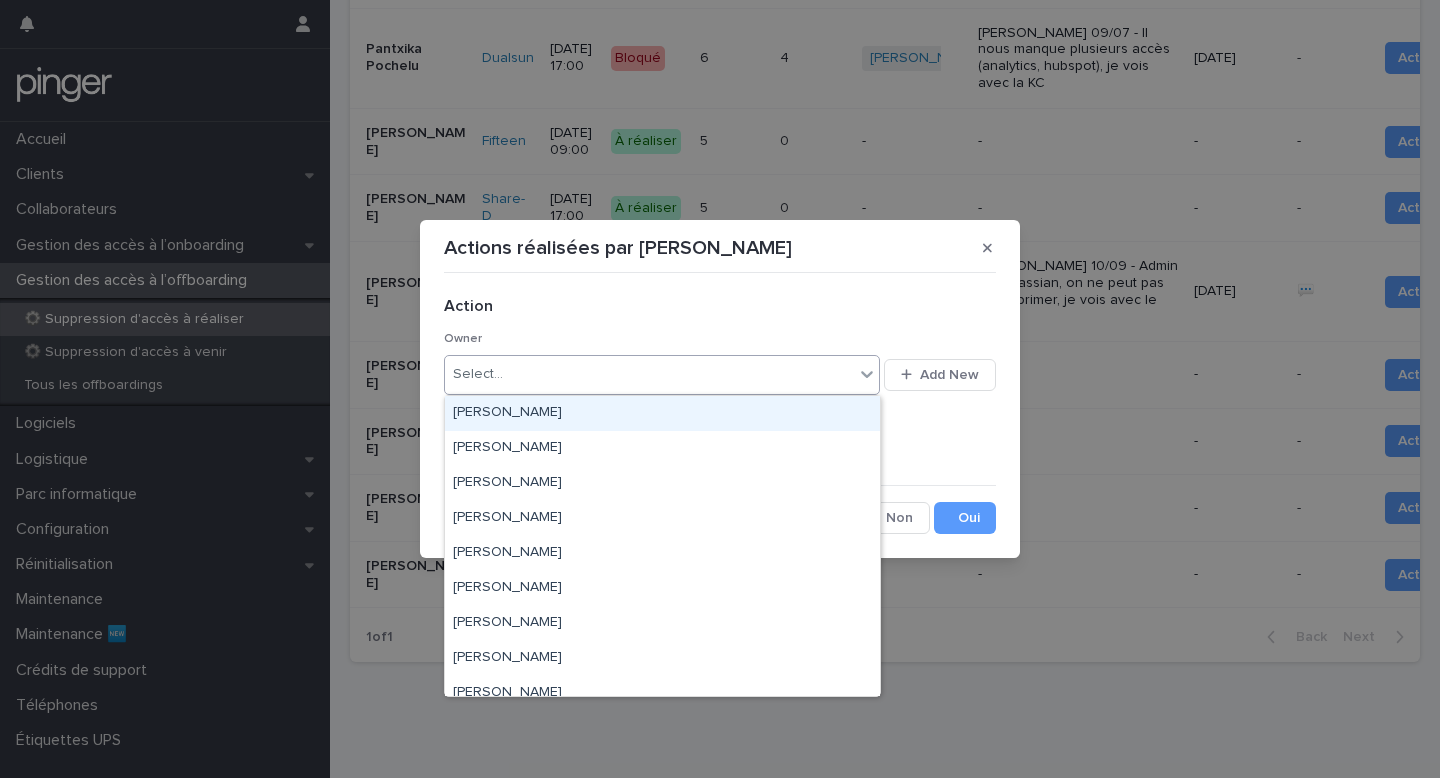 click on "[PERSON_NAME]" at bounding box center [662, 413] 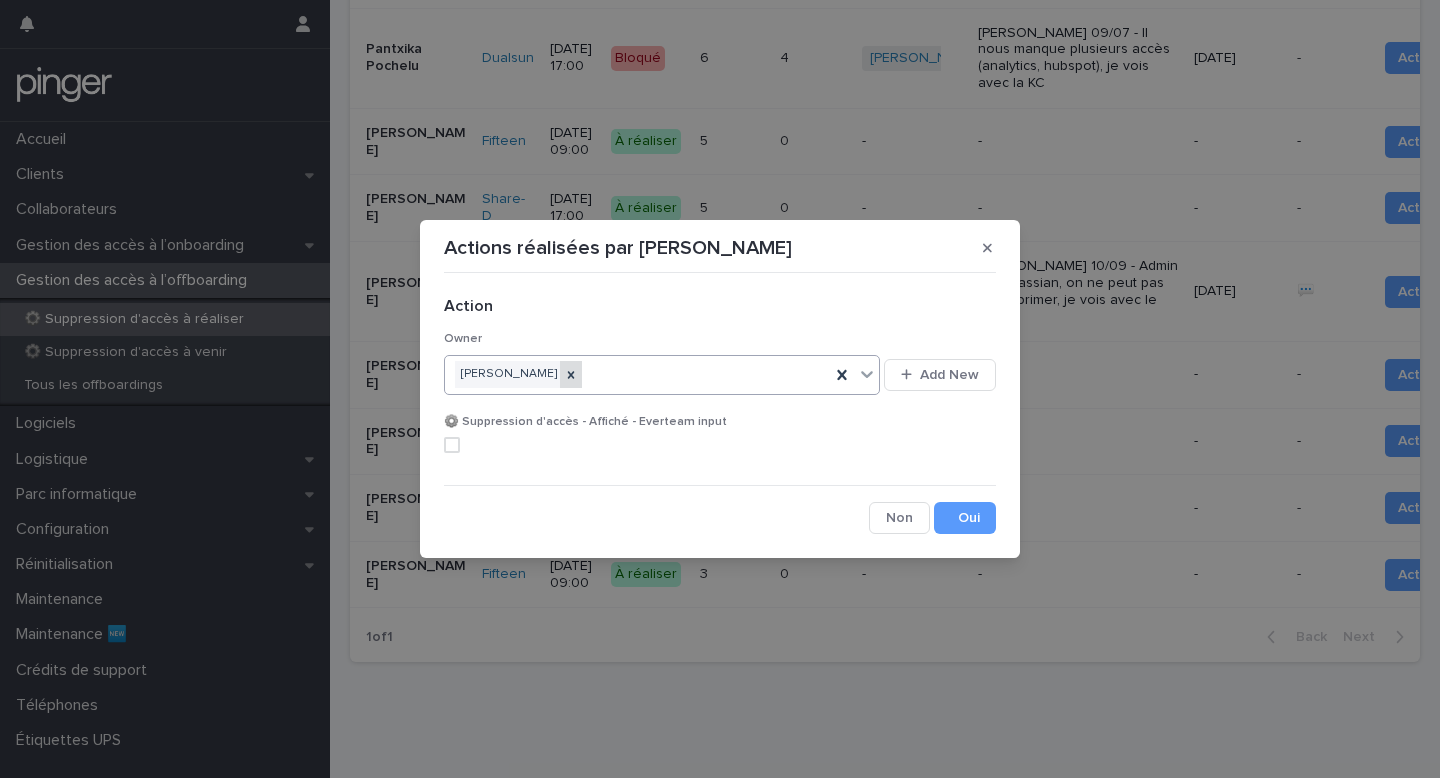 click 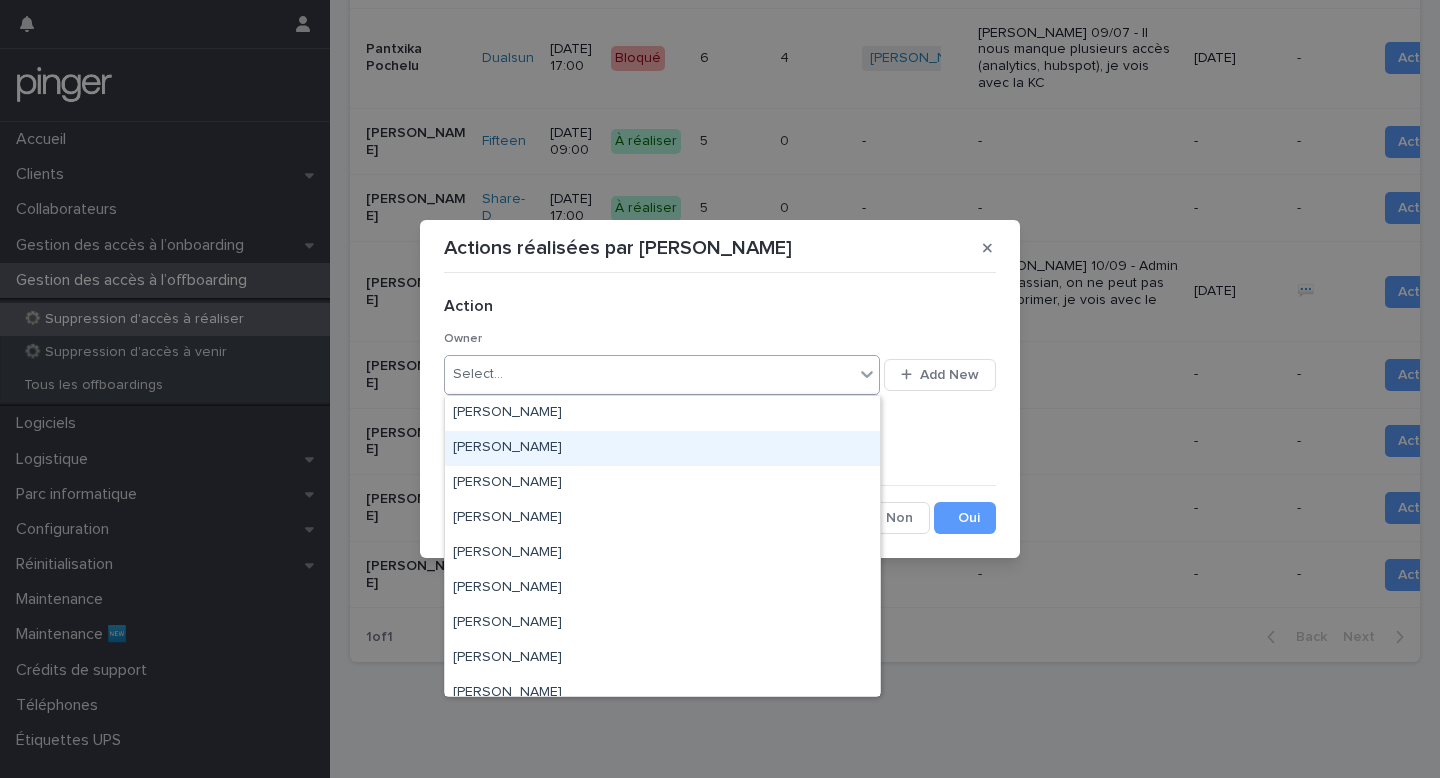 click on "[PERSON_NAME]" at bounding box center (662, 448) 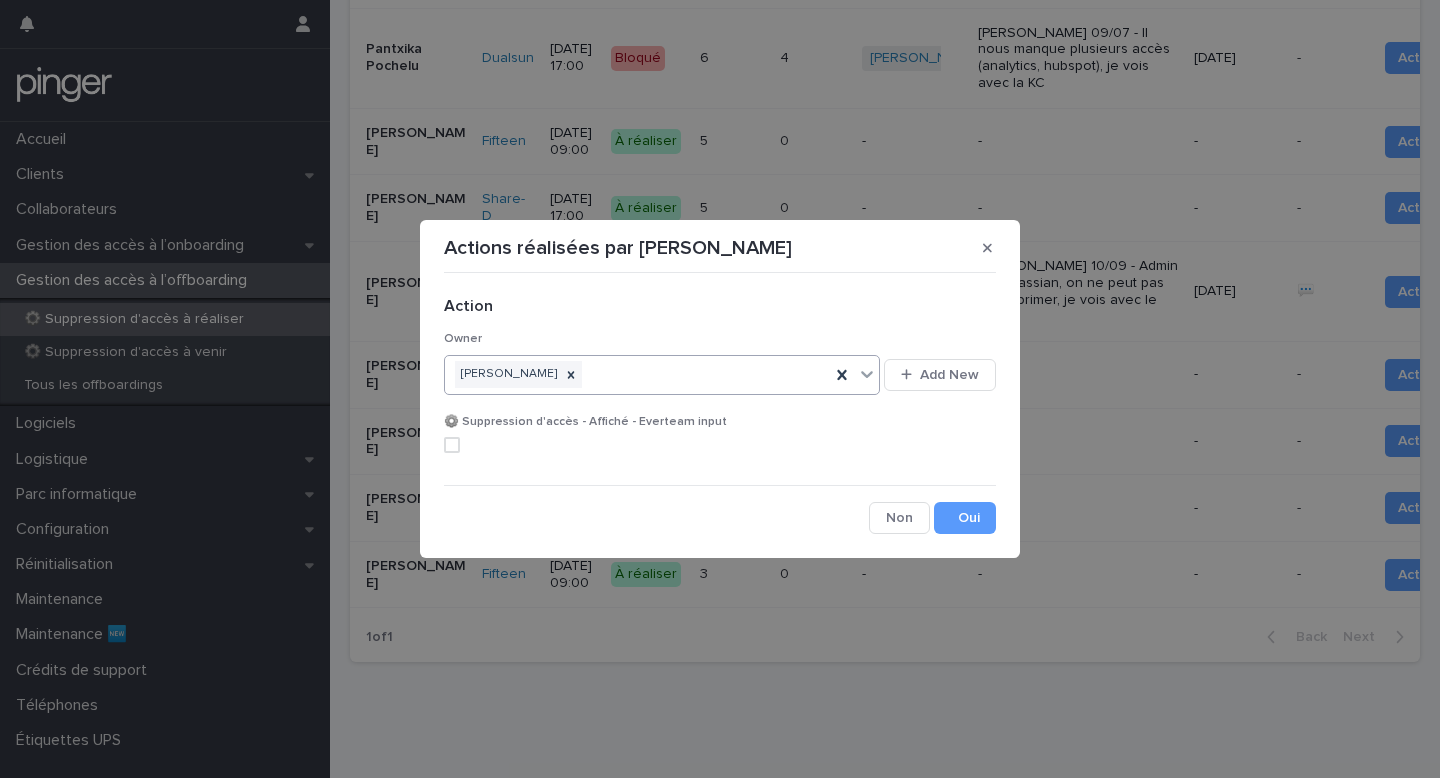 click on "Actions réalisées par Everping Action Owner   option [PERSON_NAME], selected.     0 results available. Select is focused ,type to refine list, press Down to open the menu,  press left to focus selected values [PERSON_NAME] Add New ⚙️ Suppression d'accès - Affiché - Everteam input Cancel Save" at bounding box center (720, 389) 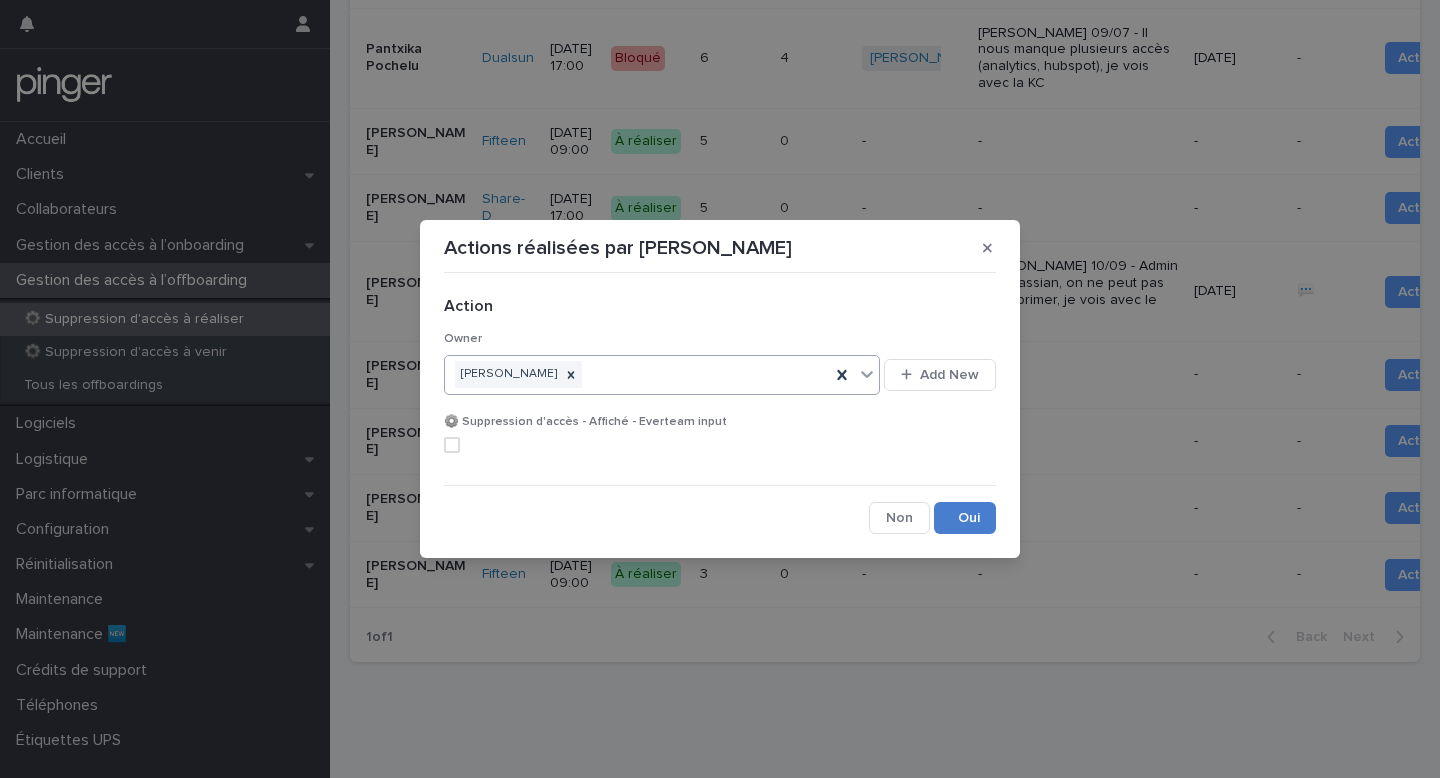 click on "Save" at bounding box center [965, 518] 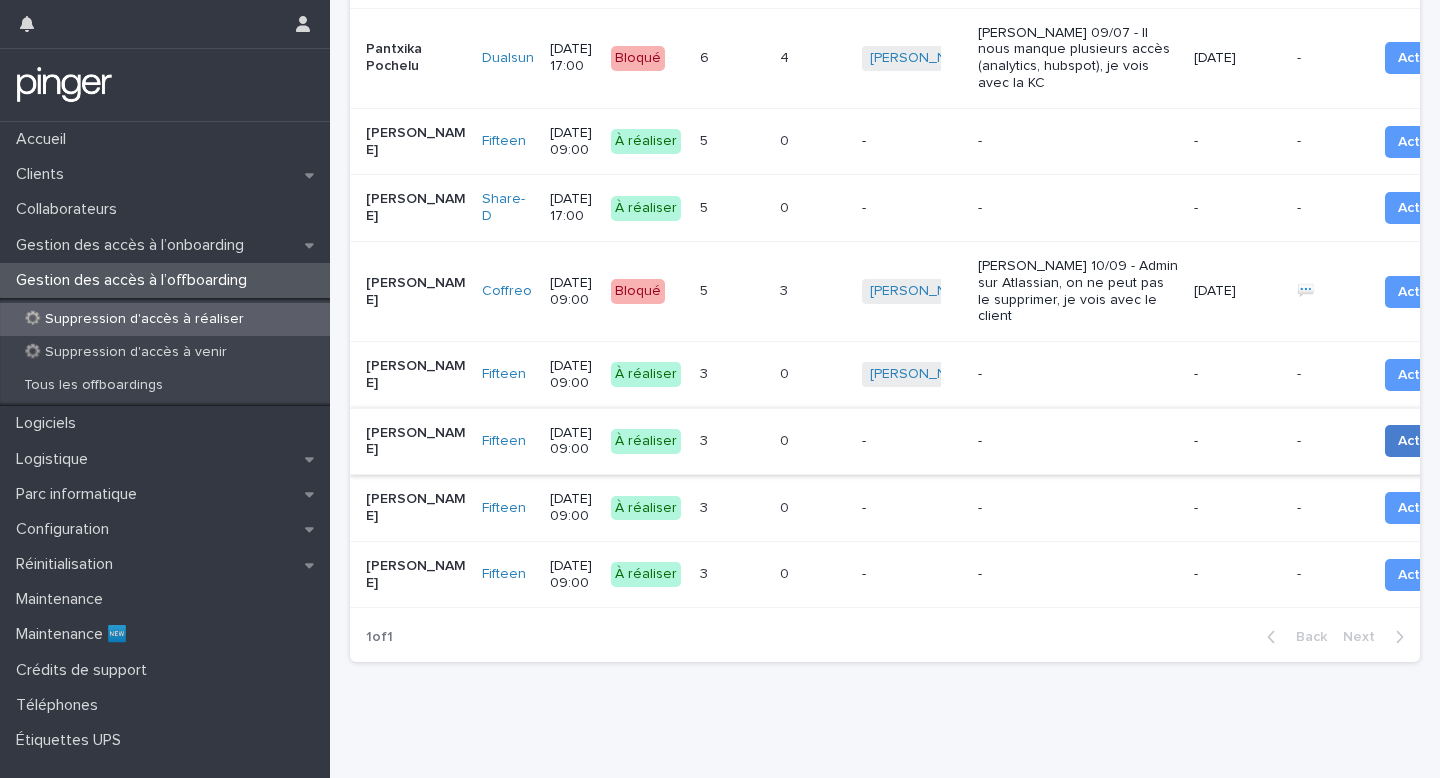 click on "Action" at bounding box center [1419, 441] 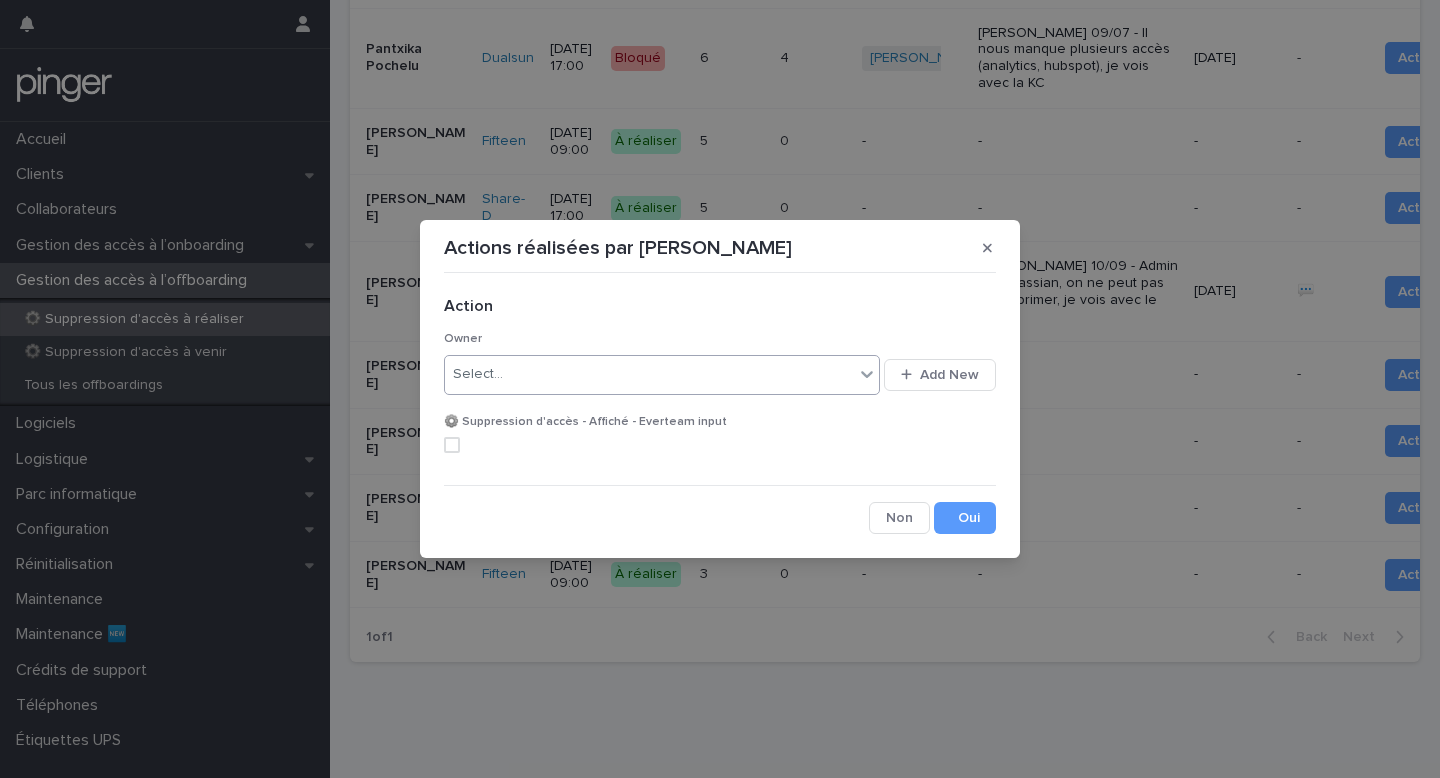 click on "Select..." at bounding box center [649, 374] 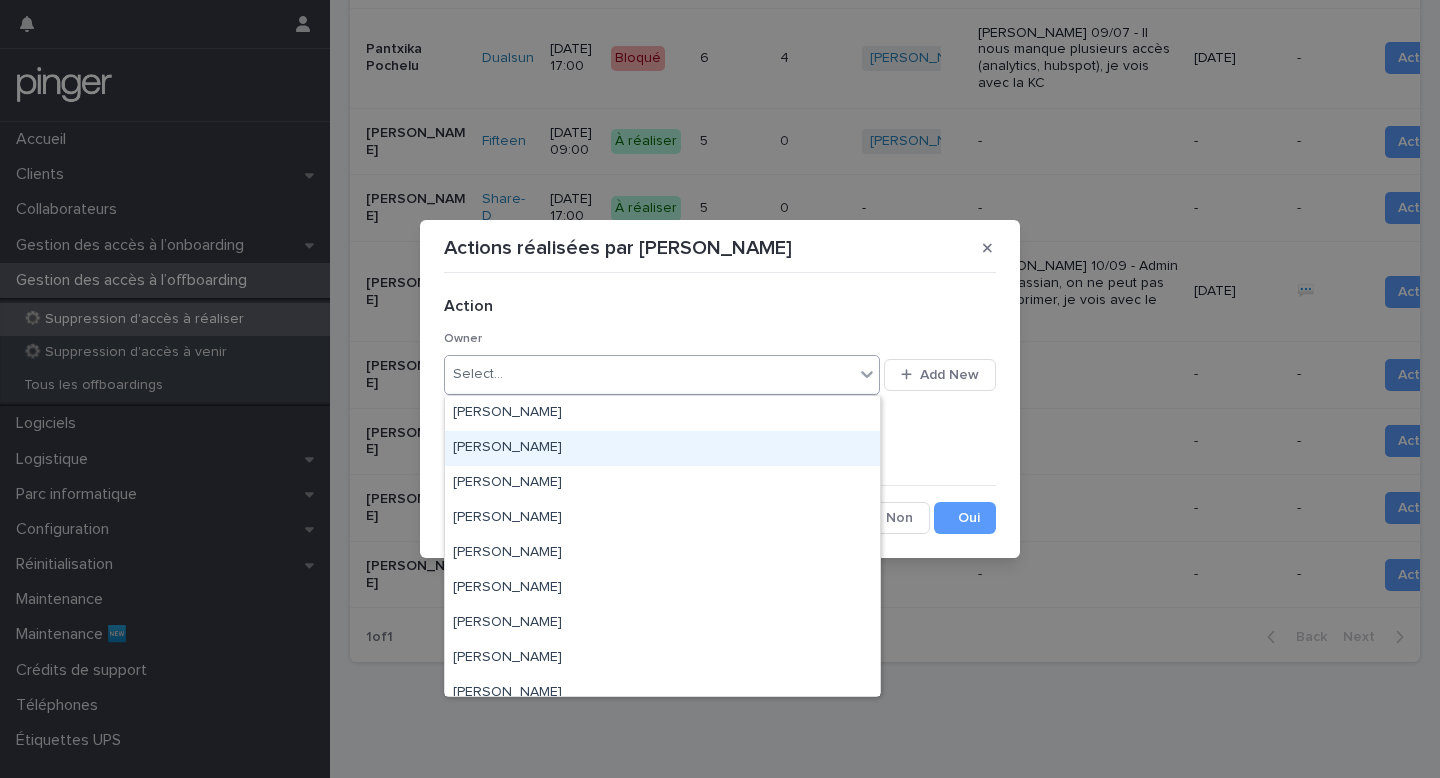 click on "[PERSON_NAME]" at bounding box center (662, 448) 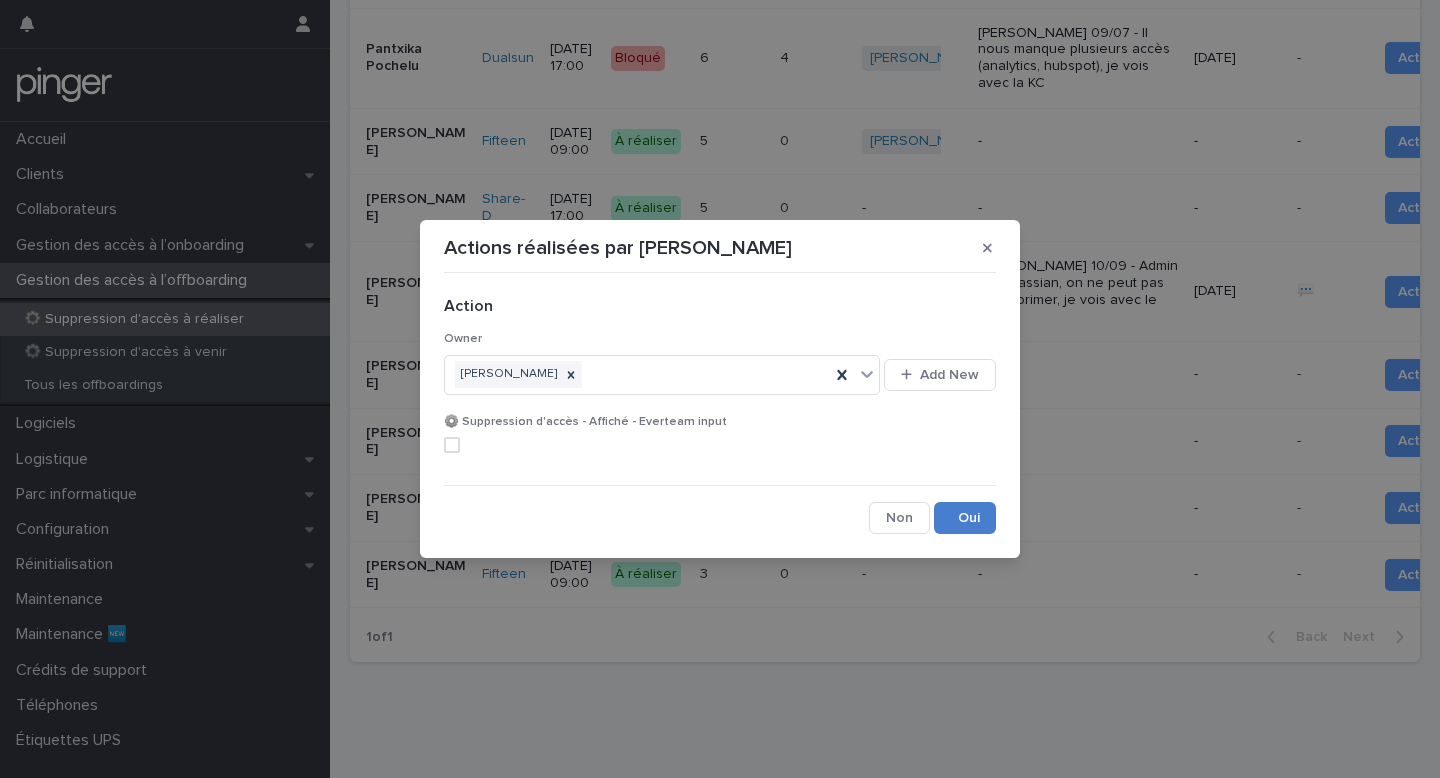 click on "Save" at bounding box center [965, 518] 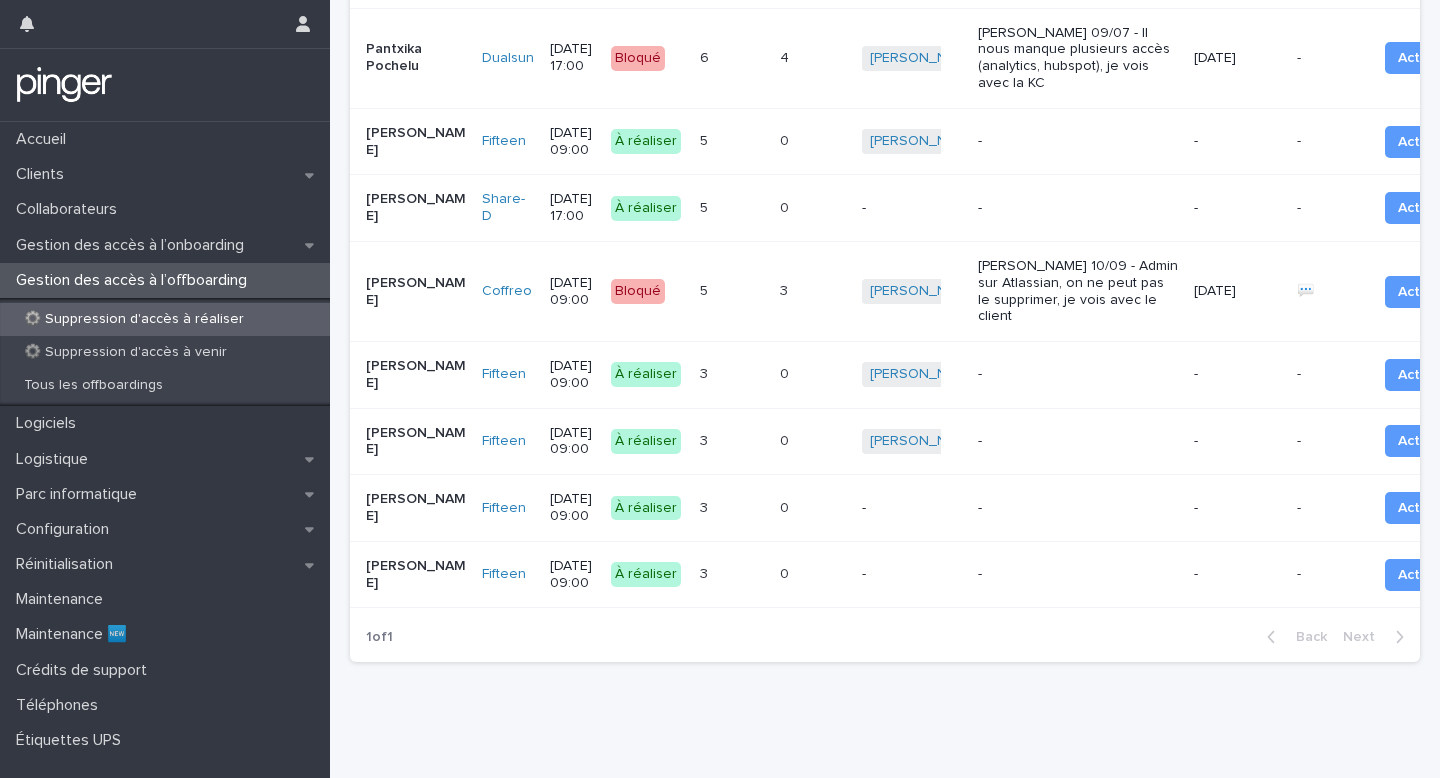 click on "Action" at bounding box center (1490, 508) 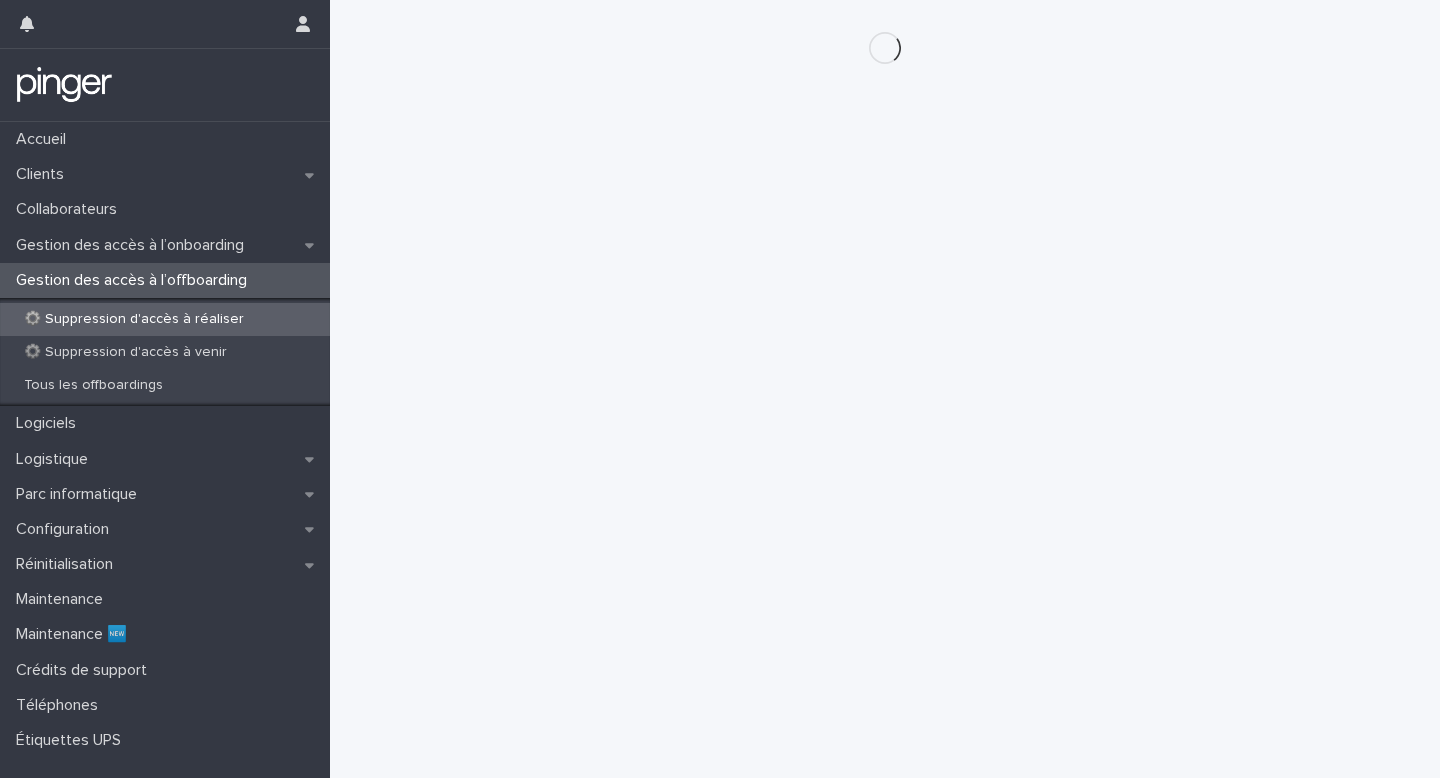 scroll, scrollTop: 0, scrollLeft: 0, axis: both 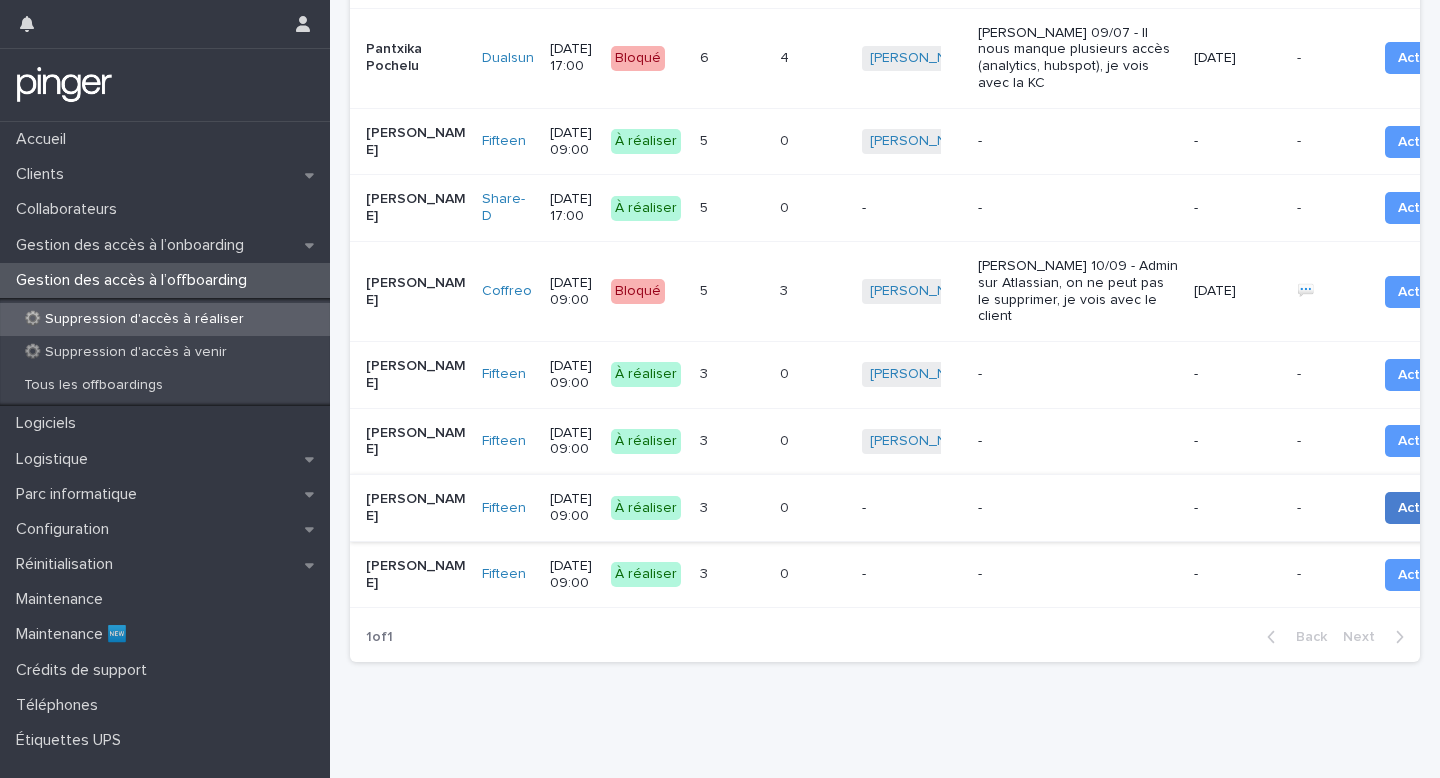 click on "Action" at bounding box center [1419, 508] 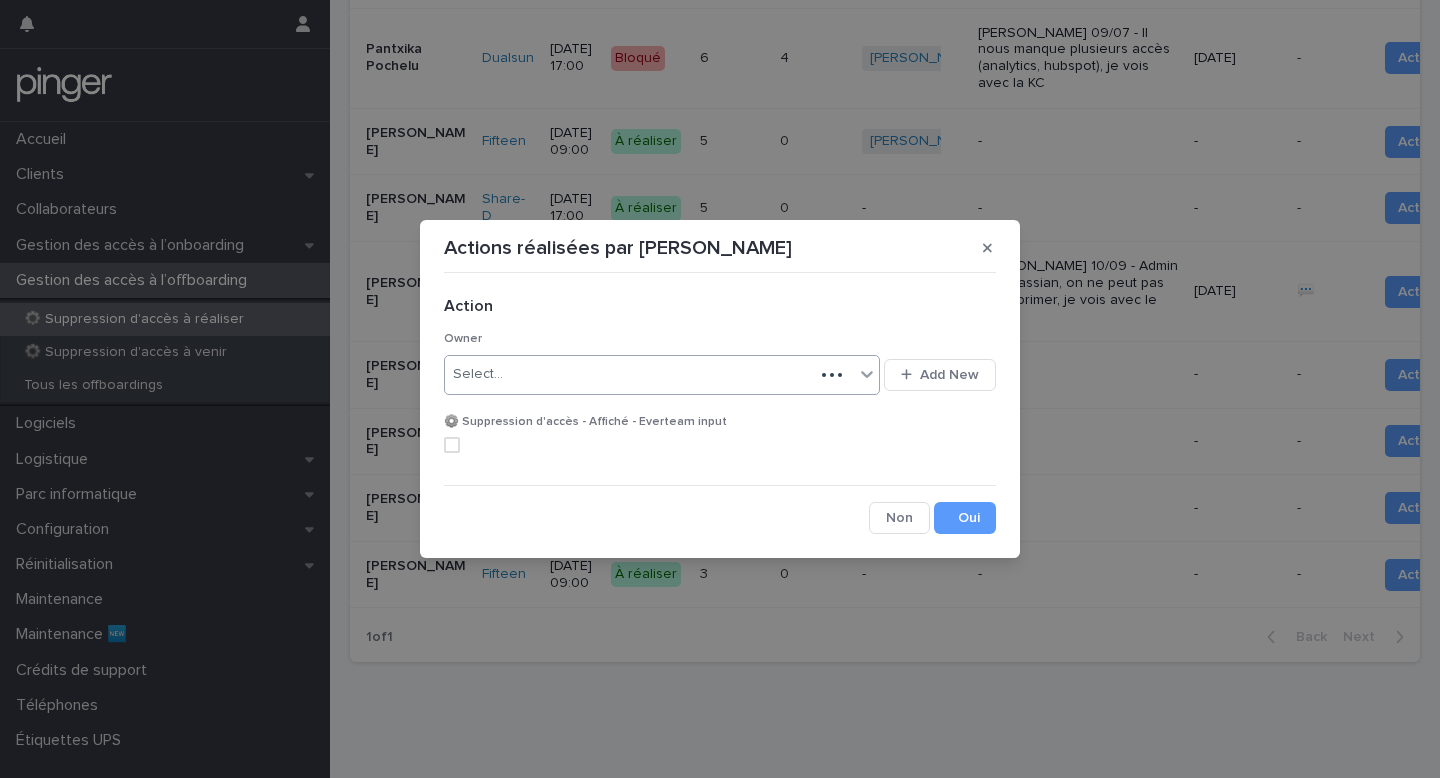 click on "Select..." at bounding box center [629, 374] 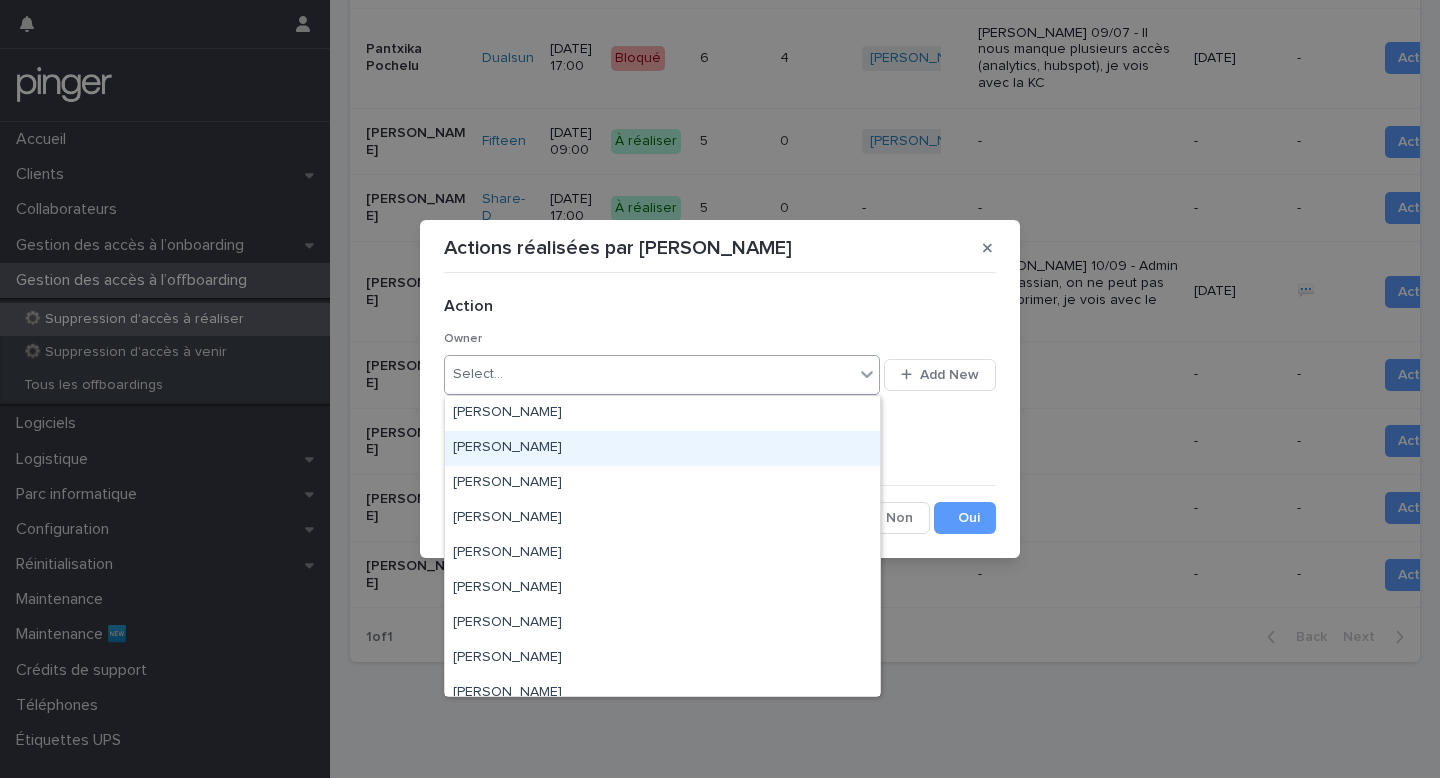 click on "[PERSON_NAME]" at bounding box center (662, 448) 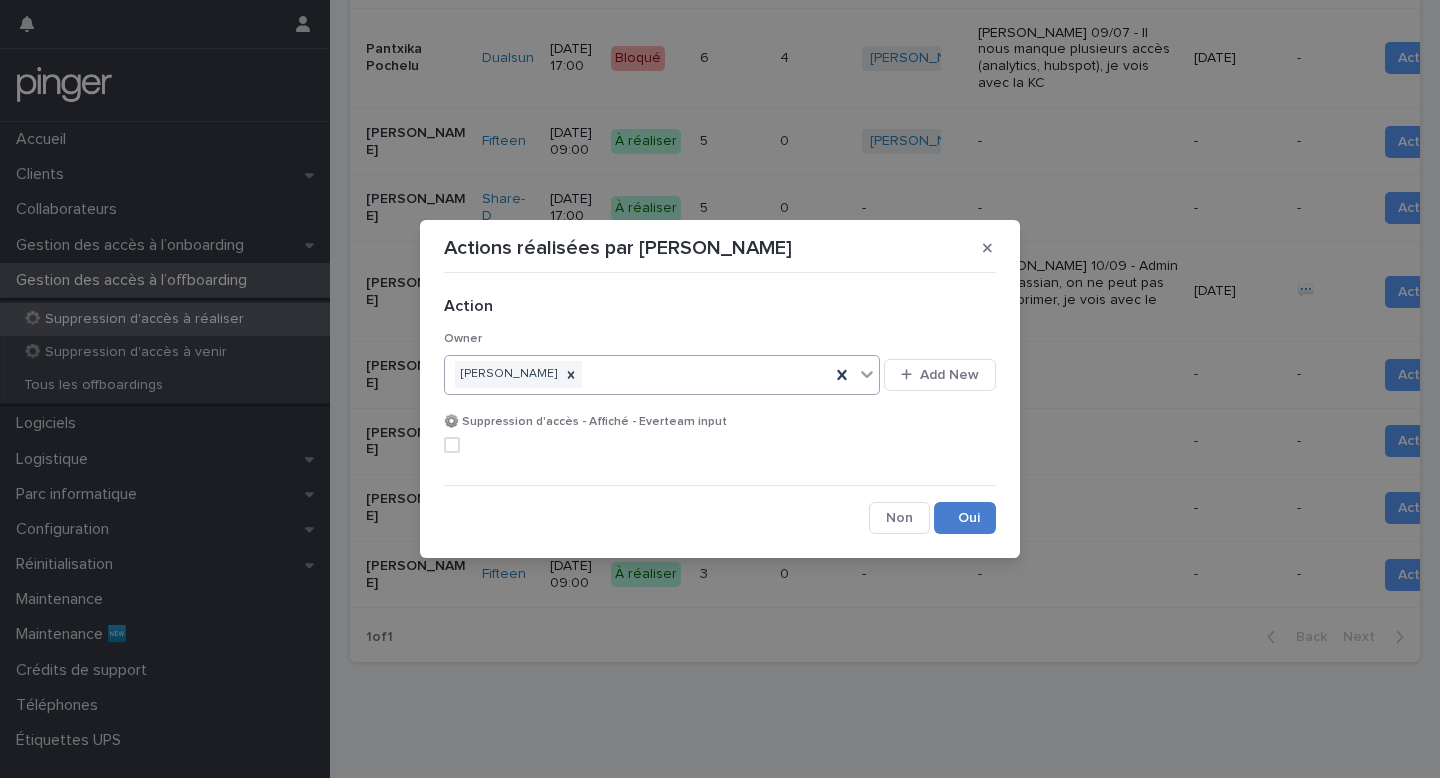 click on "Save" at bounding box center (965, 518) 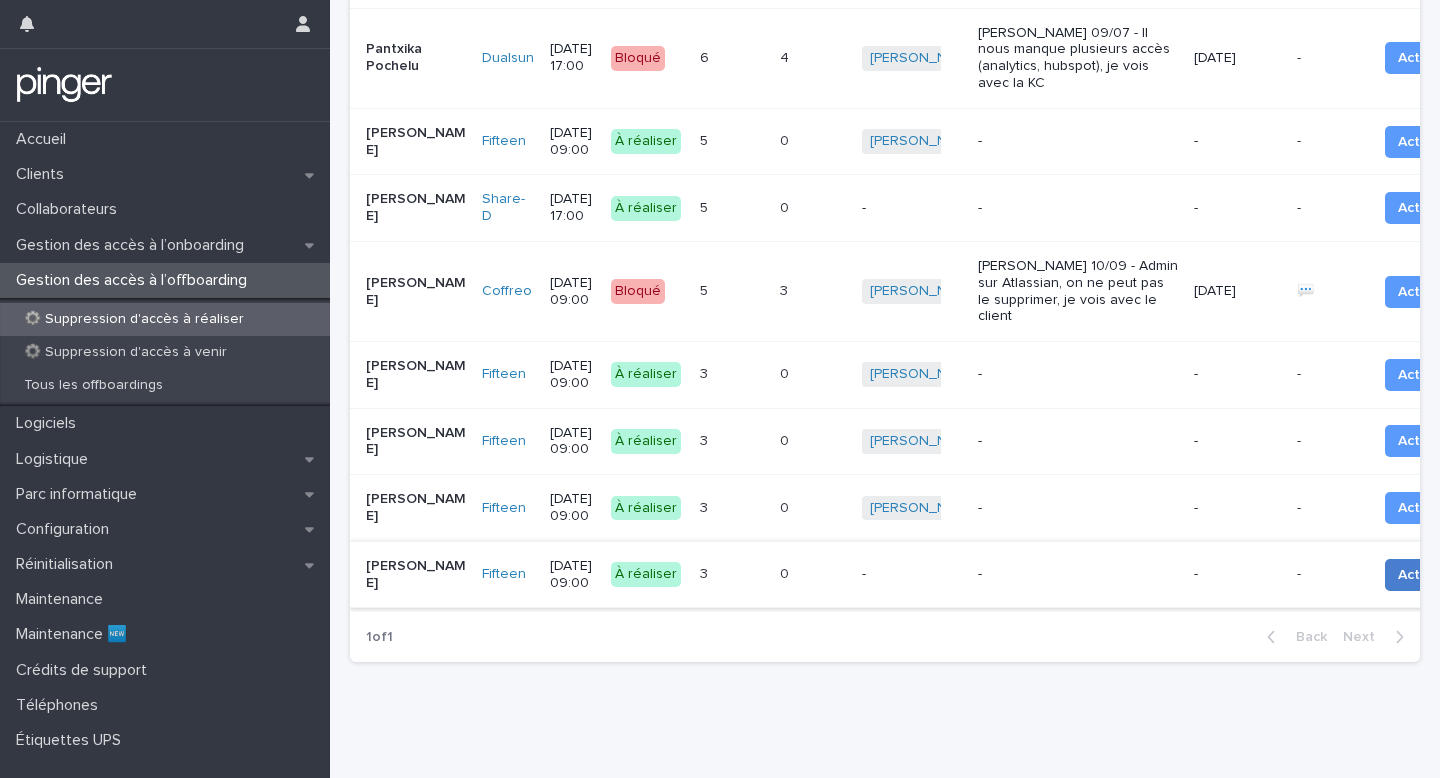 click on "Action" at bounding box center (1419, 575) 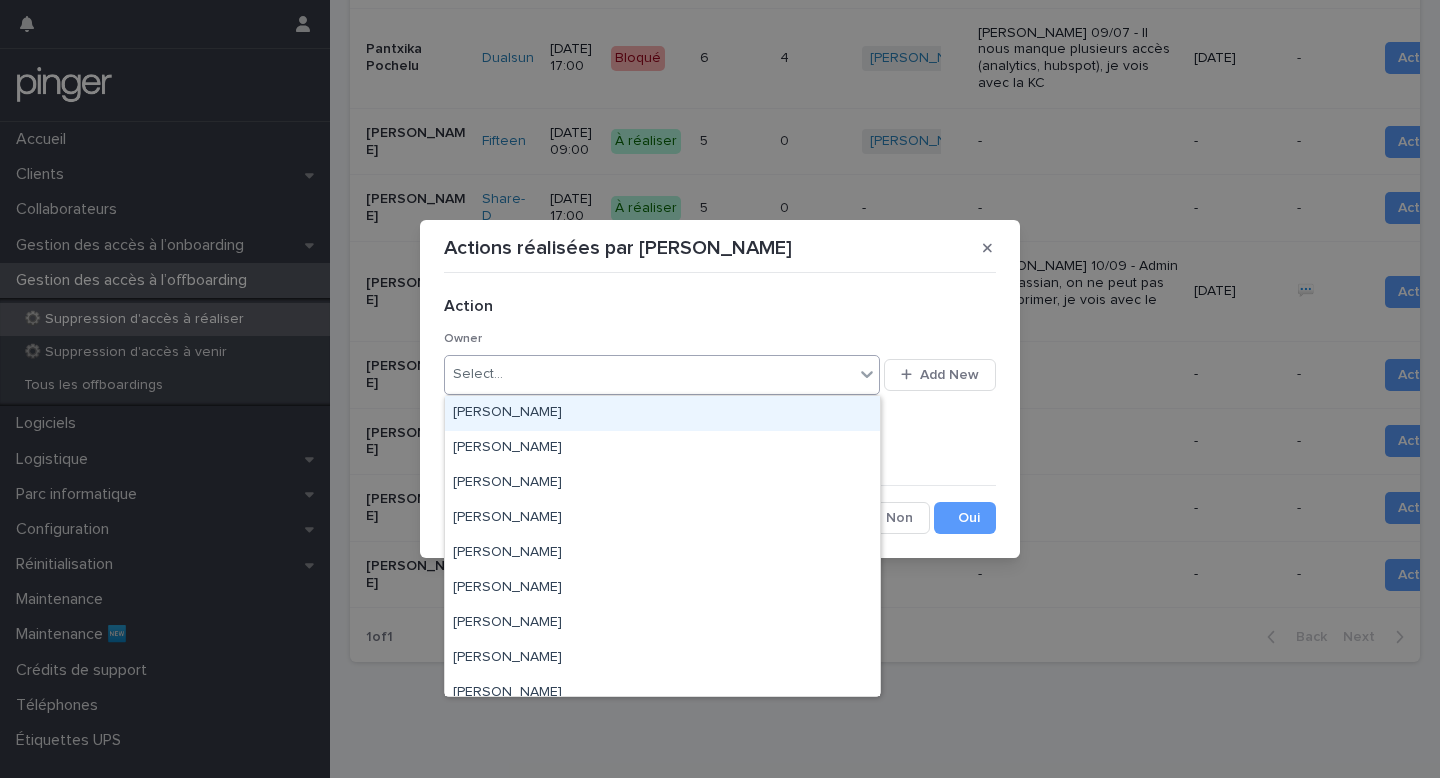 click on "Select..." at bounding box center [649, 374] 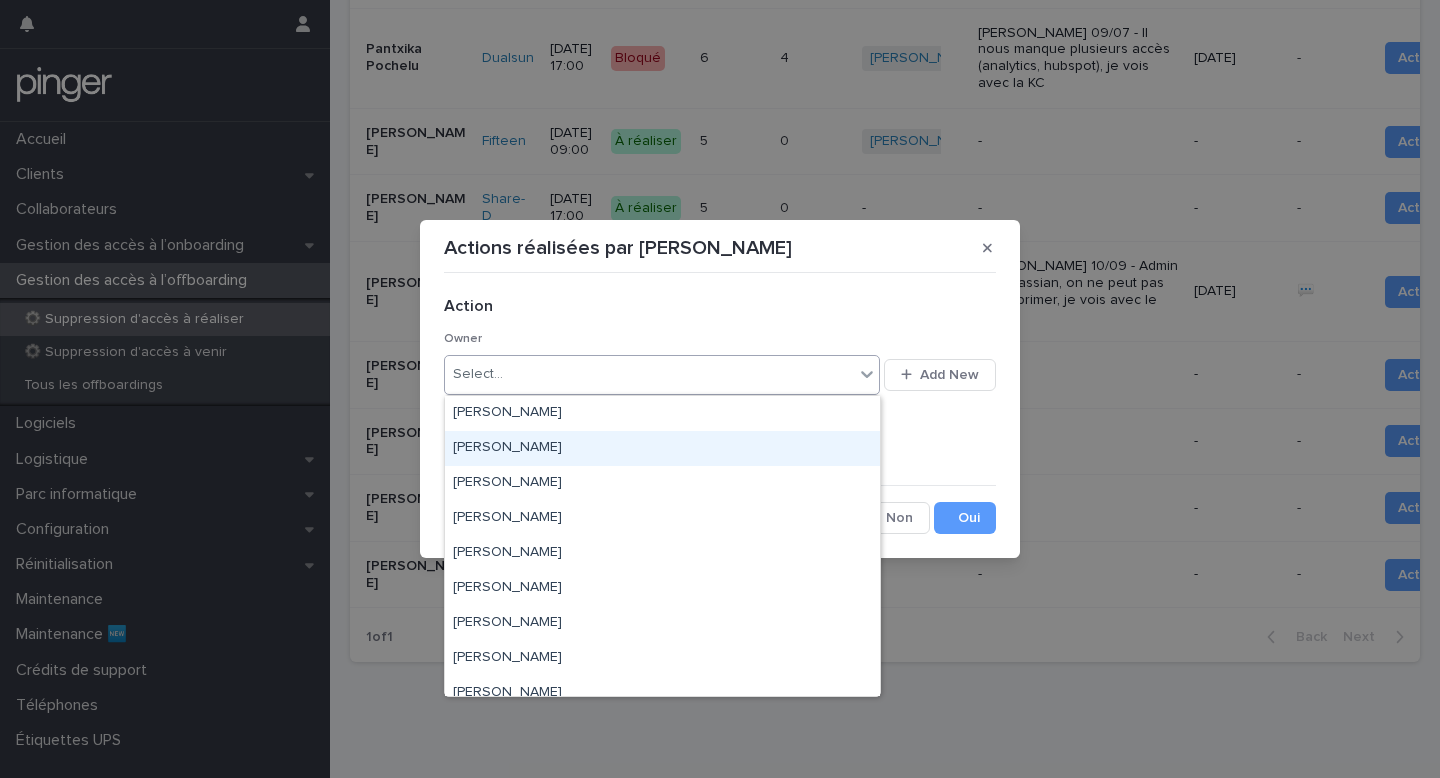 drag, startPoint x: 627, startPoint y: 408, endPoint x: 619, endPoint y: 437, distance: 30.083218 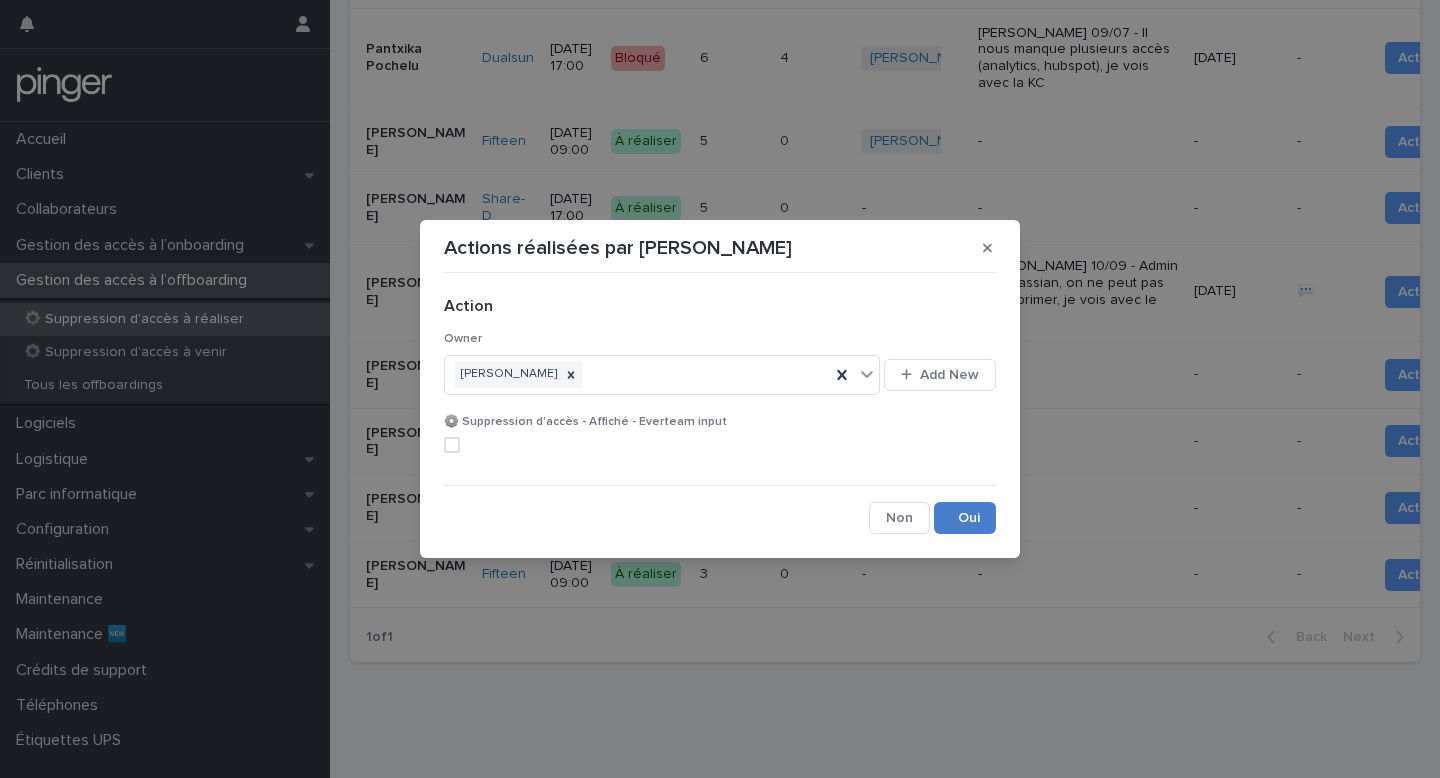 click on "Save" at bounding box center [965, 518] 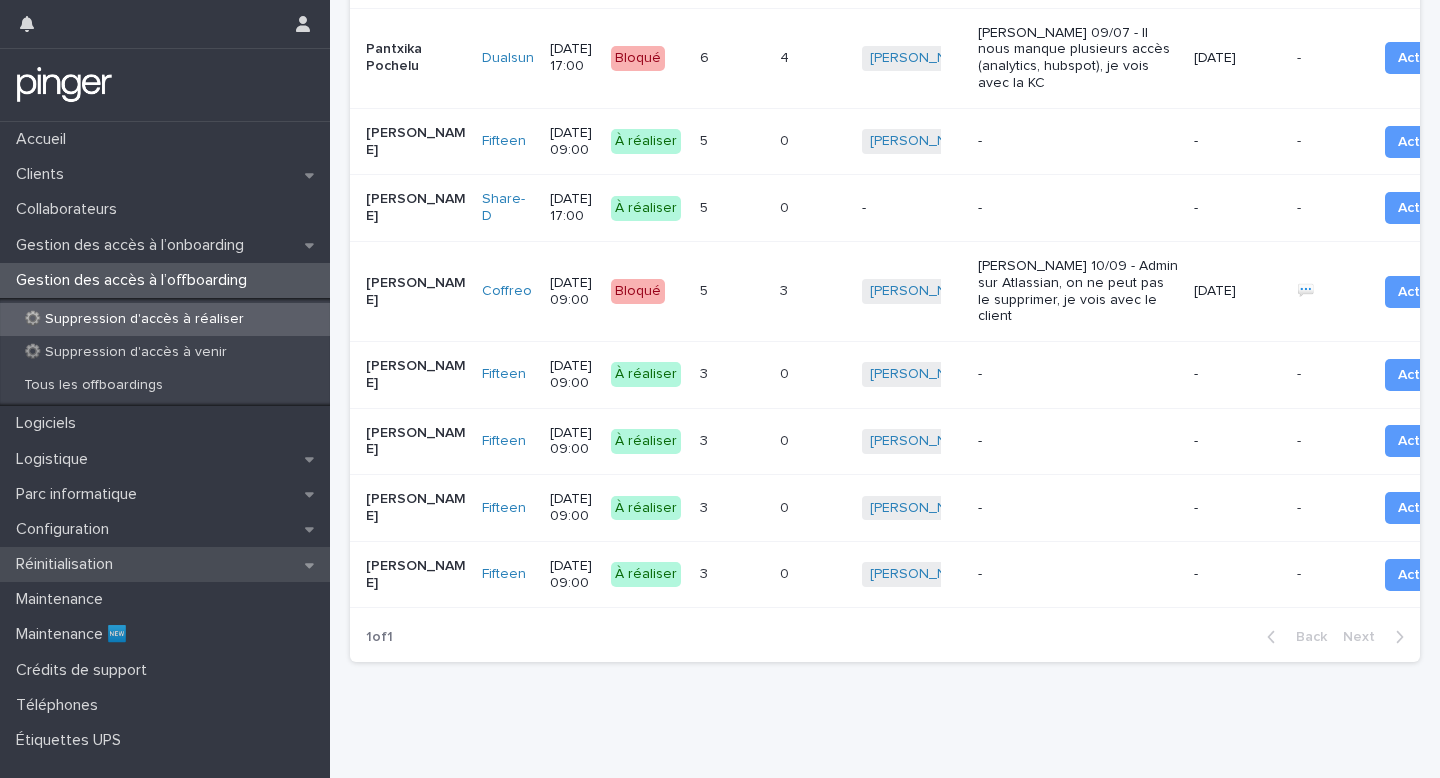 click on "Réinitialisation" at bounding box center [165, 564] 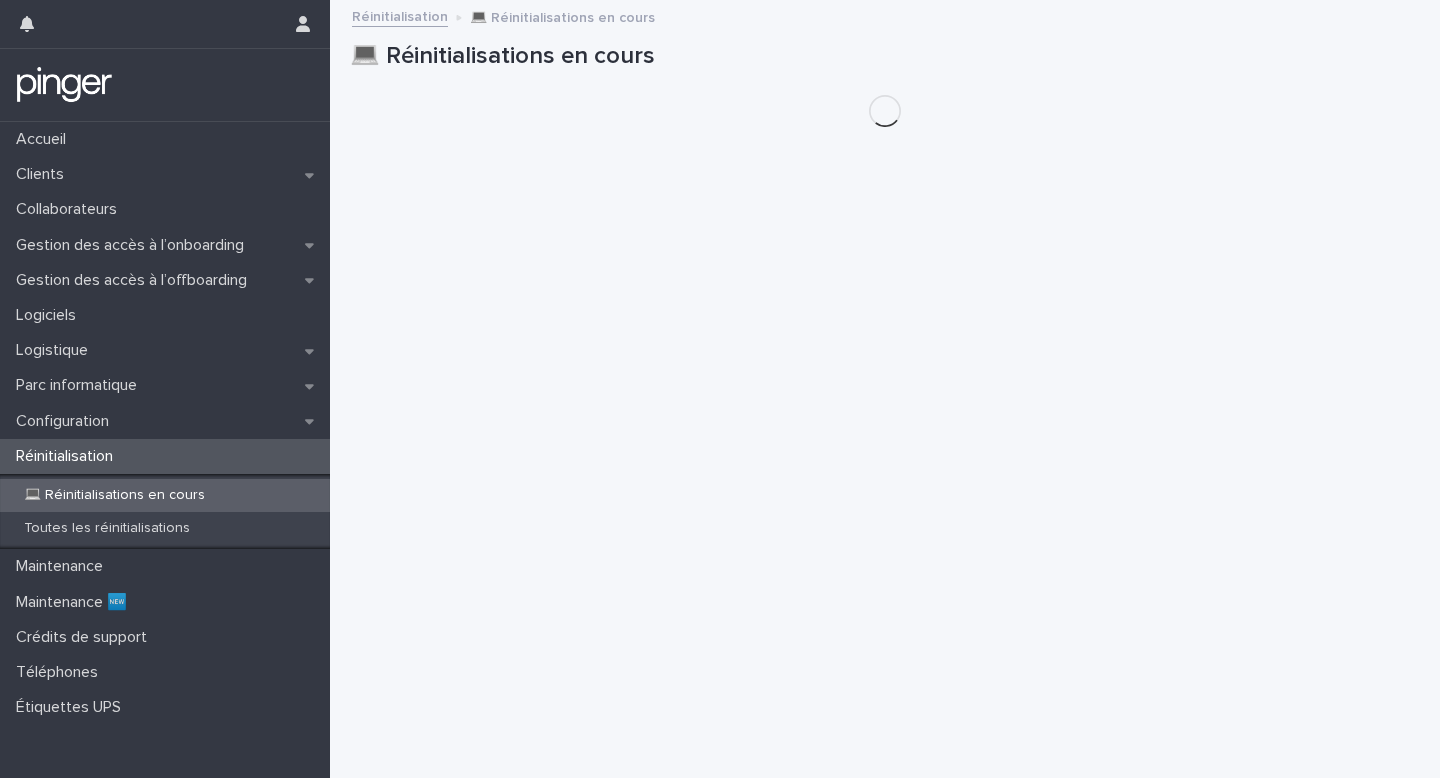scroll, scrollTop: 0, scrollLeft: 0, axis: both 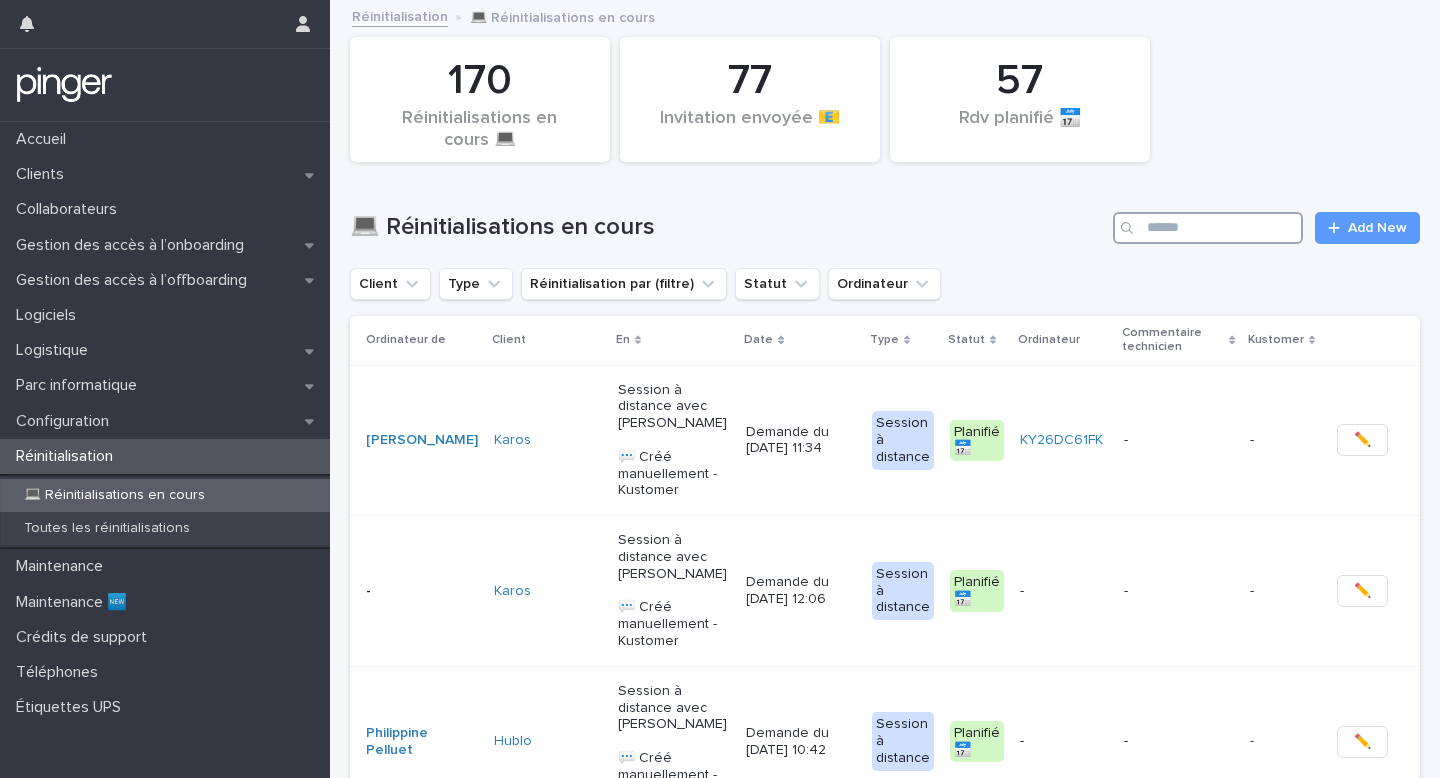 click at bounding box center (1208, 228) 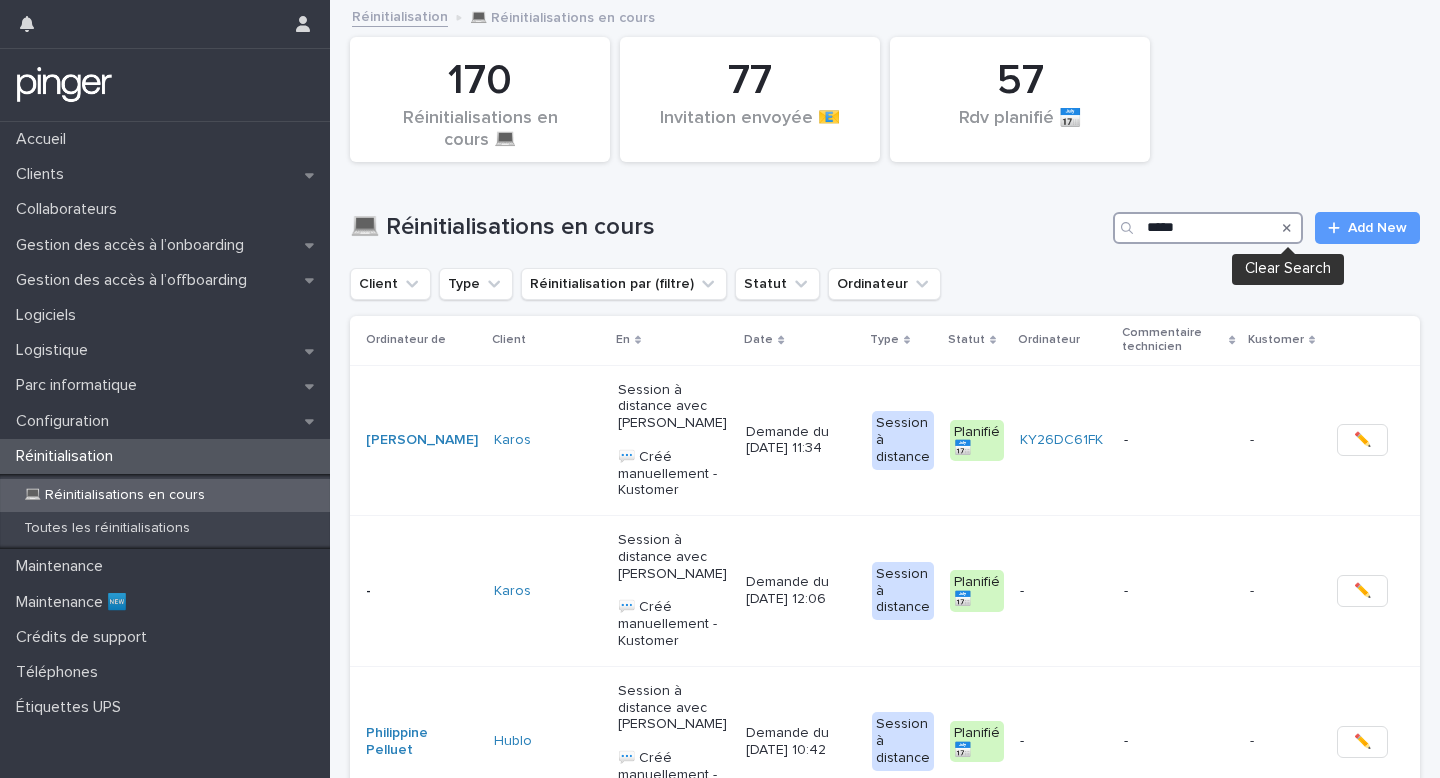 type on "*****" 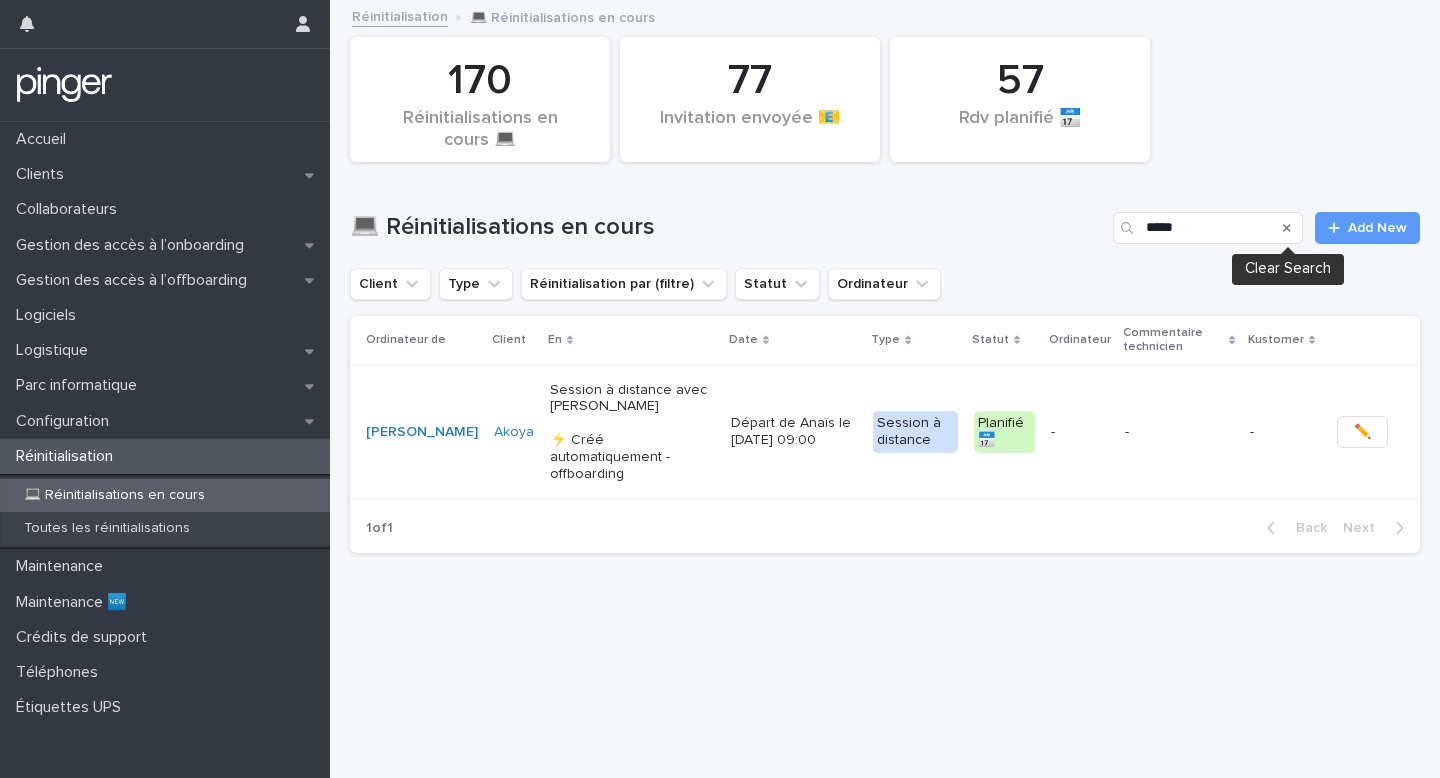 click on "-" at bounding box center (1179, 430) 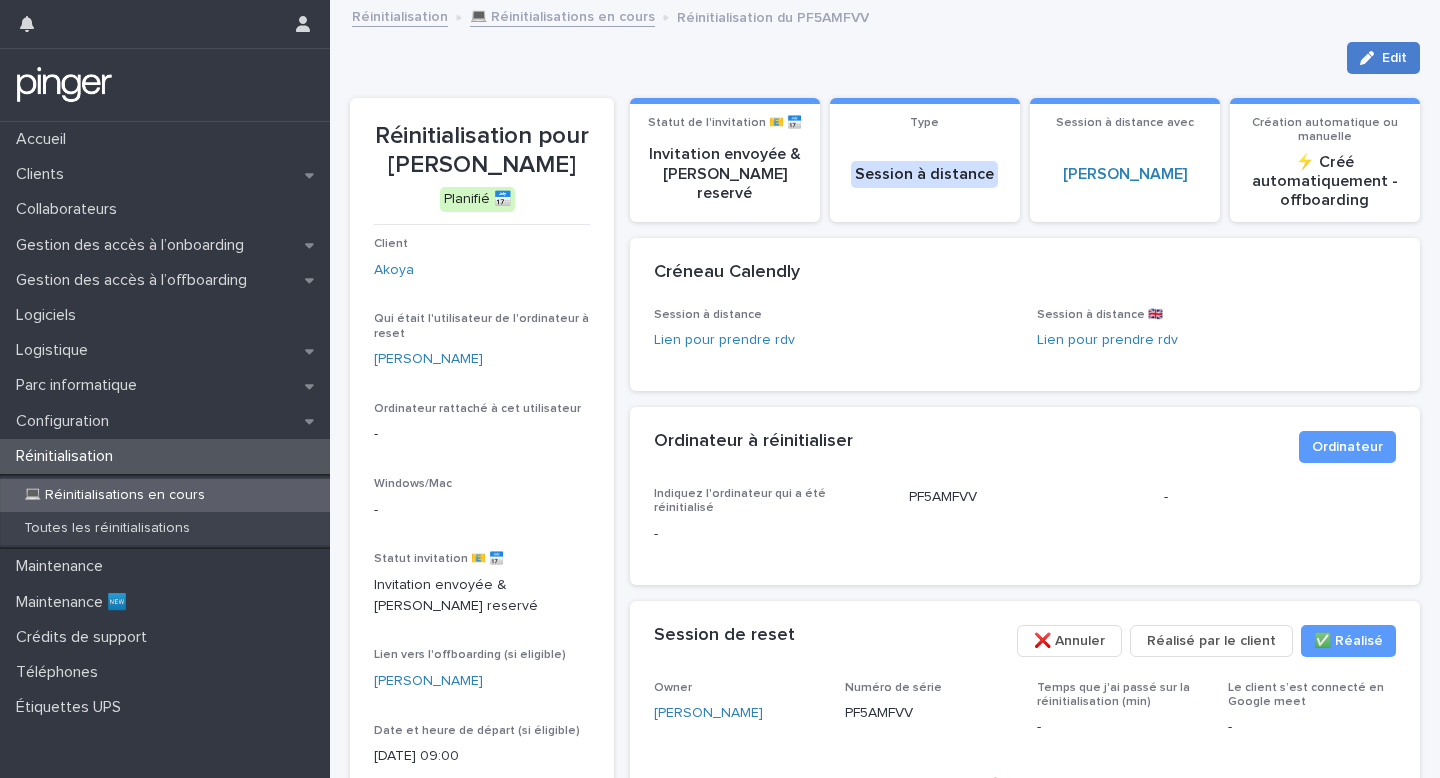 click on "Edit" at bounding box center [1383, 58] 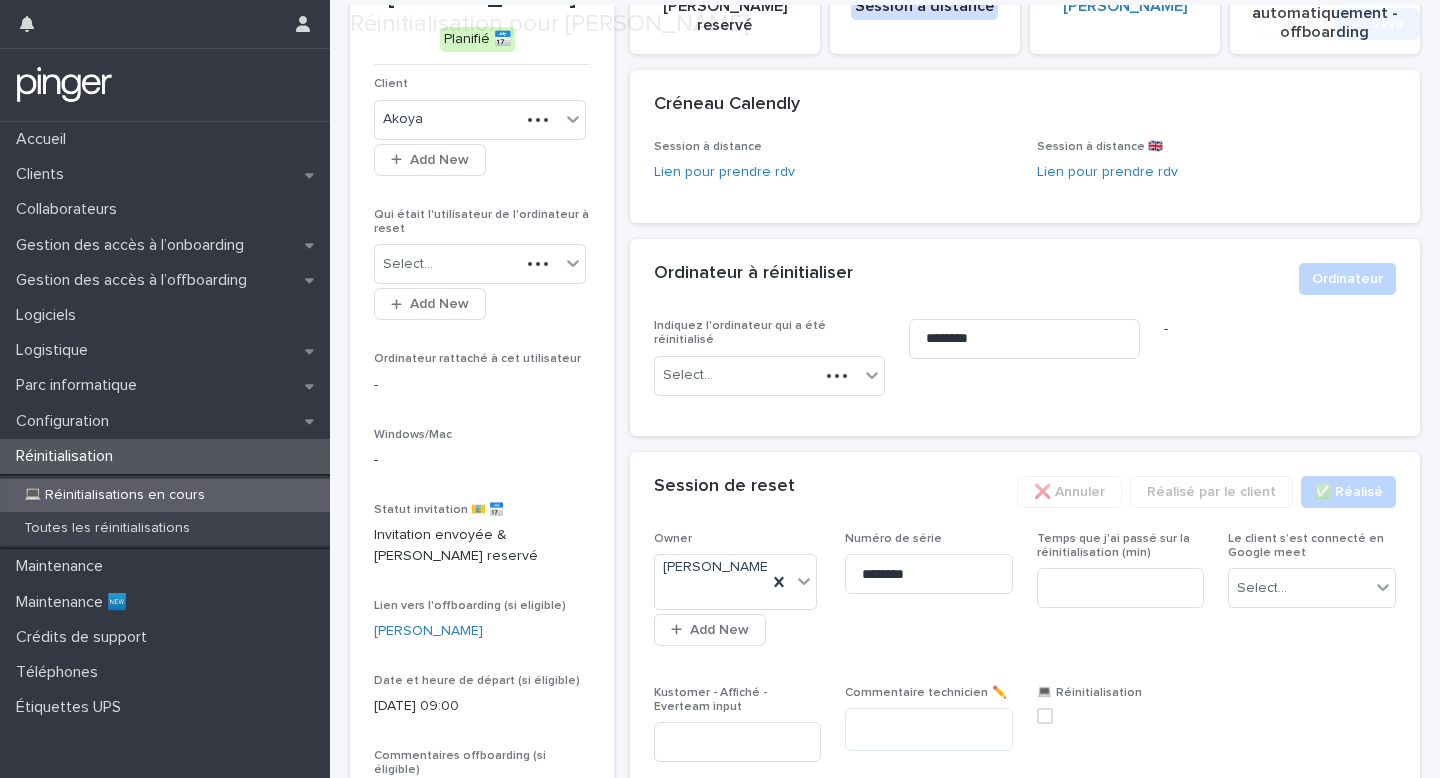 scroll, scrollTop: 388, scrollLeft: 0, axis: vertical 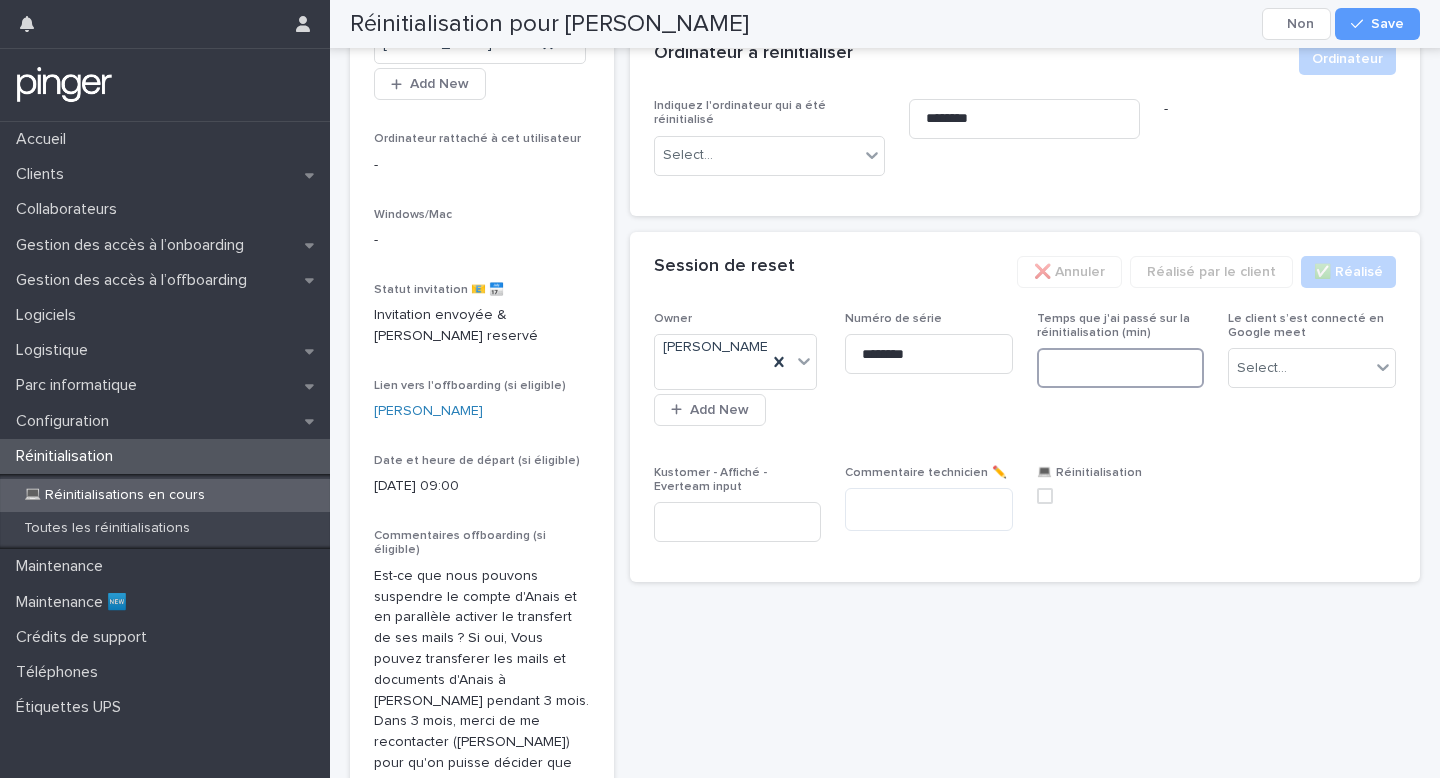 click at bounding box center (1121, 368) 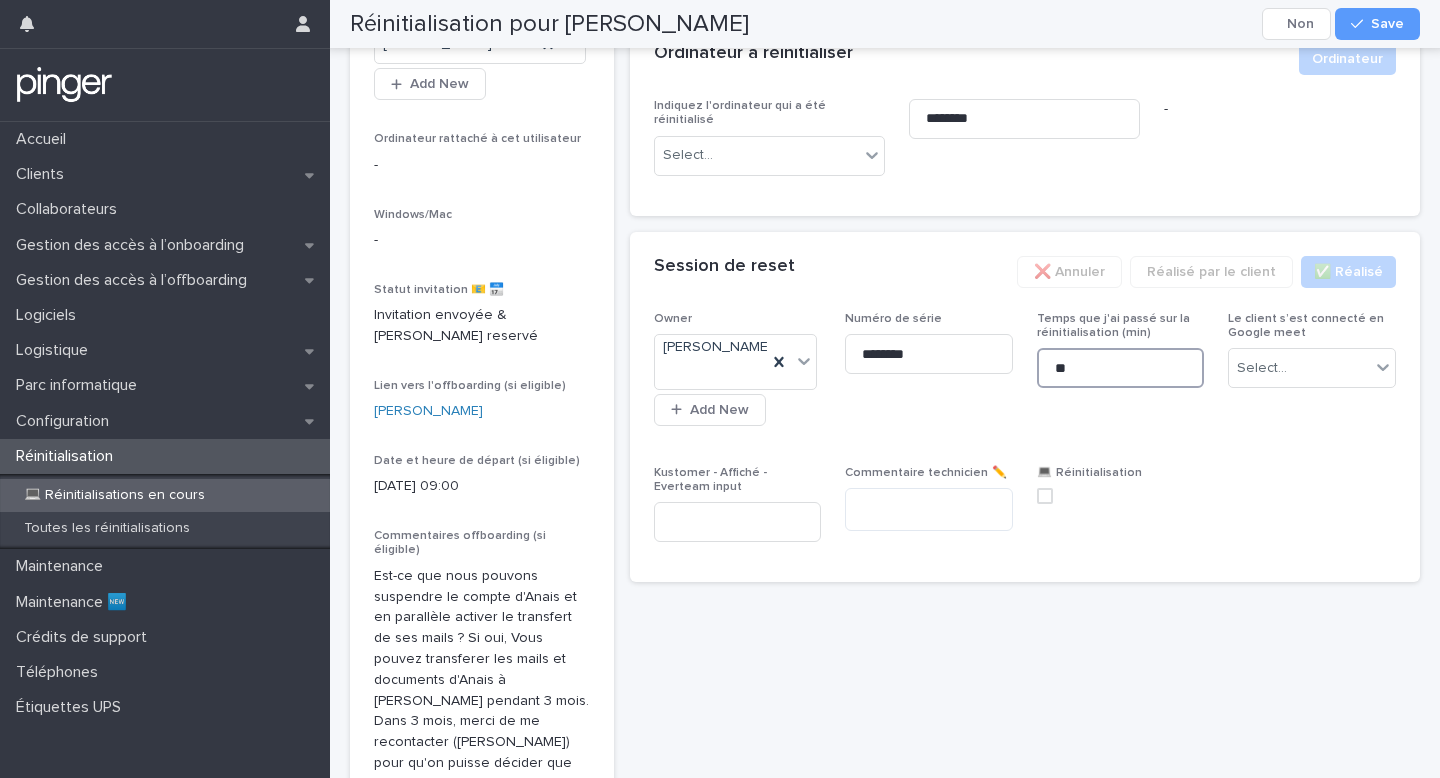 click at bounding box center (1045, 496) 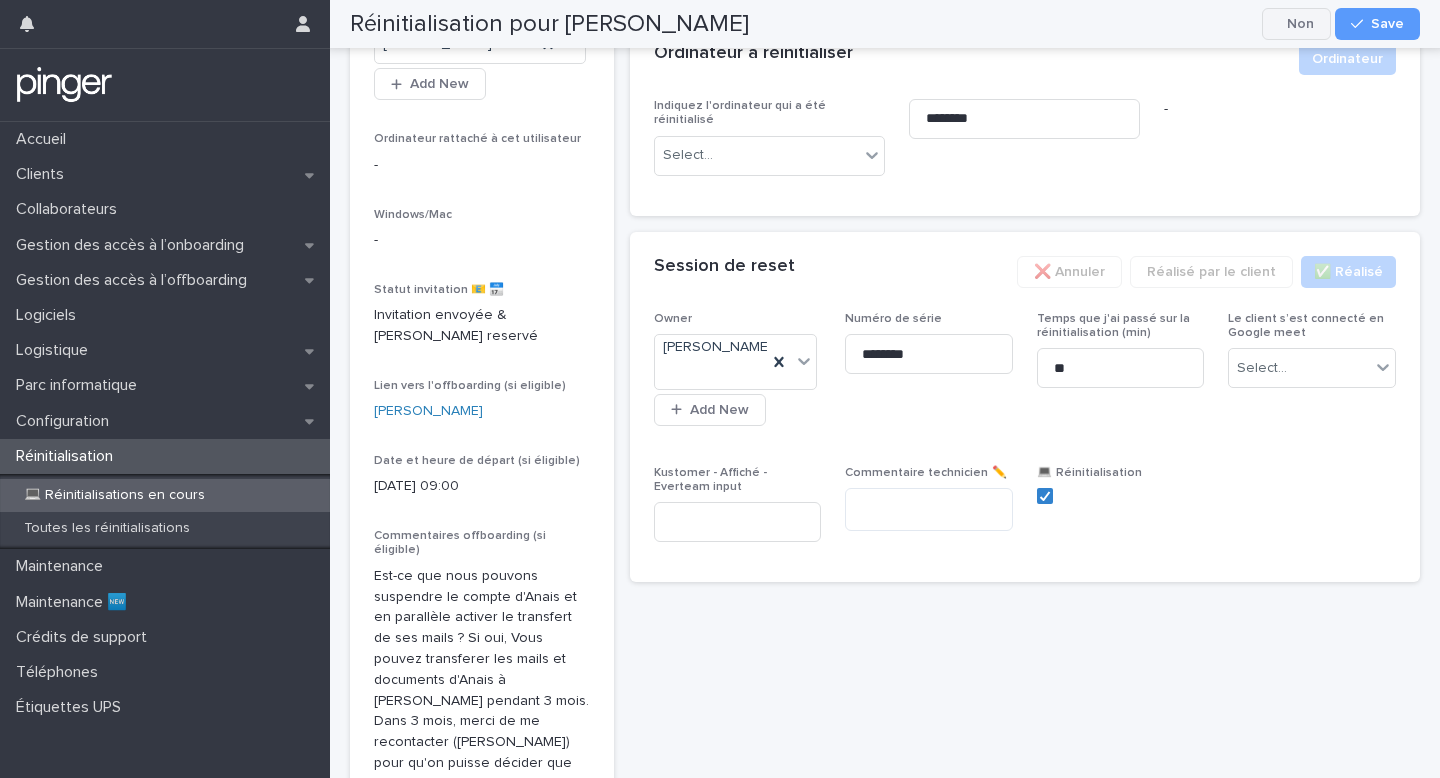 click 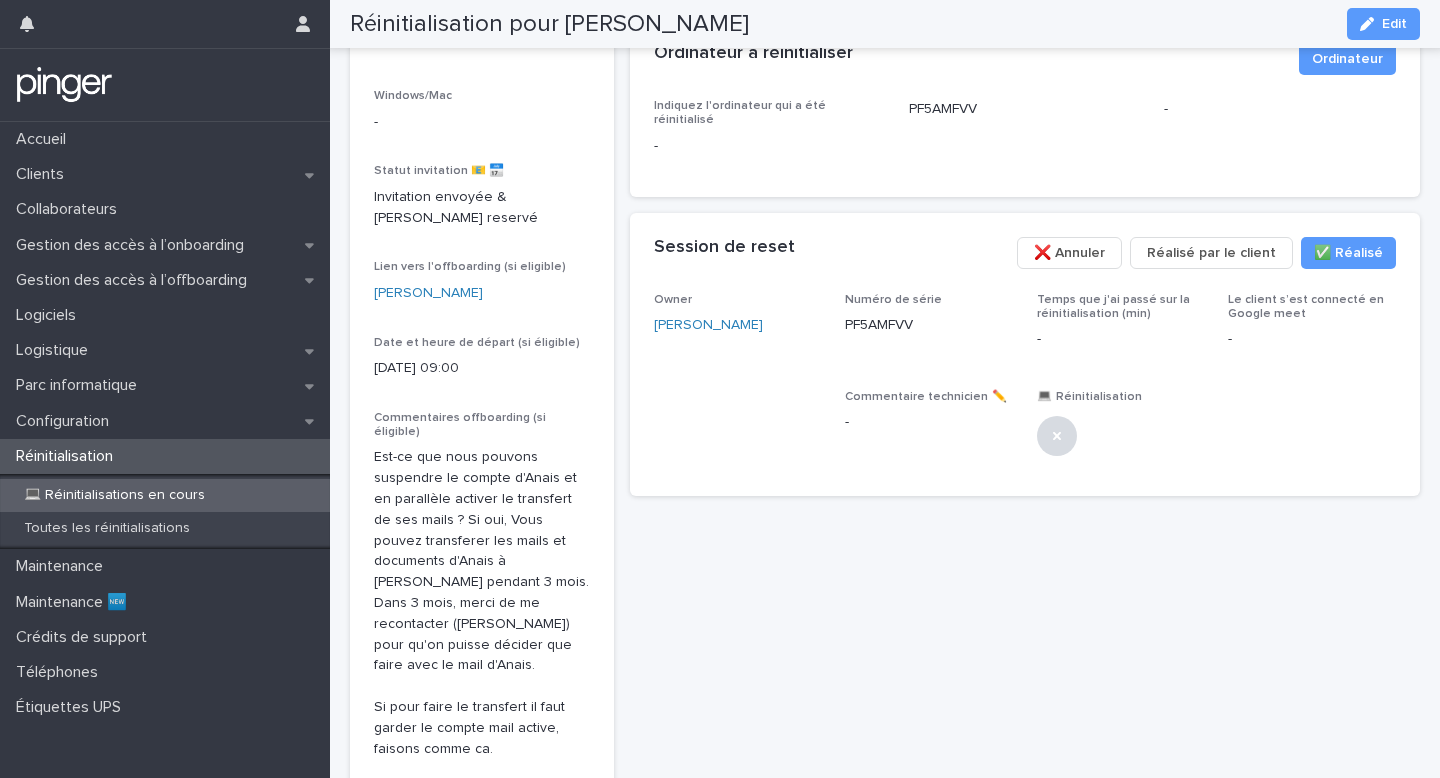 scroll, scrollTop: 301, scrollLeft: 0, axis: vertical 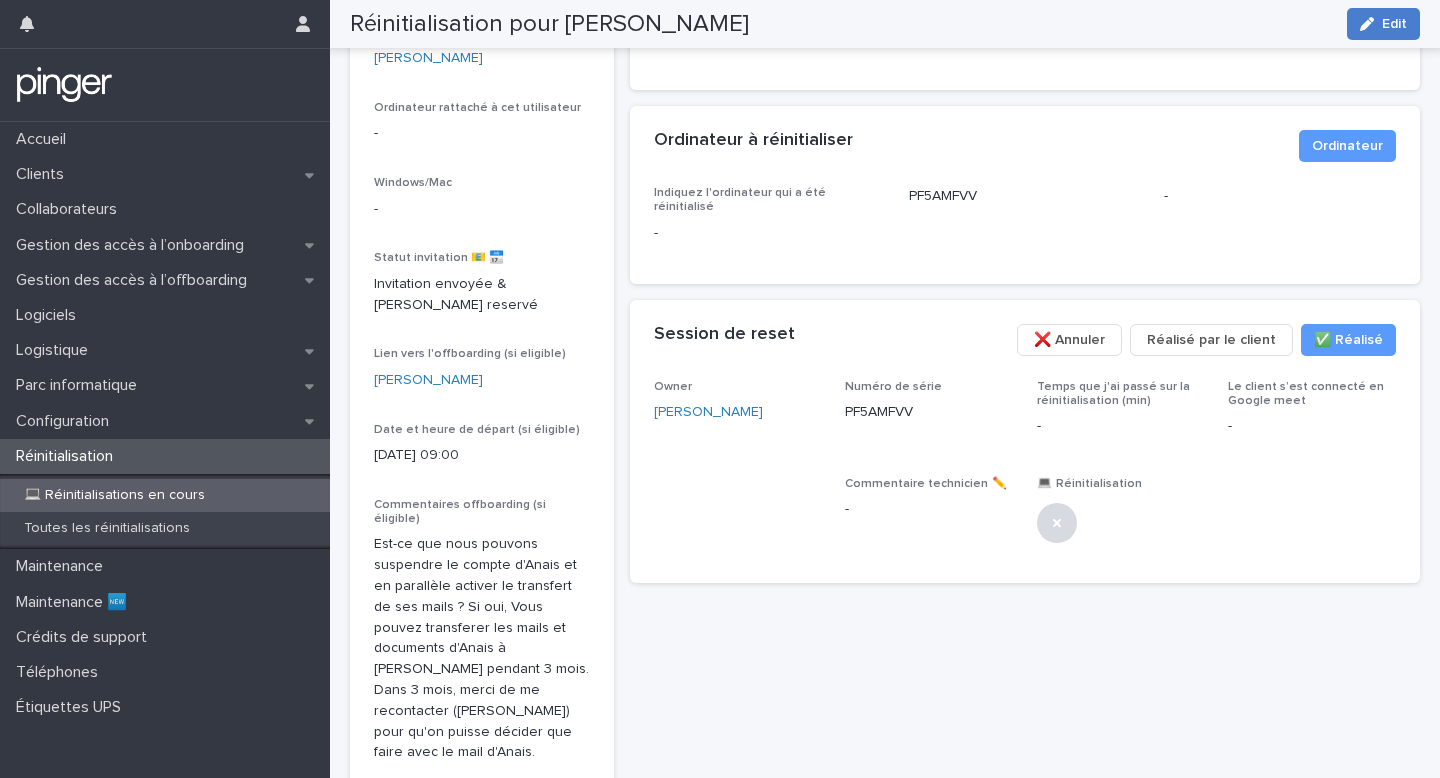 click at bounding box center [1371, 24] 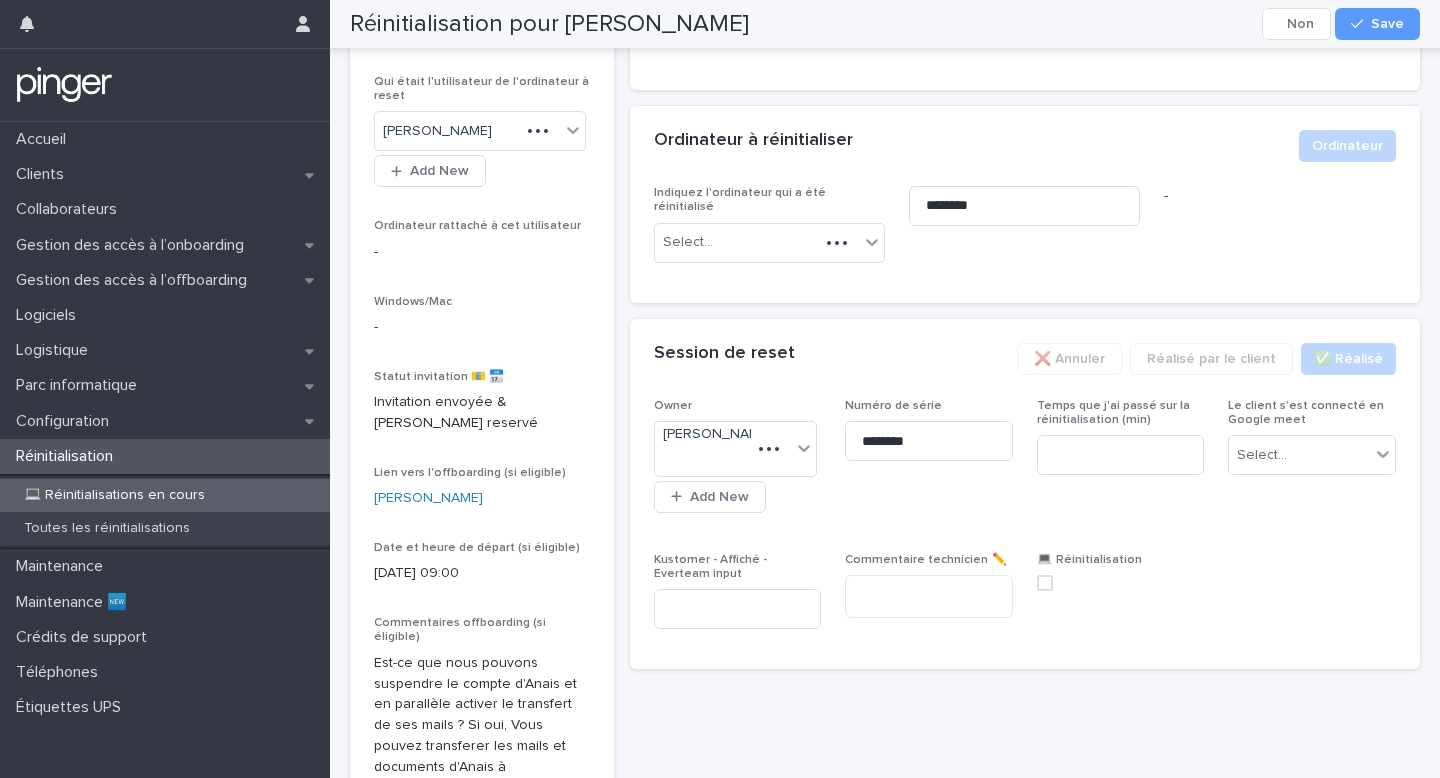 scroll, scrollTop: 388, scrollLeft: 0, axis: vertical 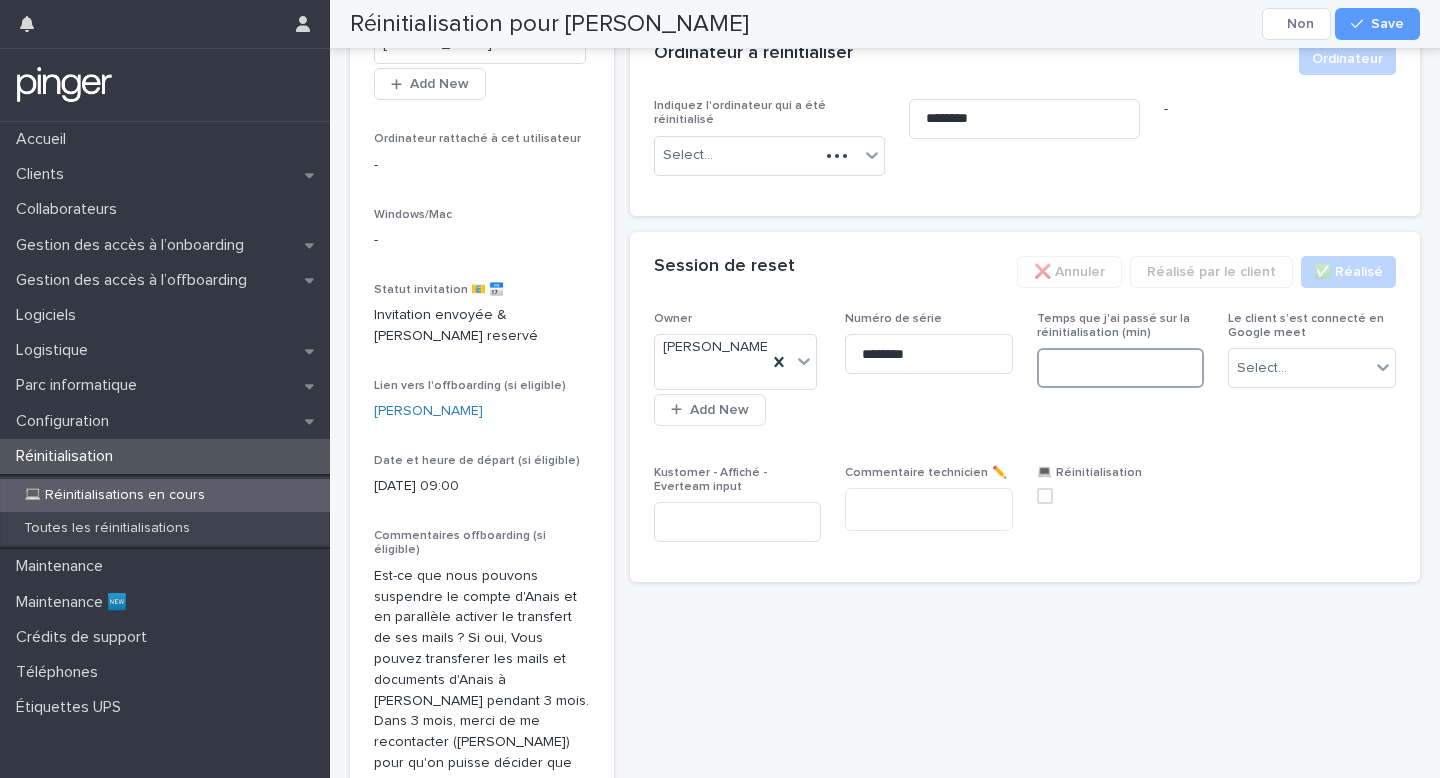click at bounding box center [1121, 368] 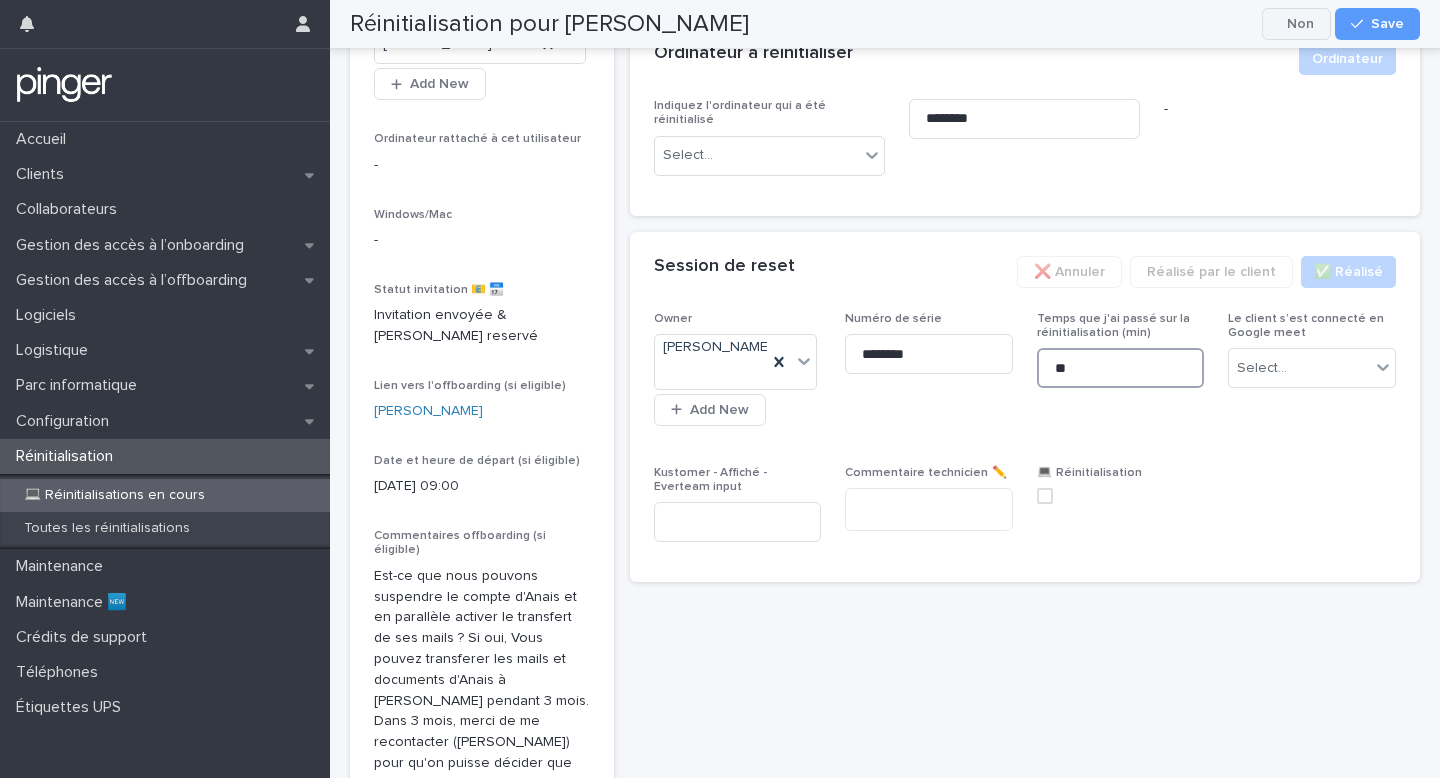 type on "**" 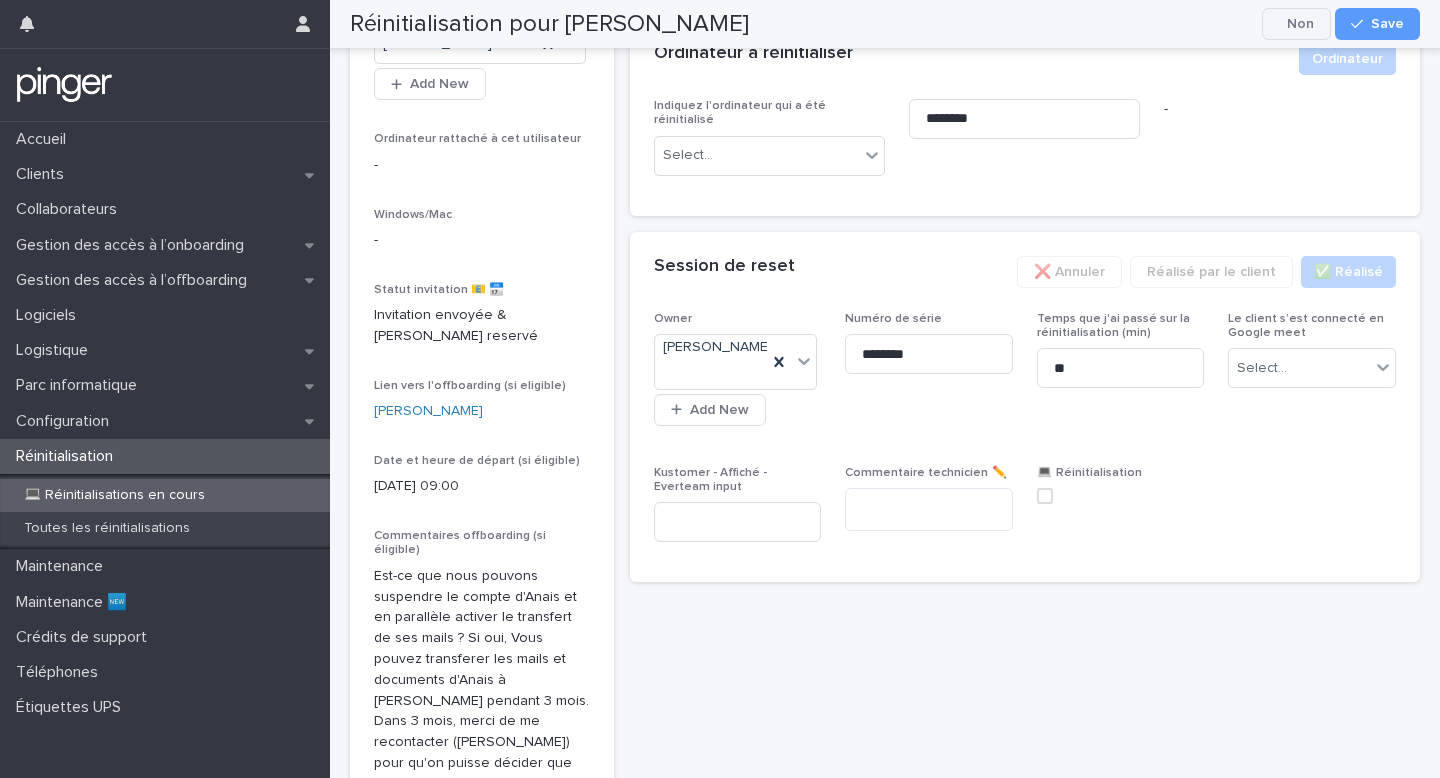 click 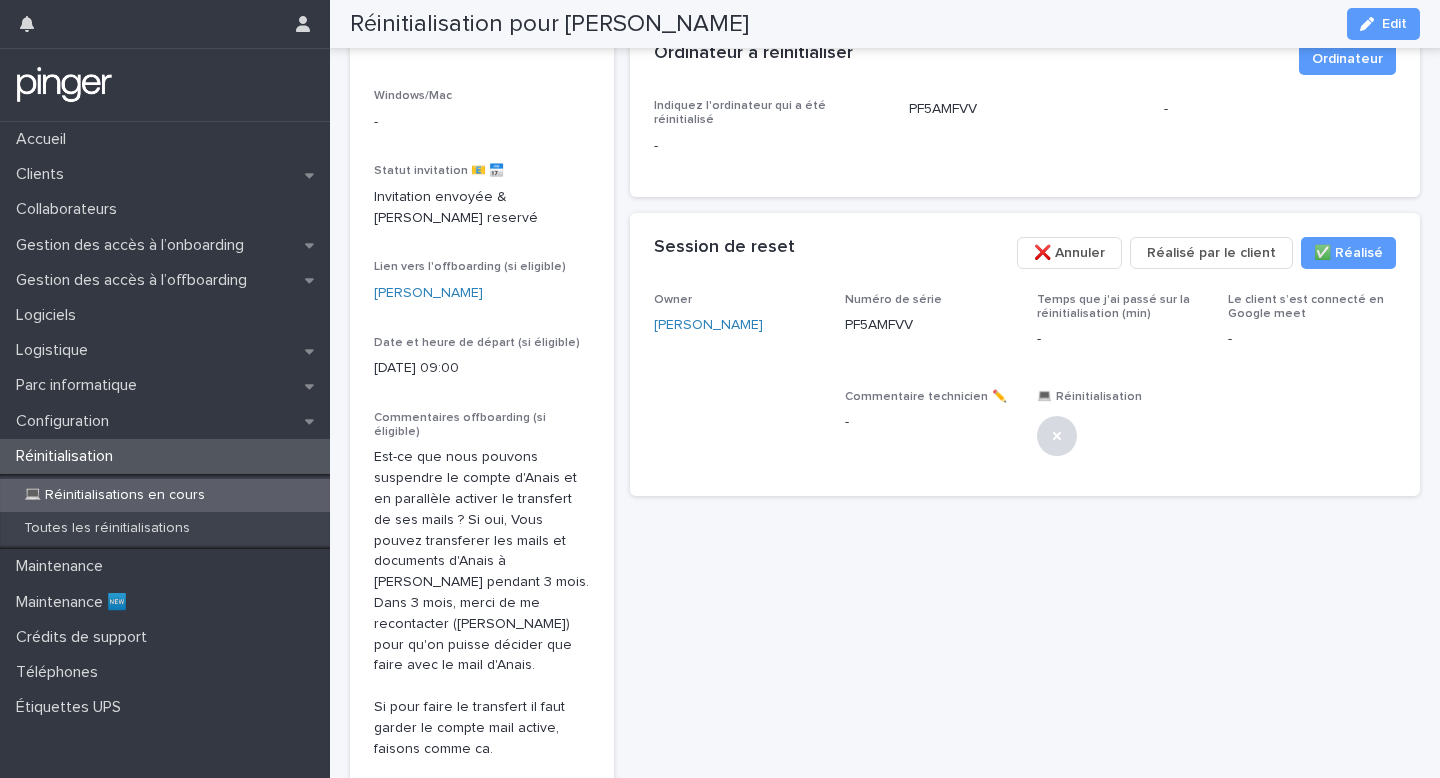 scroll, scrollTop: 301, scrollLeft: 0, axis: vertical 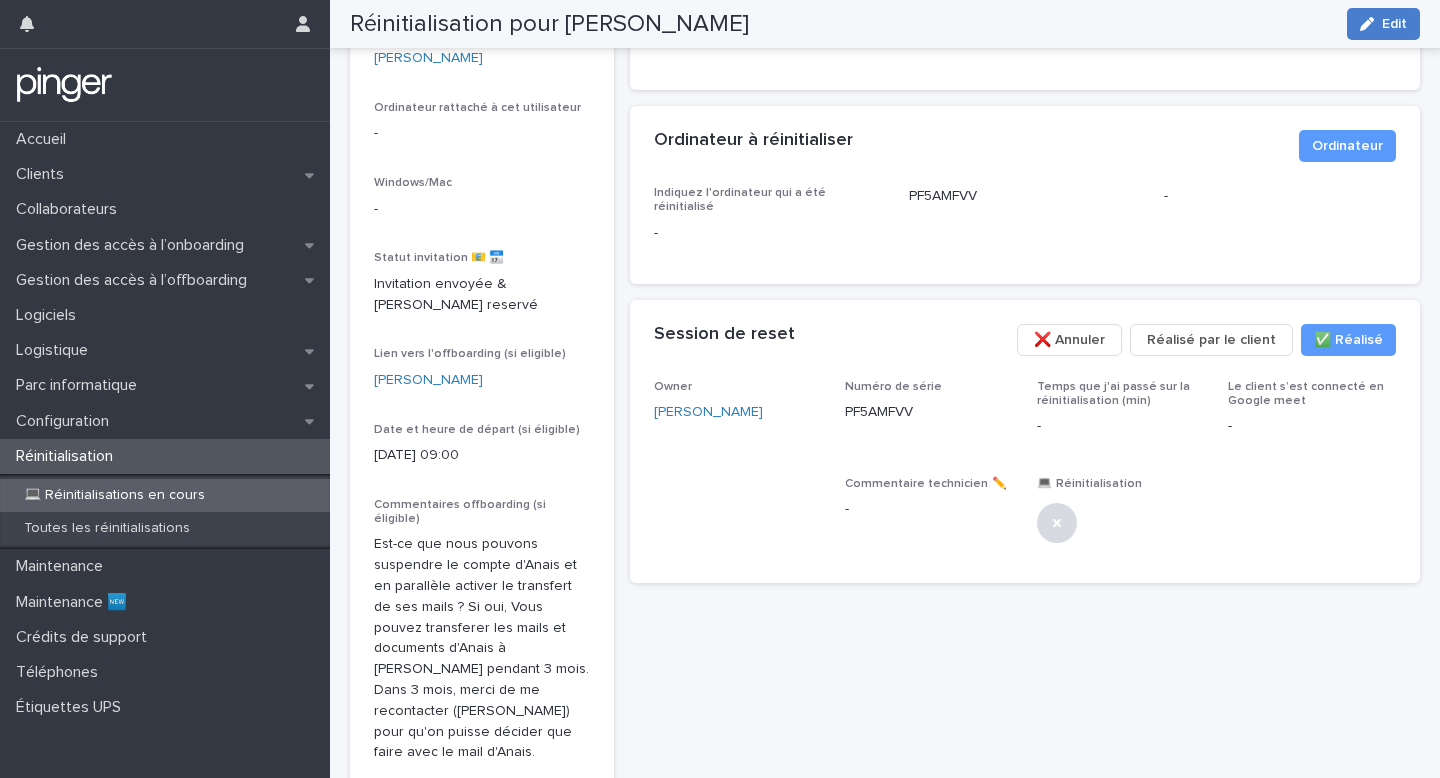 click on "Edit" at bounding box center (1394, 24) 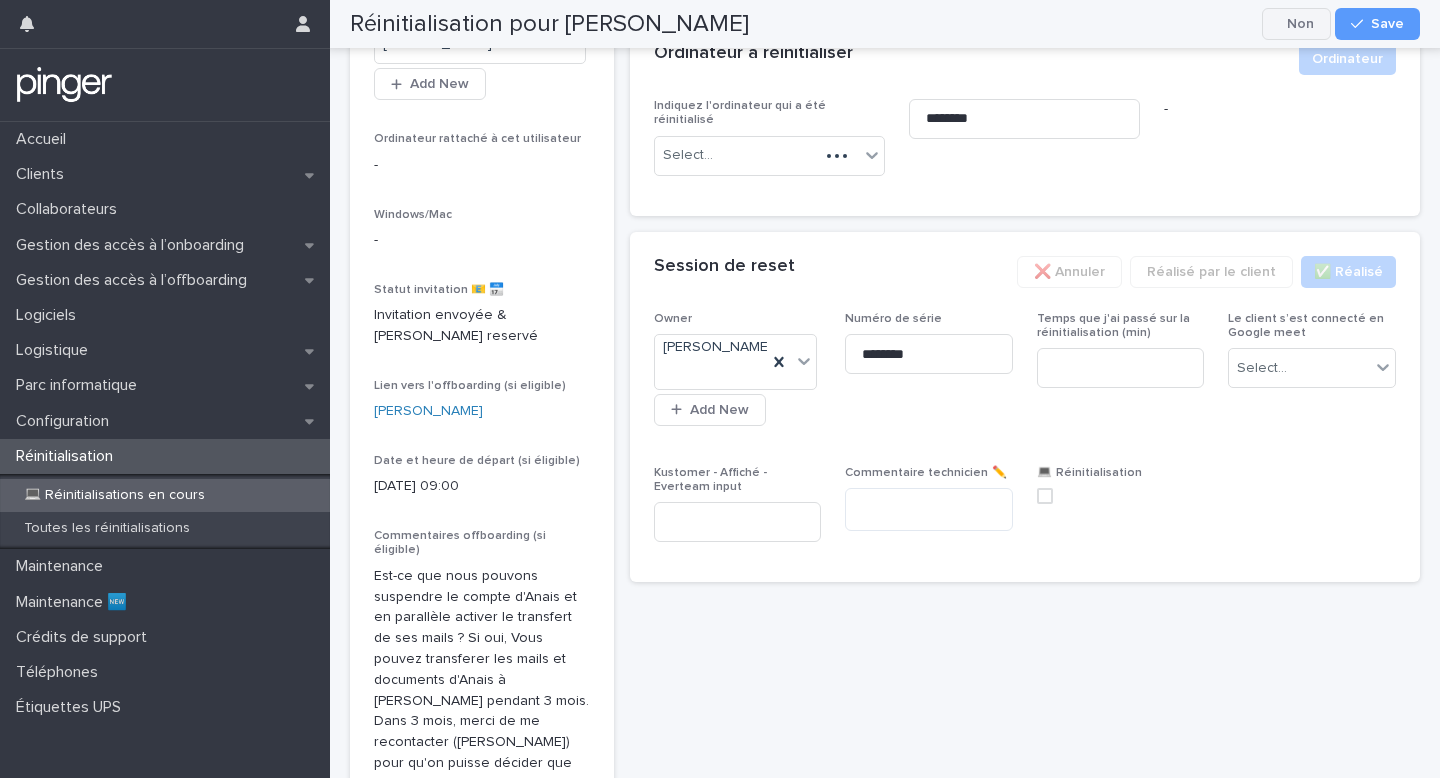 click 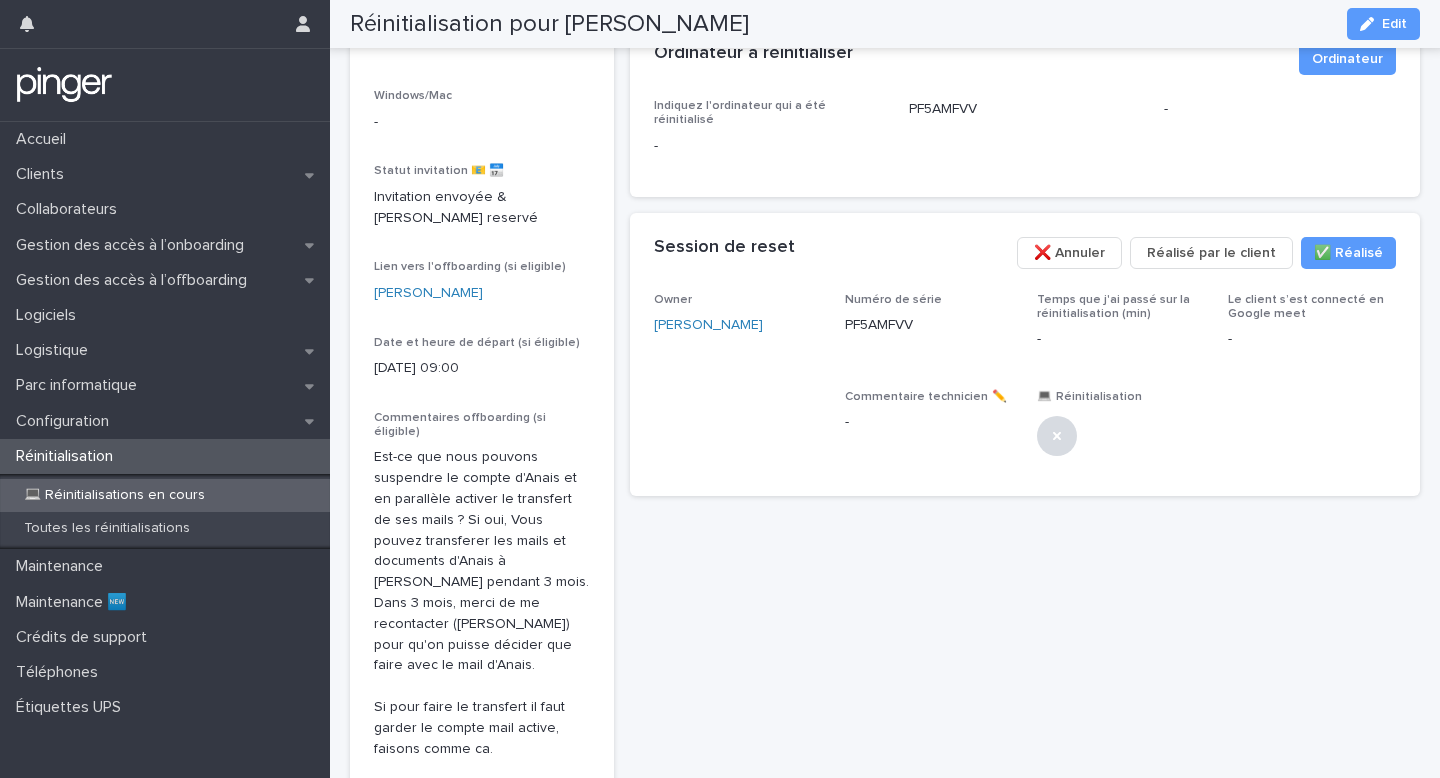 scroll, scrollTop: 301, scrollLeft: 0, axis: vertical 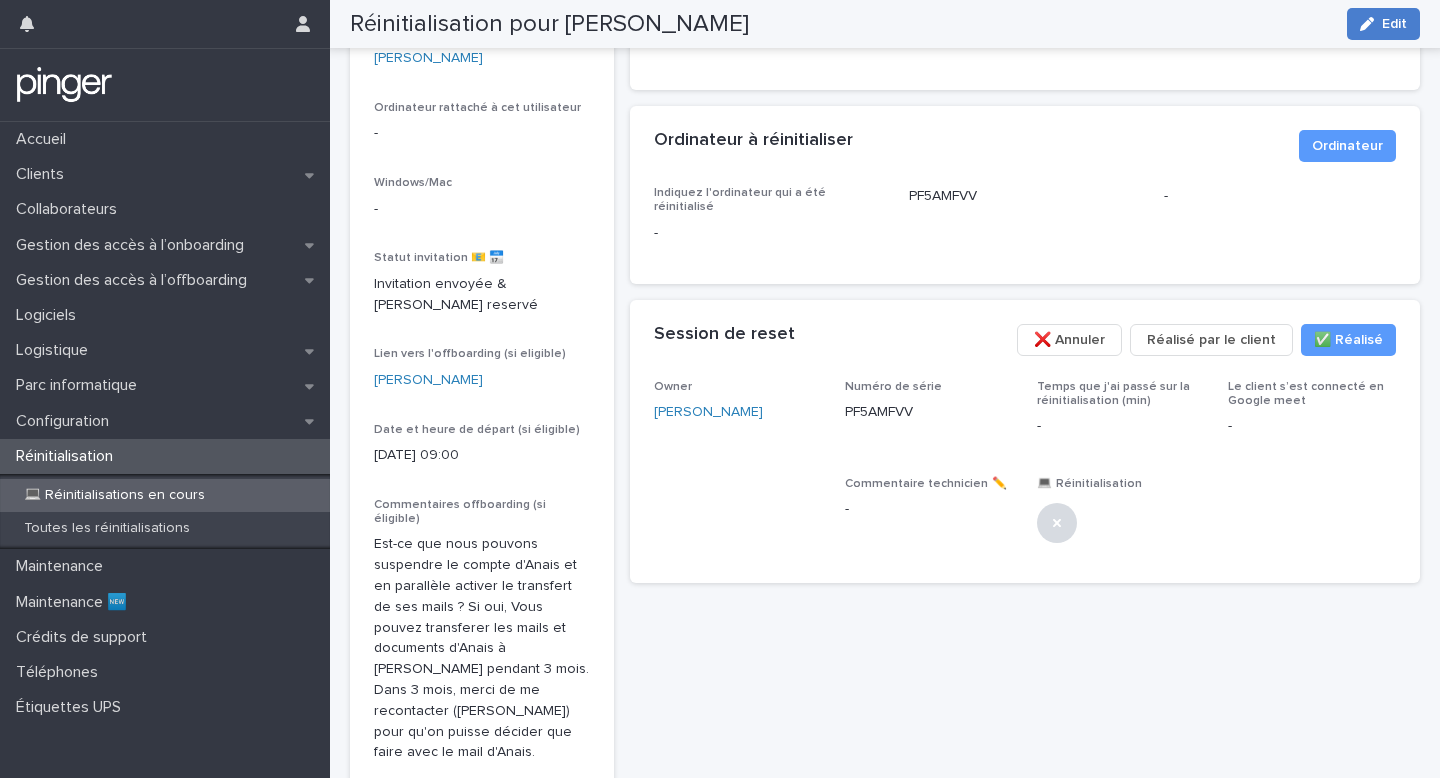 click on "Edit" at bounding box center (1394, 24) 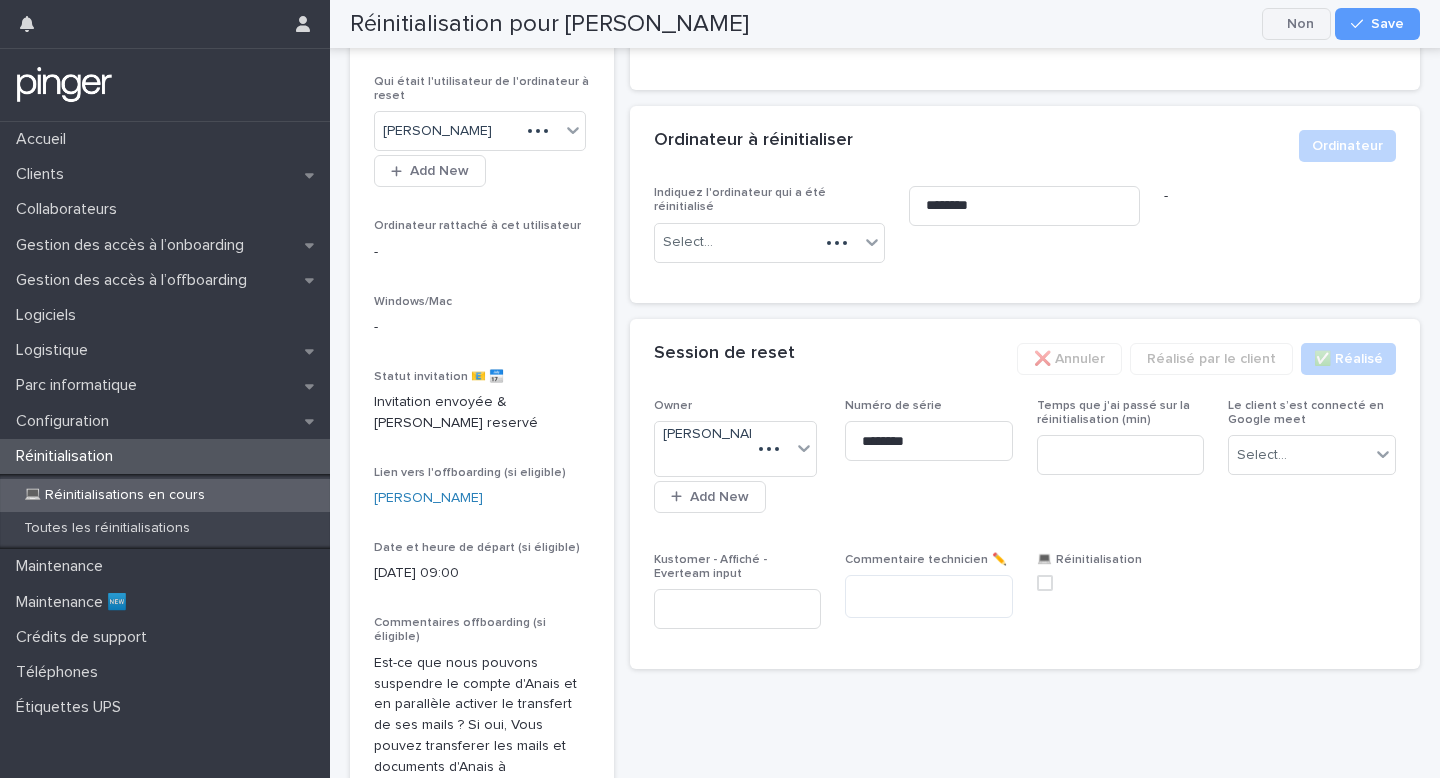 scroll, scrollTop: 388, scrollLeft: 0, axis: vertical 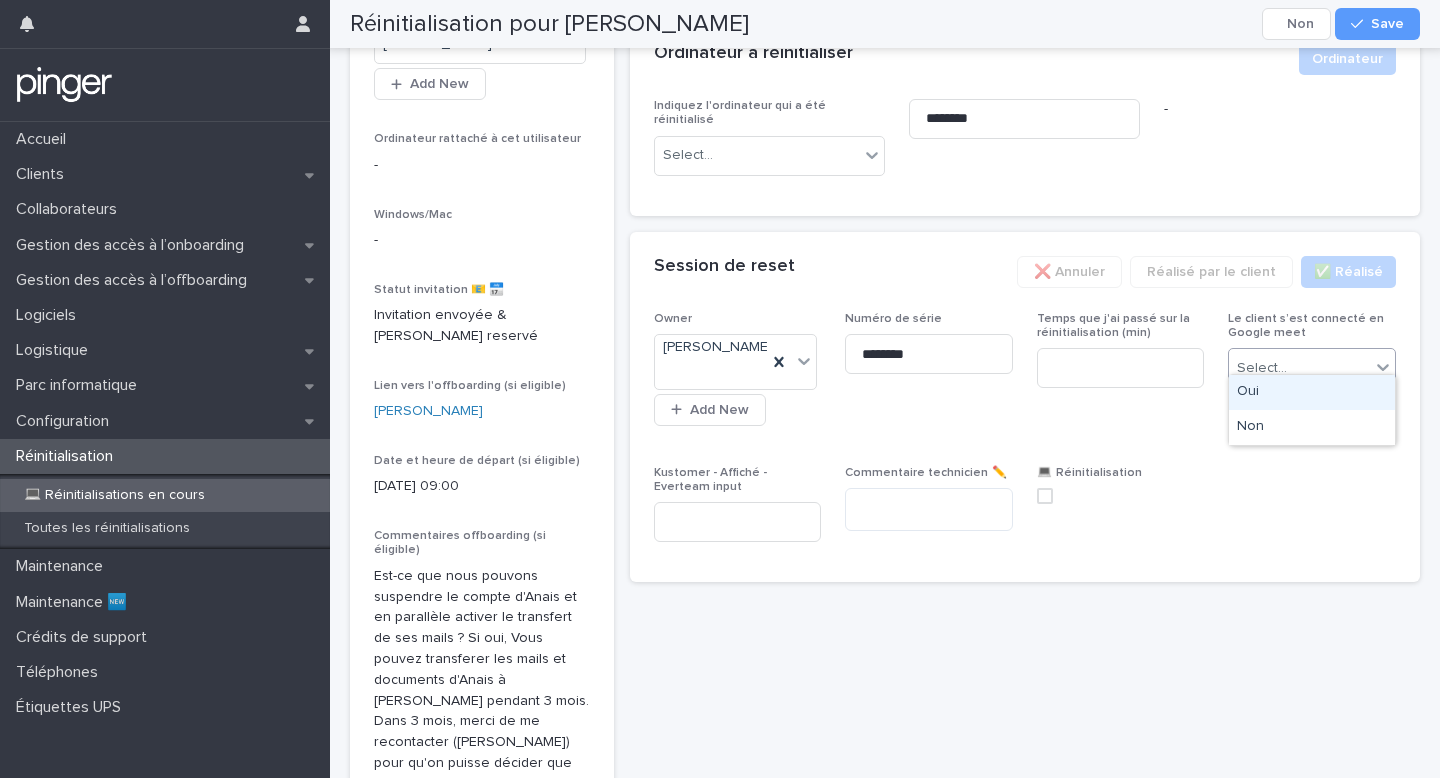 click on "Select..." at bounding box center (1299, 368) 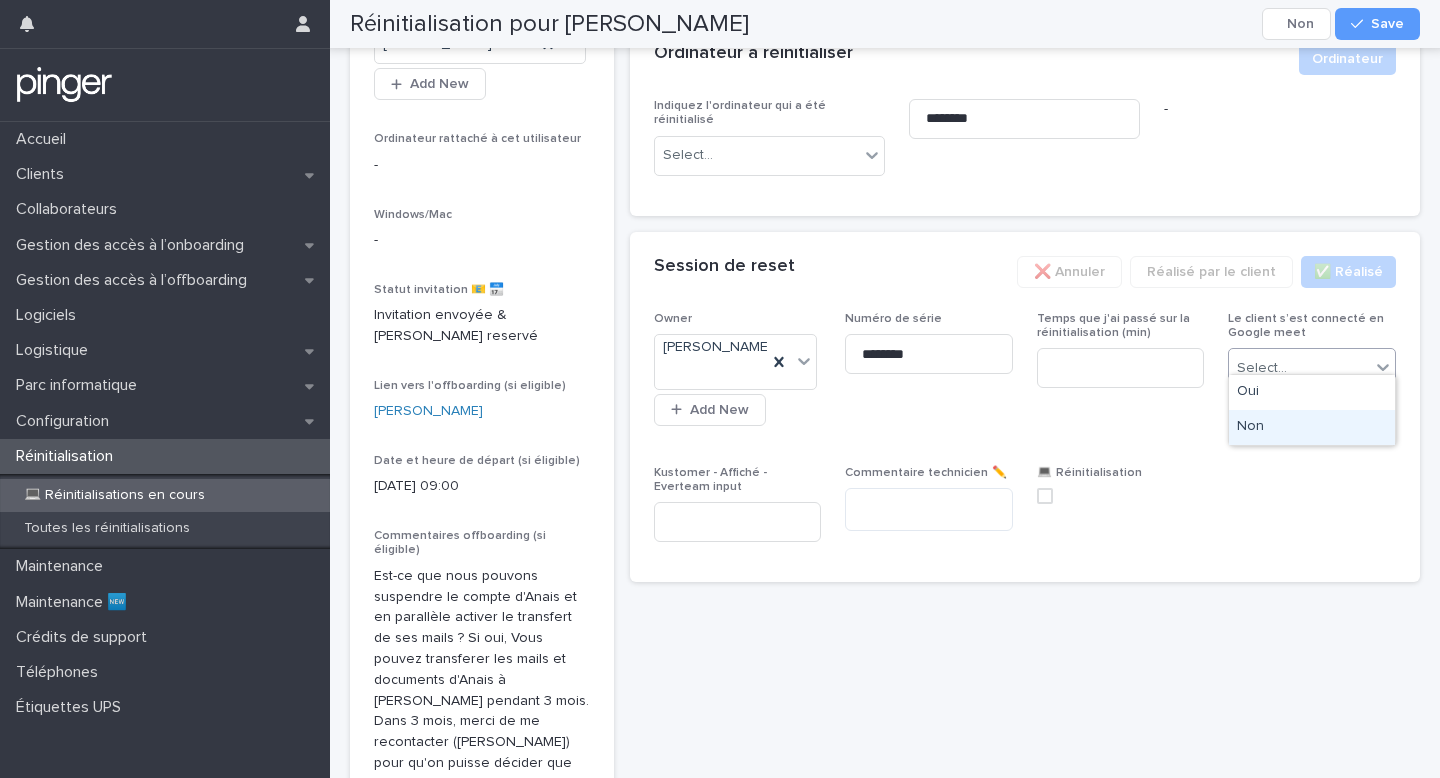 click on "Non" at bounding box center (1312, 427) 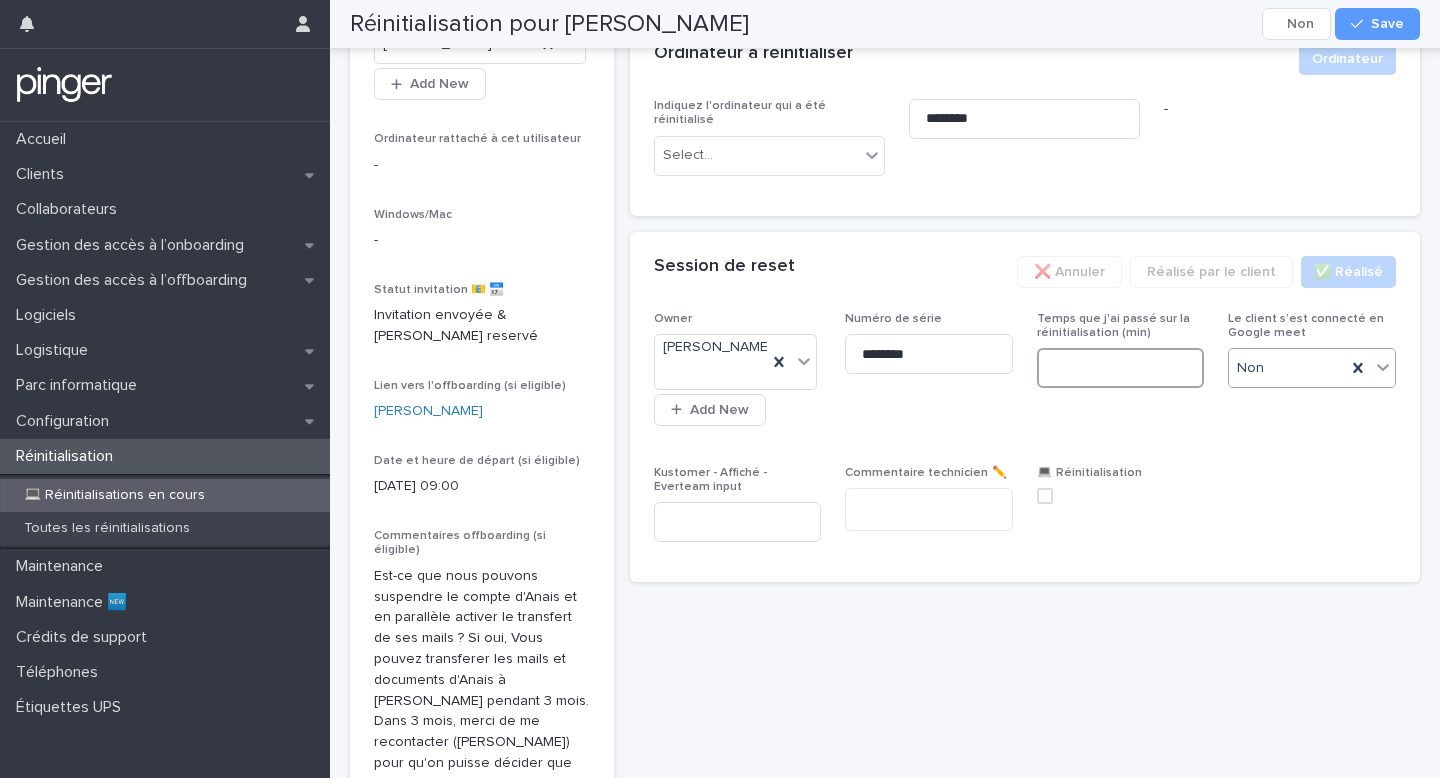 click at bounding box center [1121, 368] 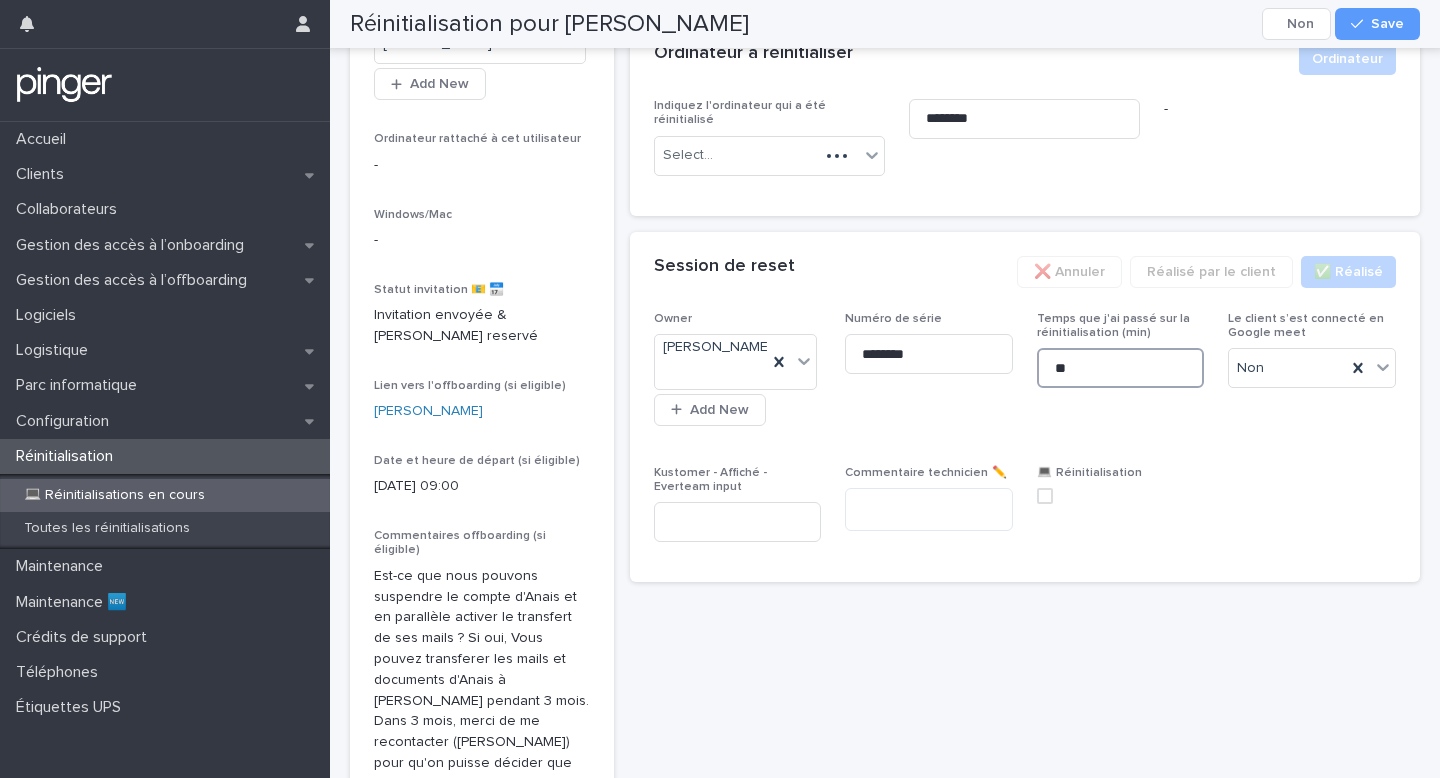 type on "**" 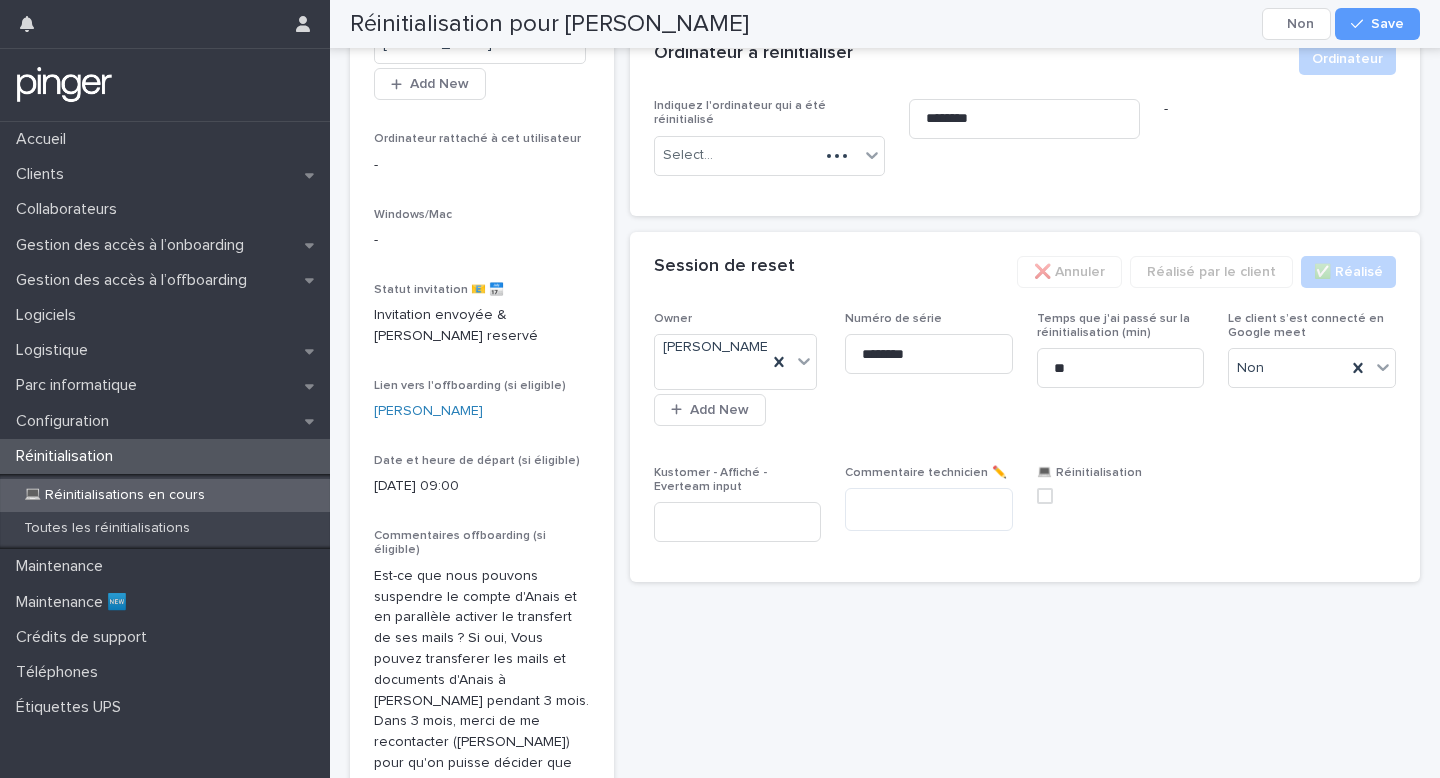 click on "Owner [PERSON_NAME] Add New Numéro de série ******** Temps que j'ai passé sur la réinitialisation (min) ** Le client s’est connecté en Google meet Non Kustomer - Affiché - Everteam input Commentaire technicien  ✏️   💻  Réinitialisation" at bounding box center (1025, 435) 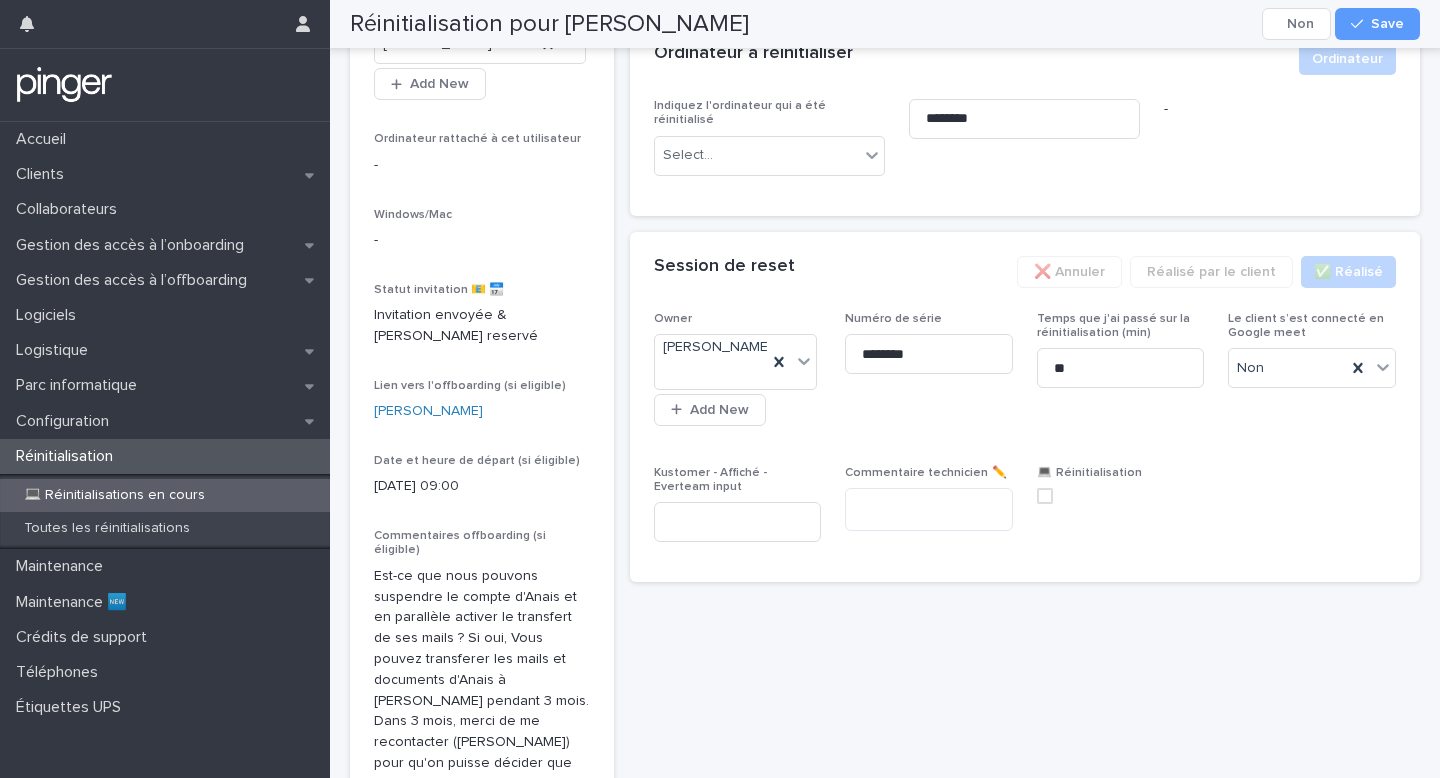 click at bounding box center (1045, 496) 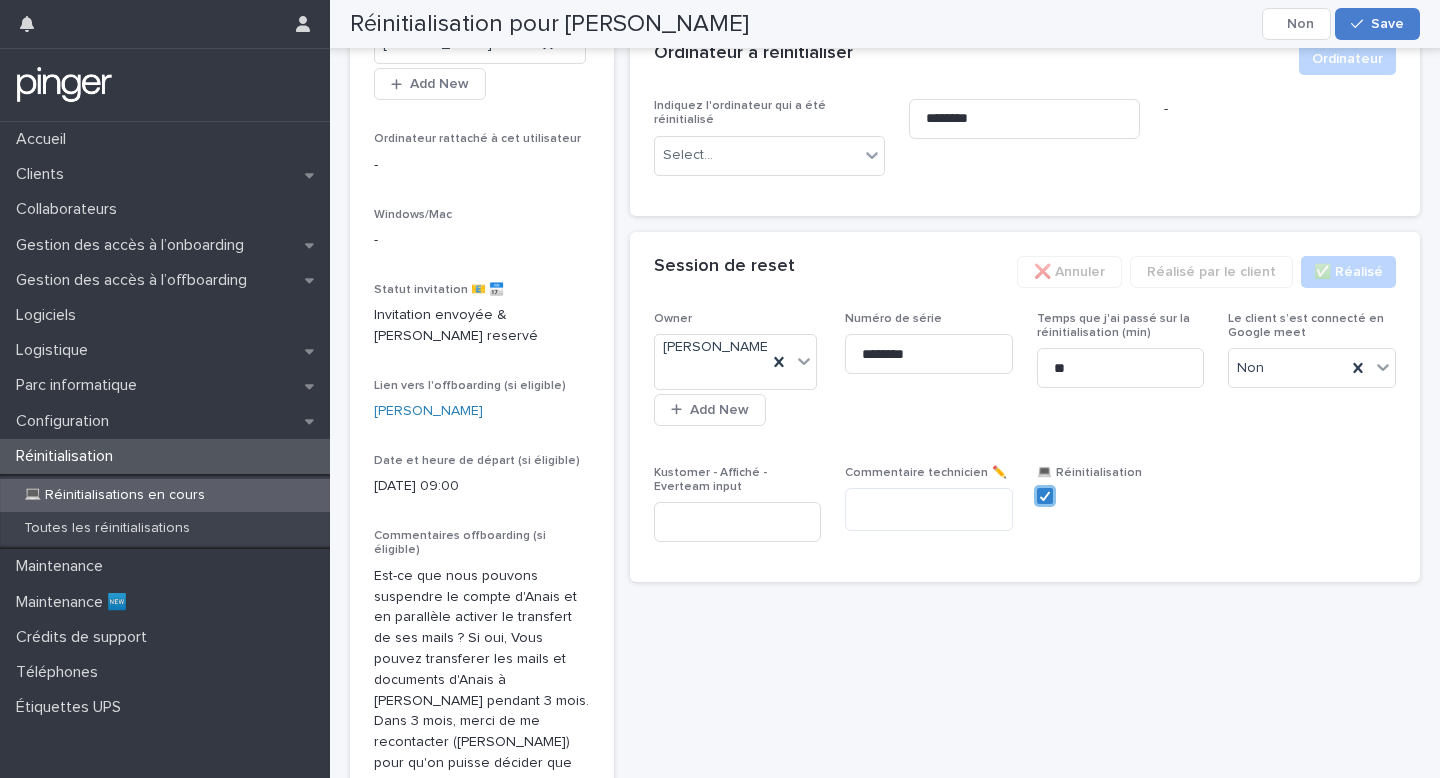 click on "Save" at bounding box center [1377, 24] 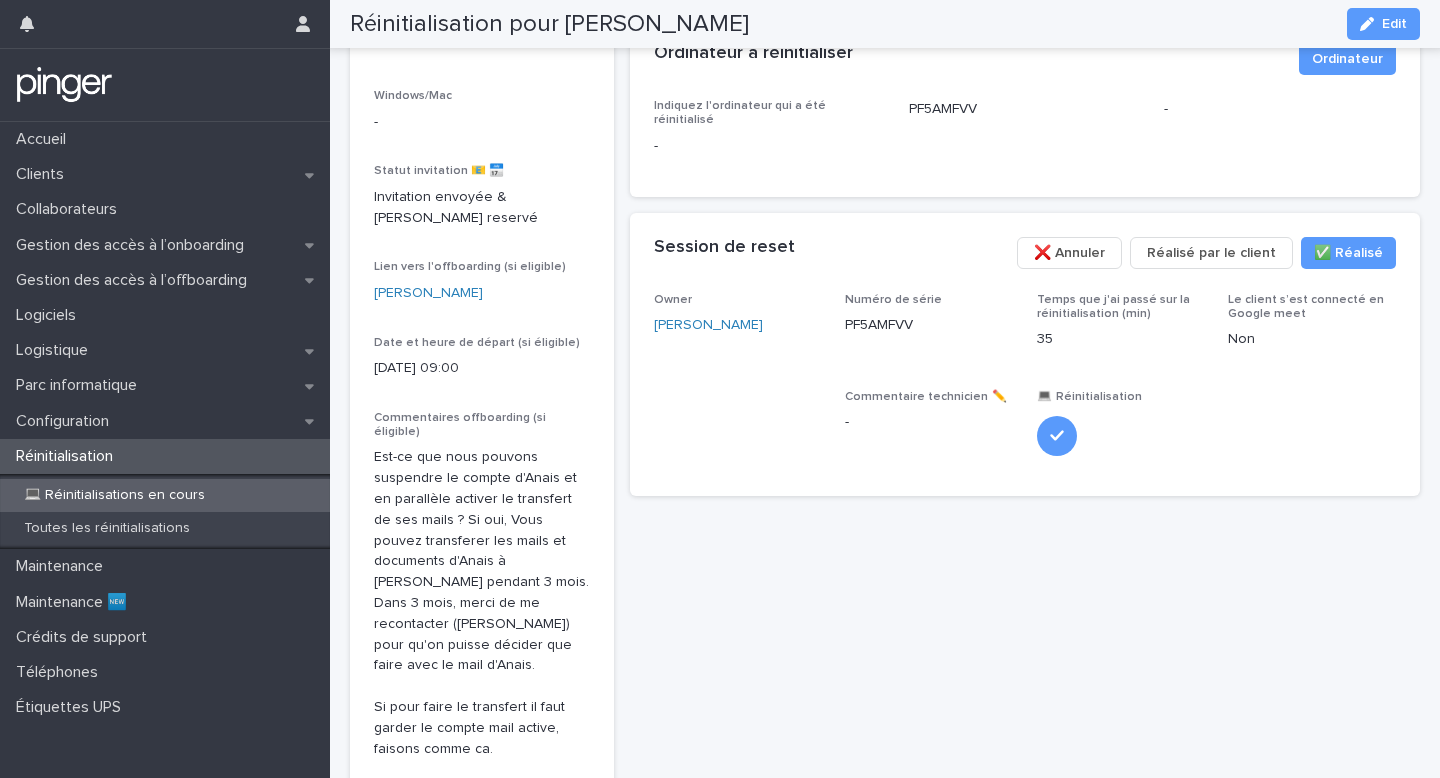 scroll, scrollTop: 301, scrollLeft: 0, axis: vertical 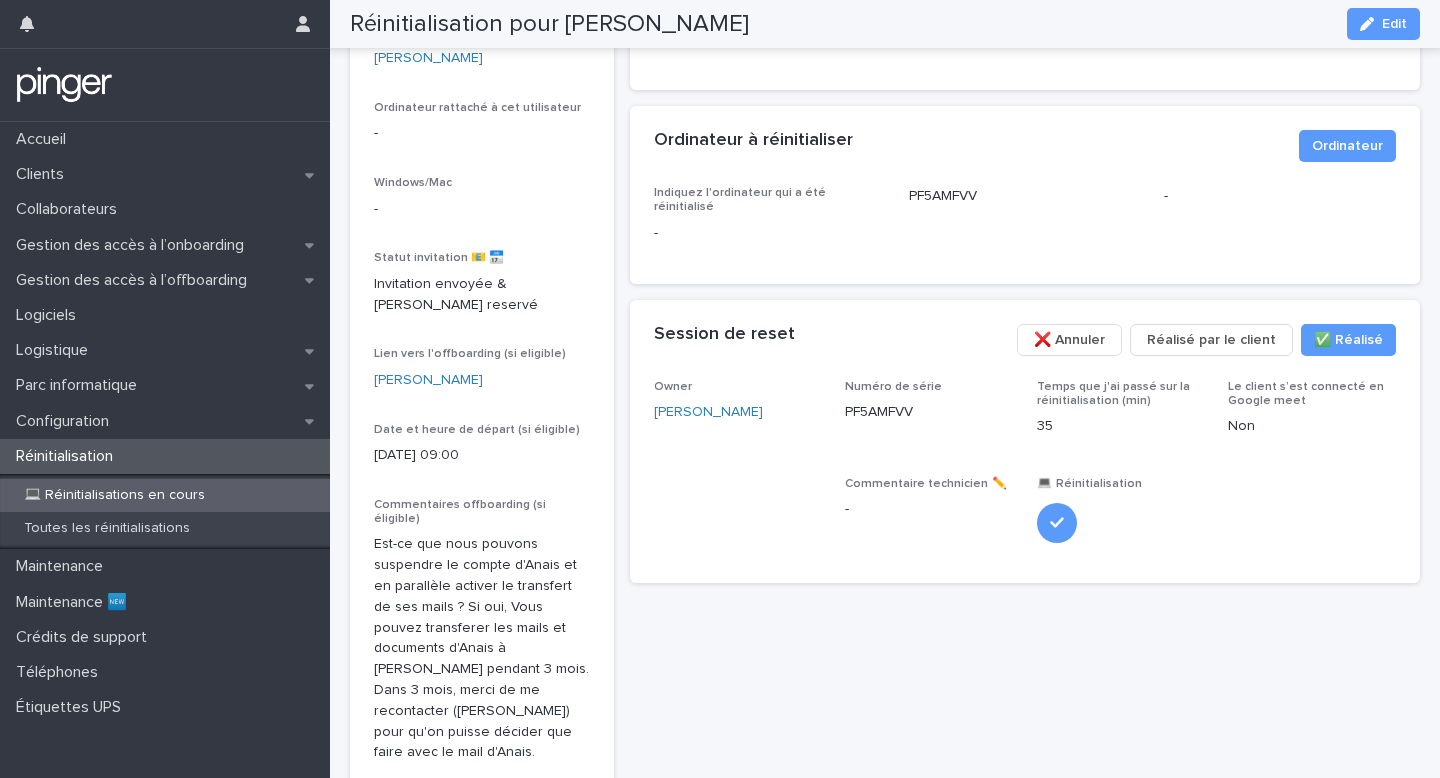 click on "💻 Réinitialisations en cours" at bounding box center (114, 495) 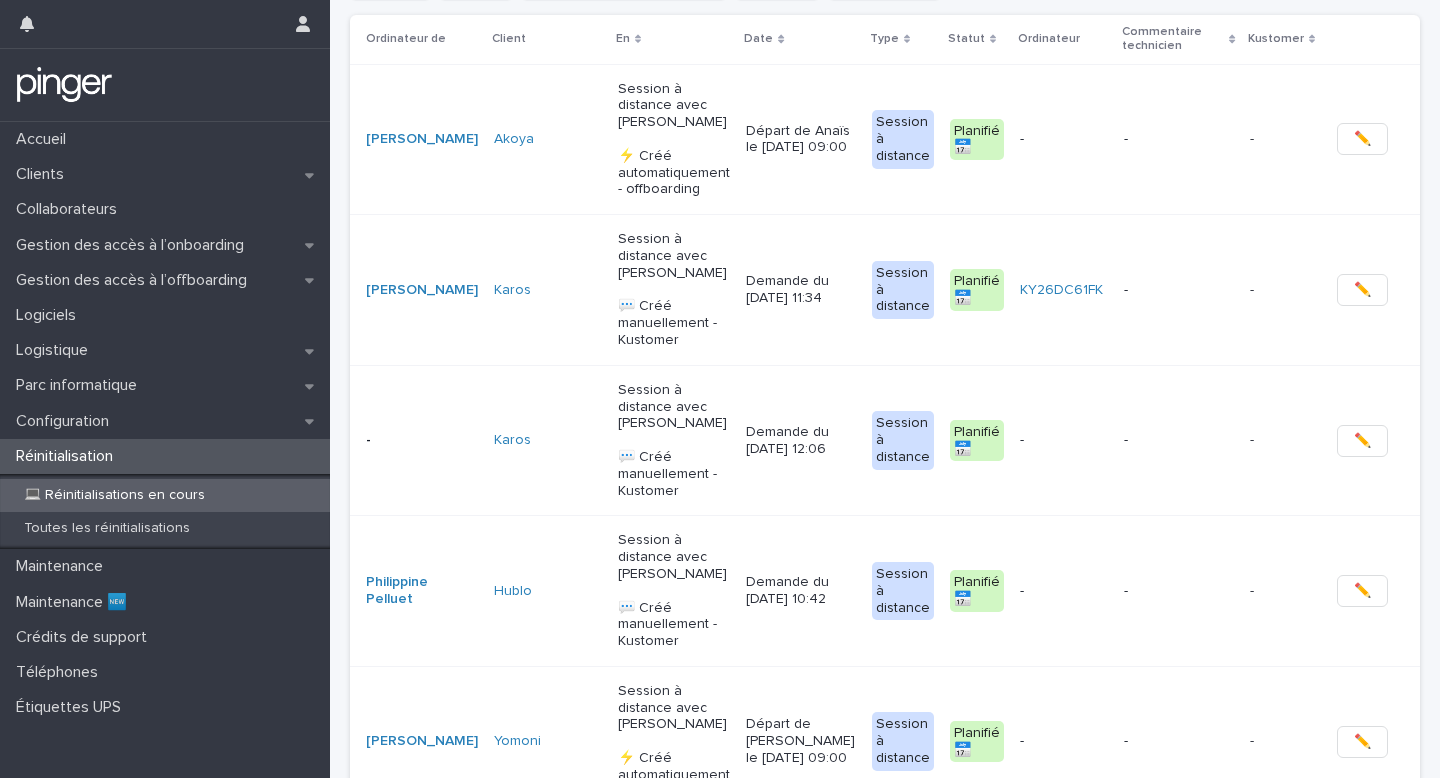 scroll, scrollTop: 0, scrollLeft: 0, axis: both 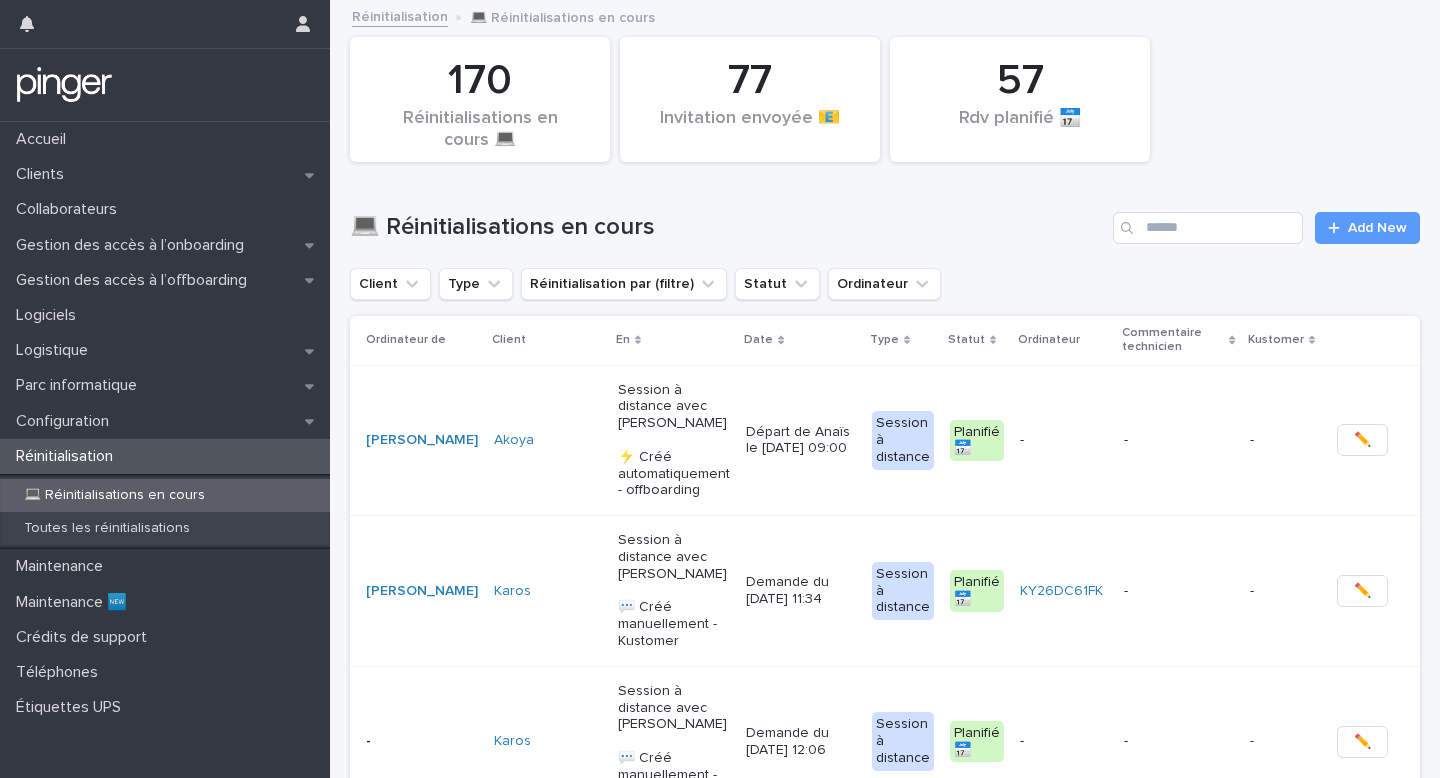 click on "-" at bounding box center (1064, 440) 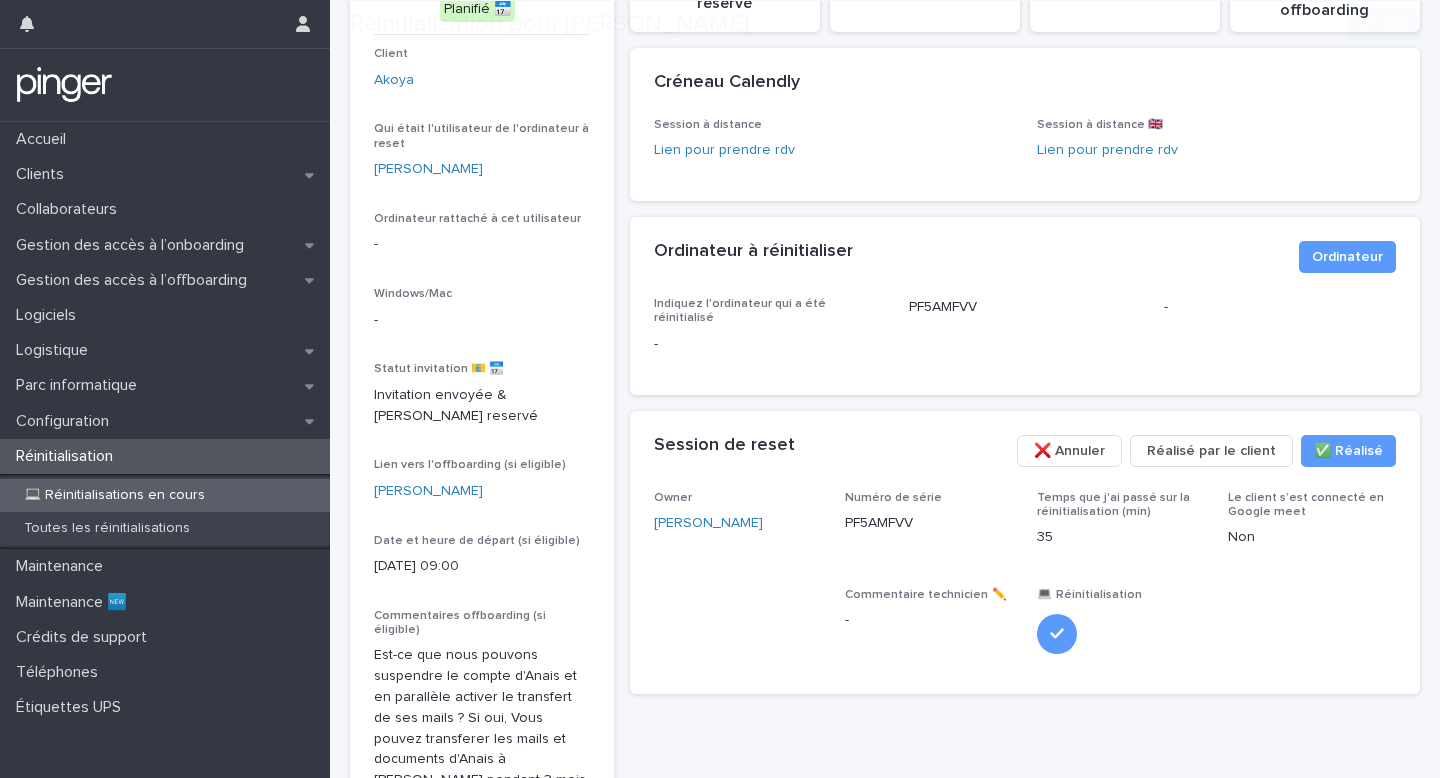 scroll, scrollTop: 461, scrollLeft: 0, axis: vertical 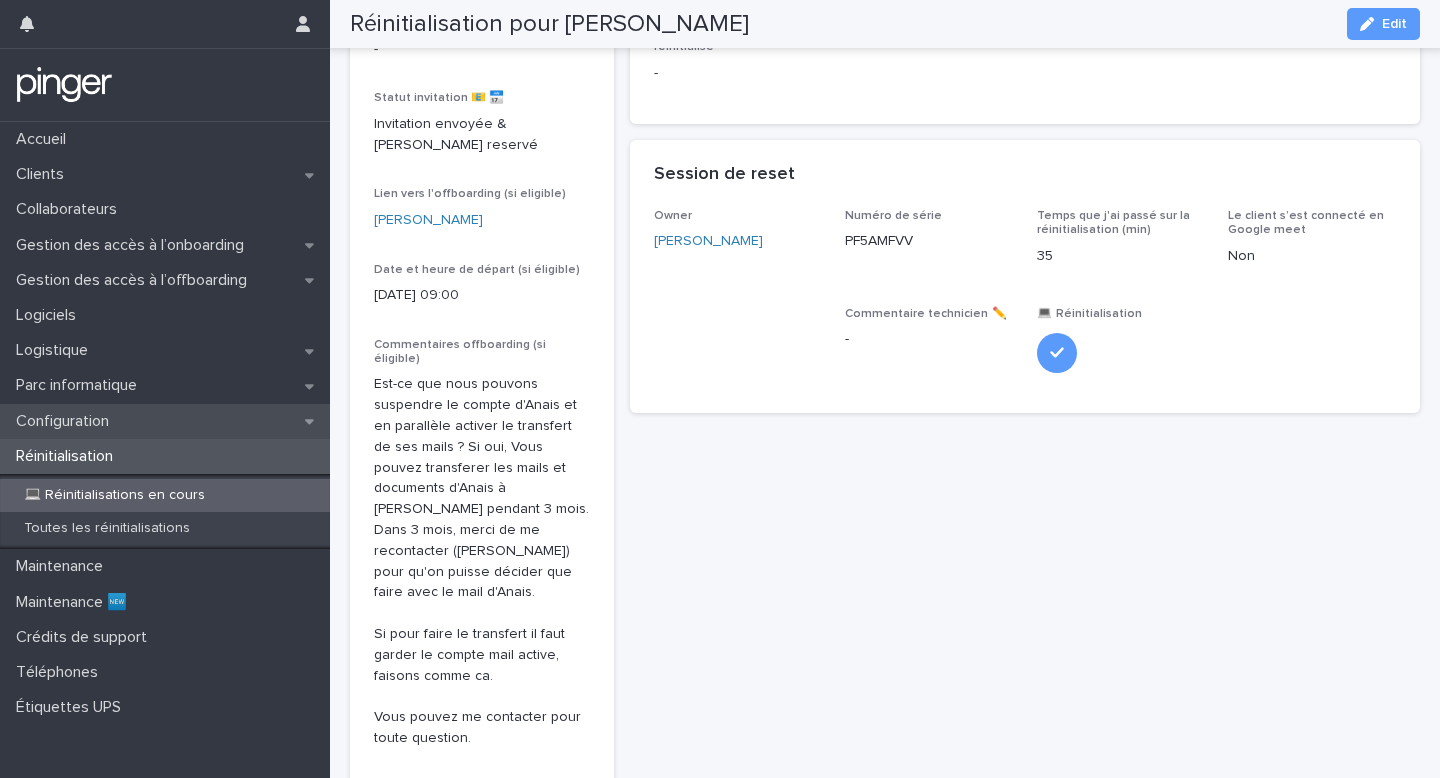 click on "Configuration" at bounding box center [165, 421] 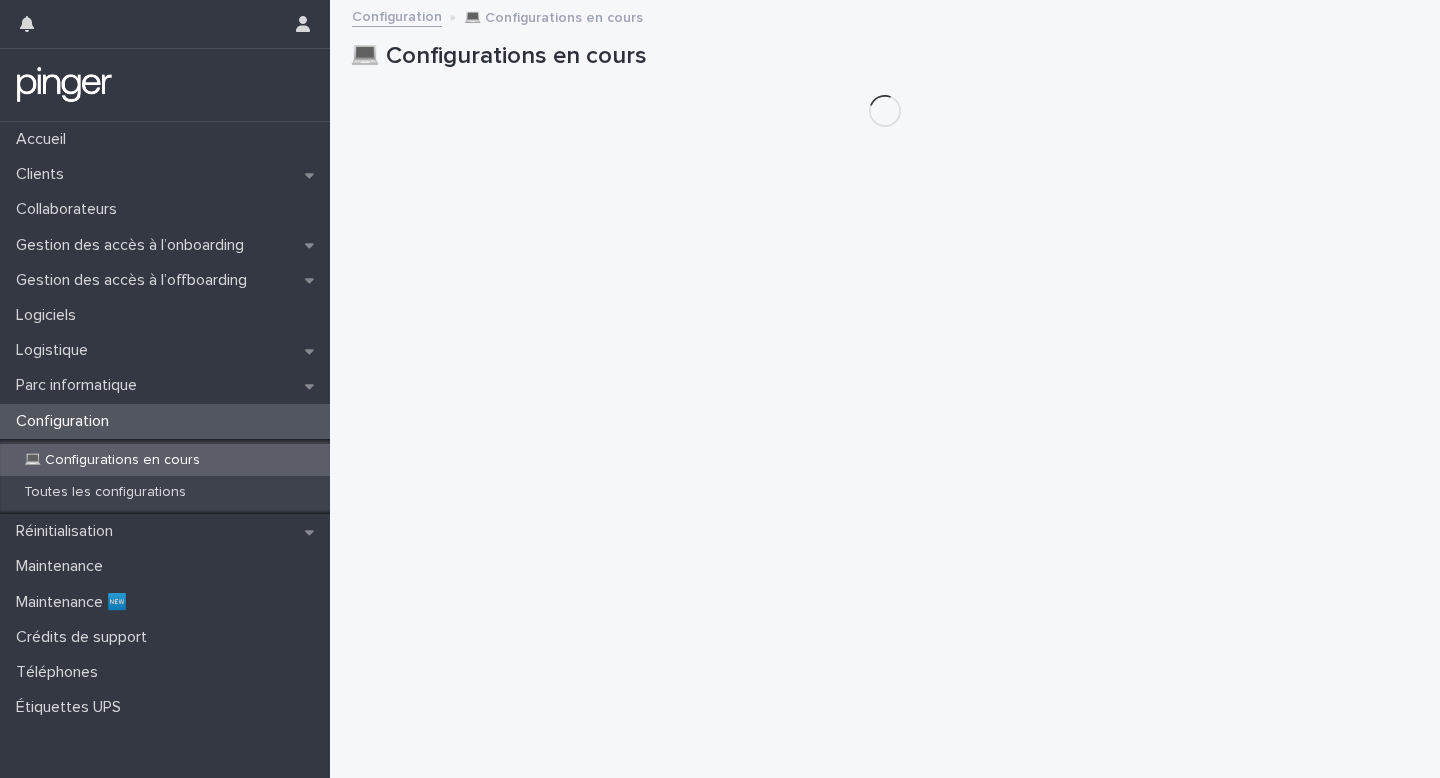 scroll, scrollTop: 0, scrollLeft: 0, axis: both 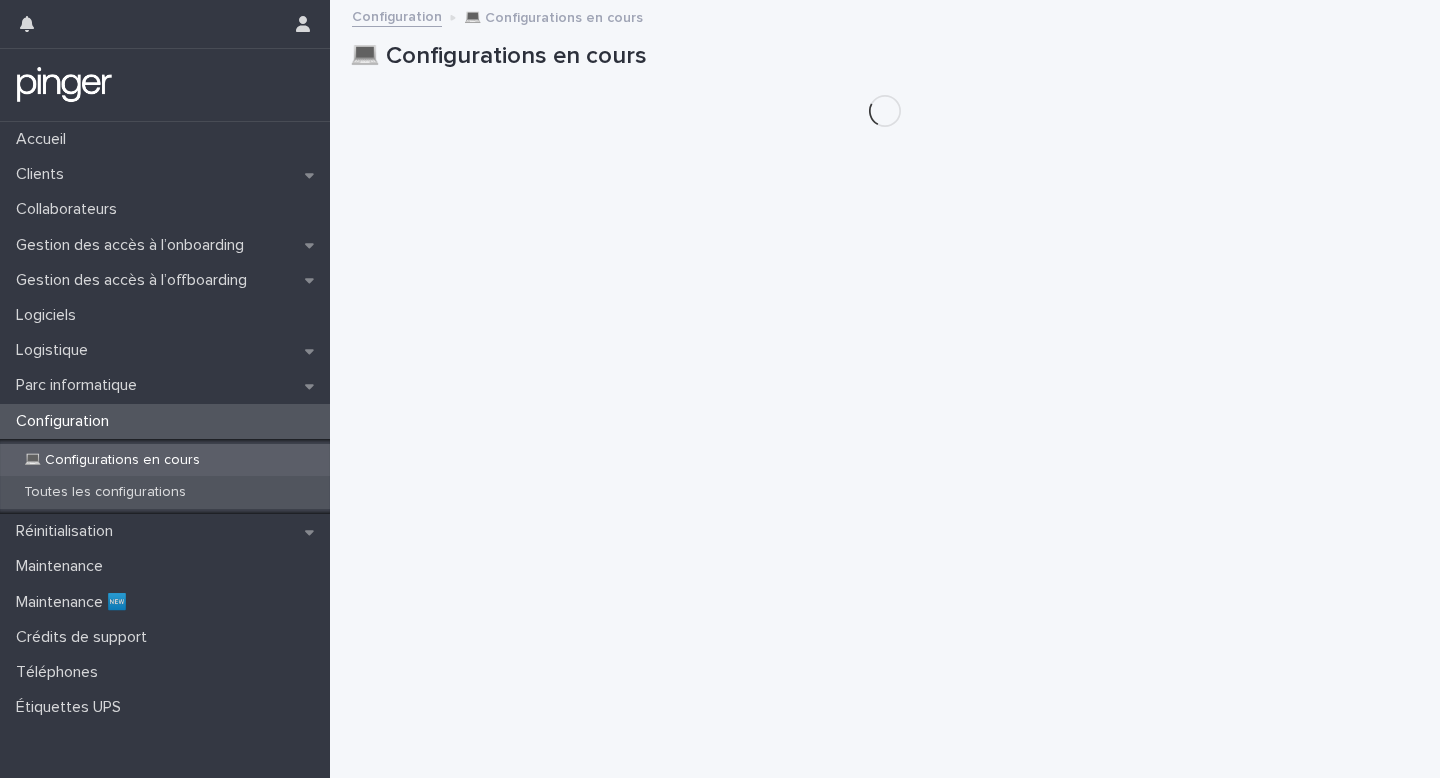click on "Toutes les configurations" at bounding box center (105, 492) 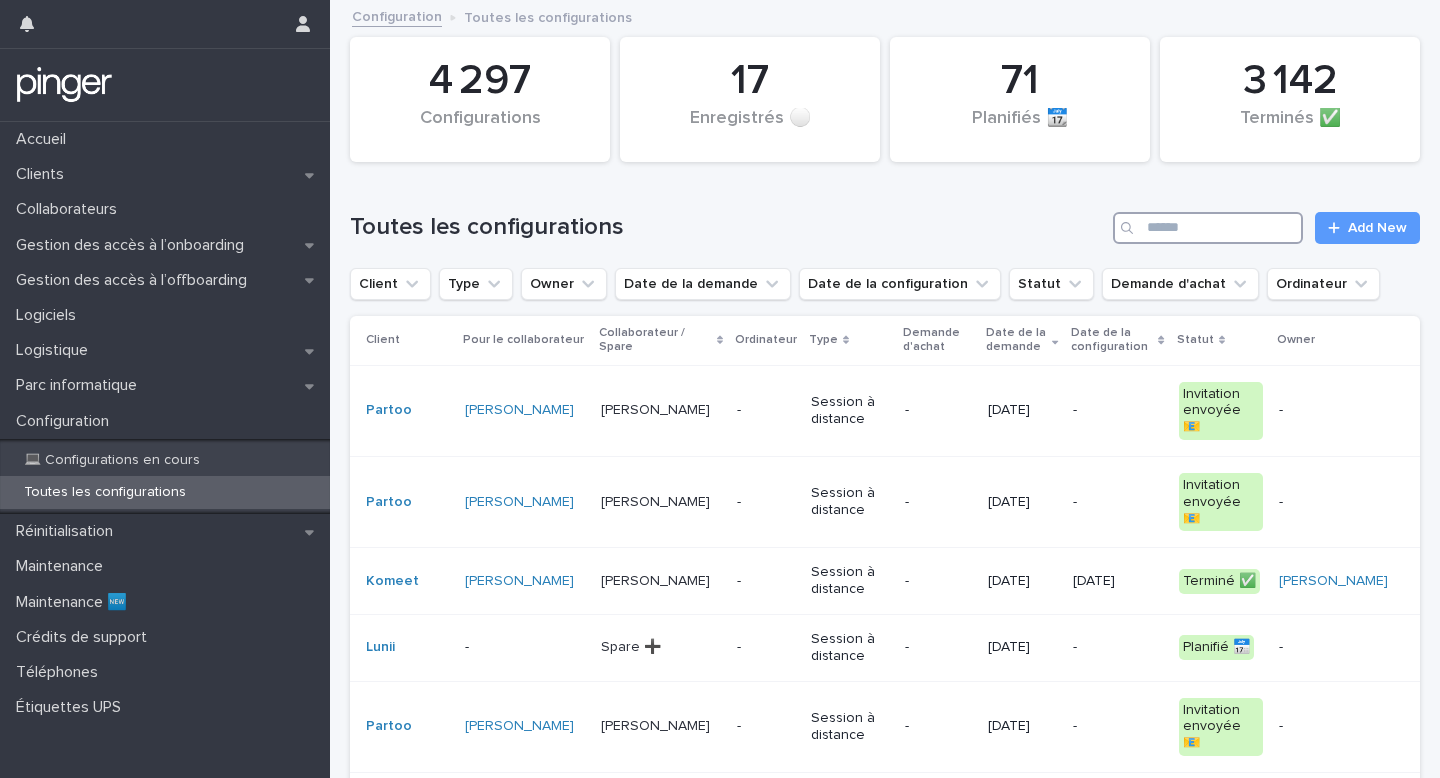 click at bounding box center (1208, 228) 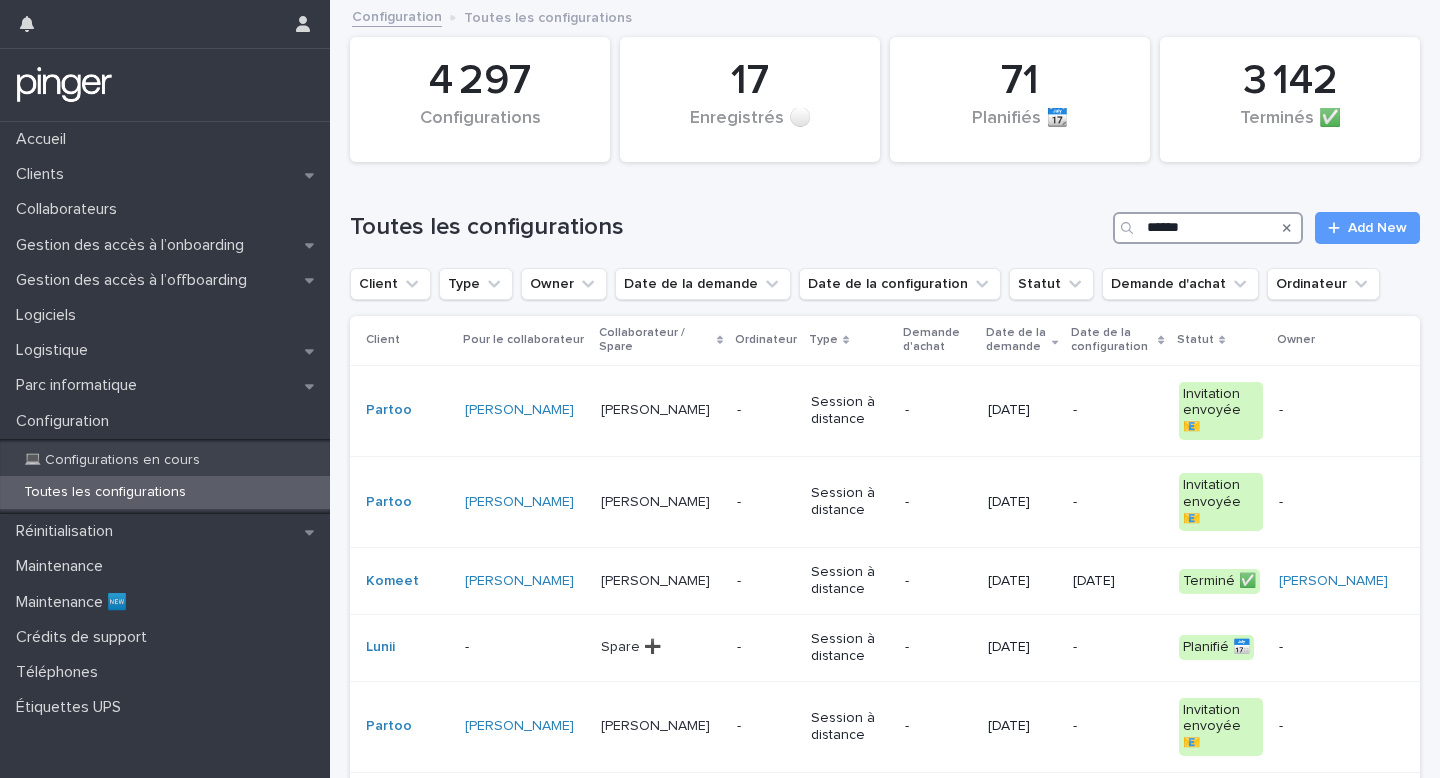 type on "******" 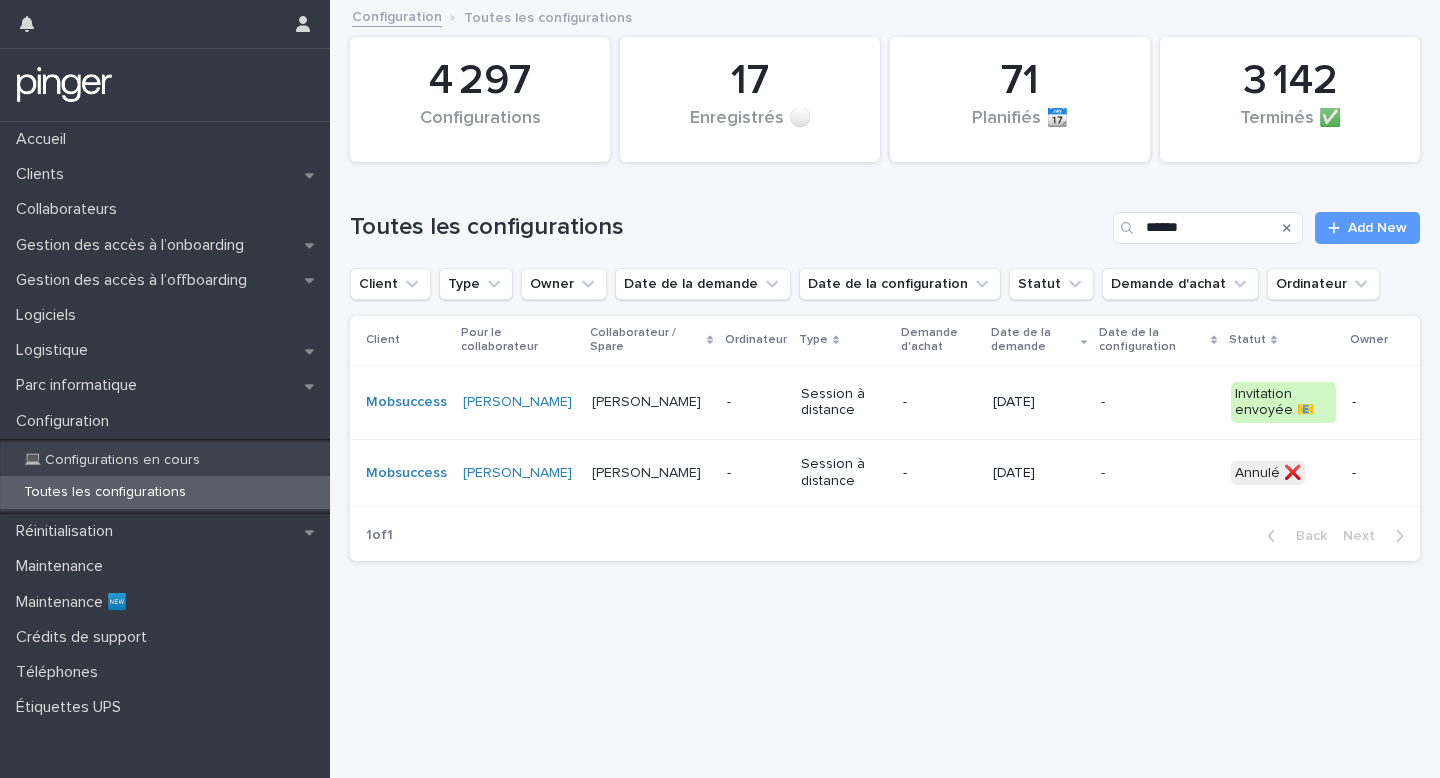 click on "-" at bounding box center [1158, 402] 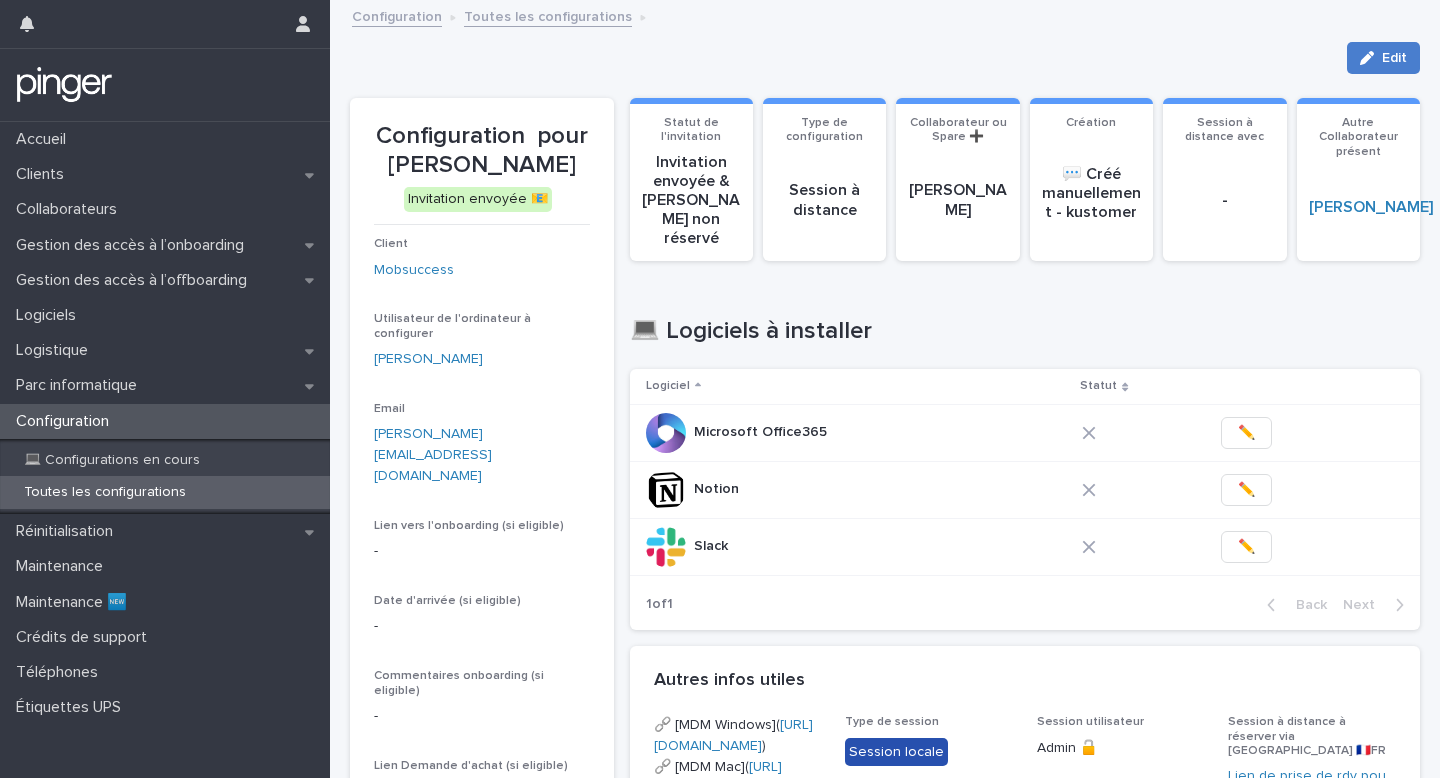 click 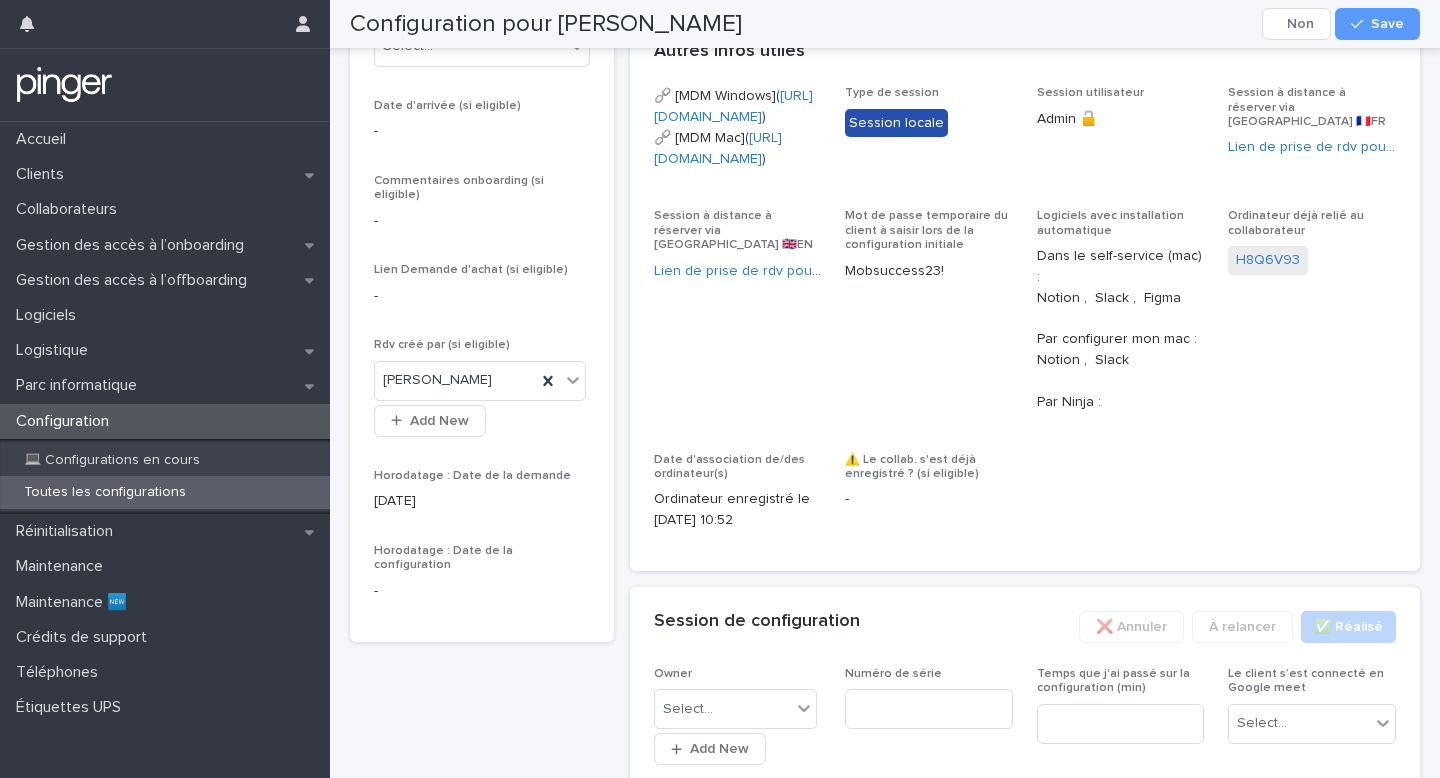scroll, scrollTop: 961, scrollLeft: 0, axis: vertical 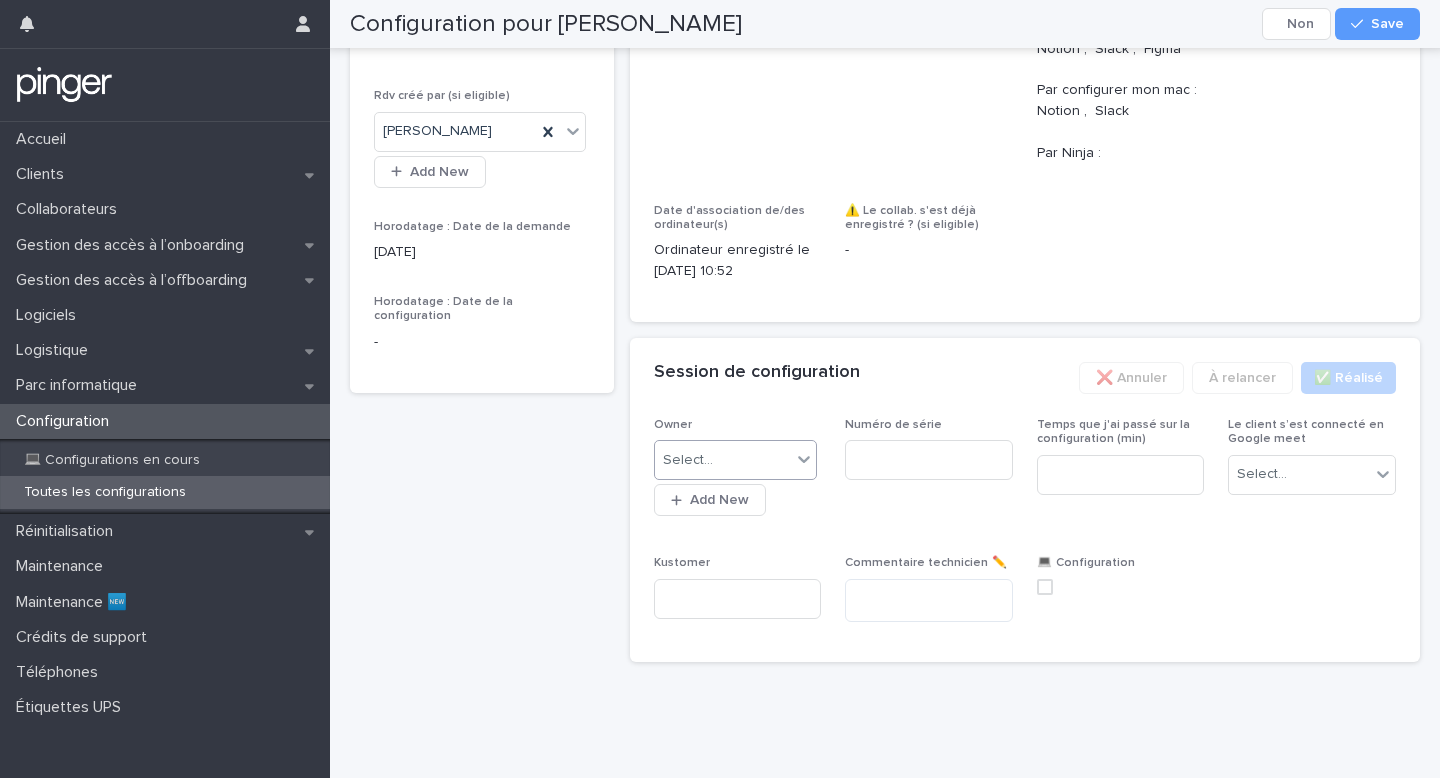 click on "Select..." at bounding box center [723, 460] 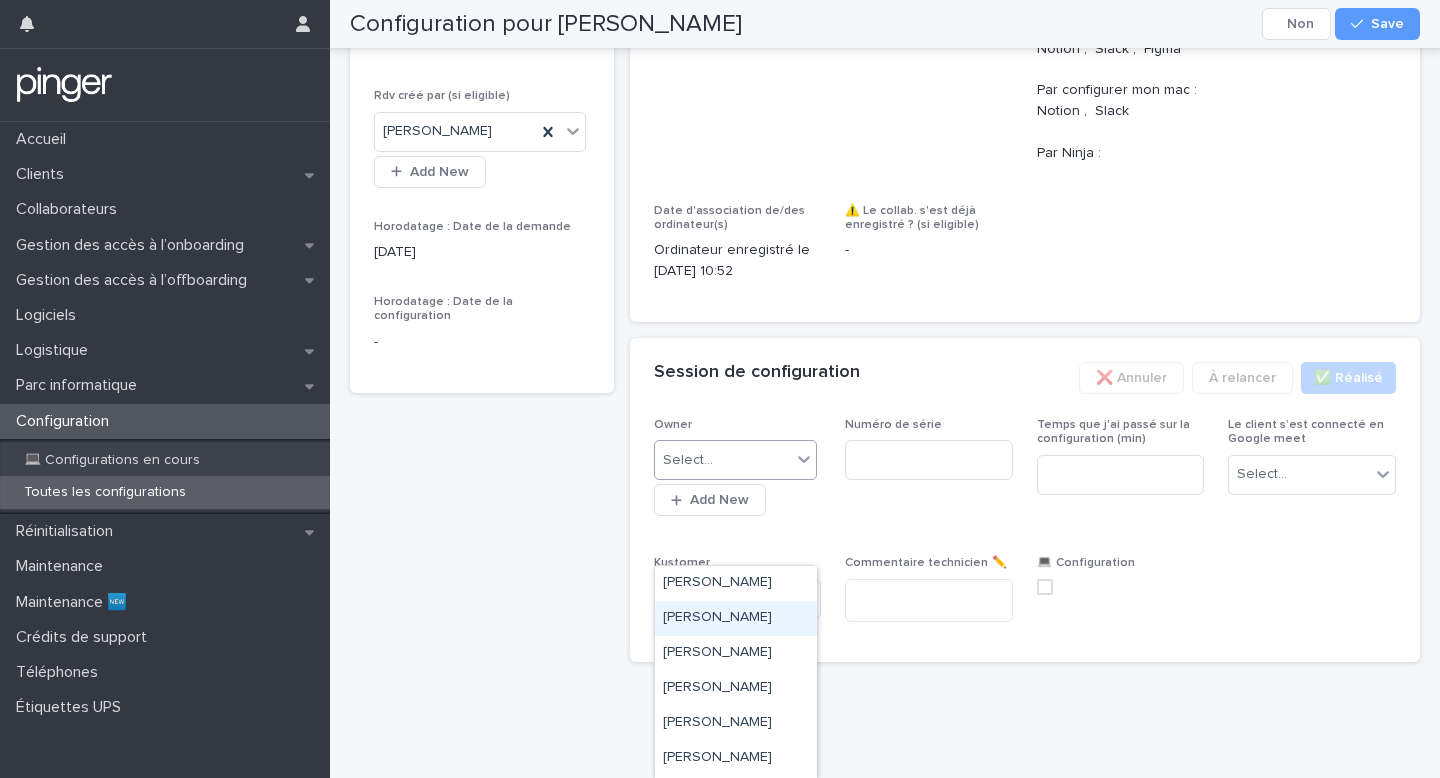 click on "[PERSON_NAME]" at bounding box center (736, 618) 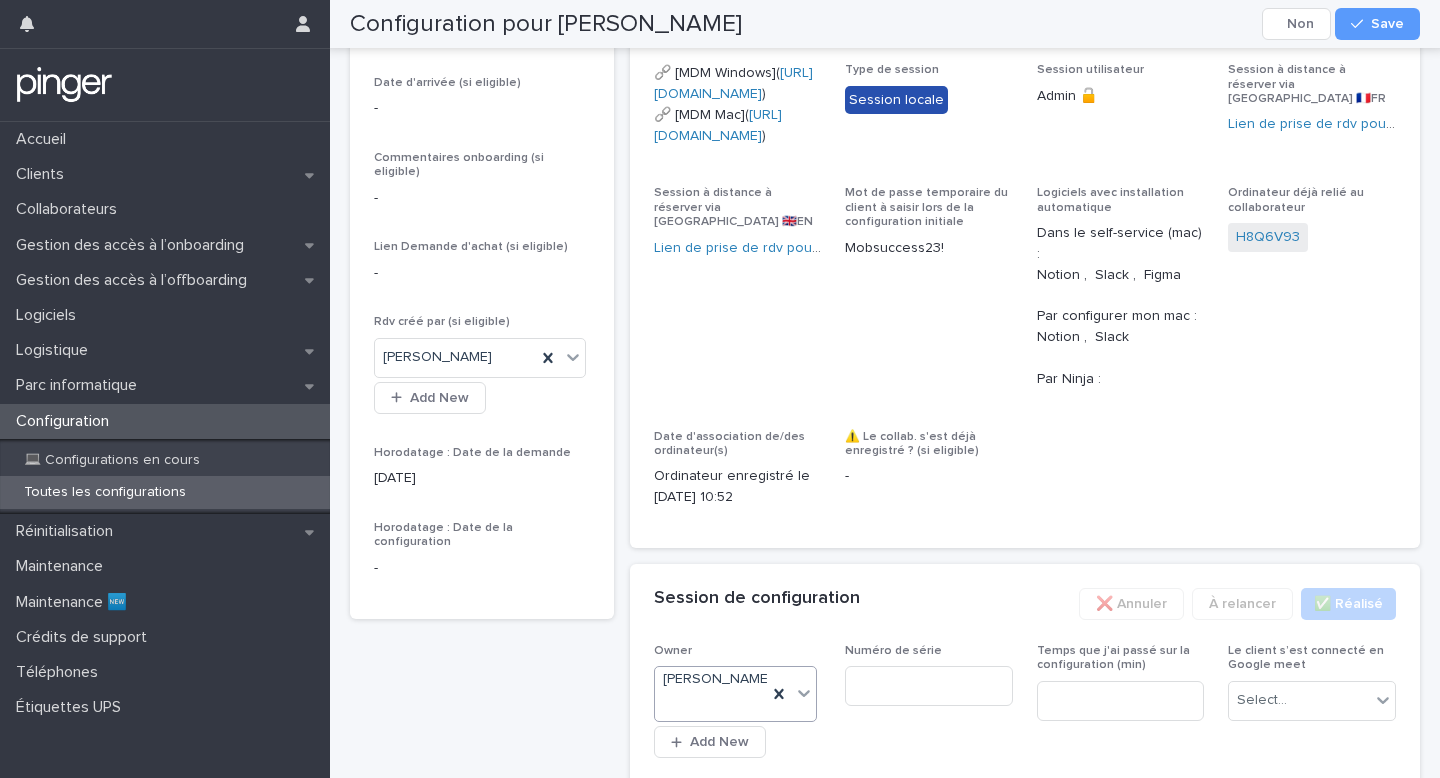 scroll, scrollTop: 649, scrollLeft: 0, axis: vertical 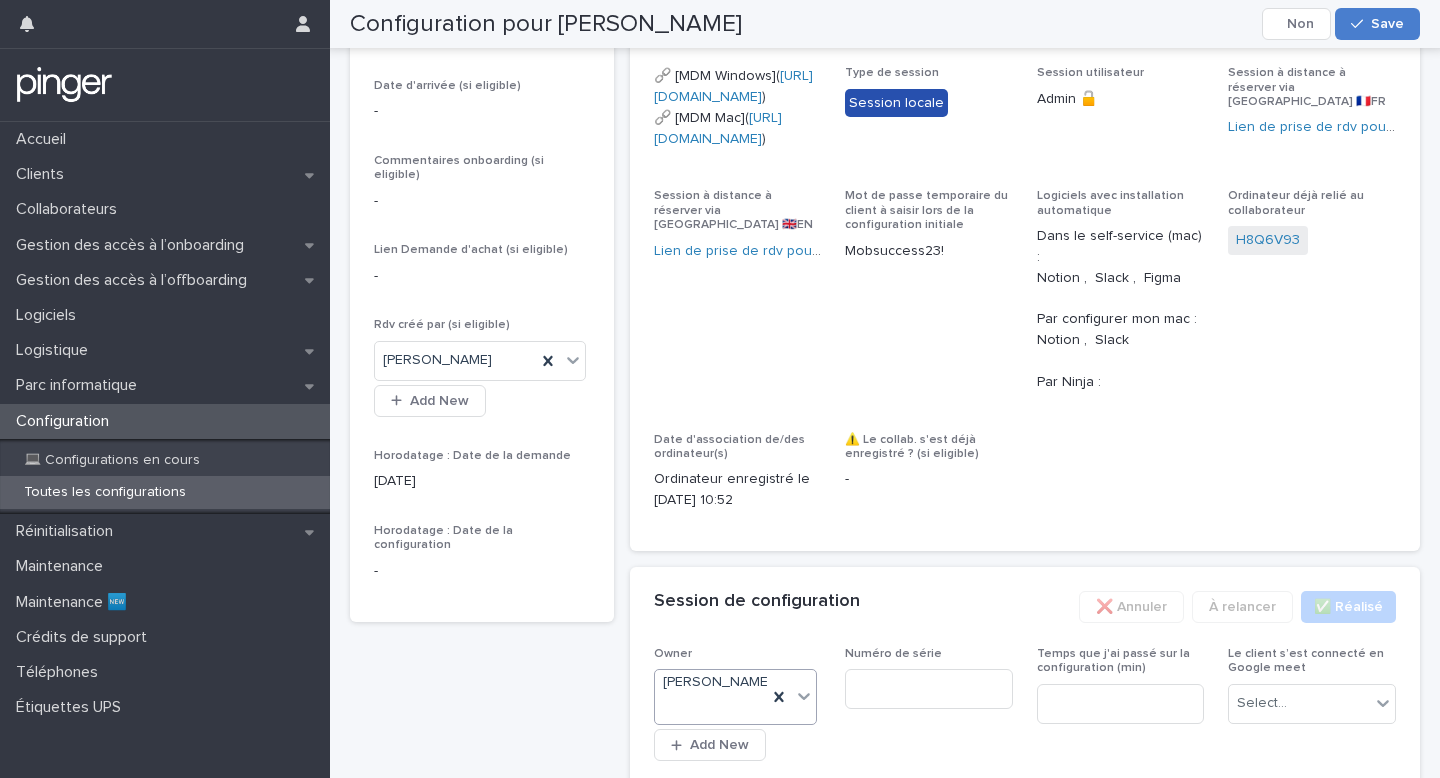 click 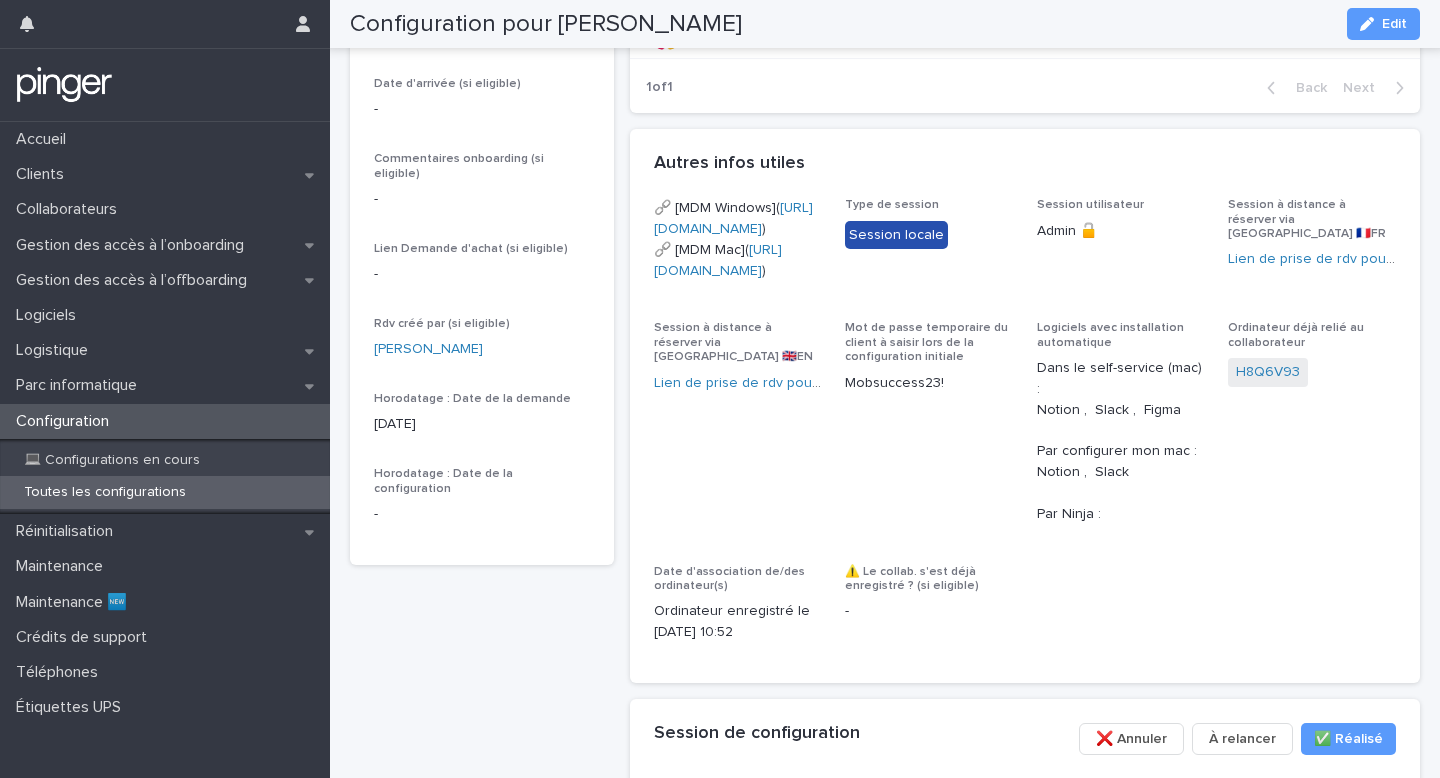 scroll, scrollTop: 300, scrollLeft: 0, axis: vertical 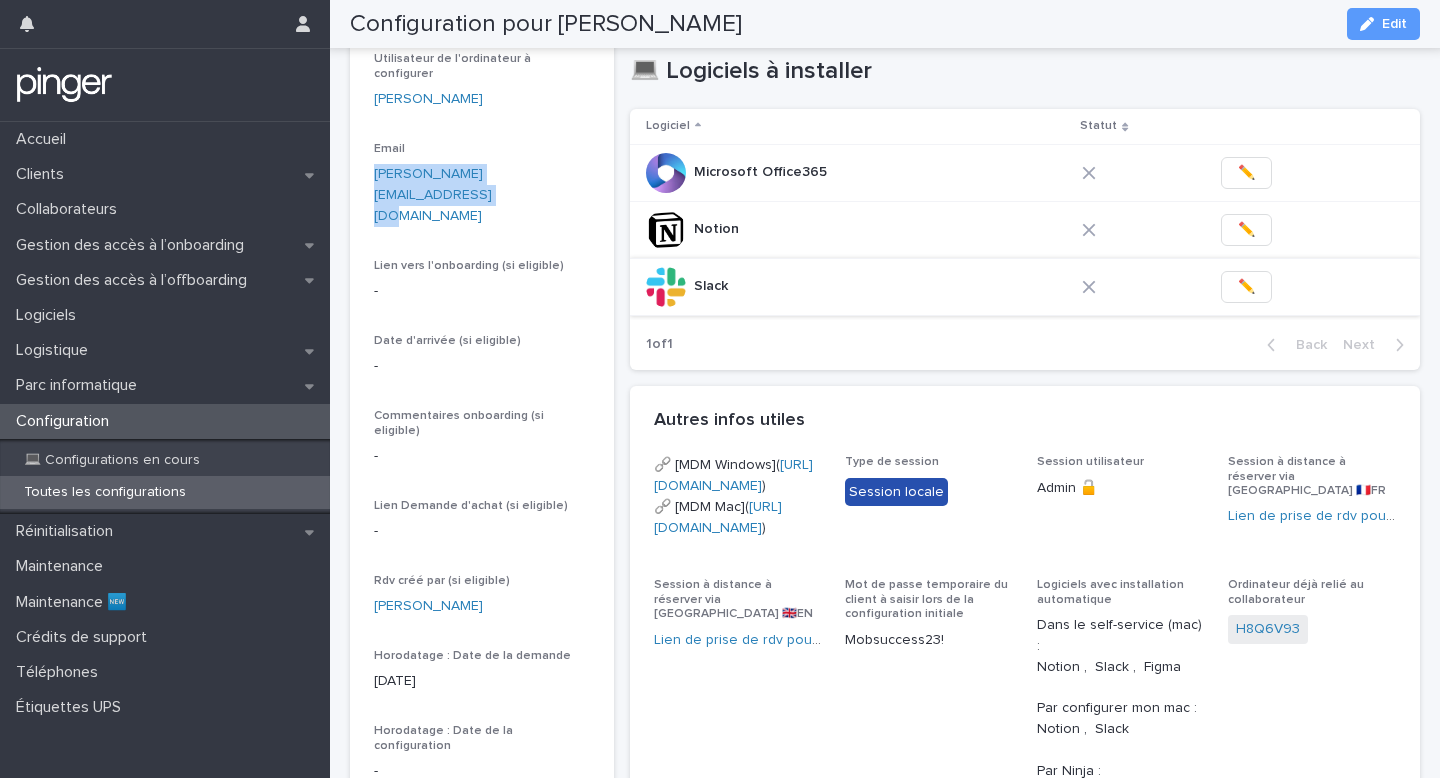 click on "✏️" at bounding box center (1246, 287) 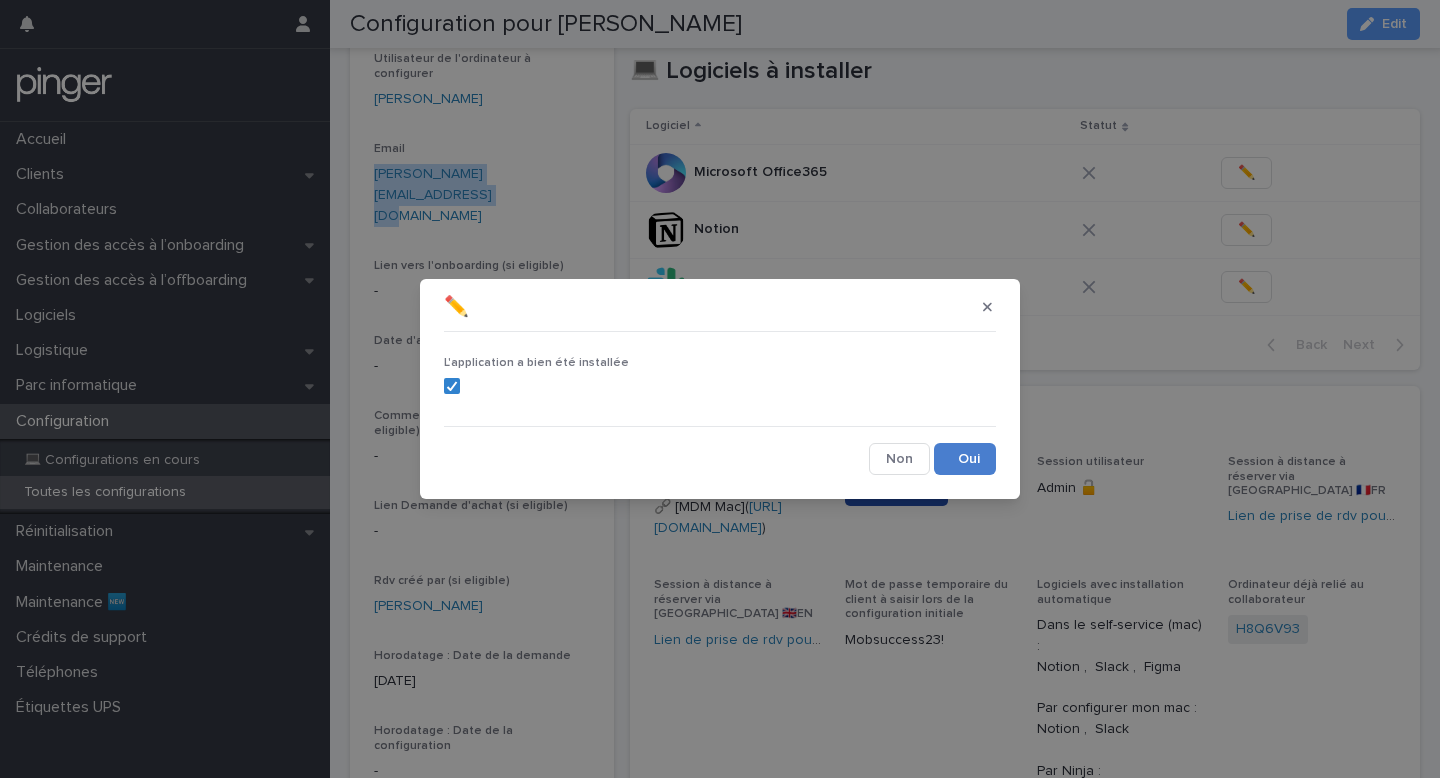 click on "Save" at bounding box center [965, 459] 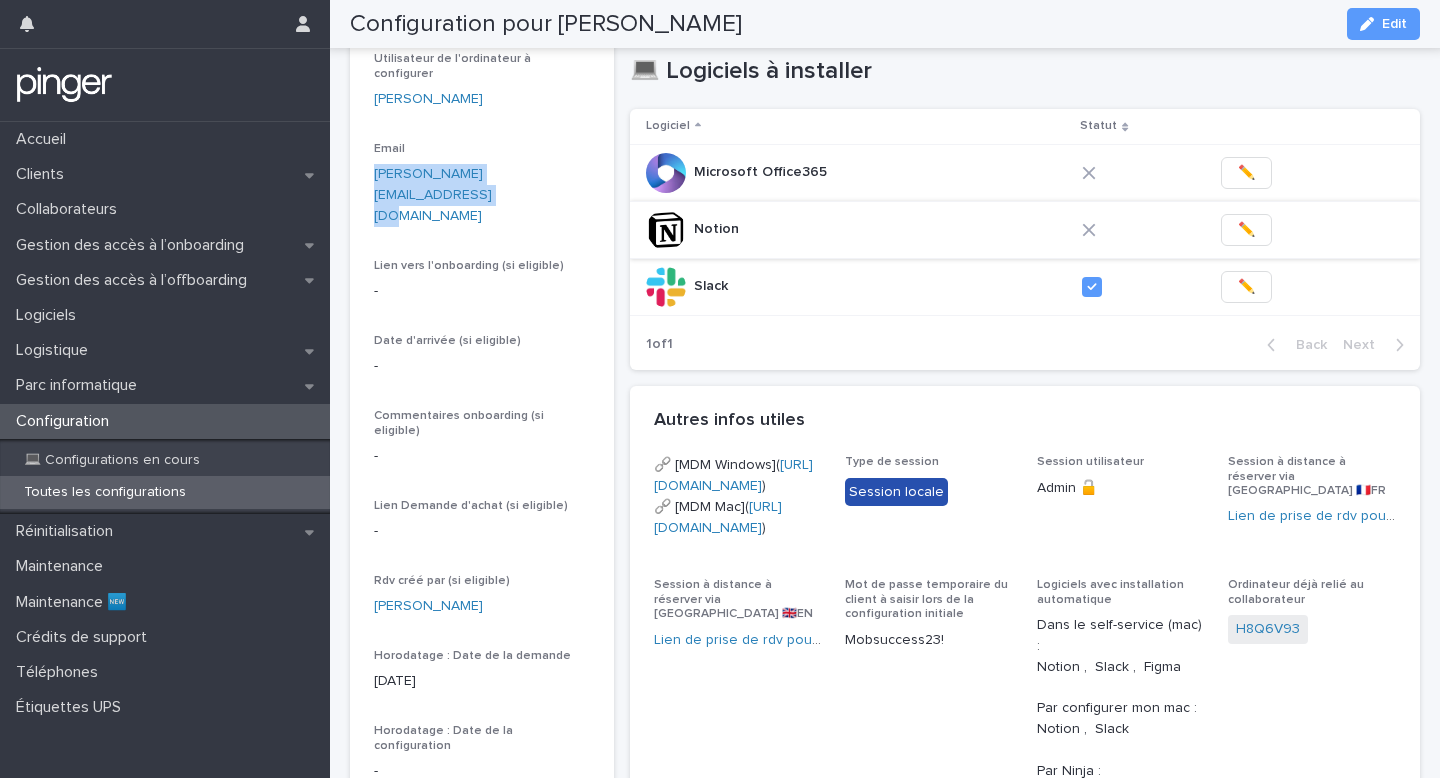click on "✏️" at bounding box center [1246, 230] 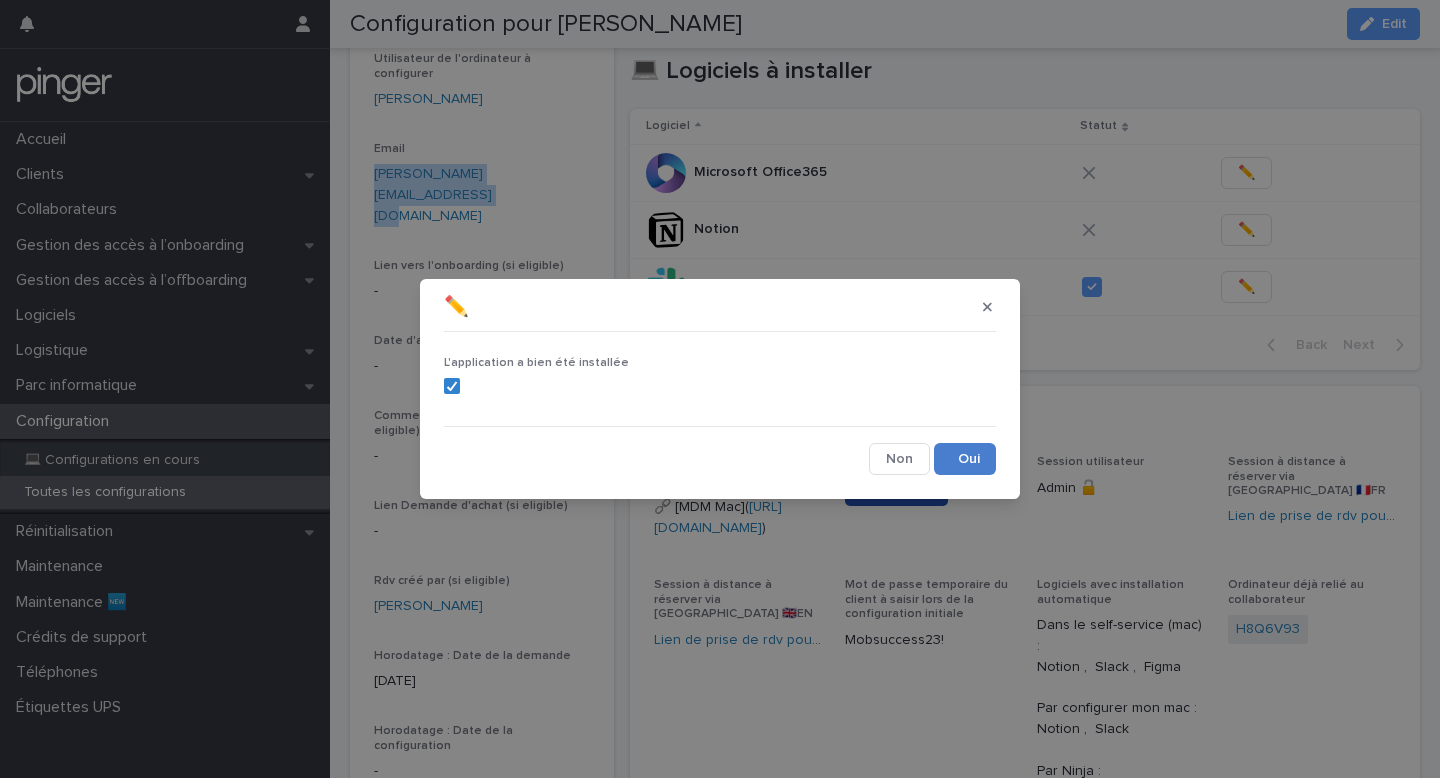 click on "Save" at bounding box center [965, 459] 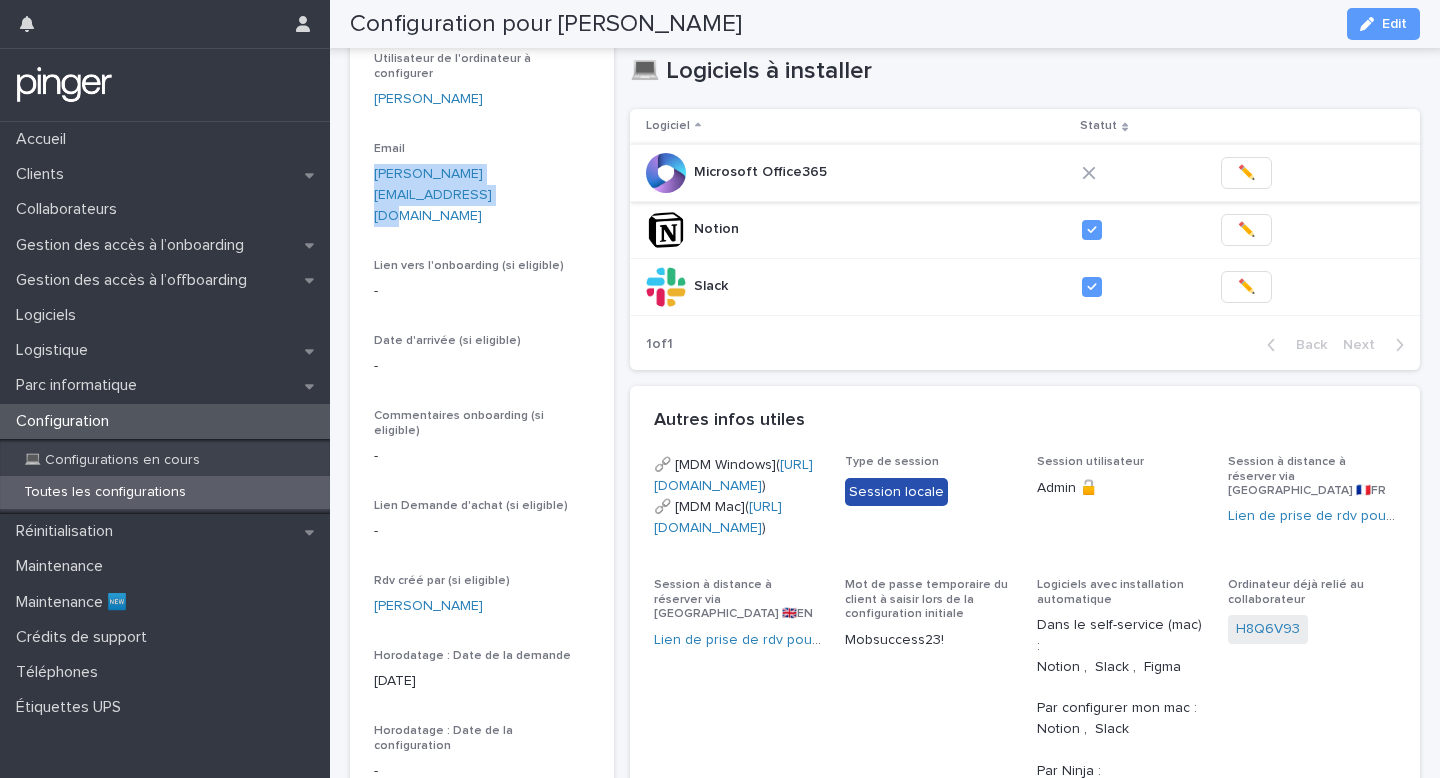 click on "✏️" at bounding box center (1246, 173) 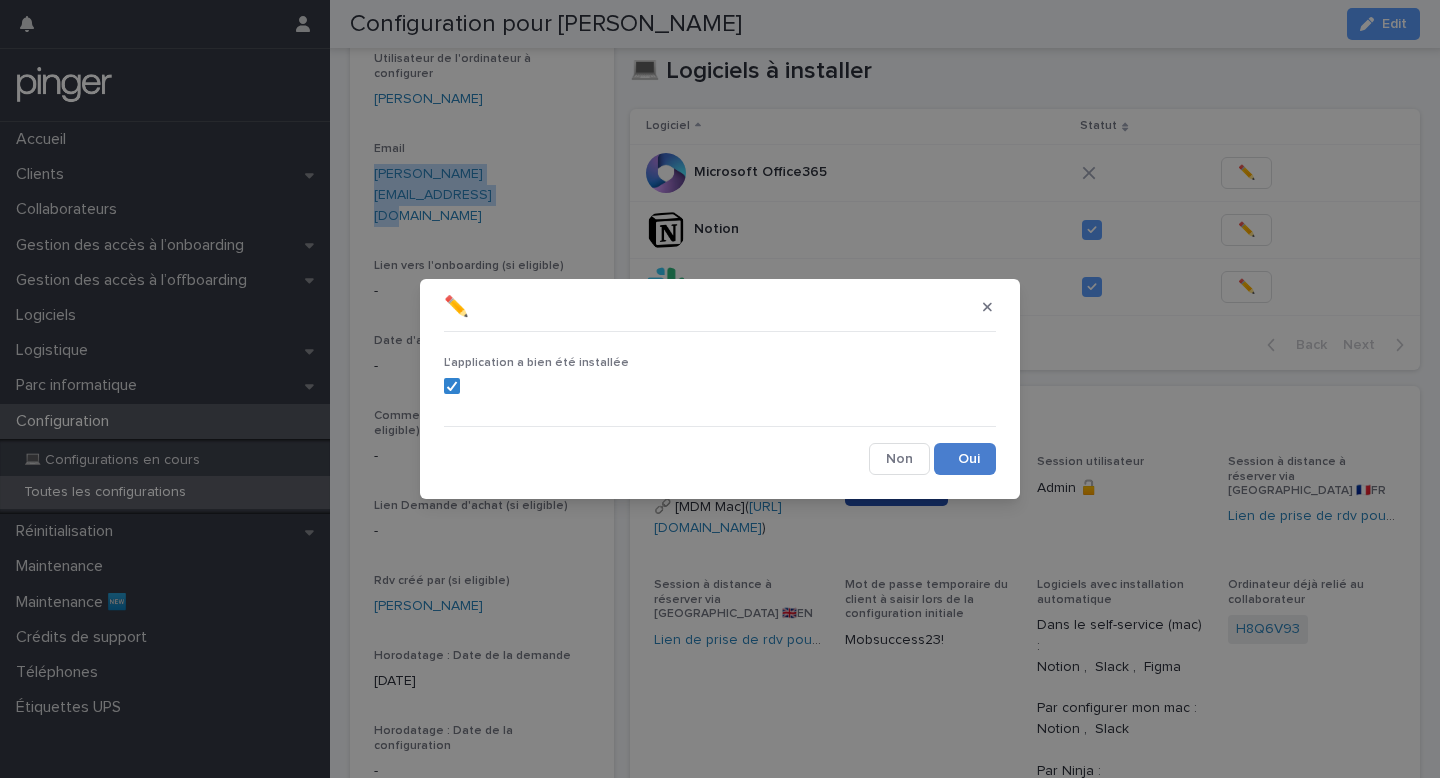 click on "Save" at bounding box center (965, 459) 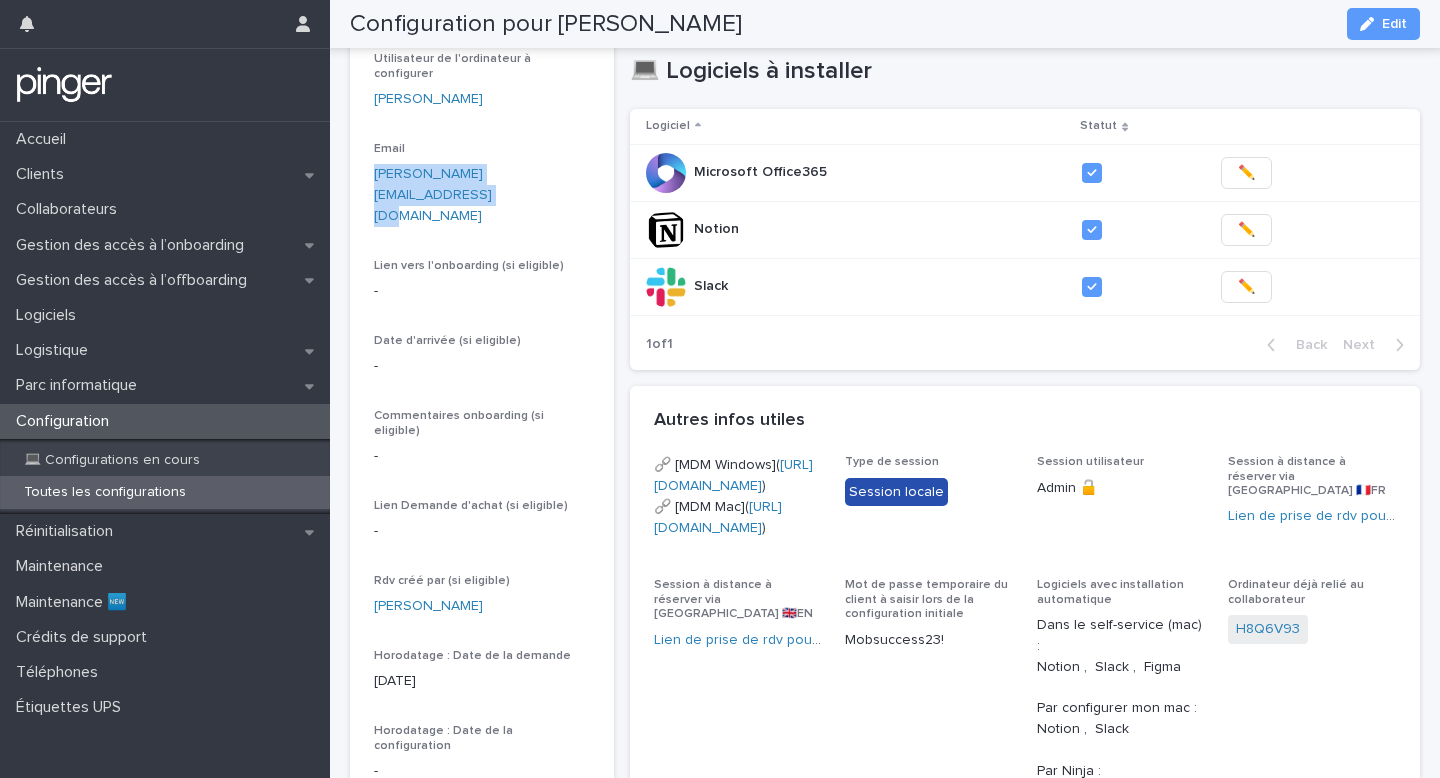 click on "Configuration" at bounding box center (165, 421) 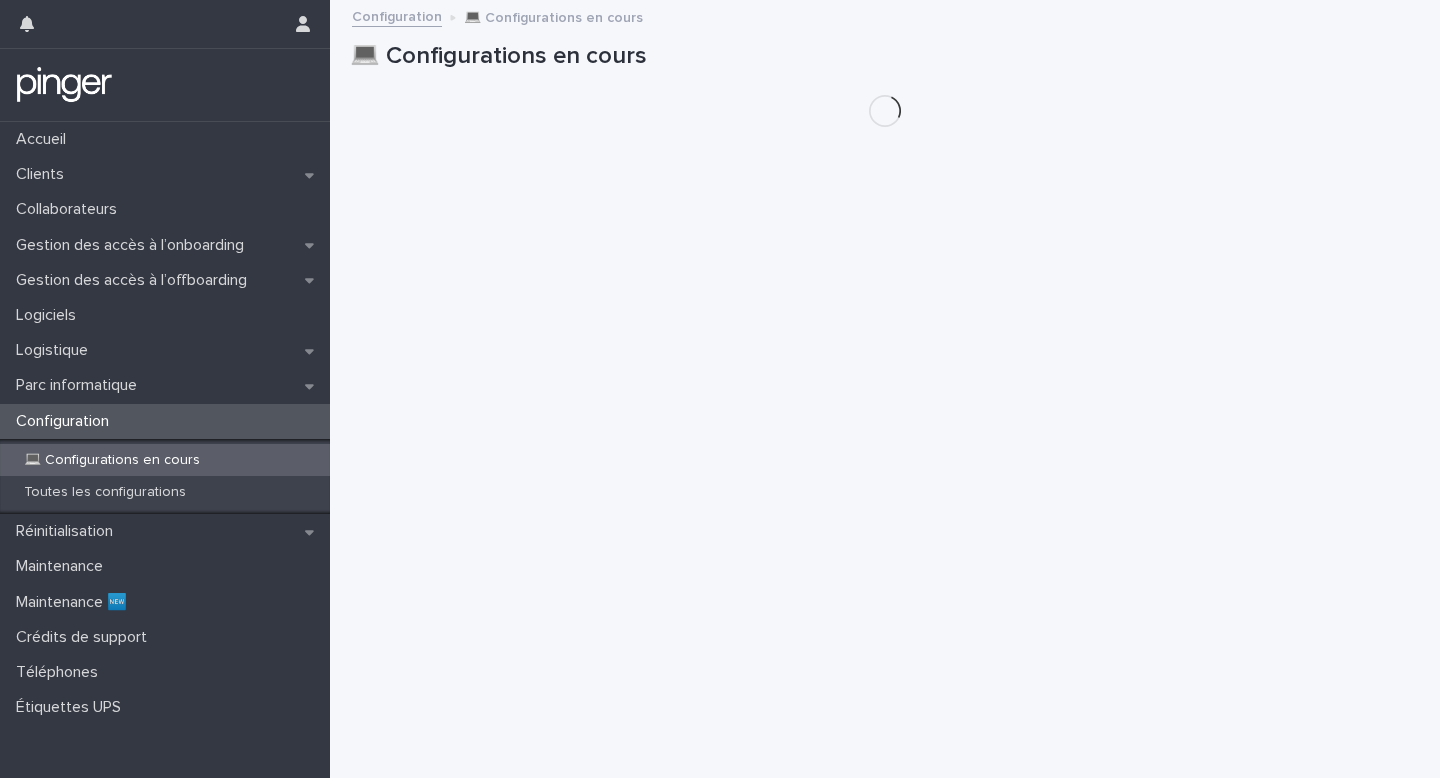 scroll, scrollTop: 0, scrollLeft: 0, axis: both 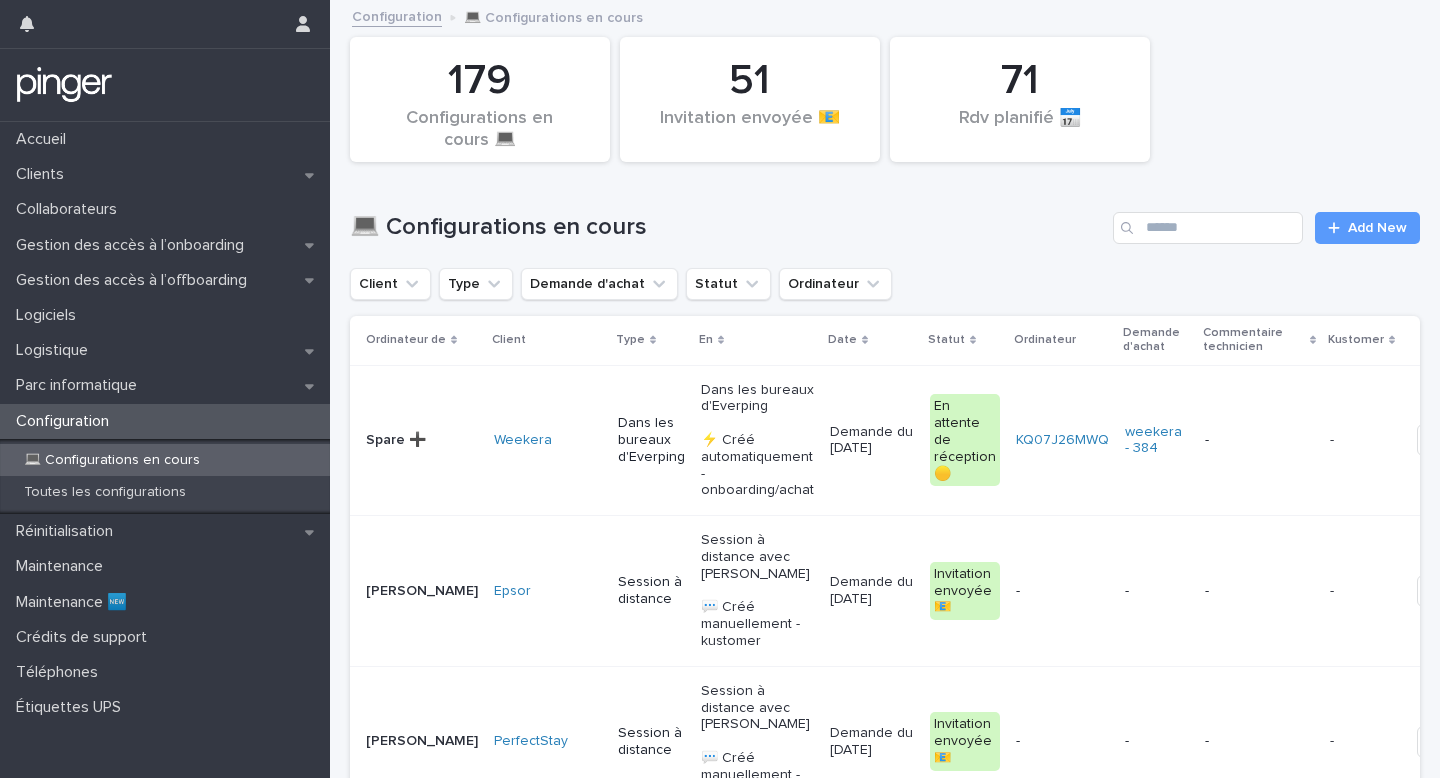 click on "💻 Configurations en cours Add New" at bounding box center (885, 220) 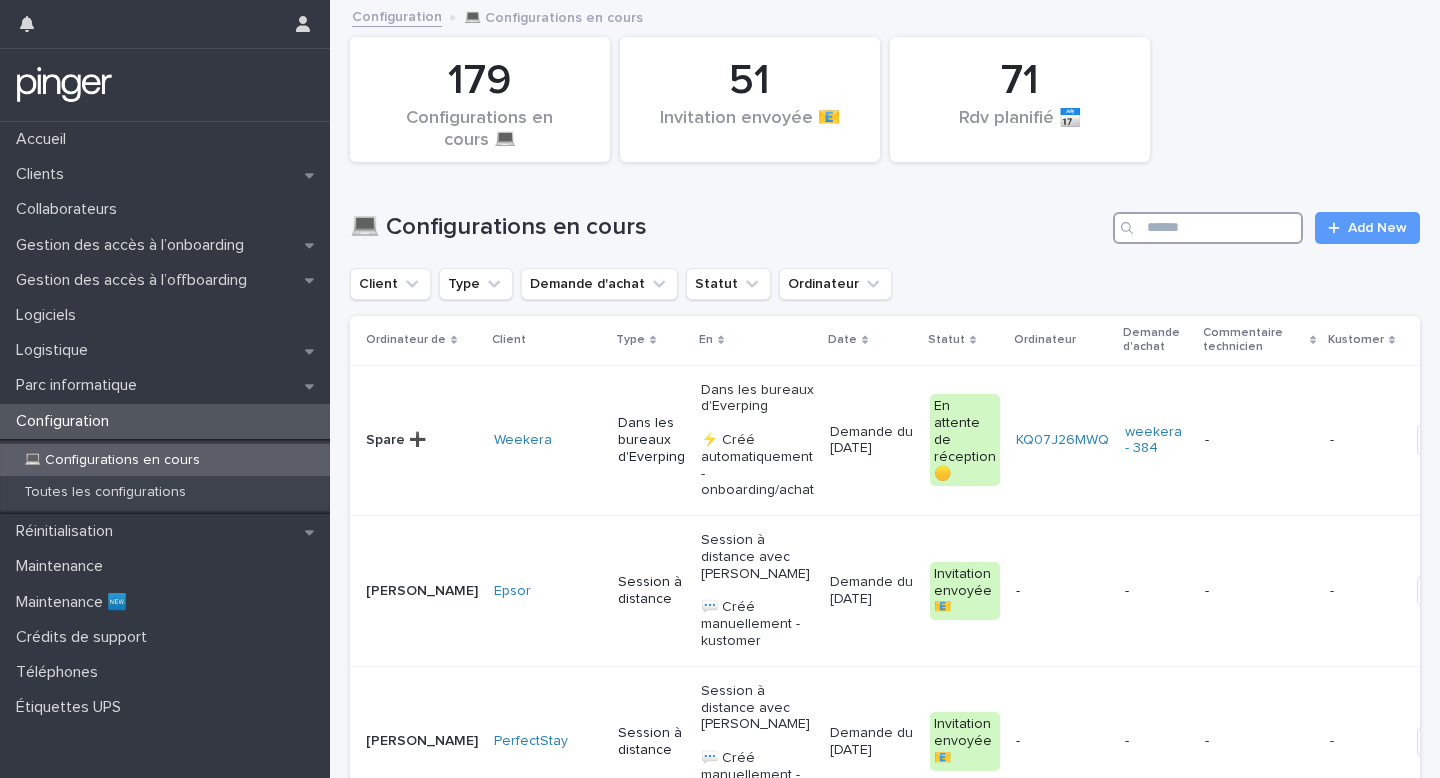 click at bounding box center (1208, 228) 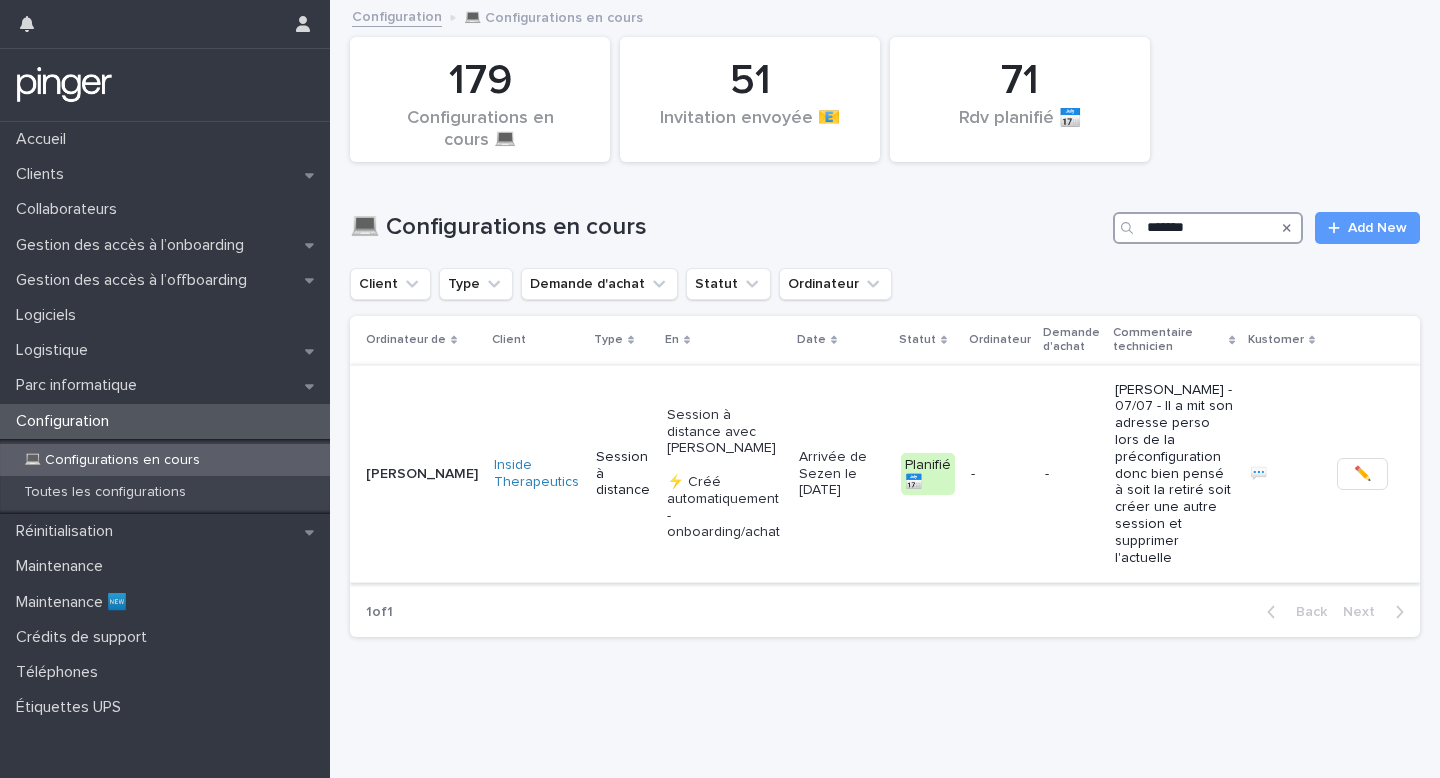 type on "*******" 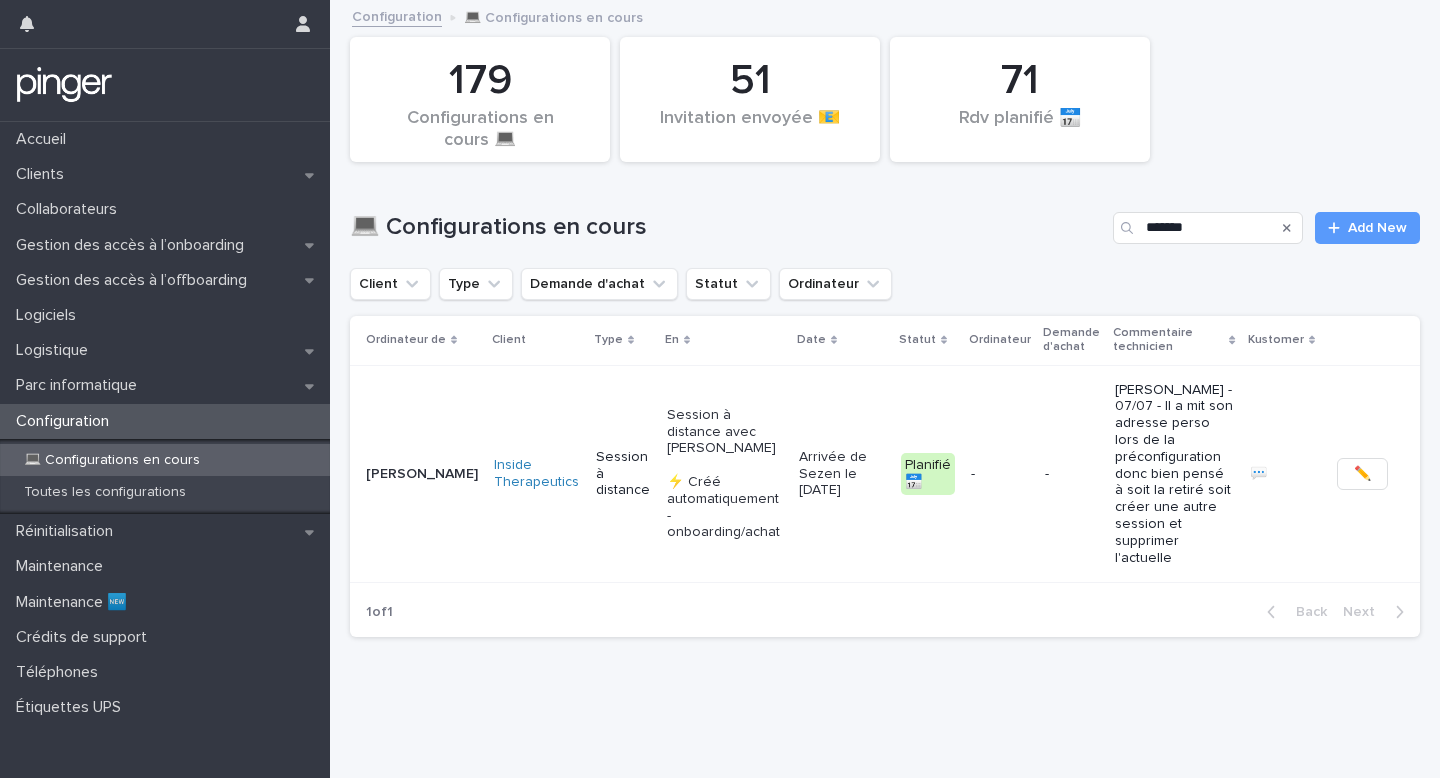 click on "-" at bounding box center (1072, 474) 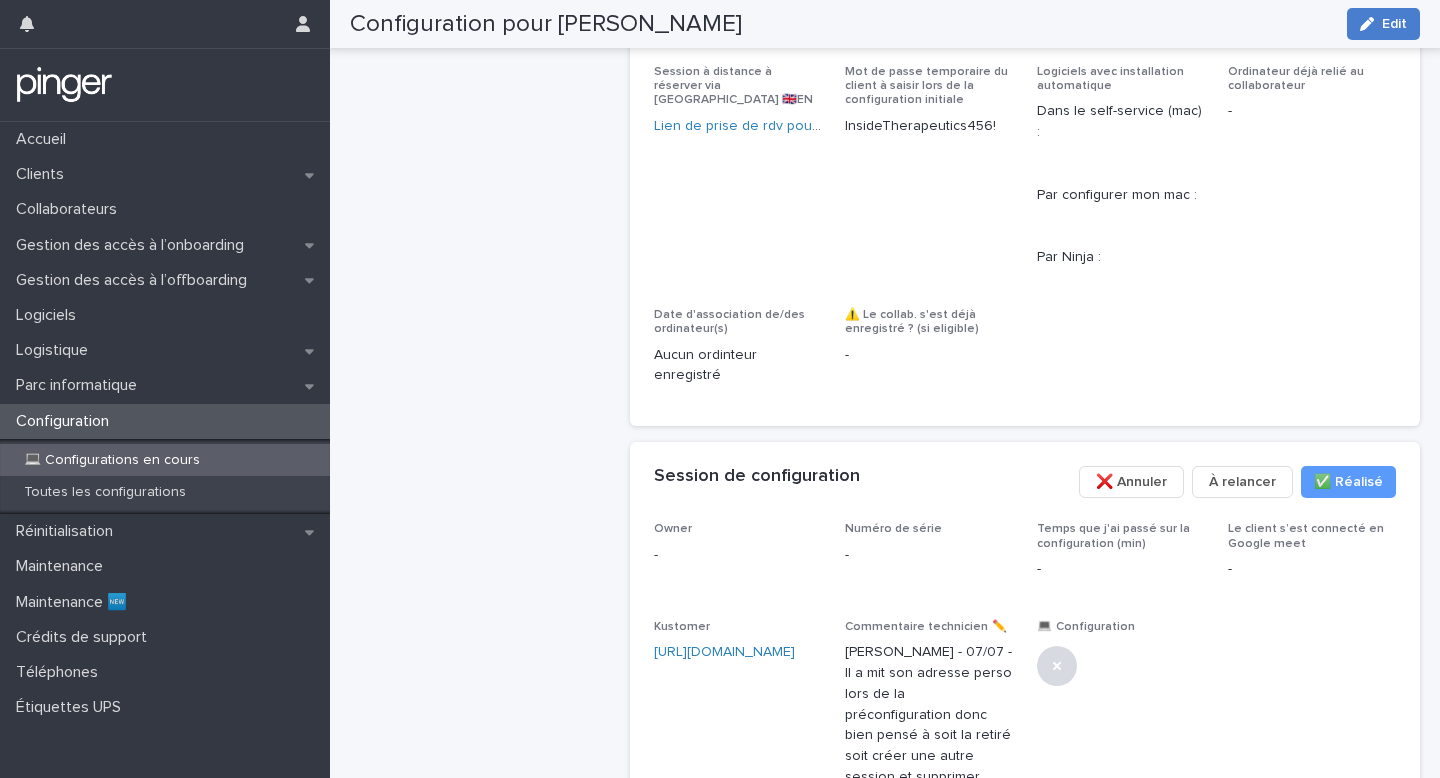 scroll, scrollTop: 1188, scrollLeft: 0, axis: vertical 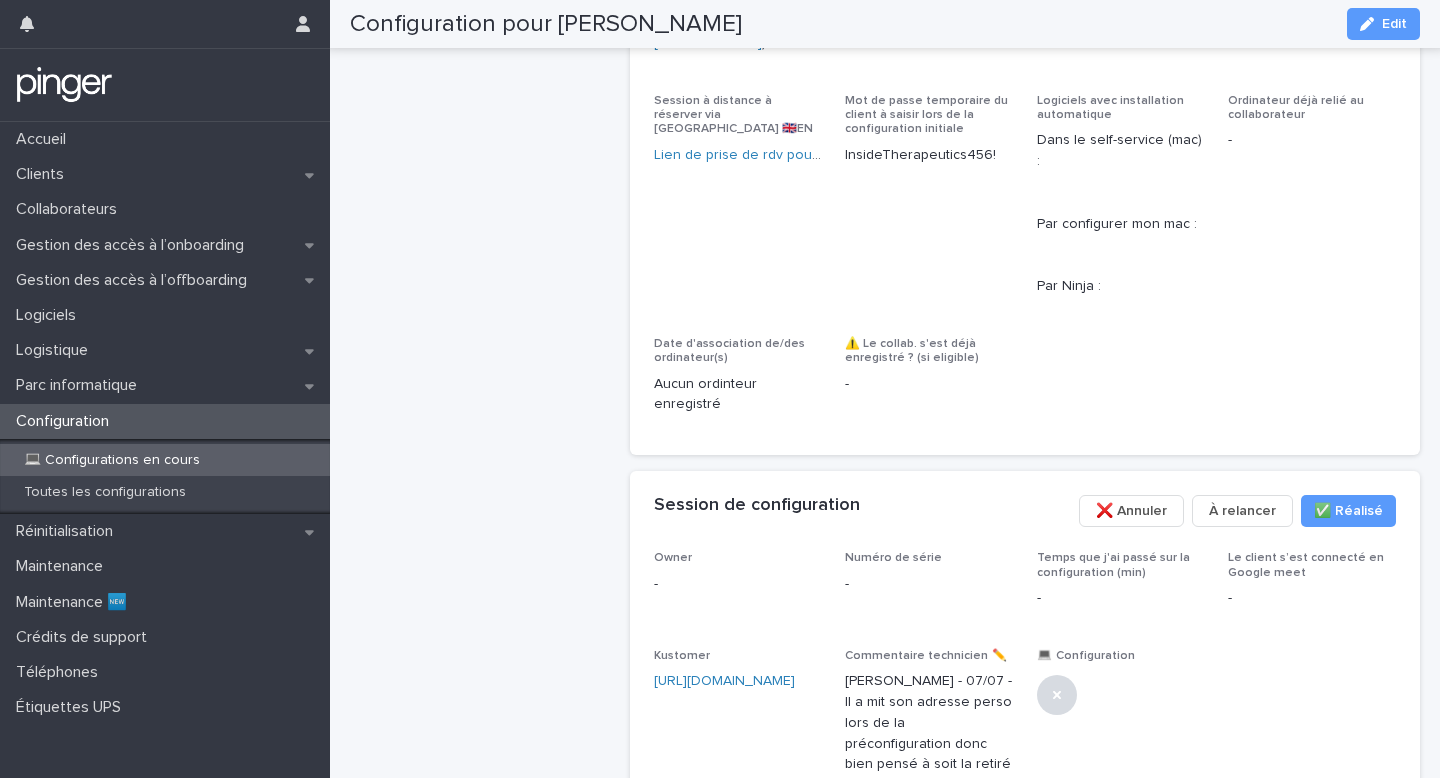 drag, startPoint x: 1395, startPoint y: 20, endPoint x: 954, endPoint y: 274, distance: 508.91748 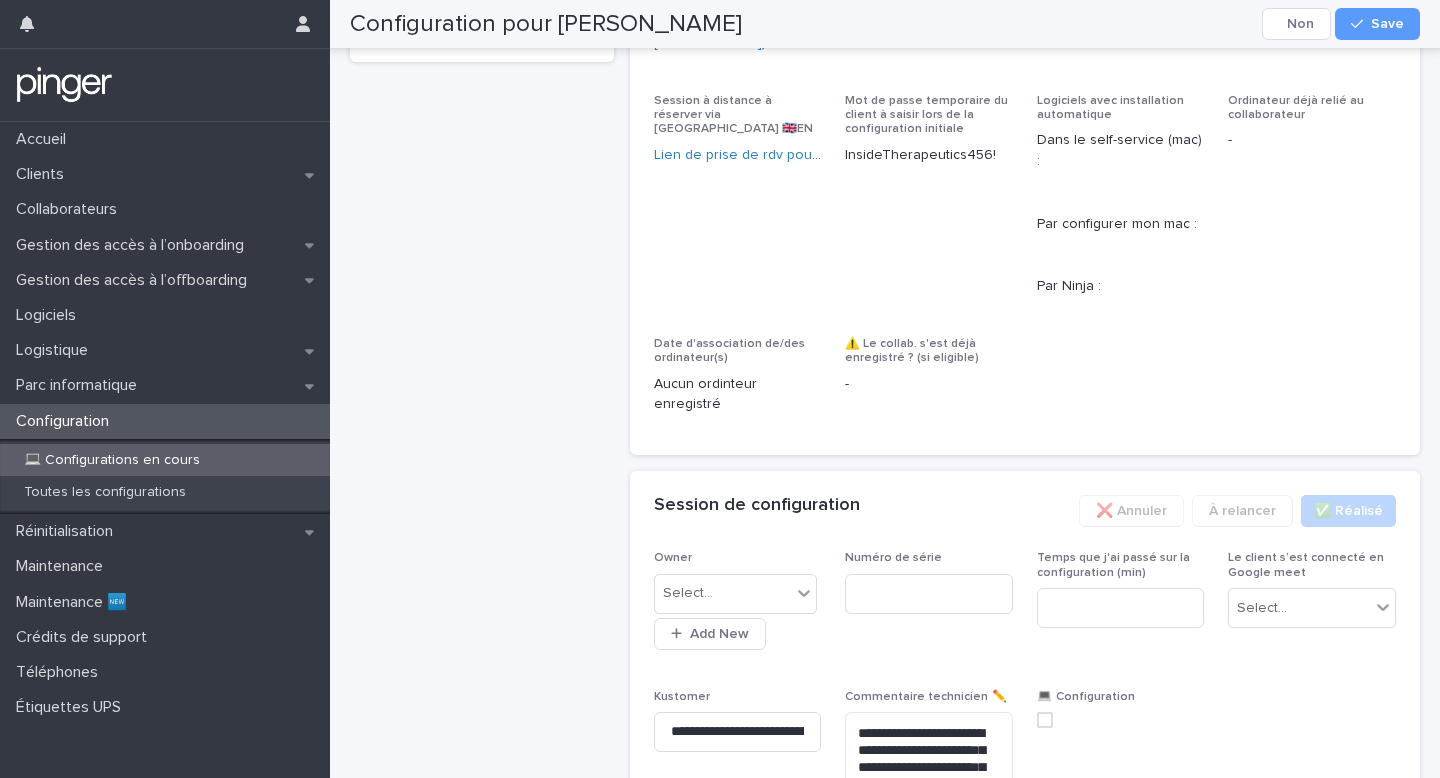 scroll, scrollTop: 1493, scrollLeft: 0, axis: vertical 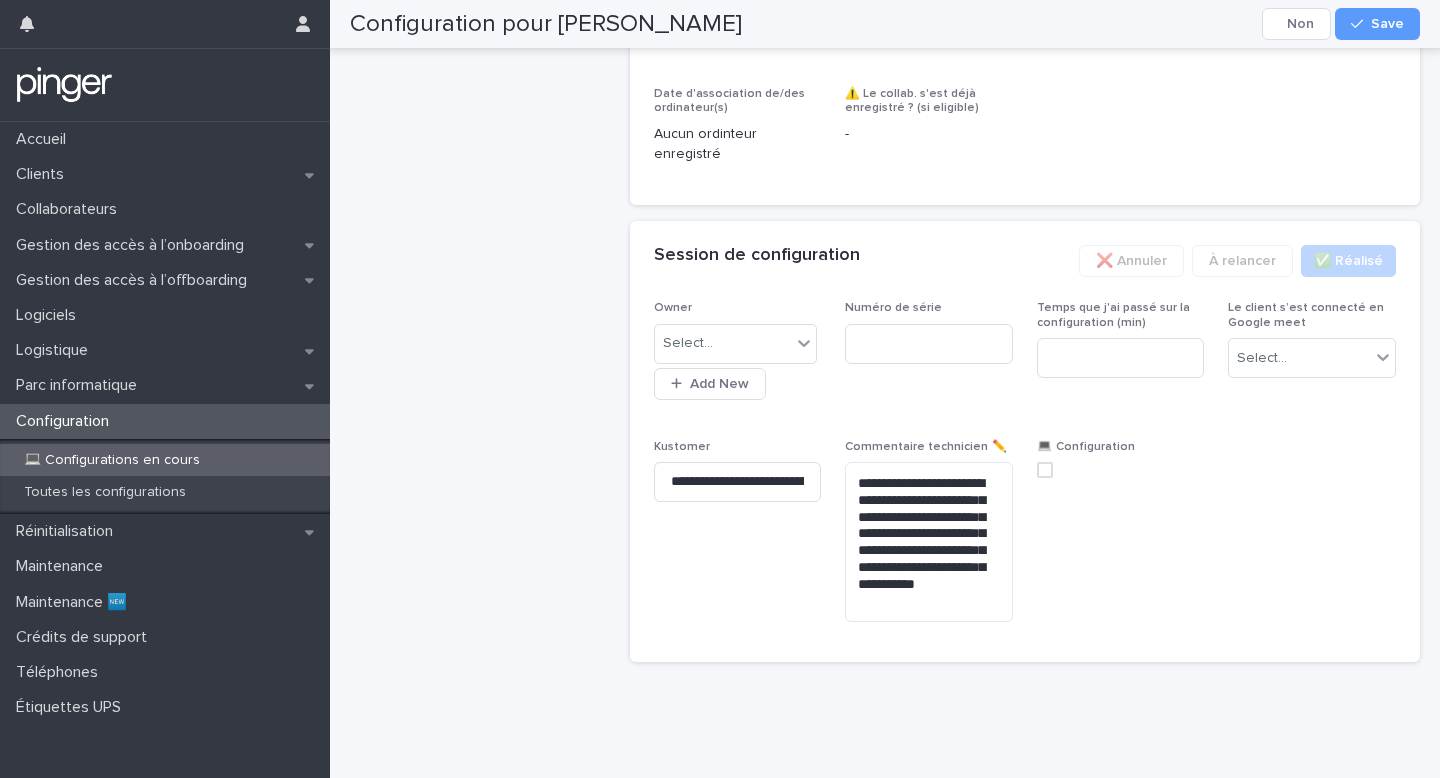 click on "Select... Add New" at bounding box center [738, 360] 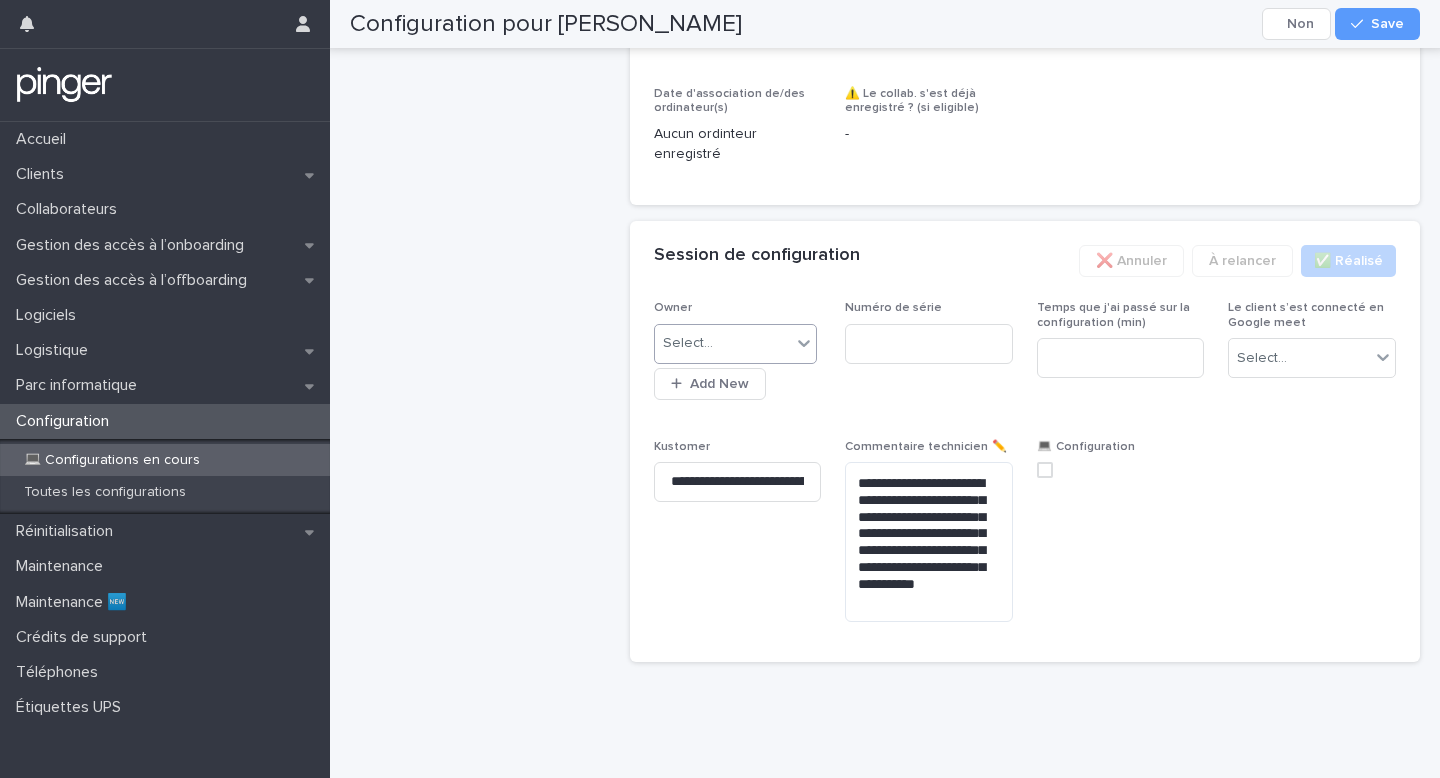 click on "Select..." at bounding box center (723, 343) 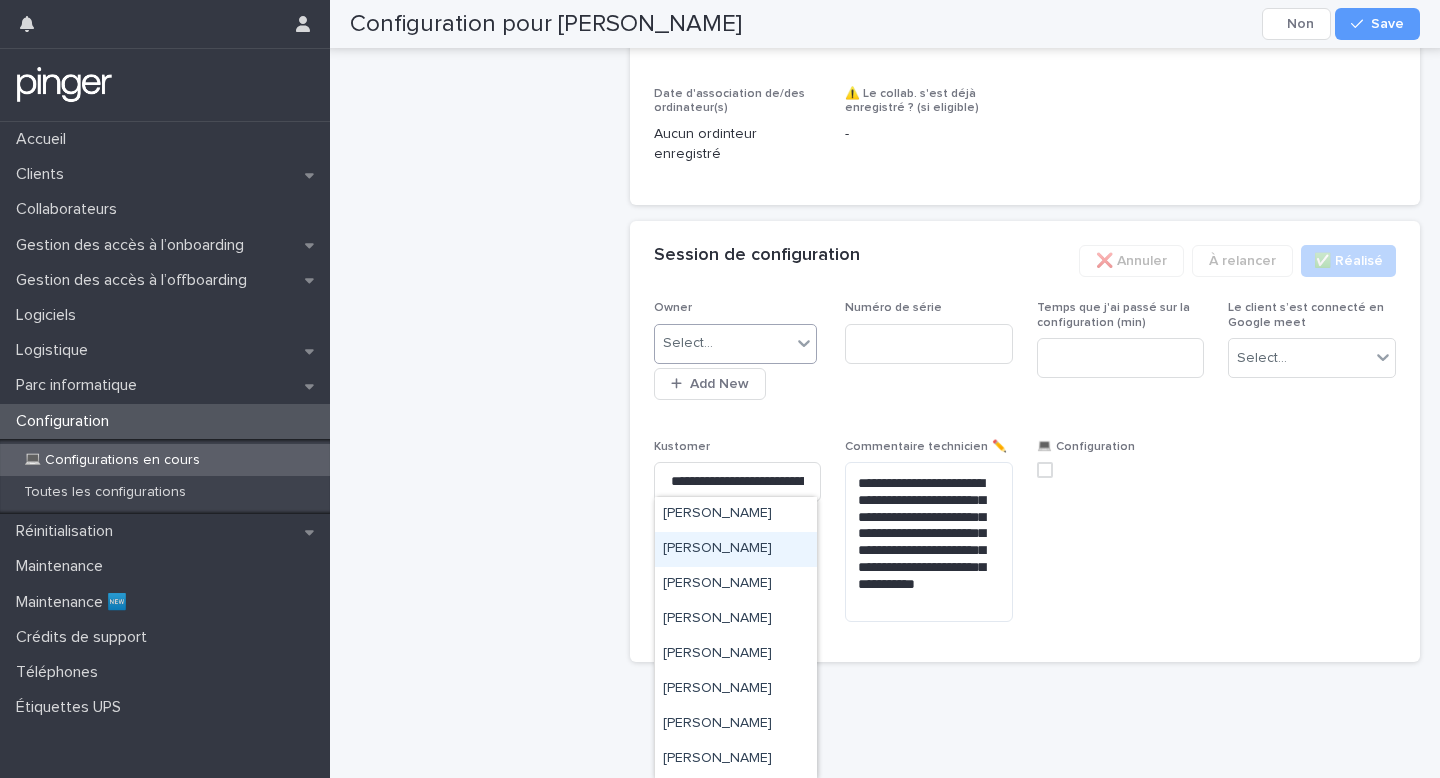click on "[PERSON_NAME]" at bounding box center [736, 549] 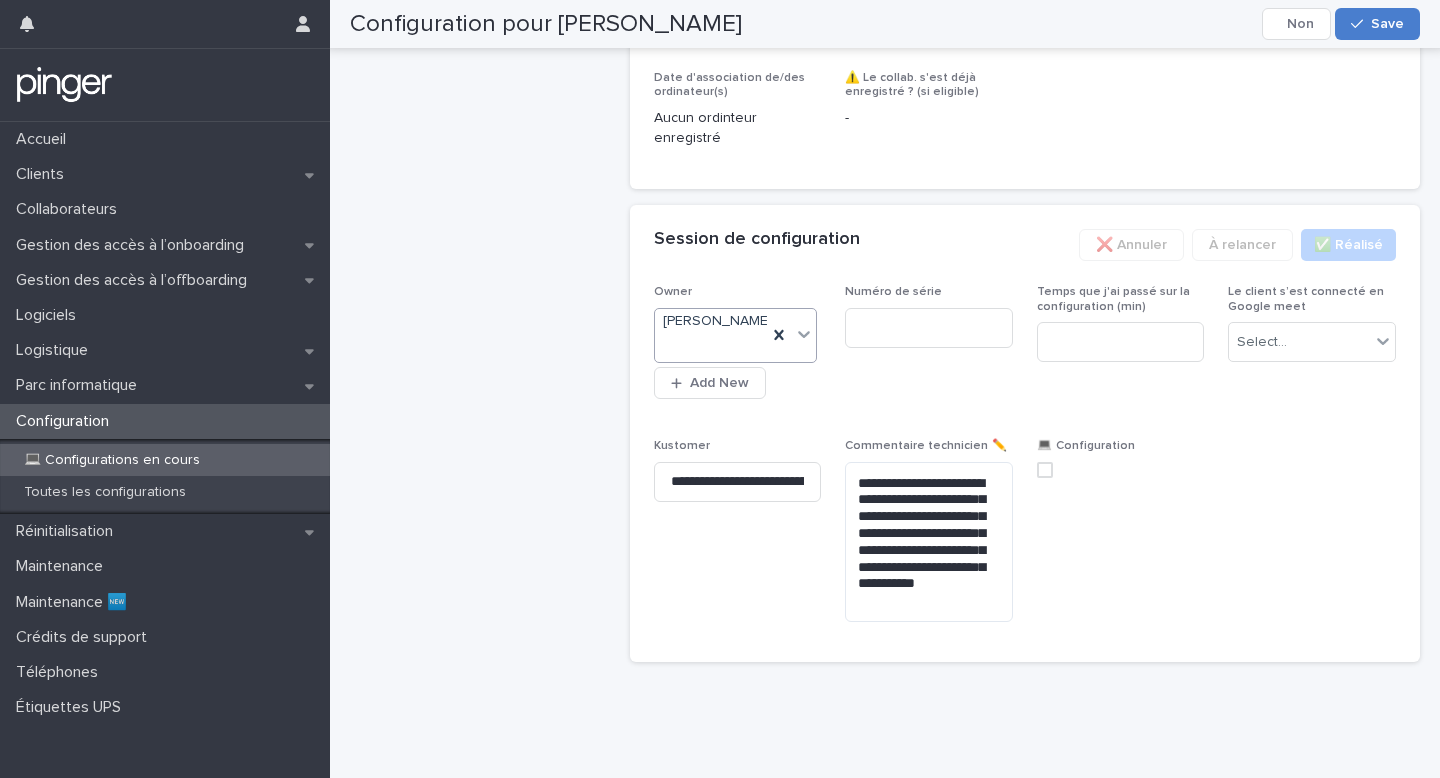 click on "Save" at bounding box center [1387, 24] 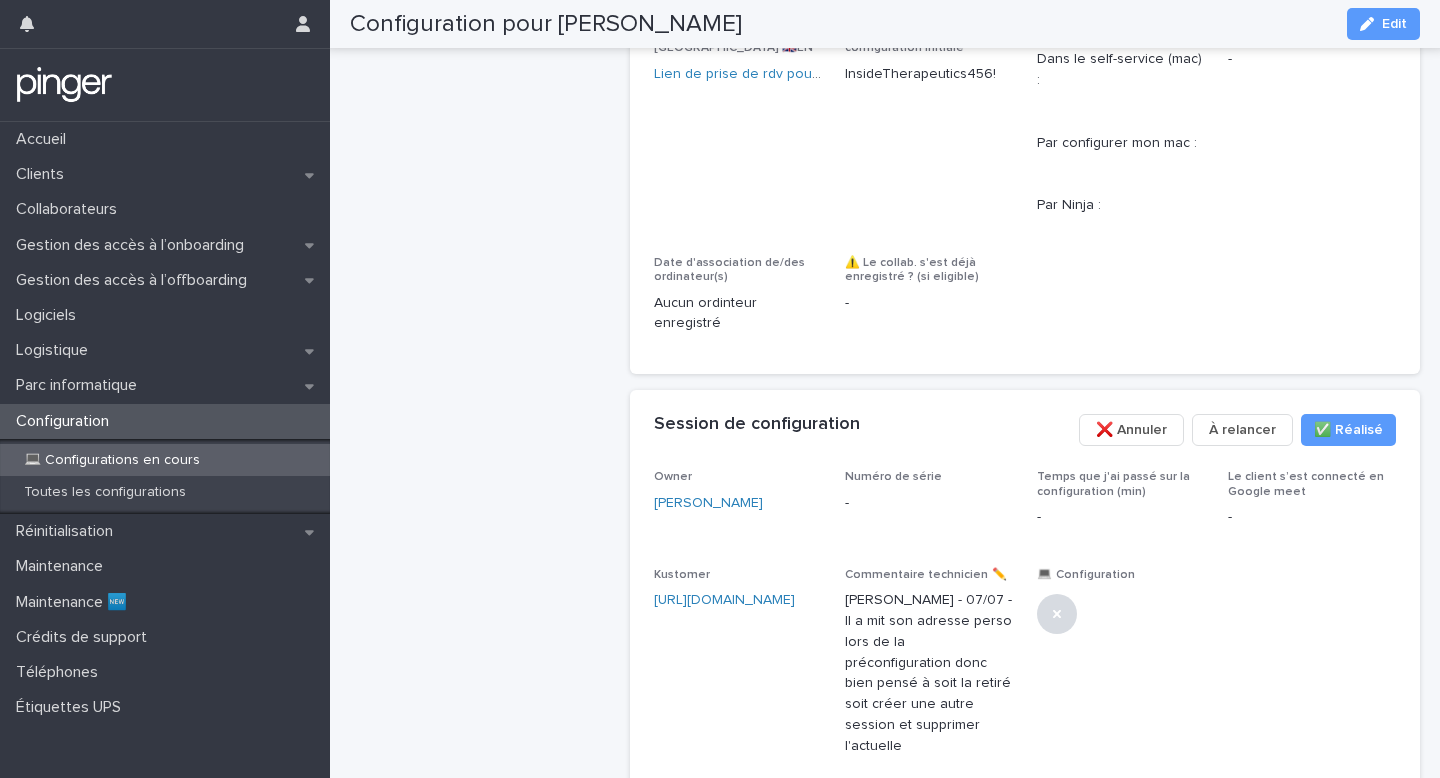 scroll, scrollTop: 941, scrollLeft: 0, axis: vertical 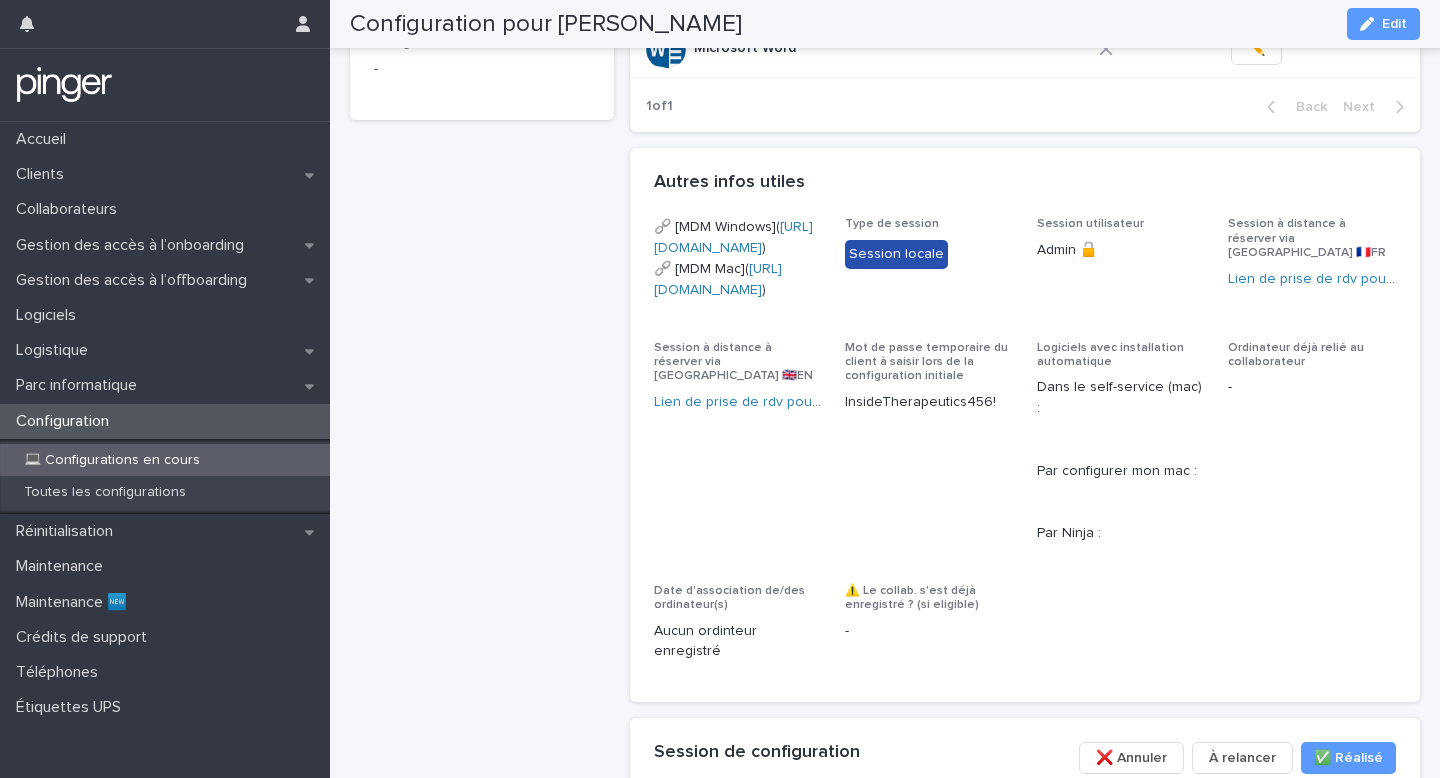 click on "[URL][DOMAIN_NAME]" at bounding box center (733, 237) 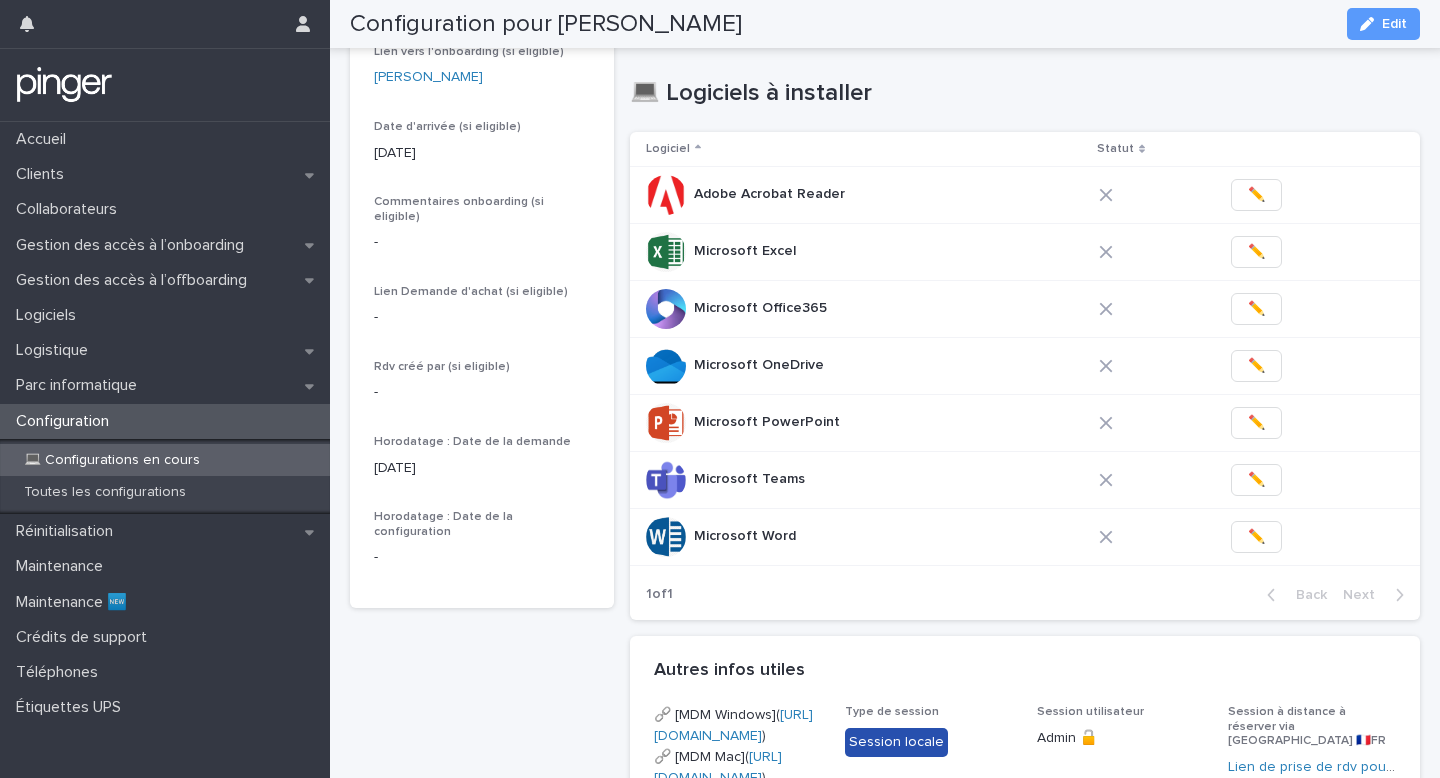 scroll, scrollTop: 500, scrollLeft: 0, axis: vertical 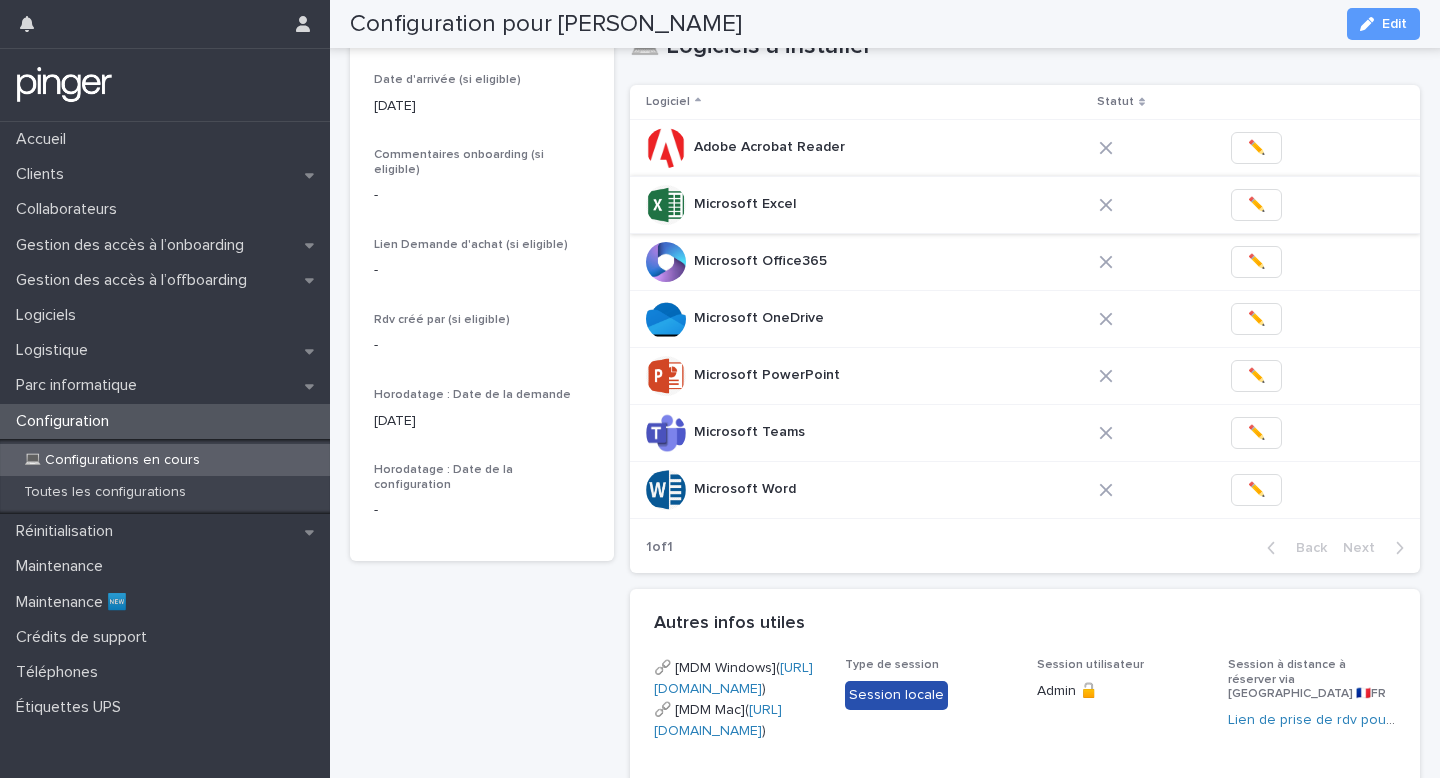 click on "✏️" at bounding box center (1256, 205) 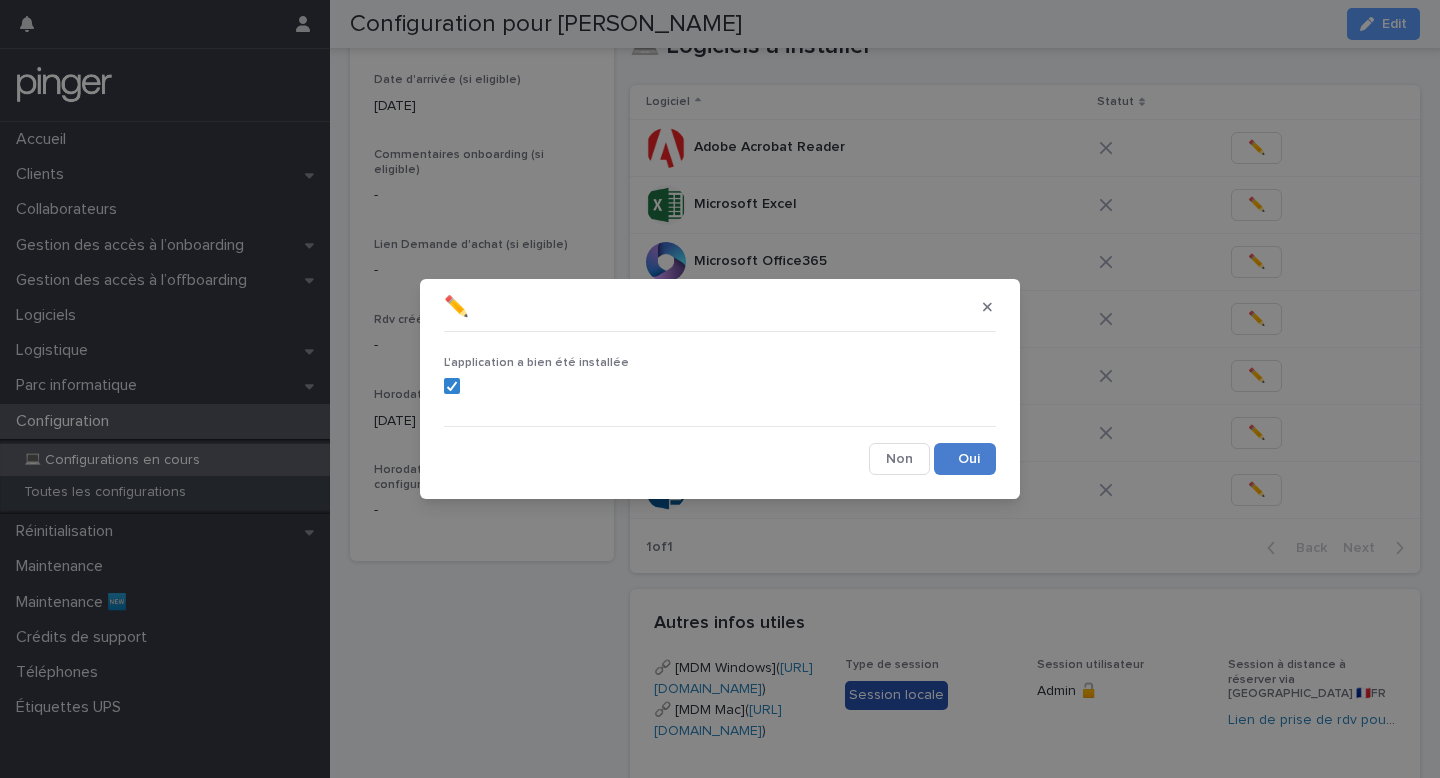 click on "Save" at bounding box center (965, 459) 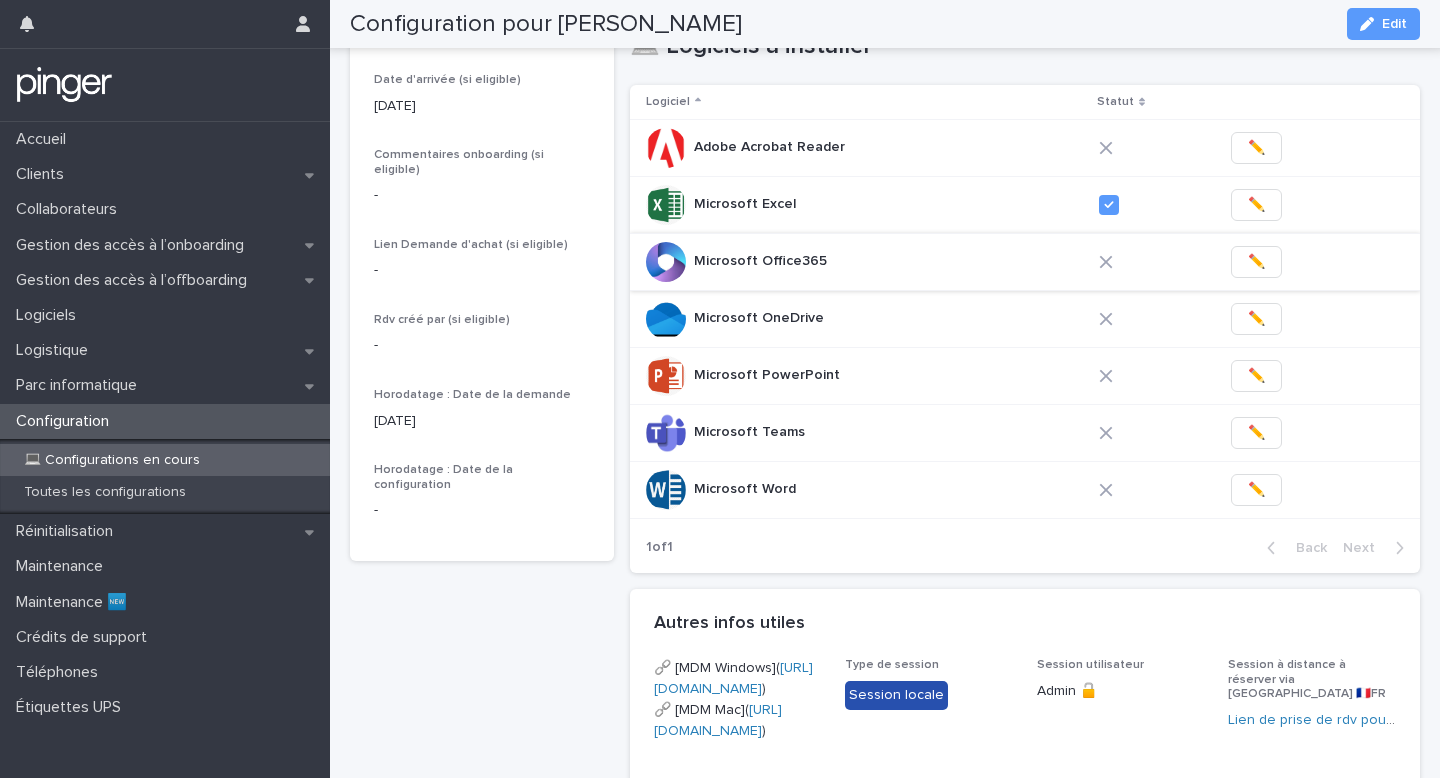 click on "✏️" at bounding box center (1256, 262) 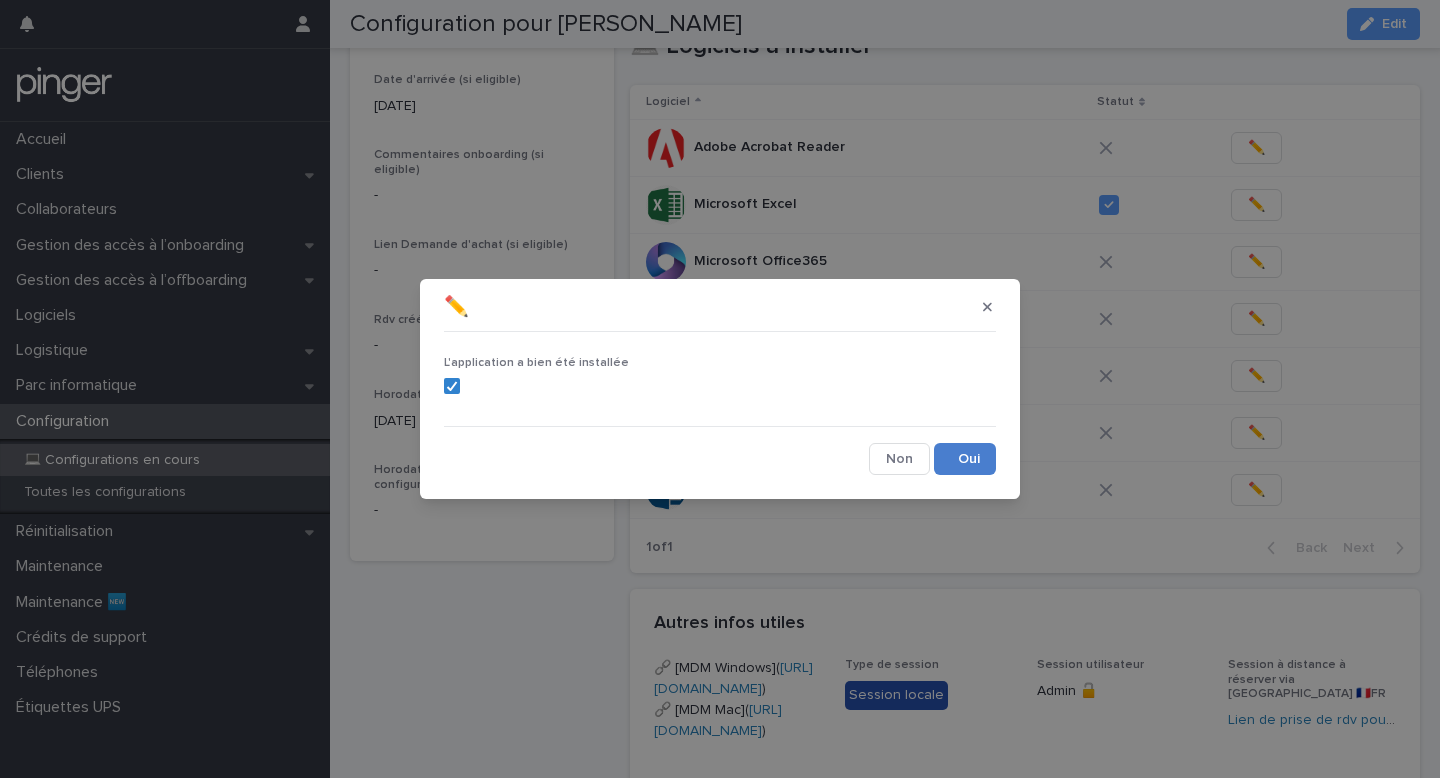 click on "Save" at bounding box center [965, 459] 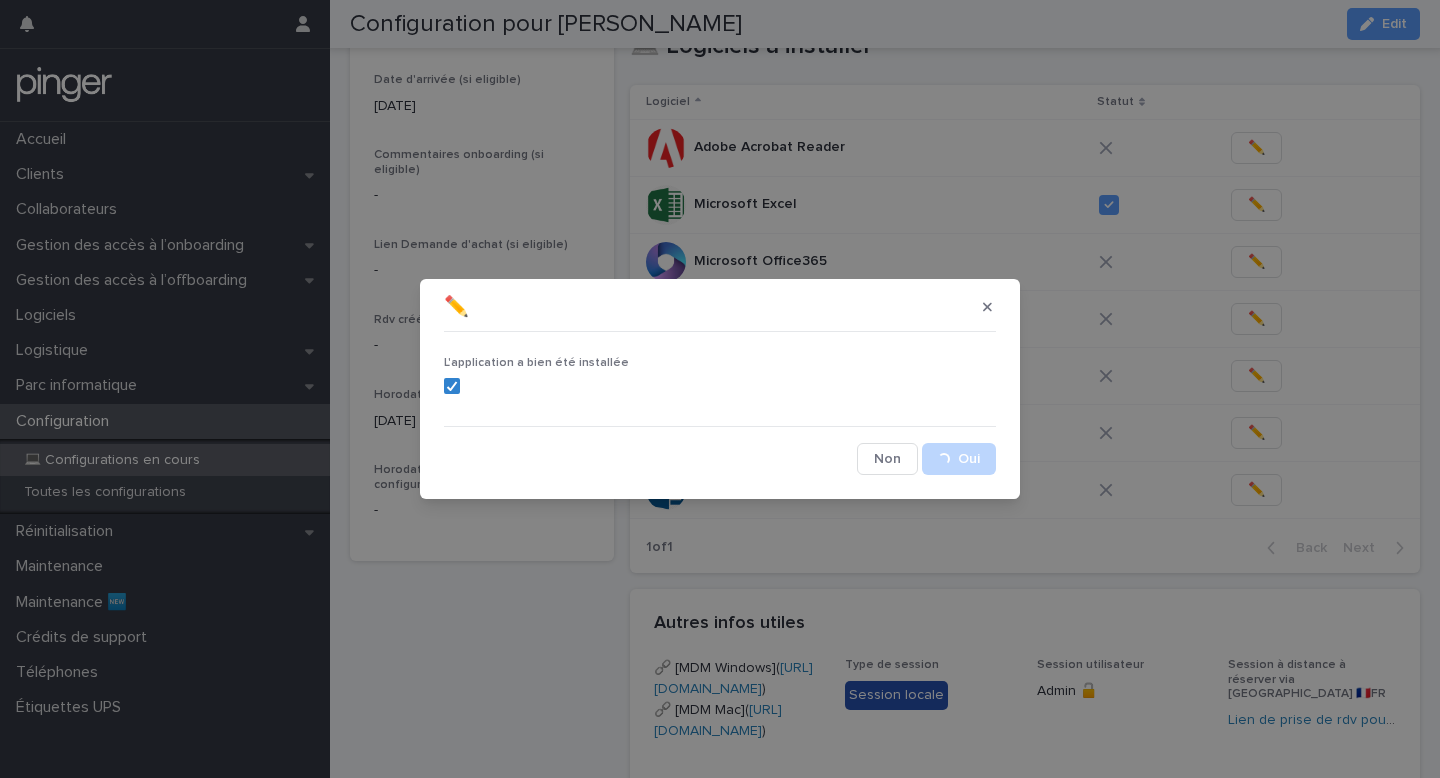click on "✏️ L'application a bien été installée Cancel Loading... Save" at bounding box center (720, 389) 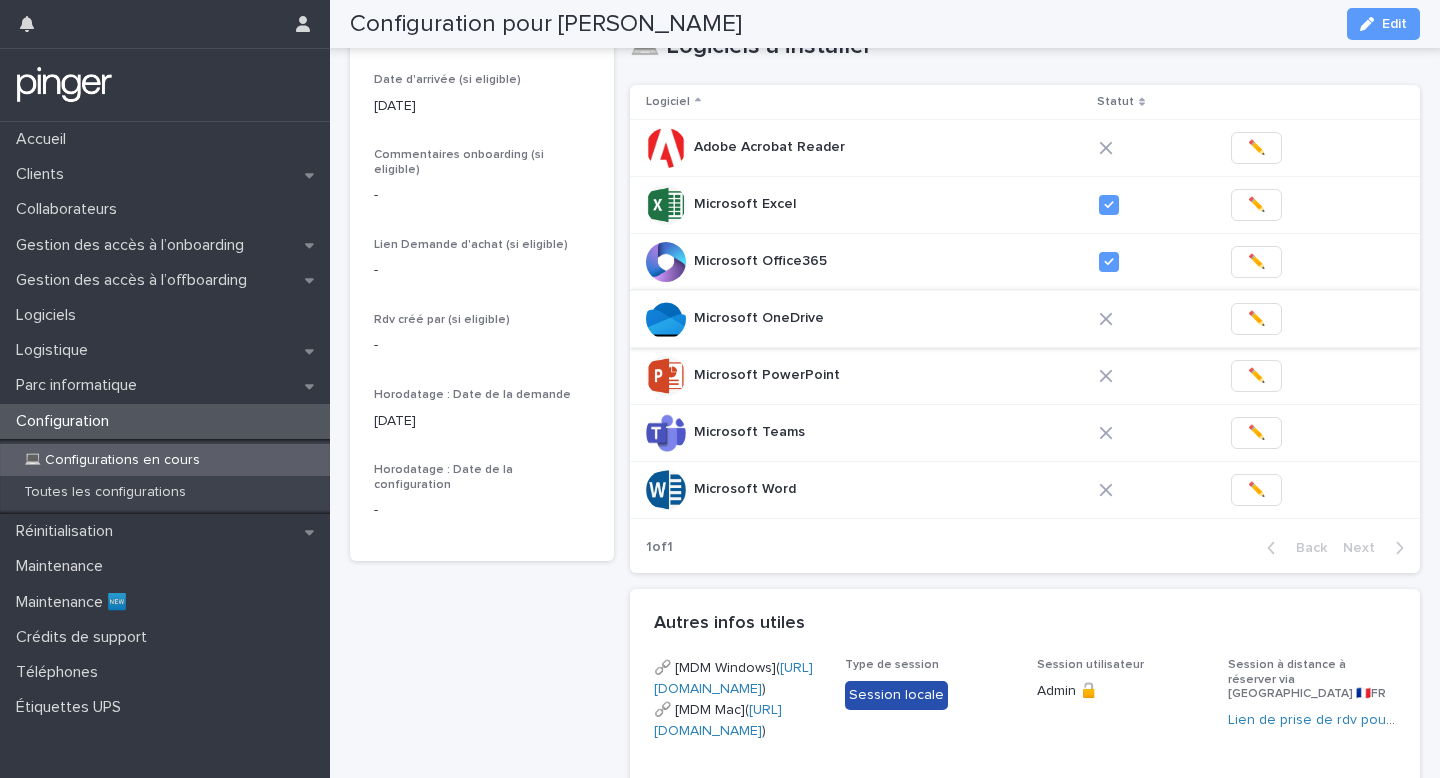 click on "✏️" at bounding box center [1256, 319] 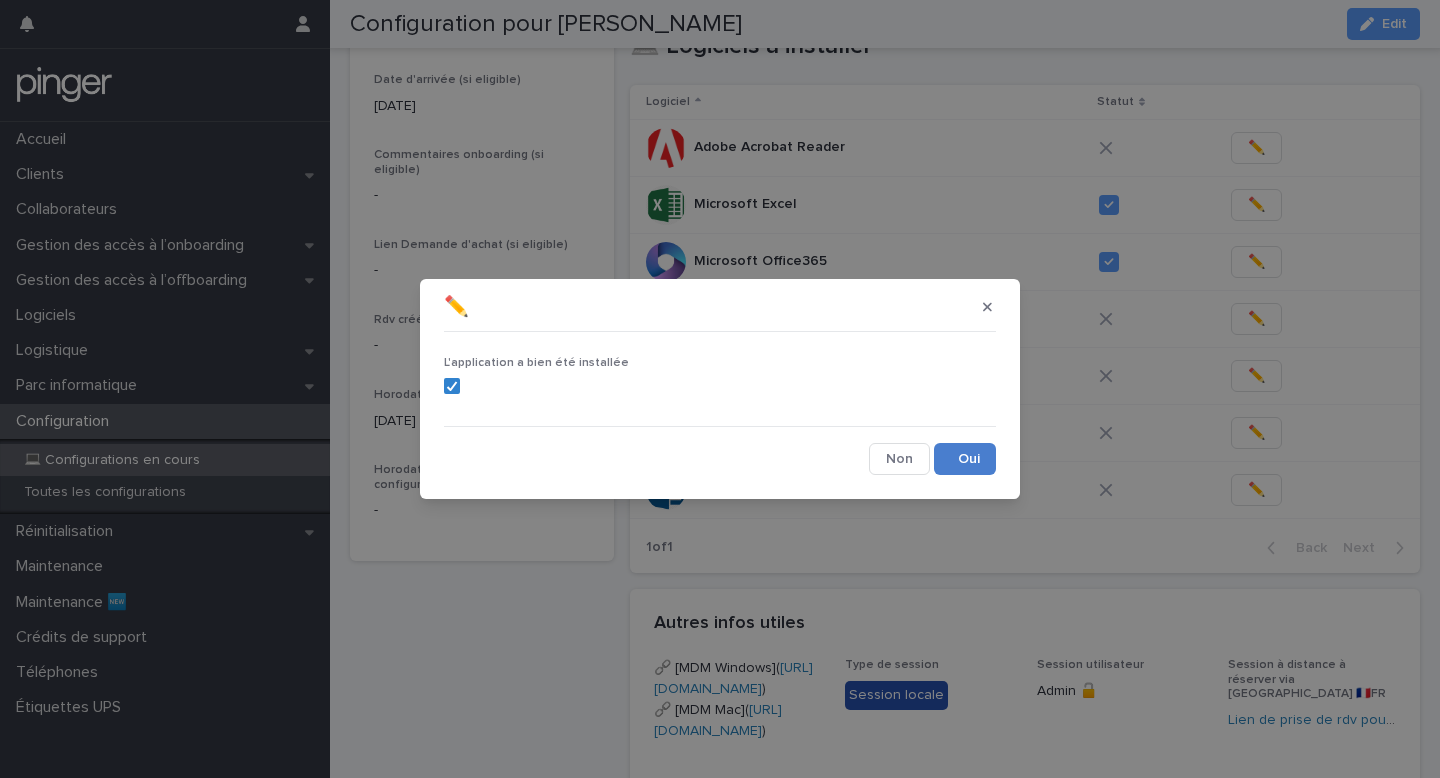 click on "Save" at bounding box center (965, 459) 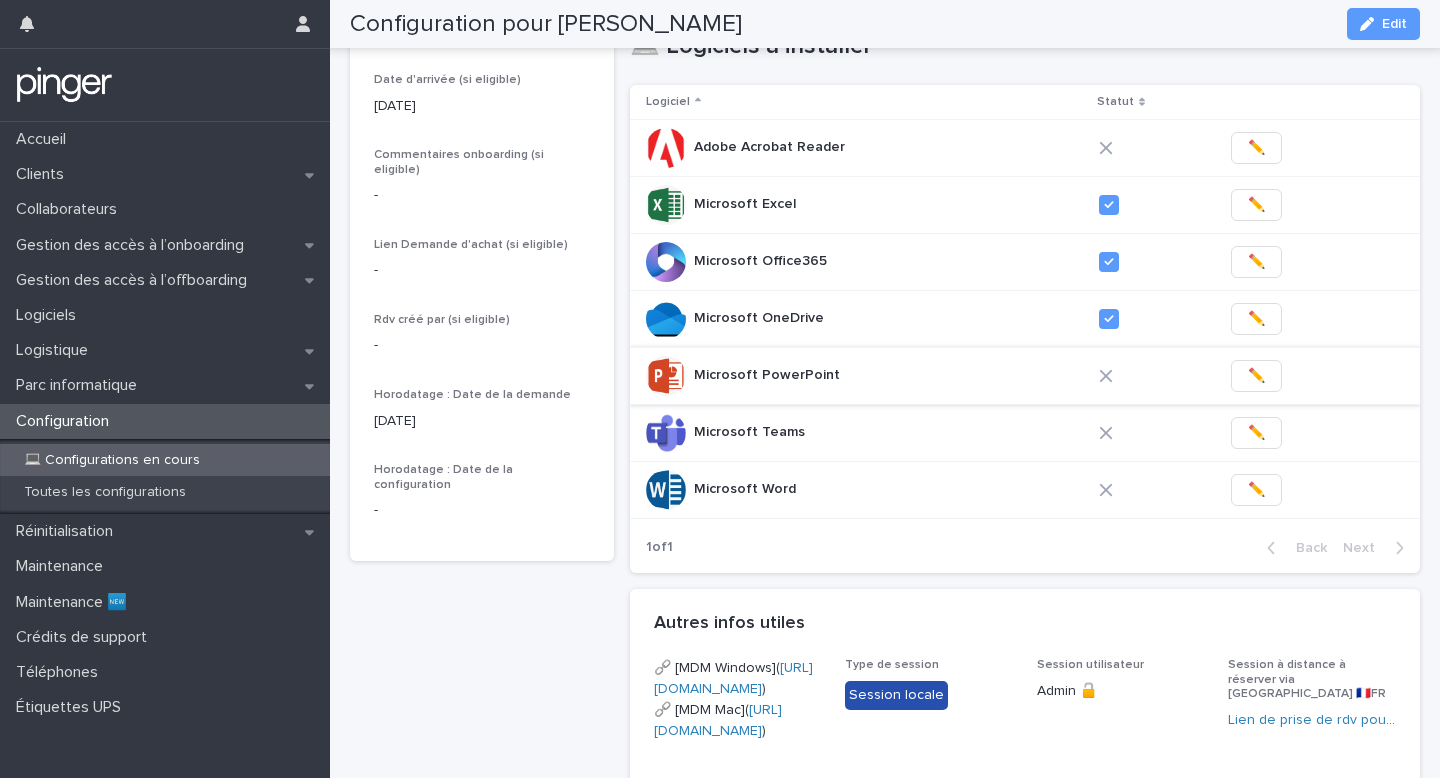 click on "✏️" at bounding box center [1256, 376] 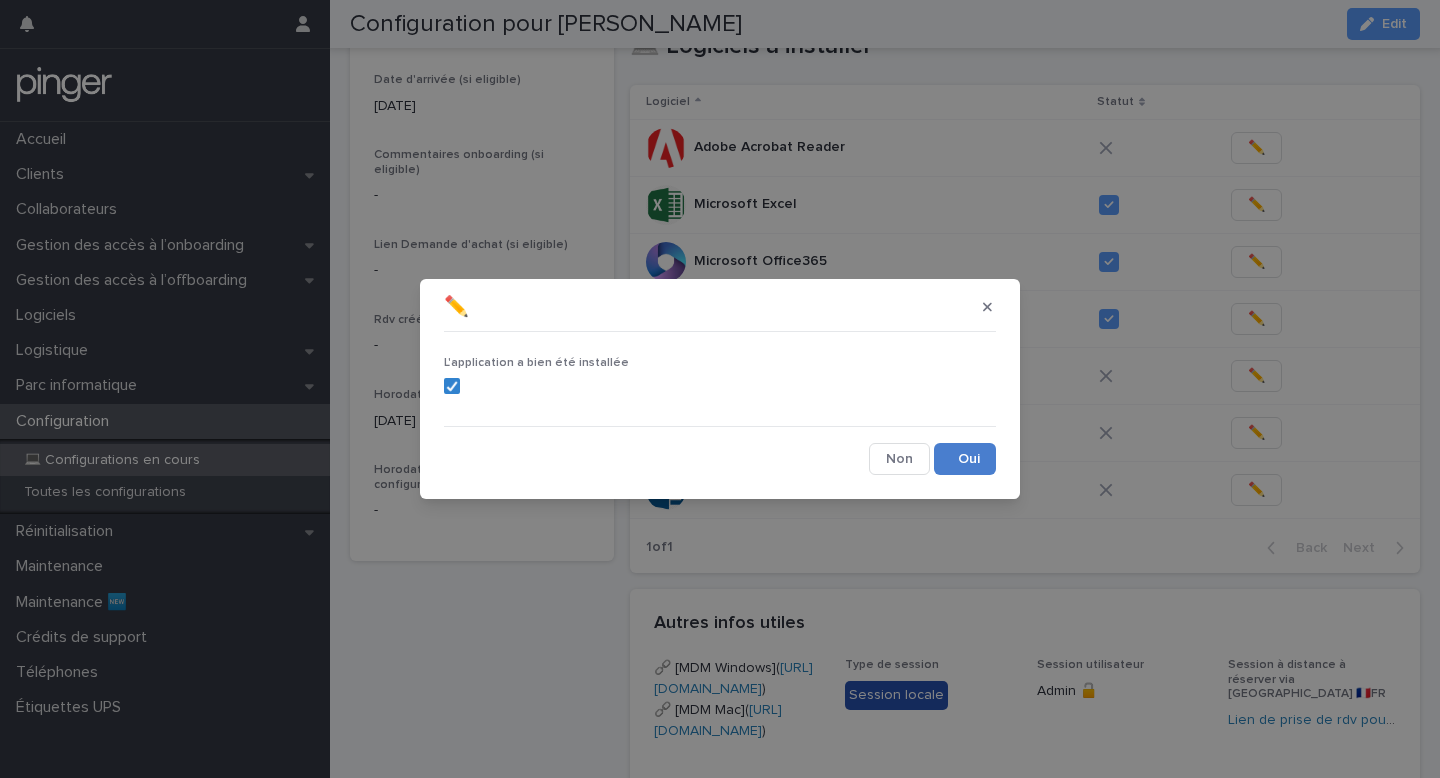 click on "Save" at bounding box center (965, 459) 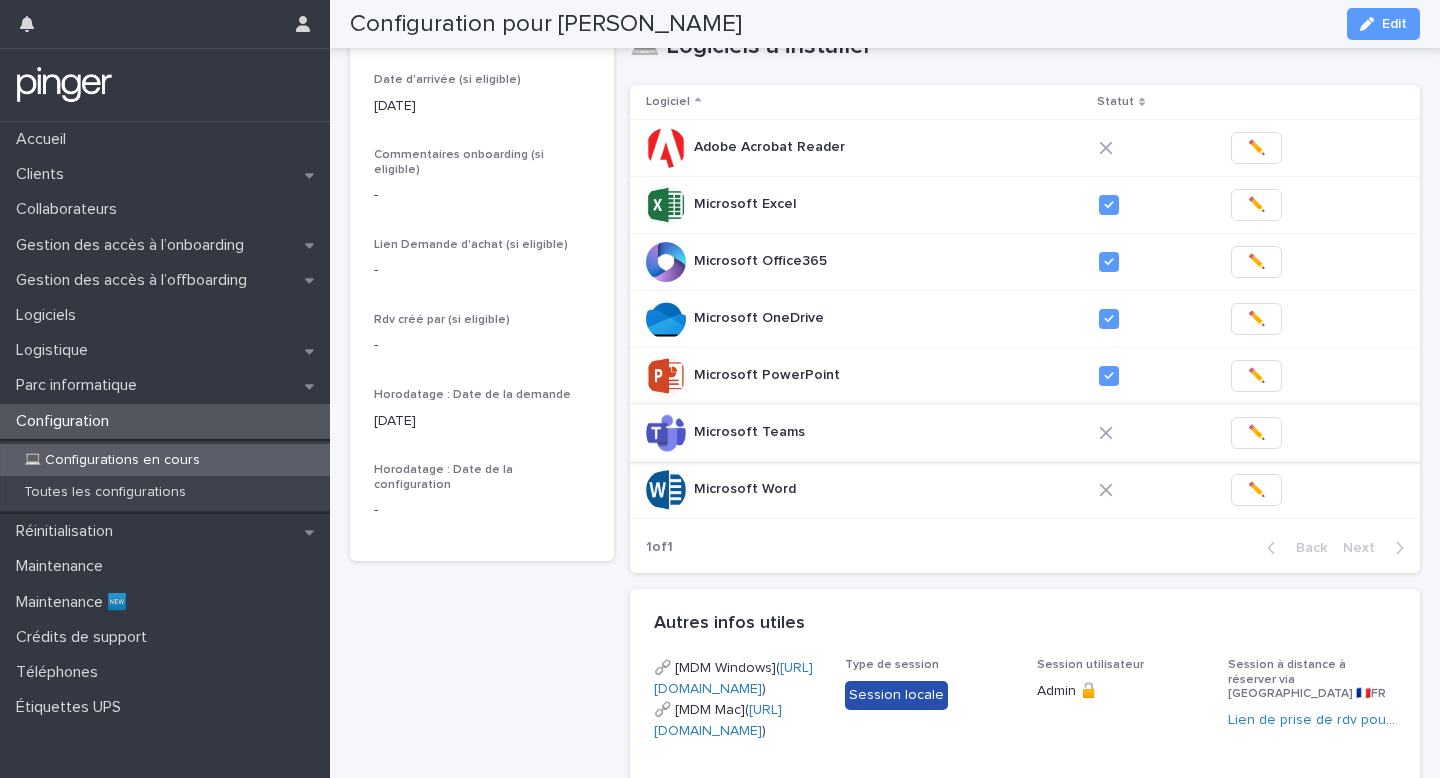 click on "✏️" at bounding box center (1256, 433) 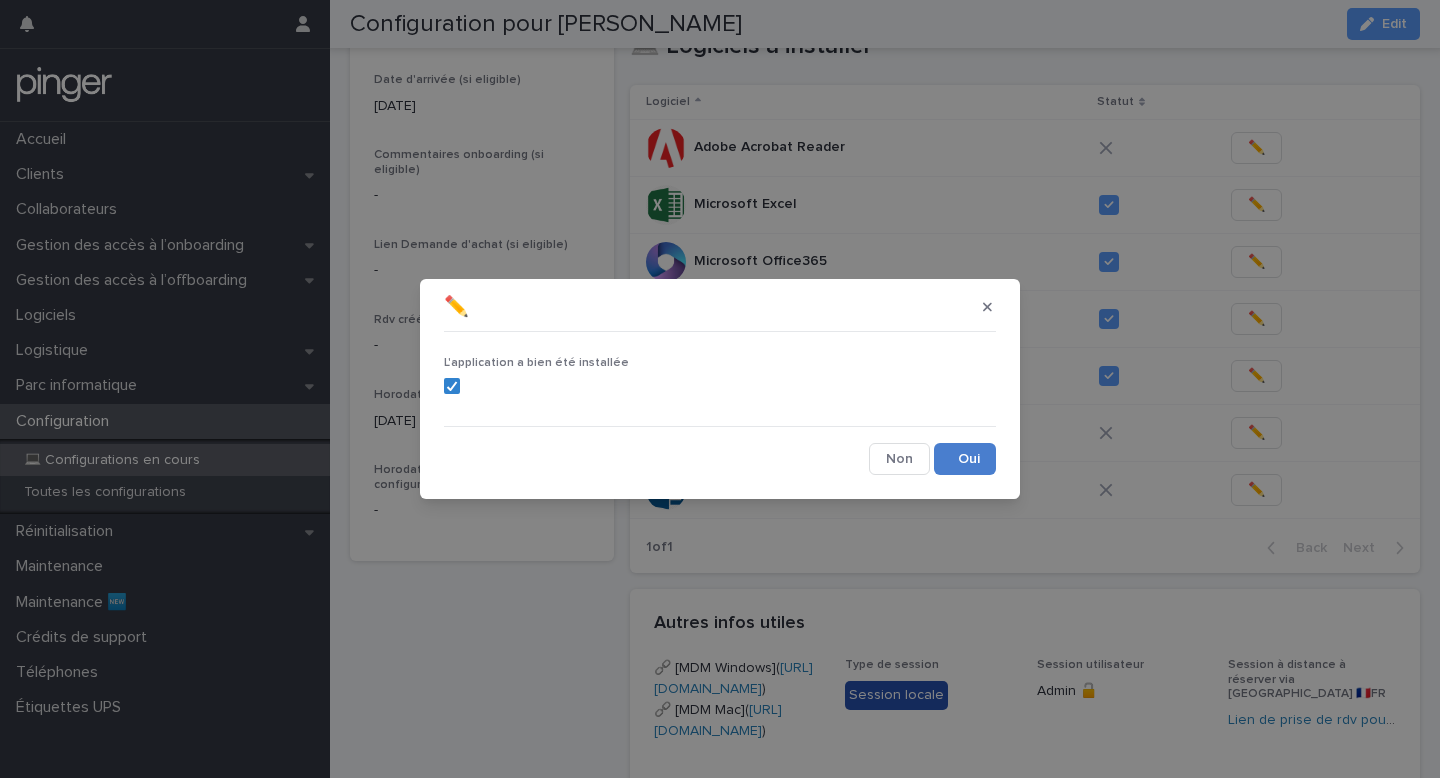 click on "Save" at bounding box center (965, 459) 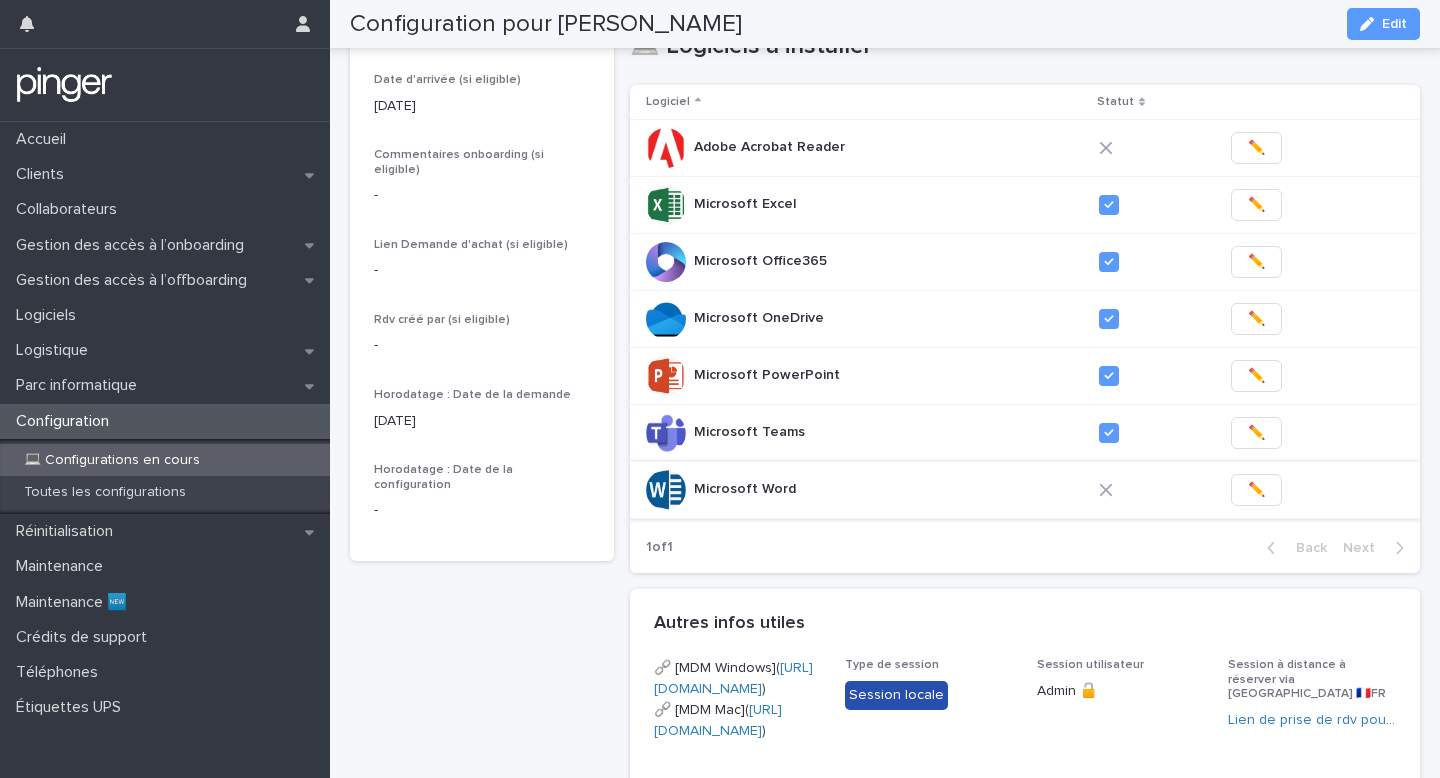 click on "✏️" at bounding box center (1256, 490) 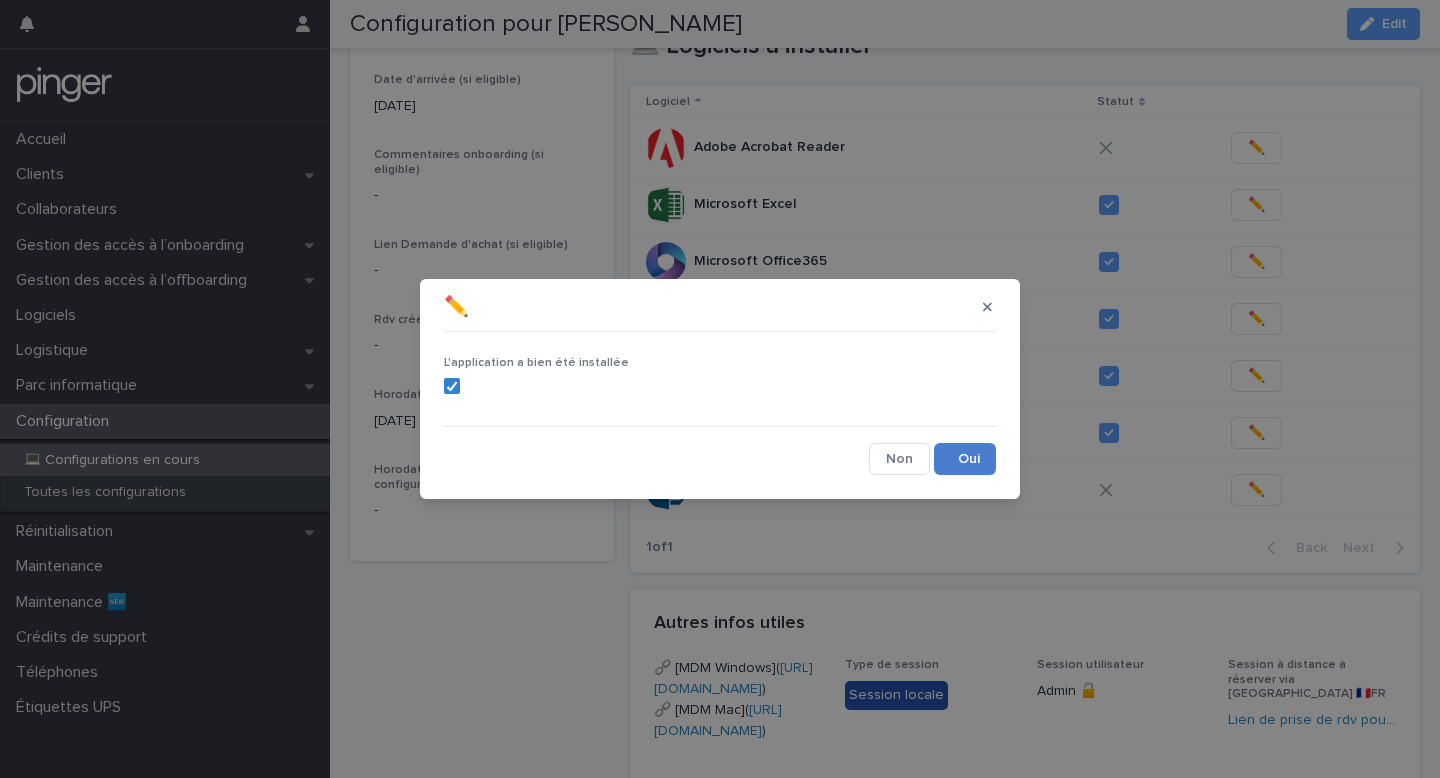 click on "Save" at bounding box center [965, 459] 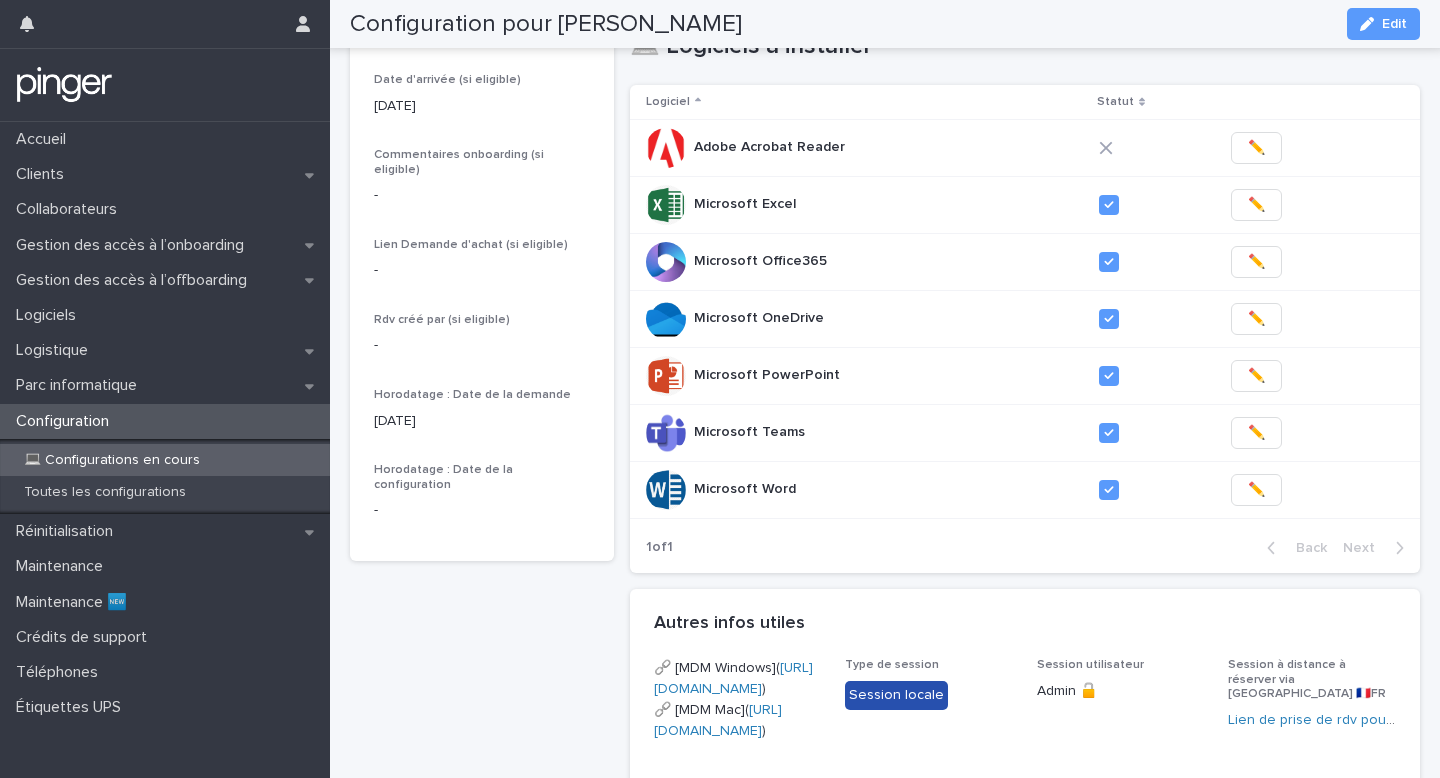 scroll, scrollTop: 0, scrollLeft: 0, axis: both 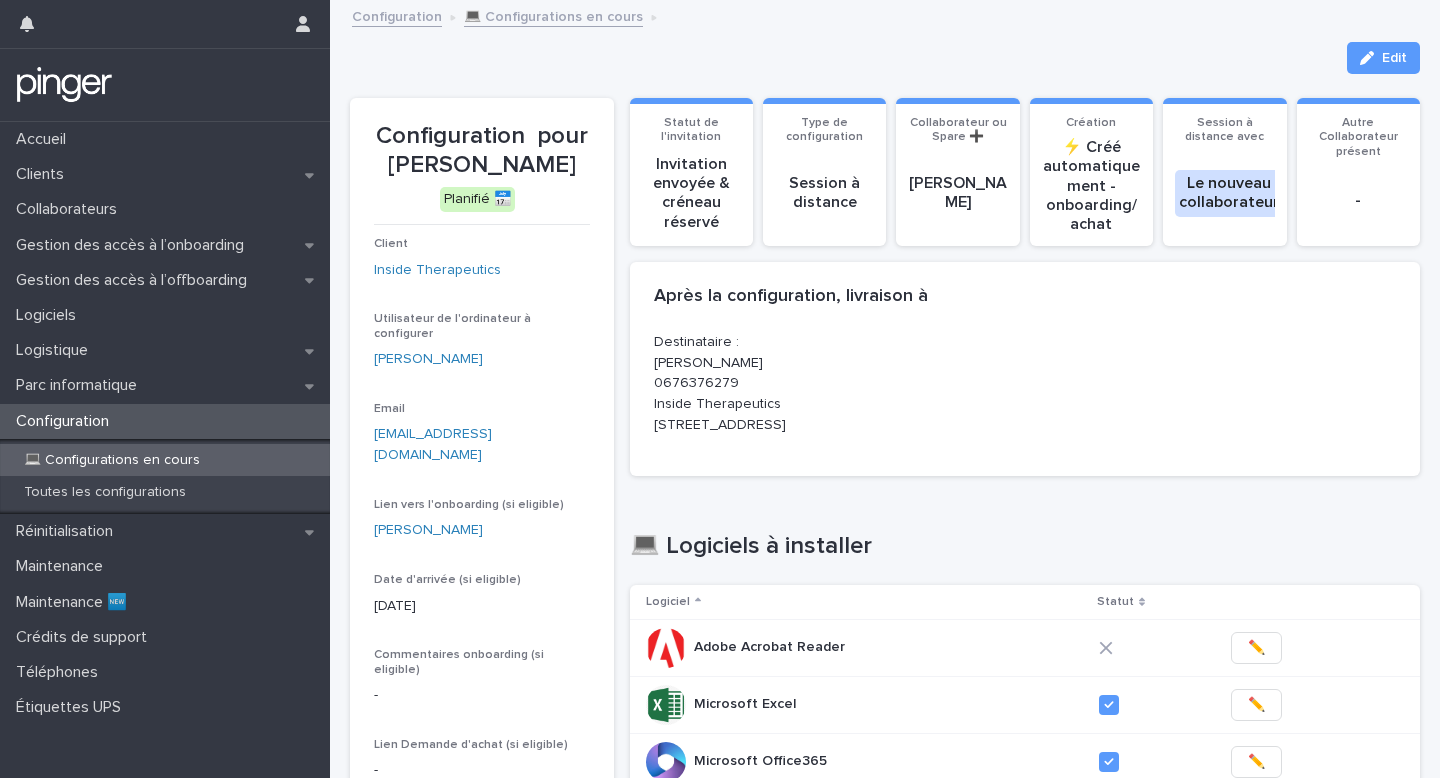 click on "Email" at bounding box center [482, 409] 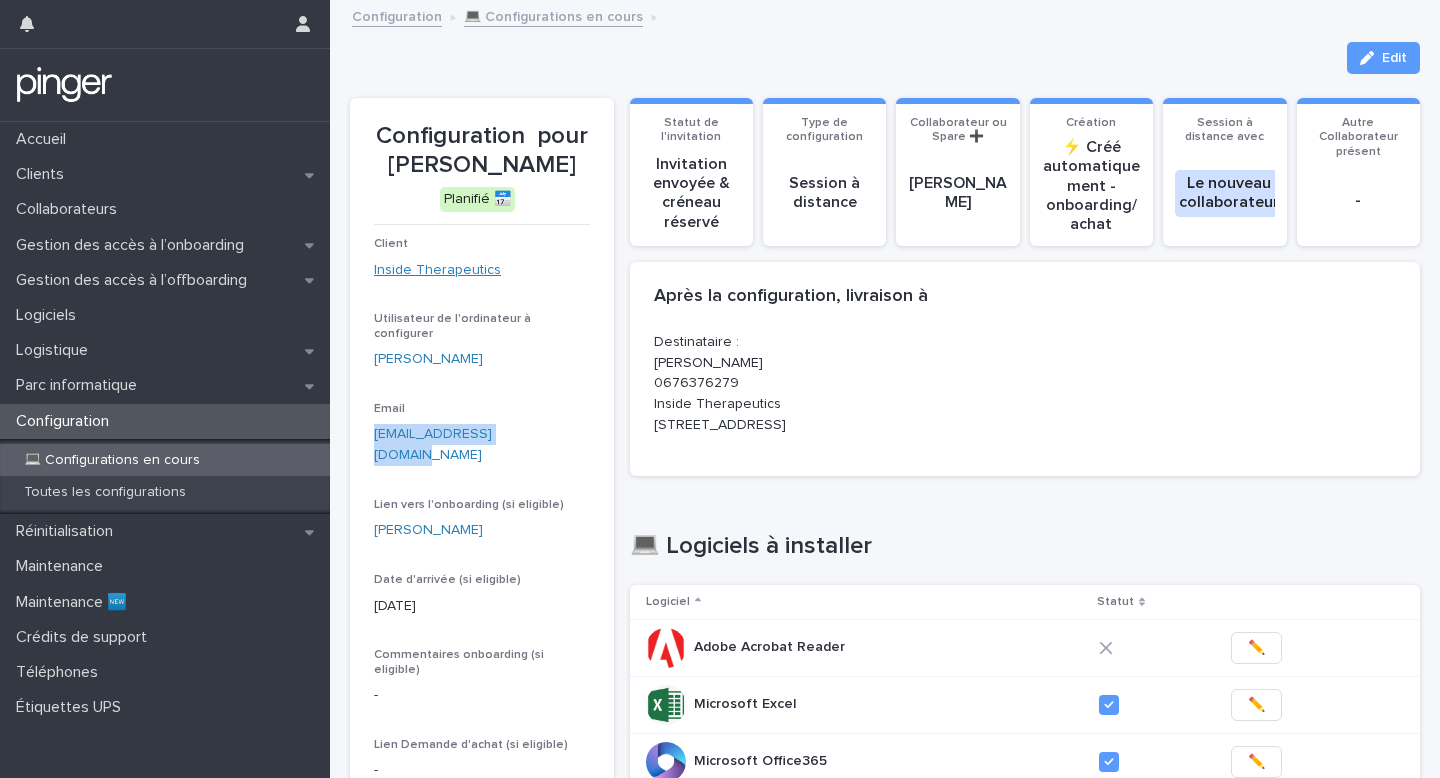 click on "Inside Therapeutics" at bounding box center [437, 270] 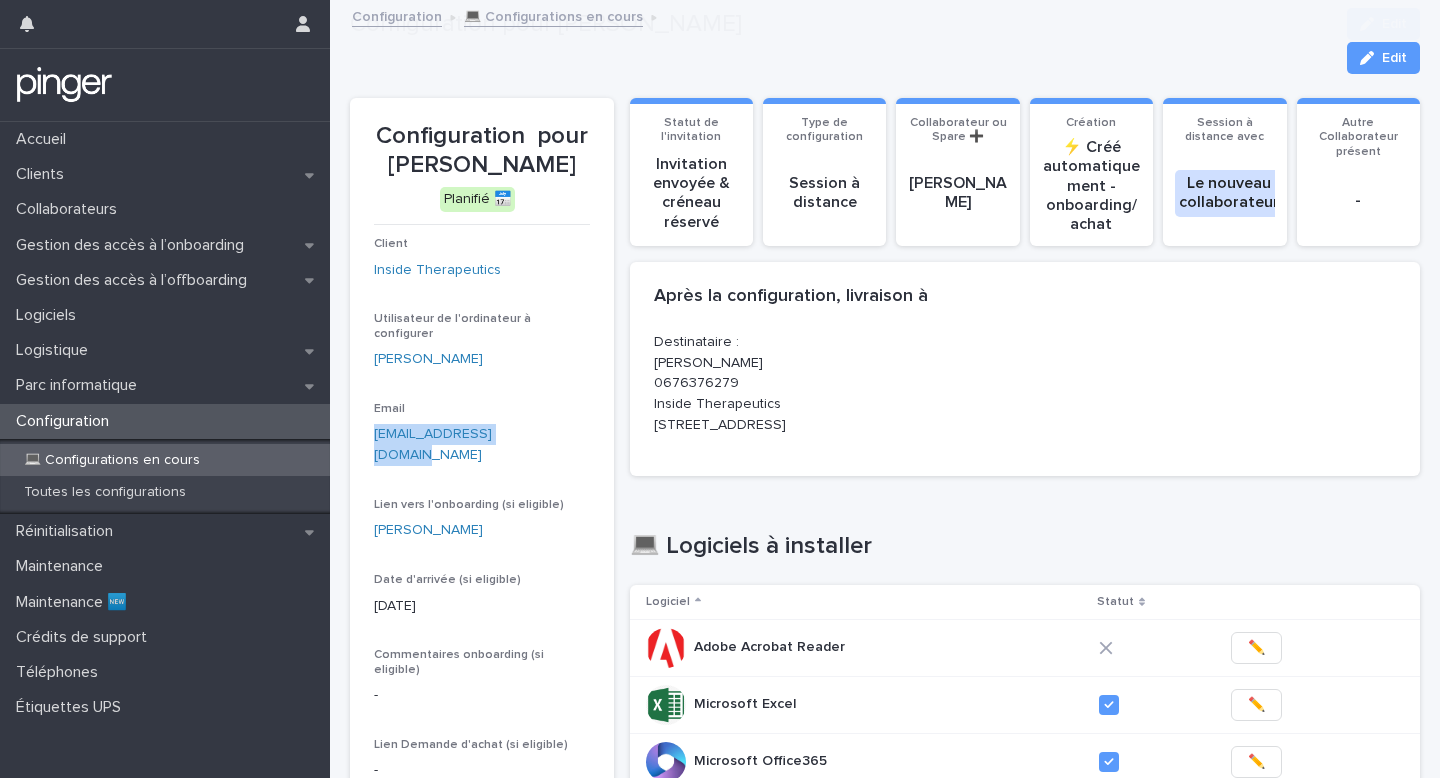 scroll, scrollTop: 820, scrollLeft: 0, axis: vertical 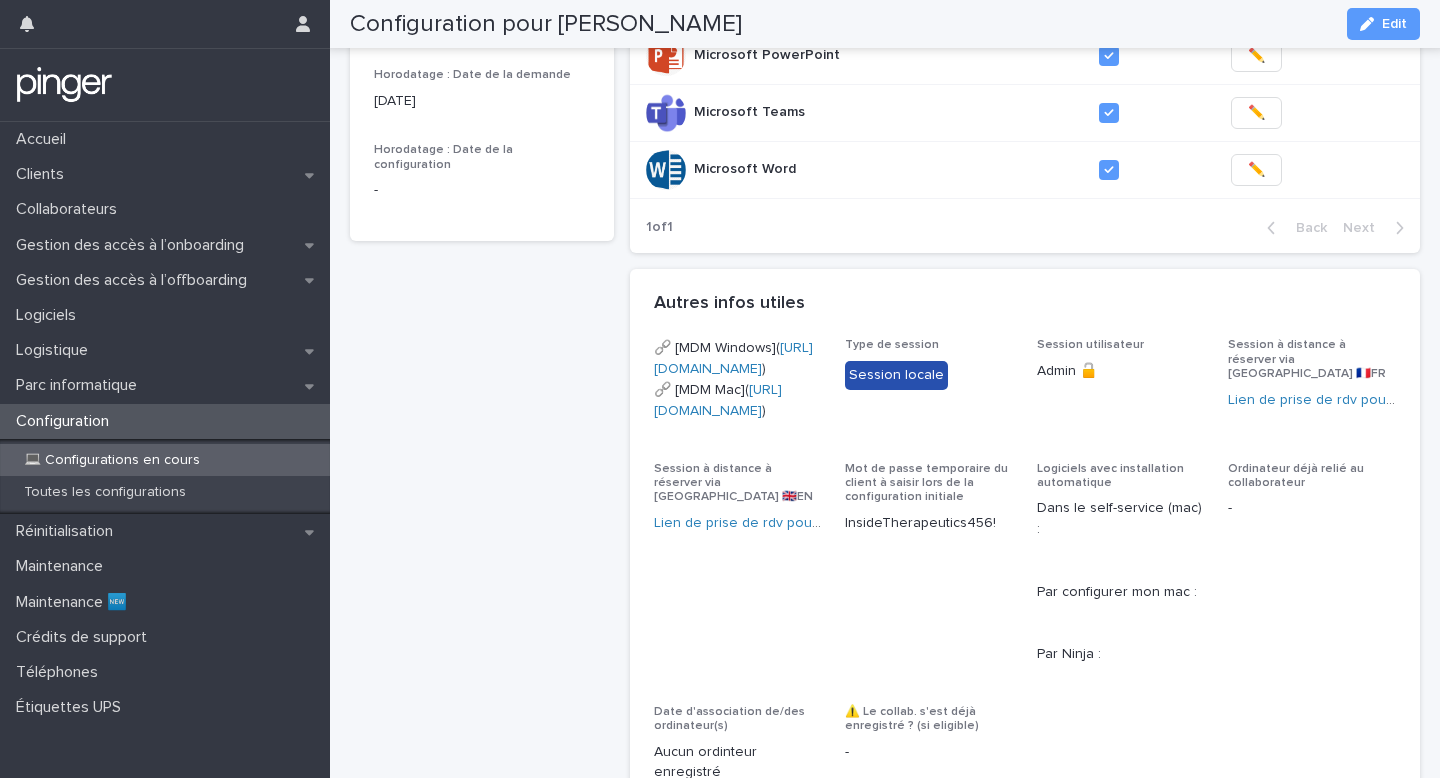 click on "💻 Configurations en cours" at bounding box center [112, 460] 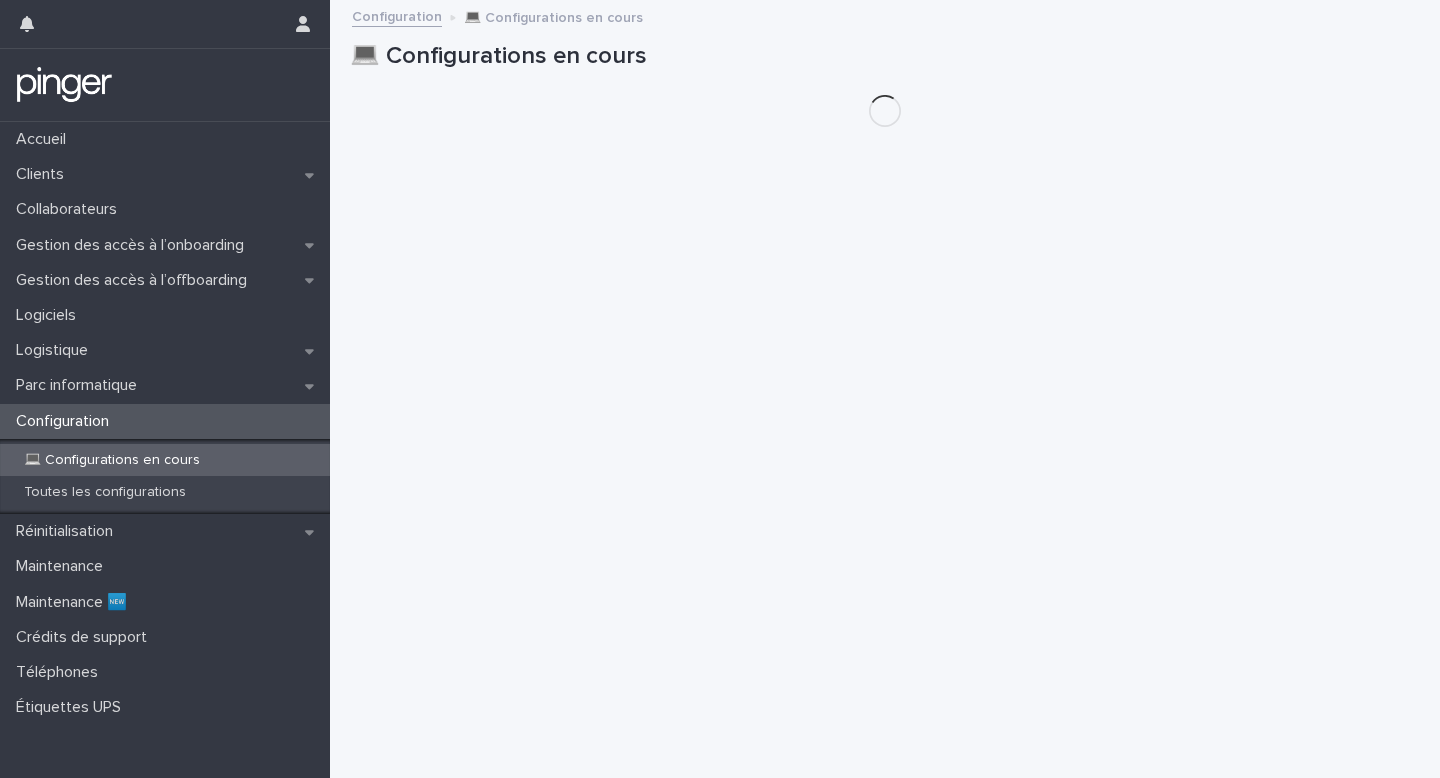 scroll, scrollTop: 0, scrollLeft: 0, axis: both 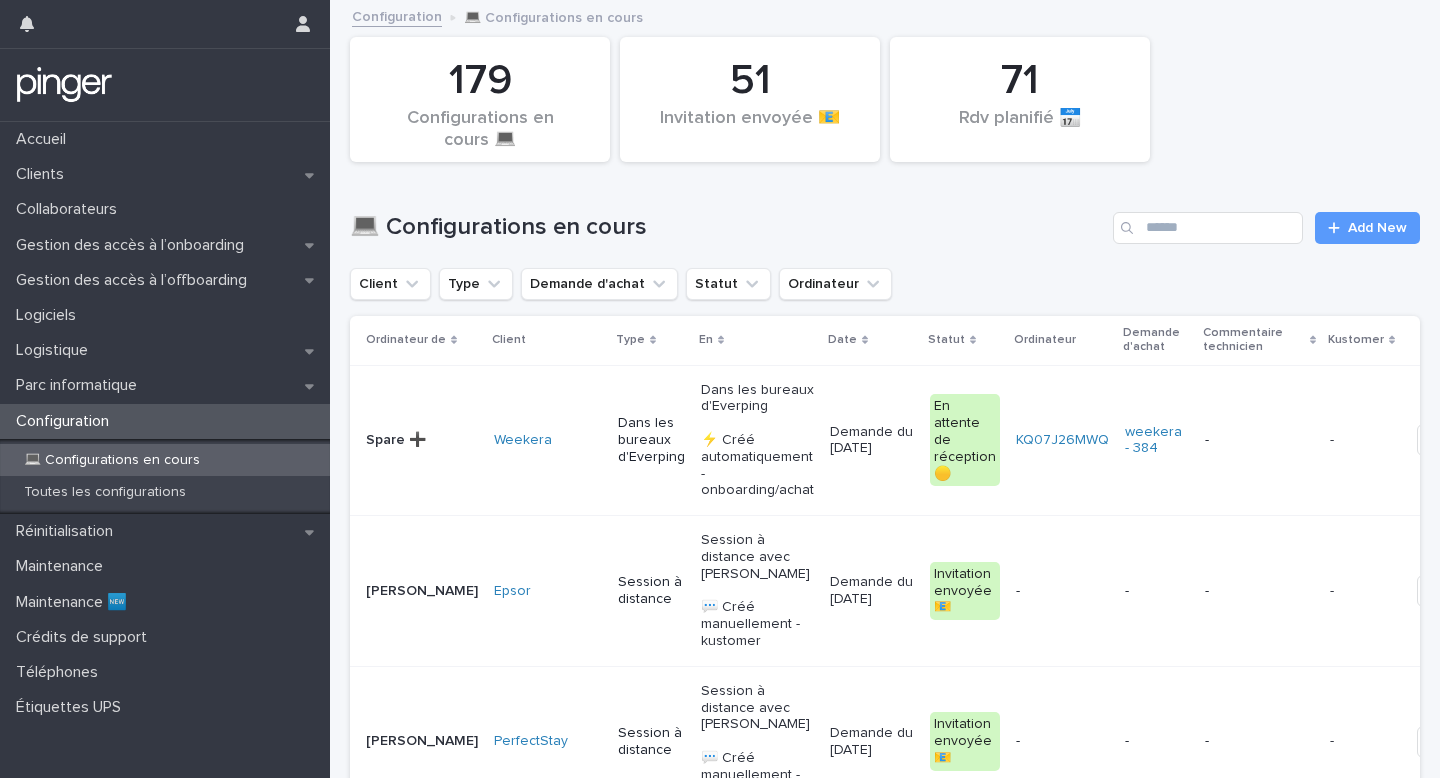 click on "💻 Configurations en cours Add New" at bounding box center (885, 220) 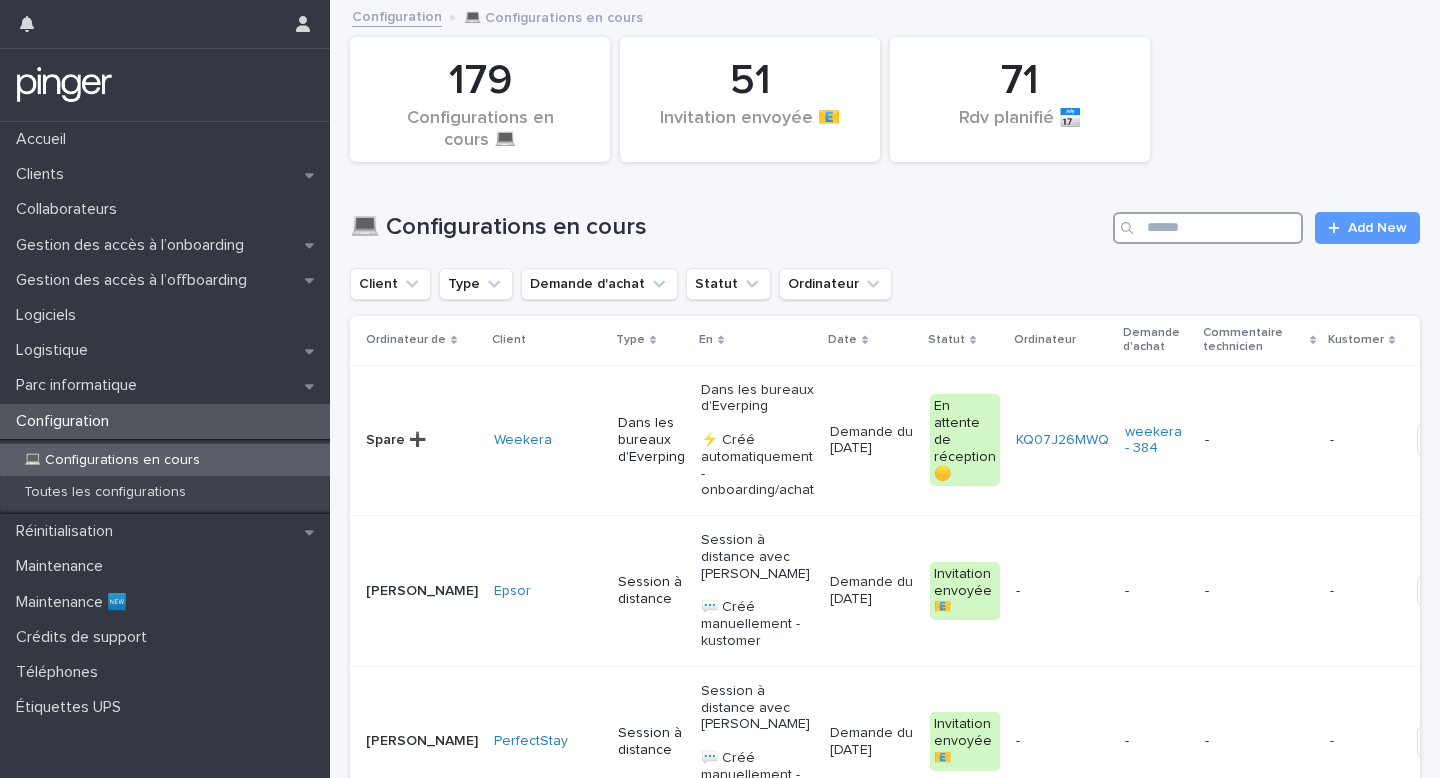 click at bounding box center [1208, 228] 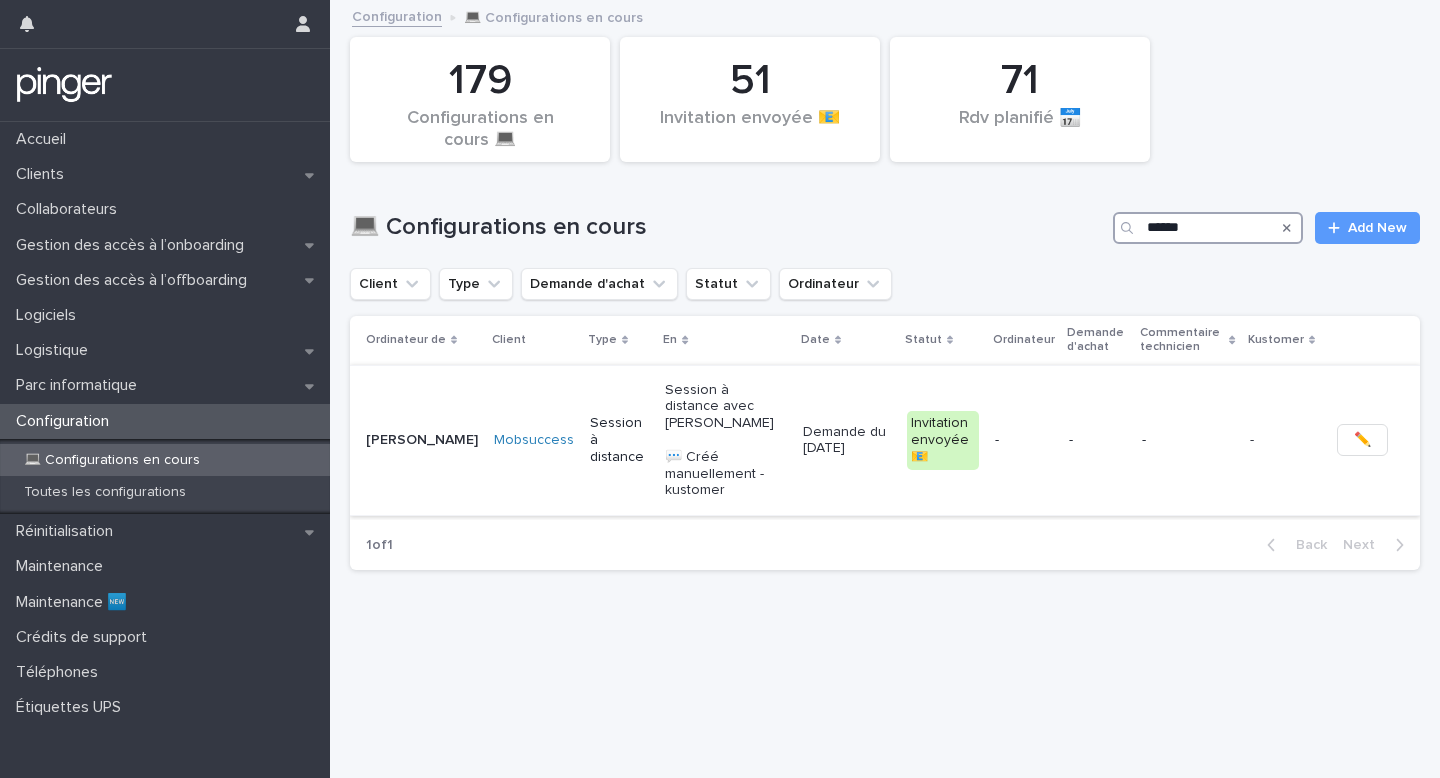 type on "******" 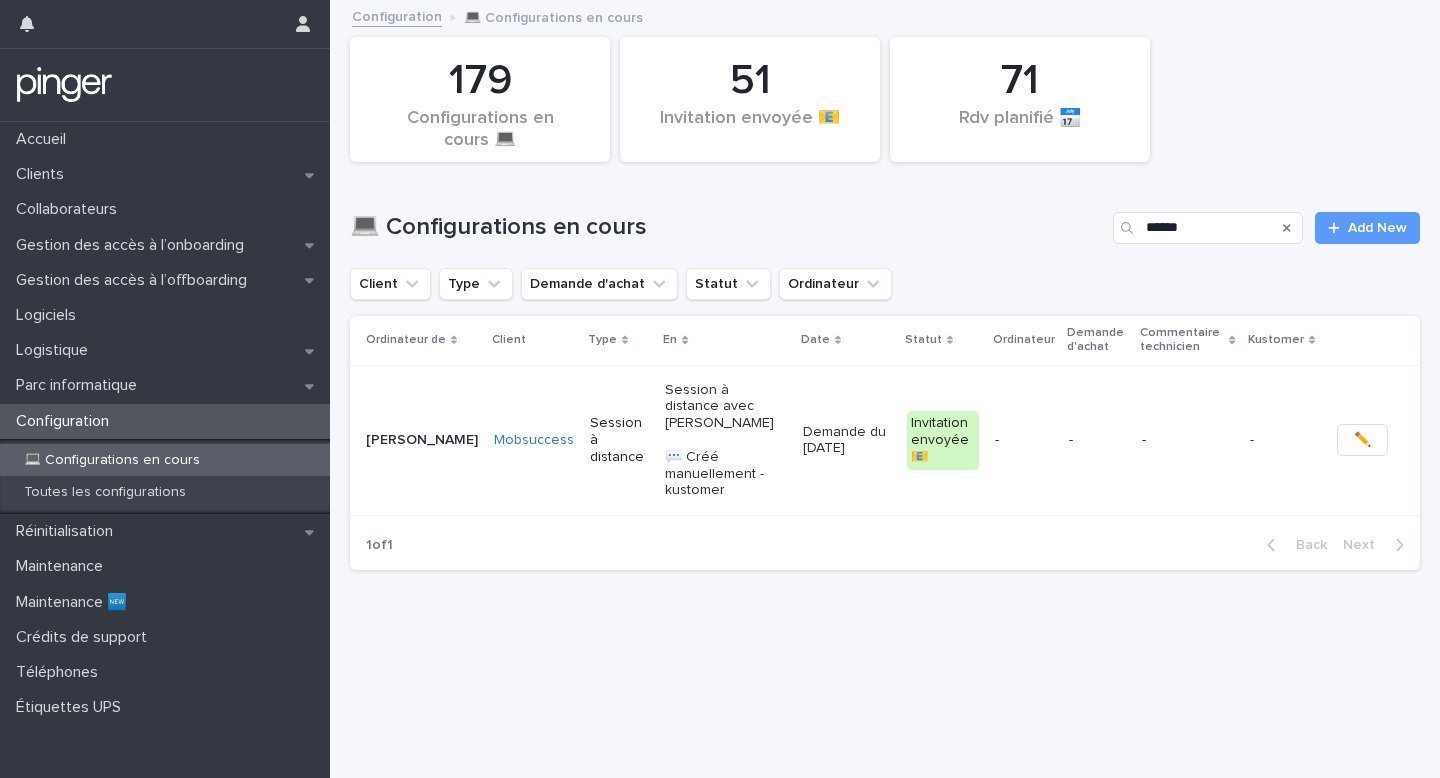 click on "Invitation envoyée 📧" at bounding box center (943, 440) 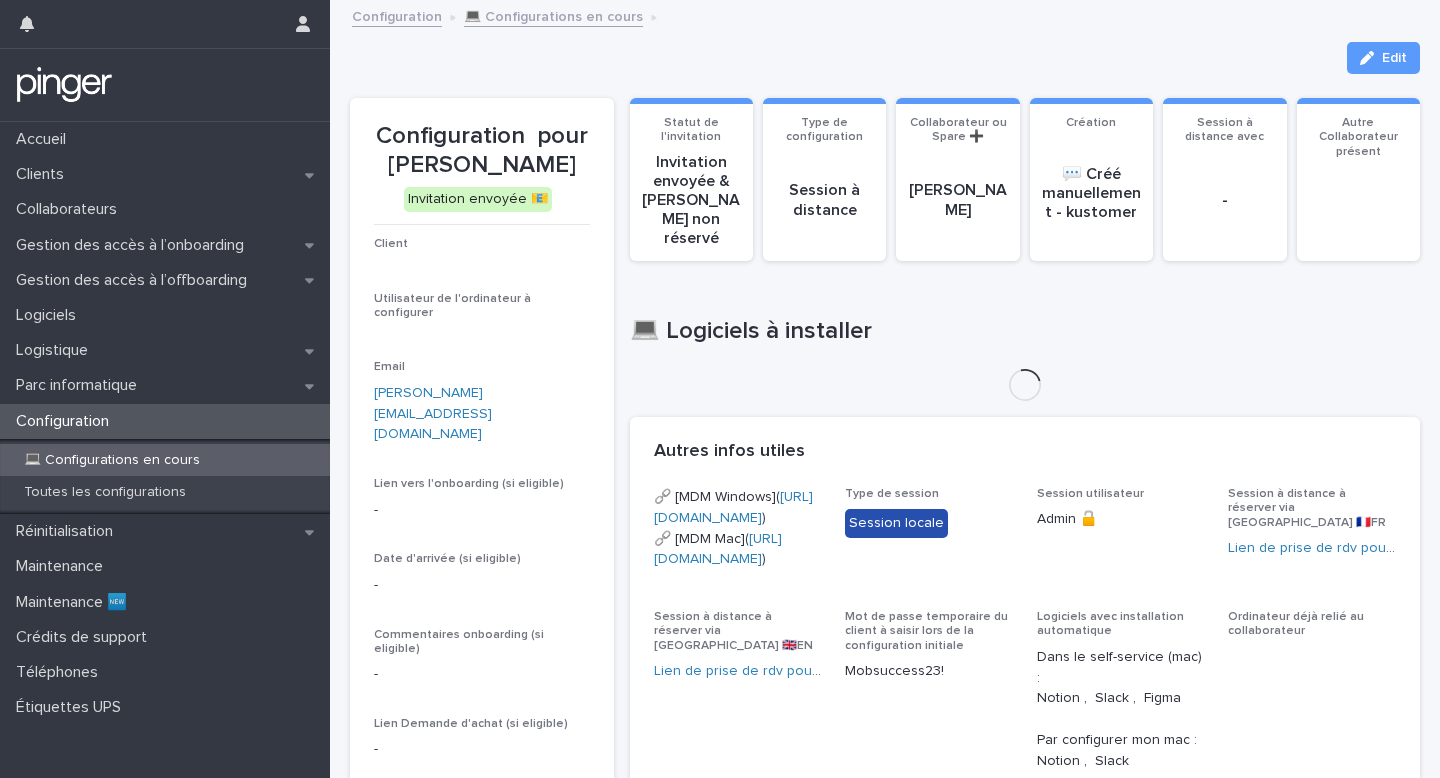 click on "Session à distance avec -" at bounding box center (1224, 179) 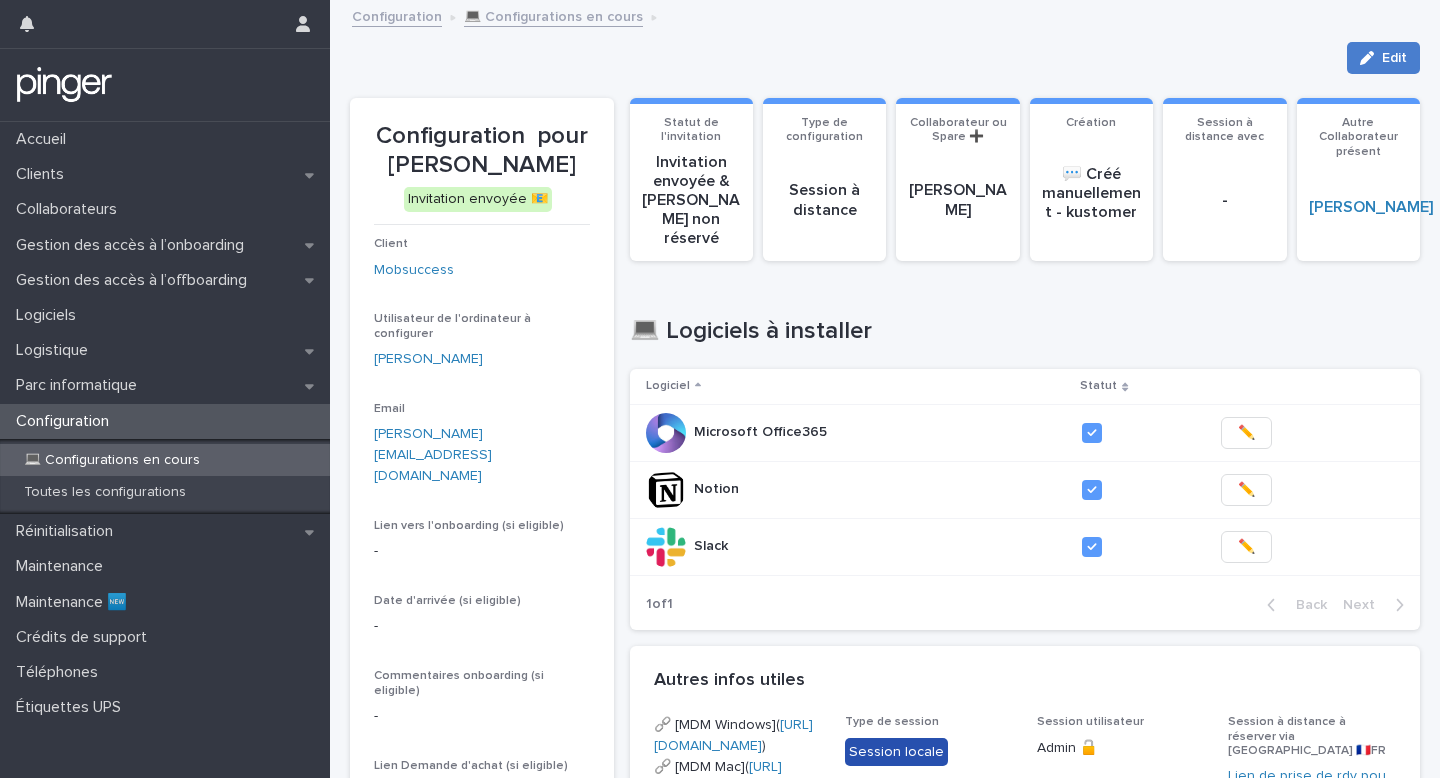 click on "Edit" at bounding box center (1383, 58) 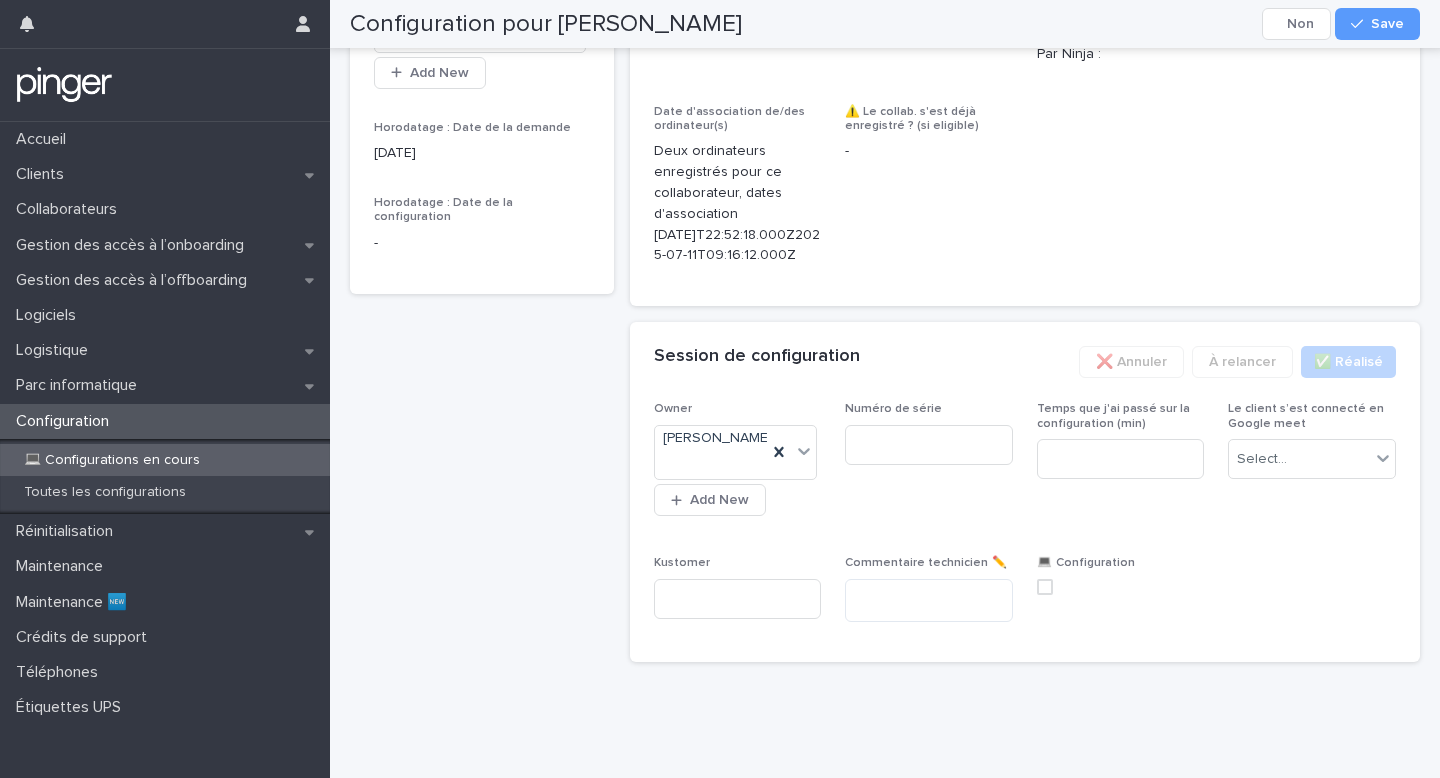 scroll, scrollTop: 1118, scrollLeft: 0, axis: vertical 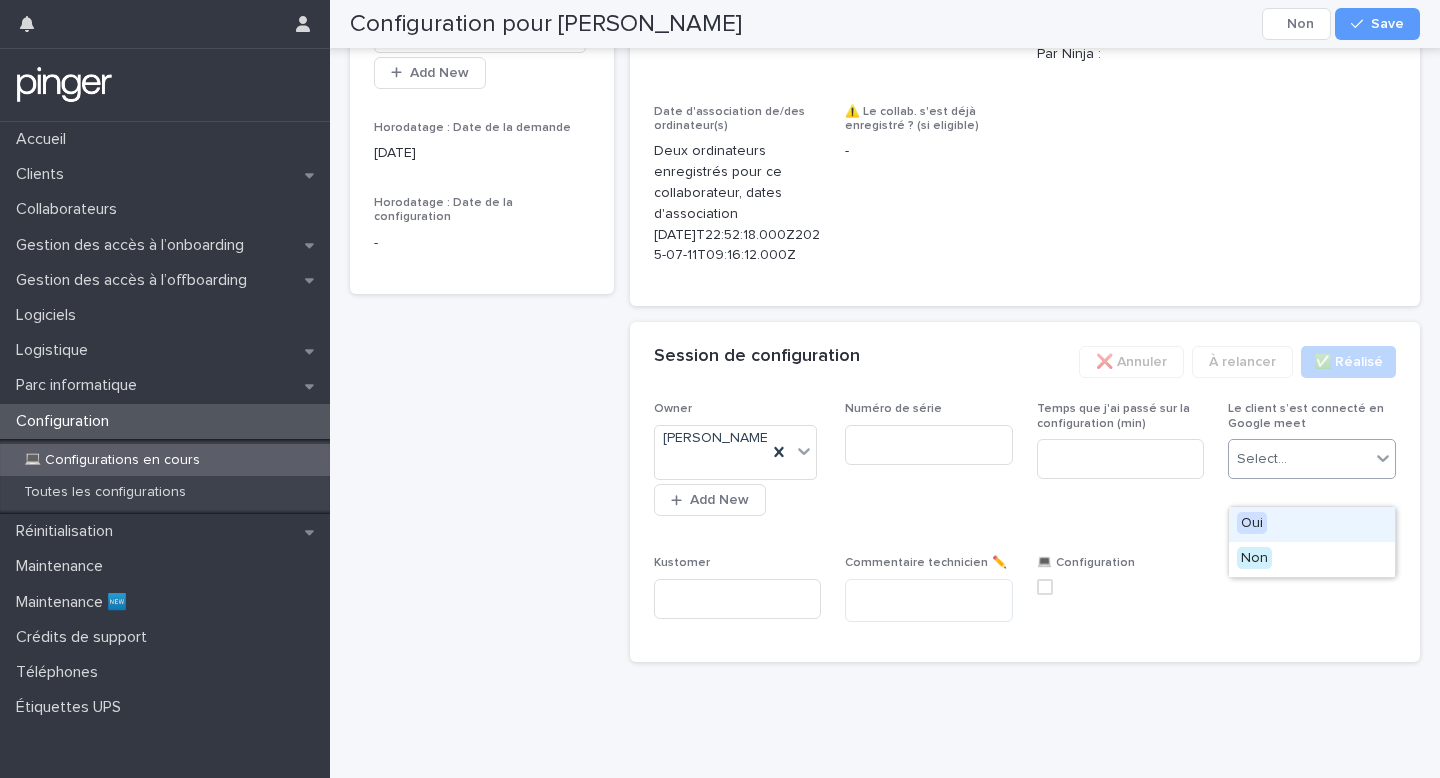 click on "Select..." at bounding box center [1299, 459] 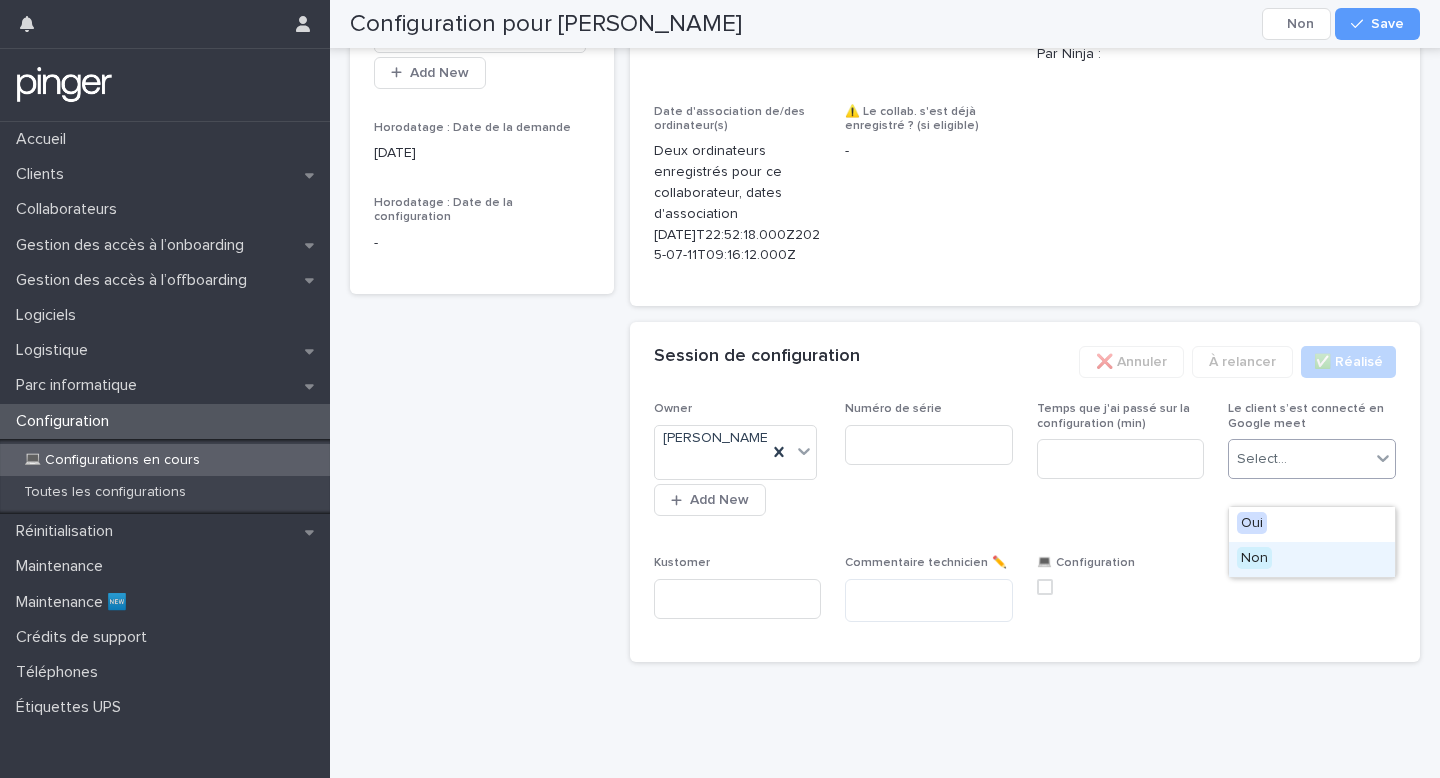 click on "Non" at bounding box center [1254, 558] 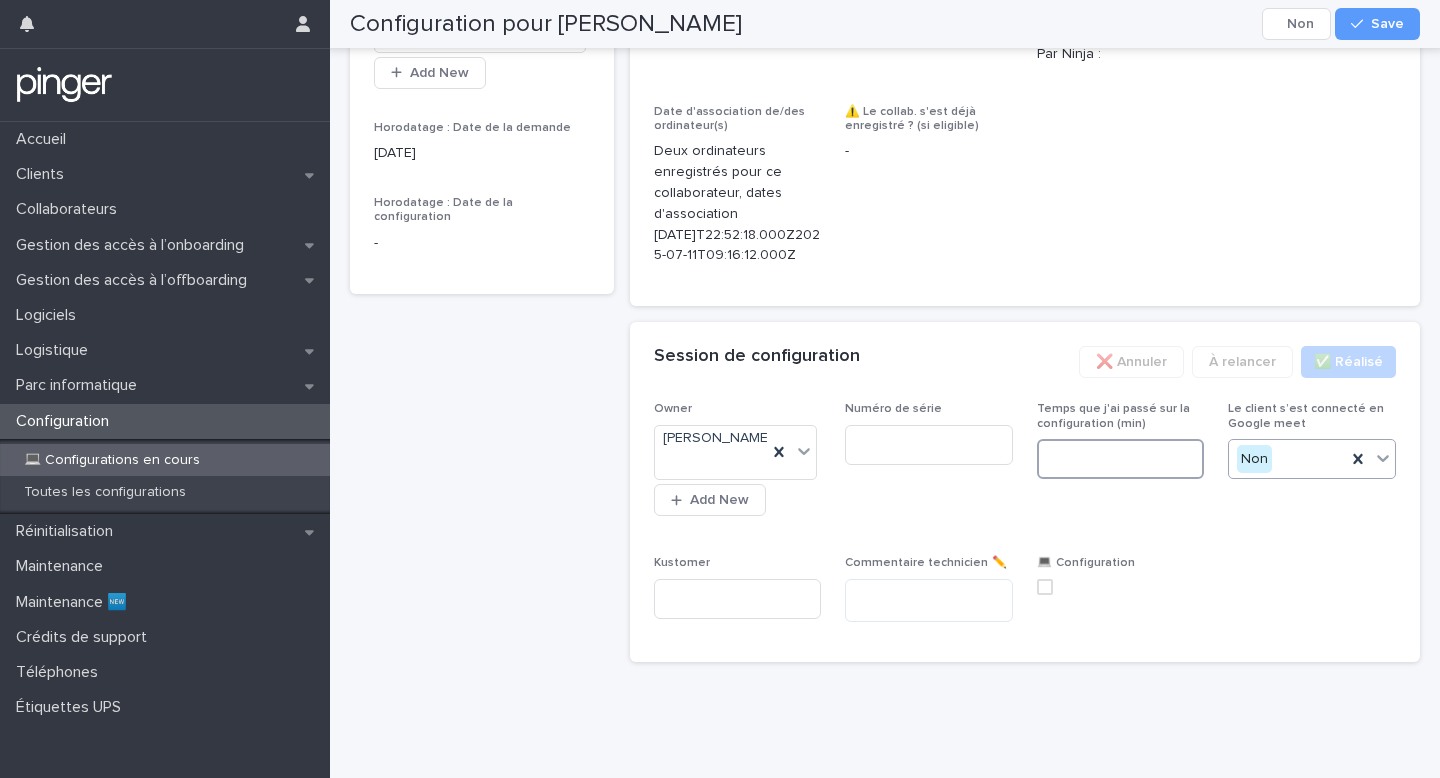 click at bounding box center [1121, 459] 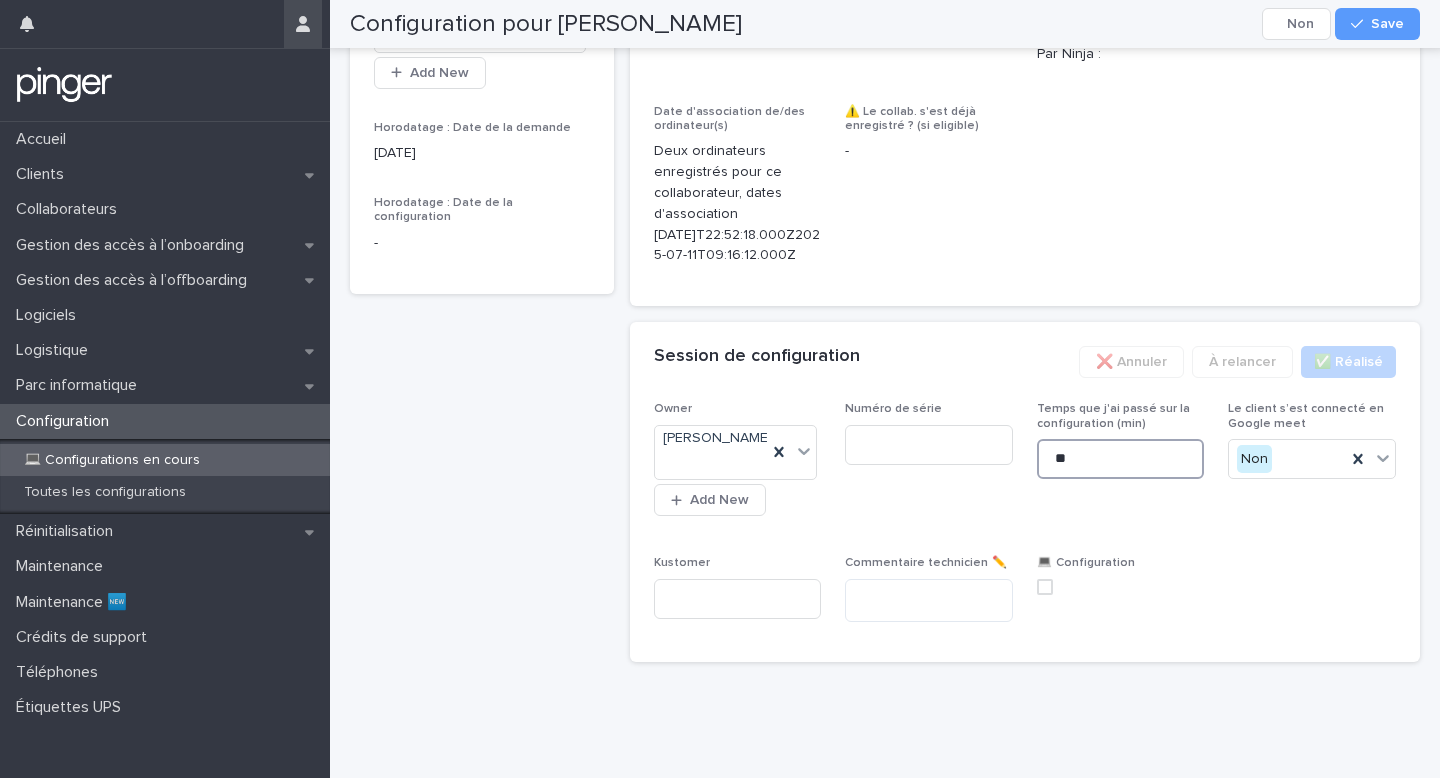 type on "**" 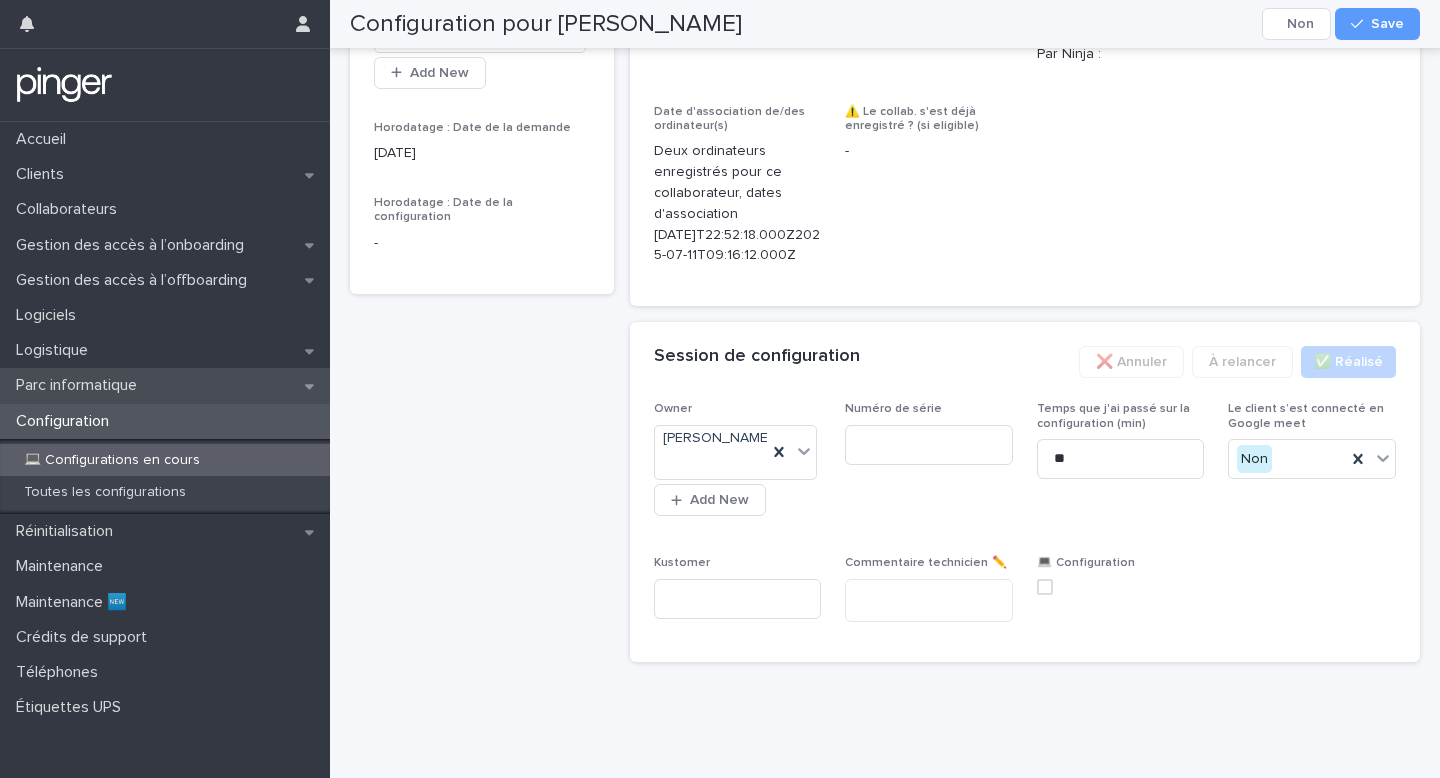 click on "Parc informatique" at bounding box center [80, 385] 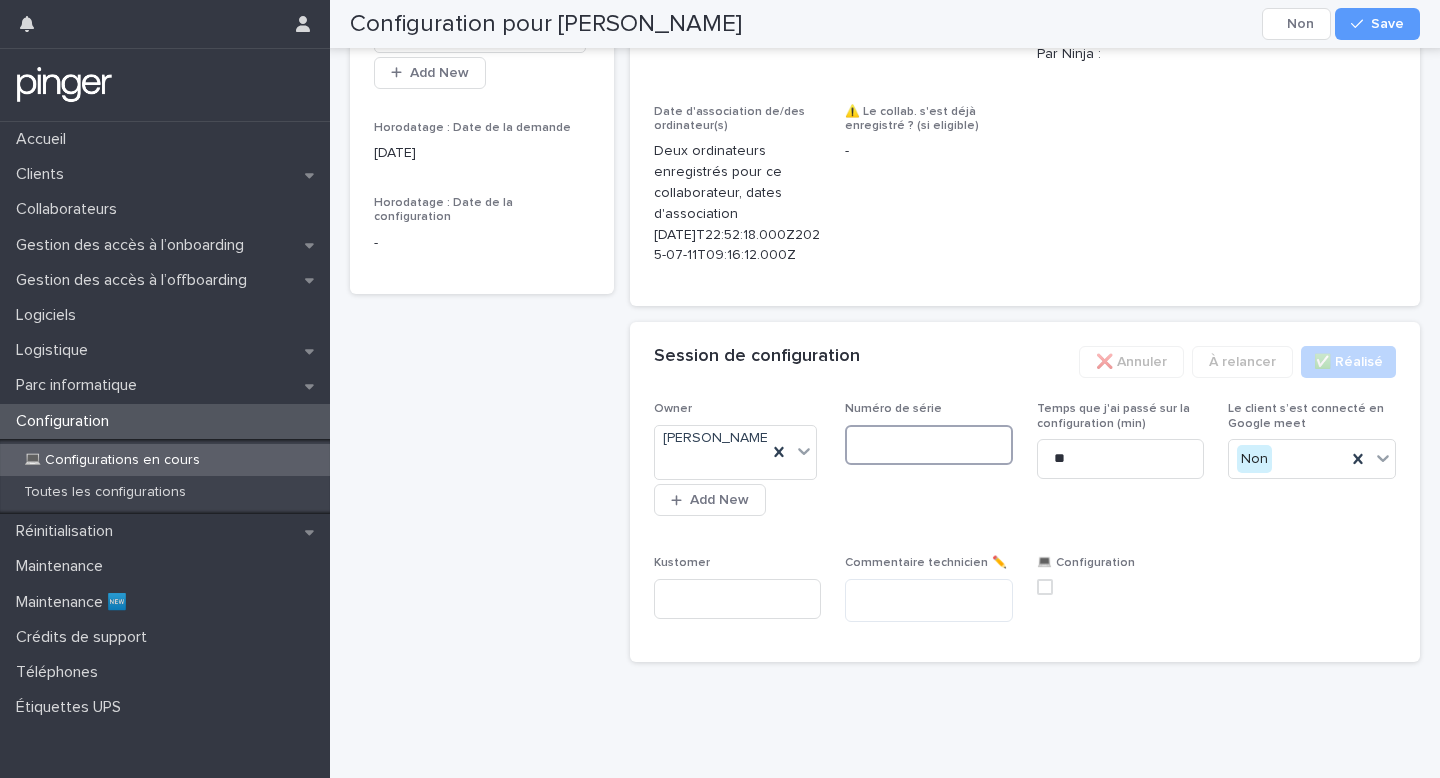 click at bounding box center (929, 445) 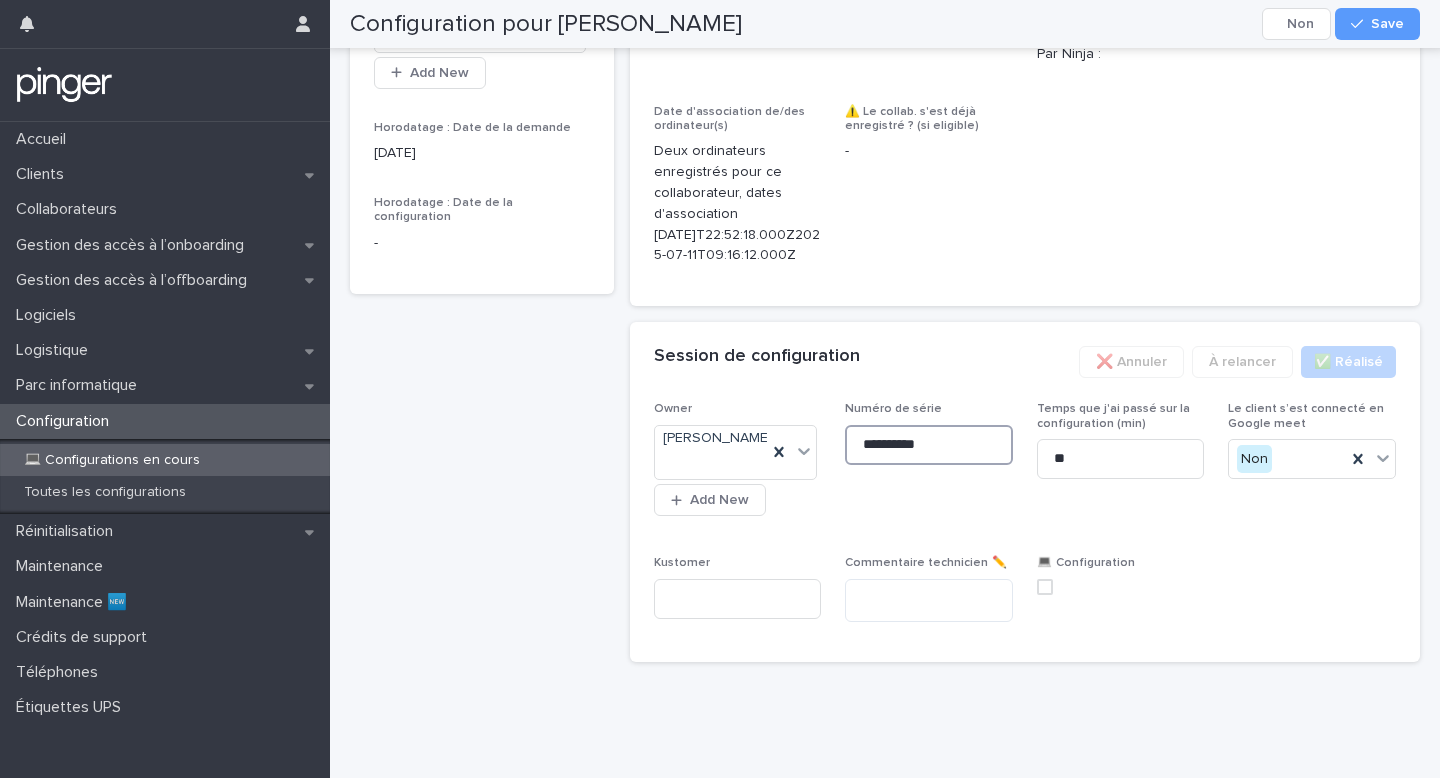 click at bounding box center (1045, 587) 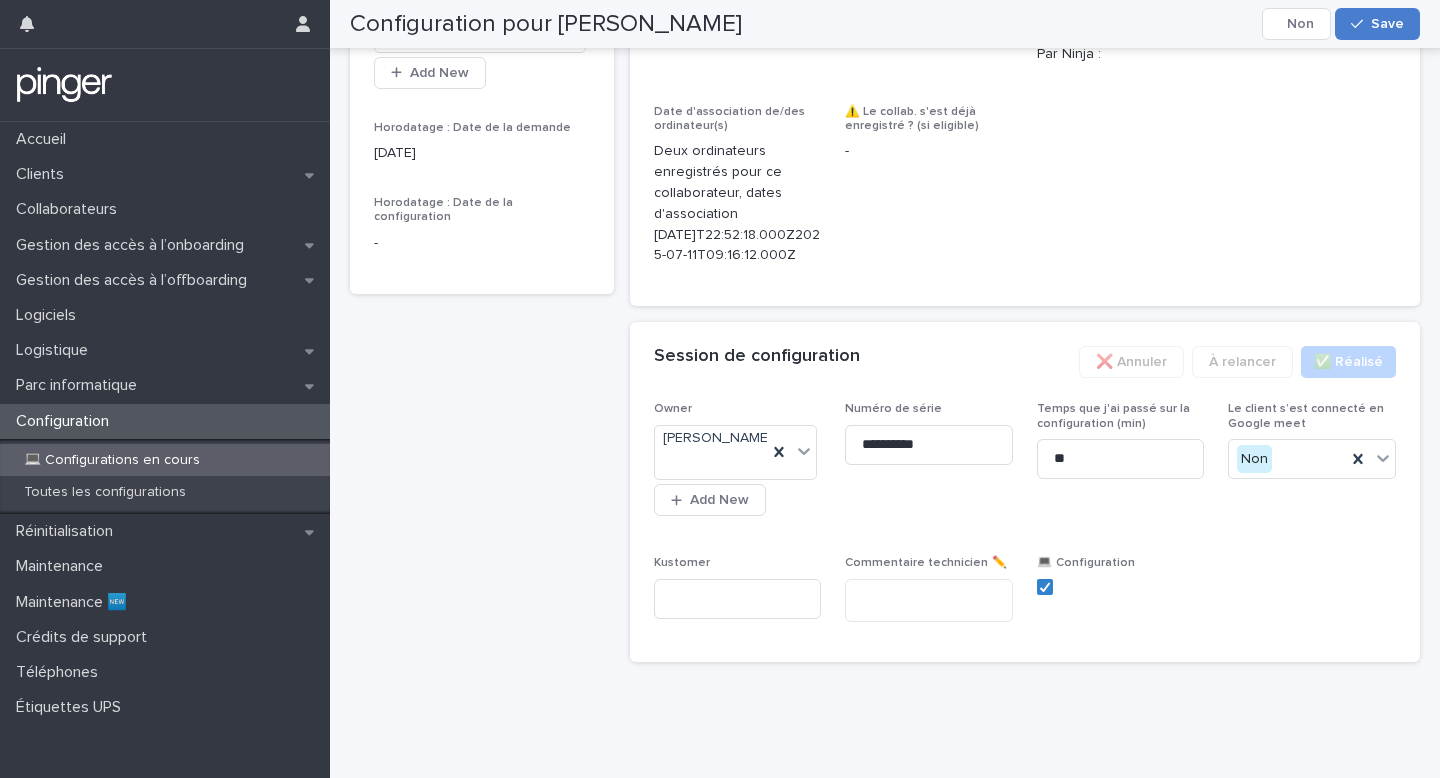 click on "Save" at bounding box center [1377, 24] 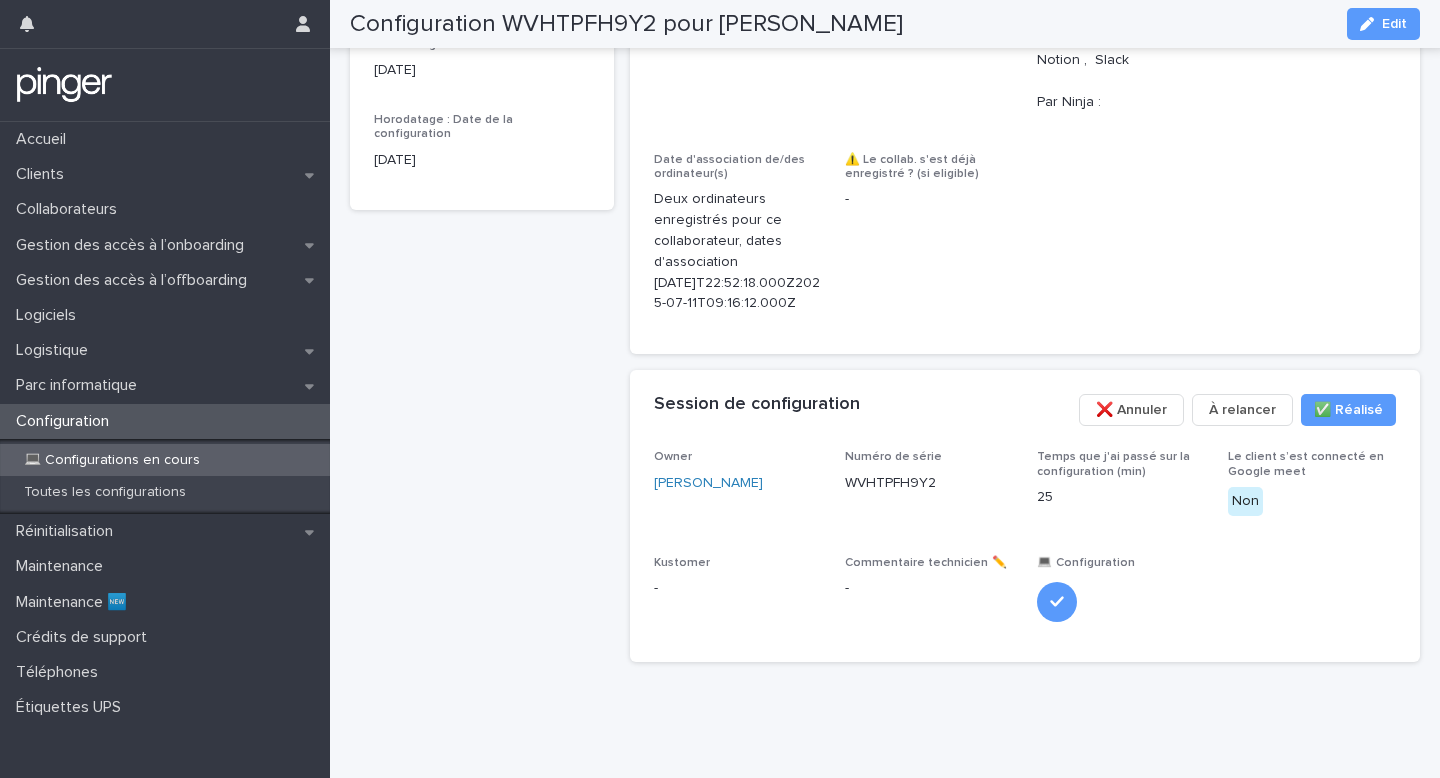 scroll, scrollTop: 1097, scrollLeft: 0, axis: vertical 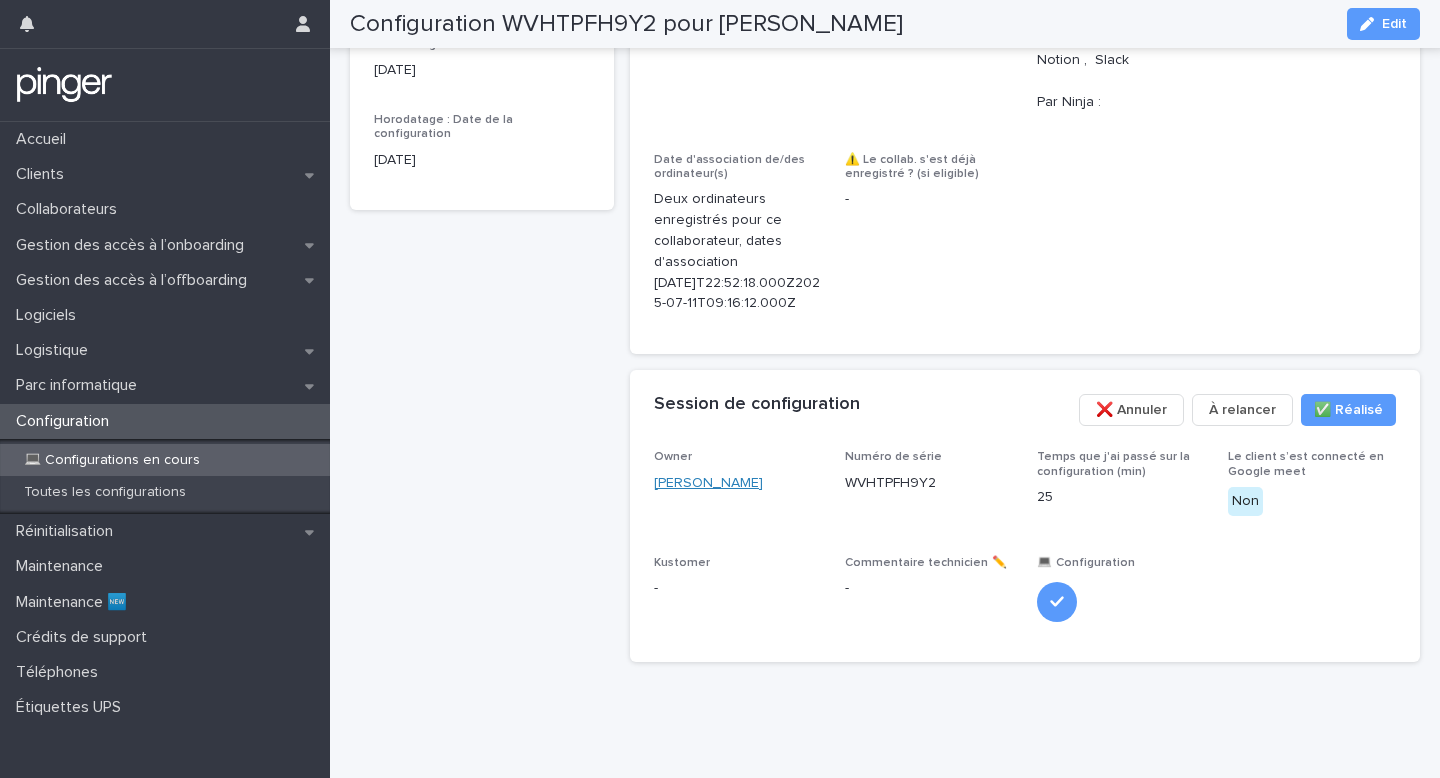 click on "[PERSON_NAME]" at bounding box center [708, 483] 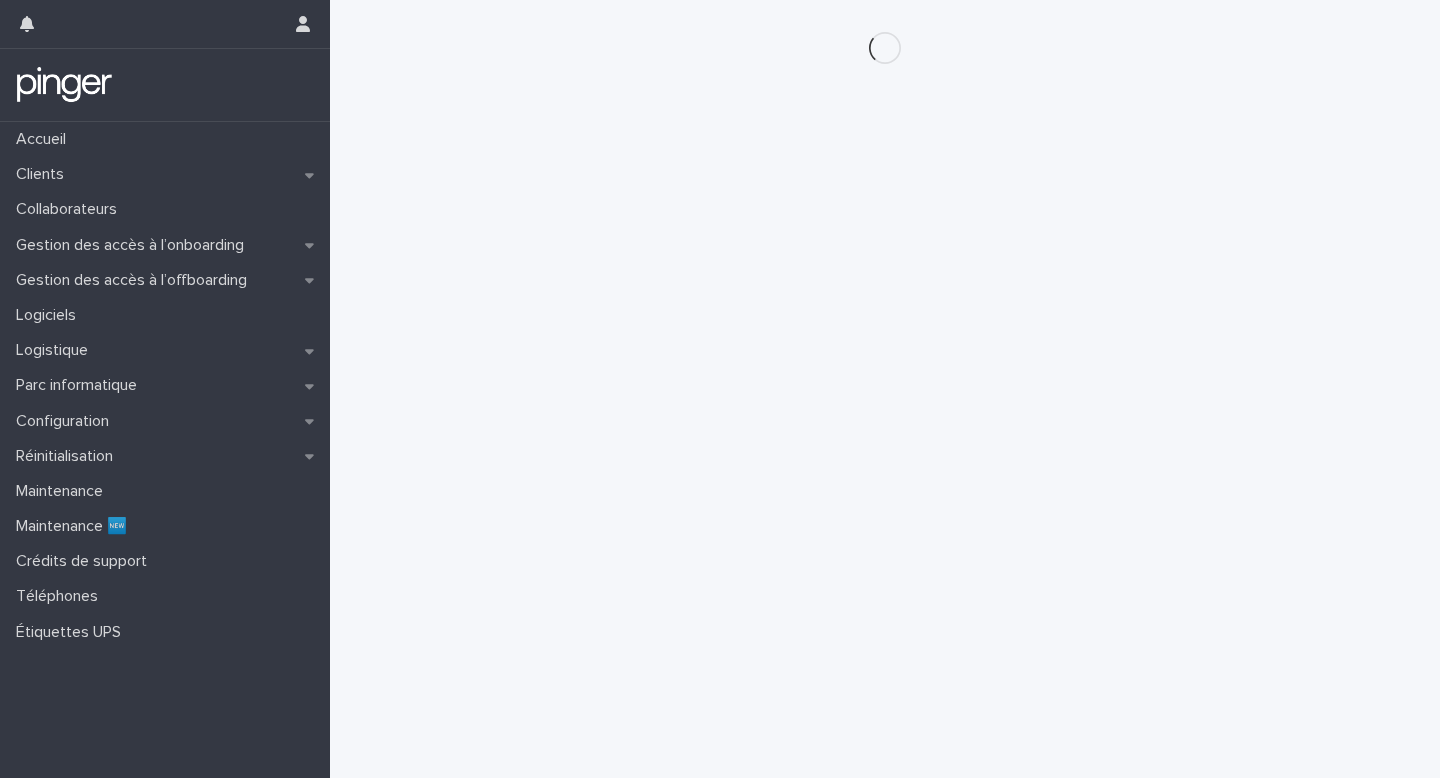 scroll, scrollTop: 0, scrollLeft: 0, axis: both 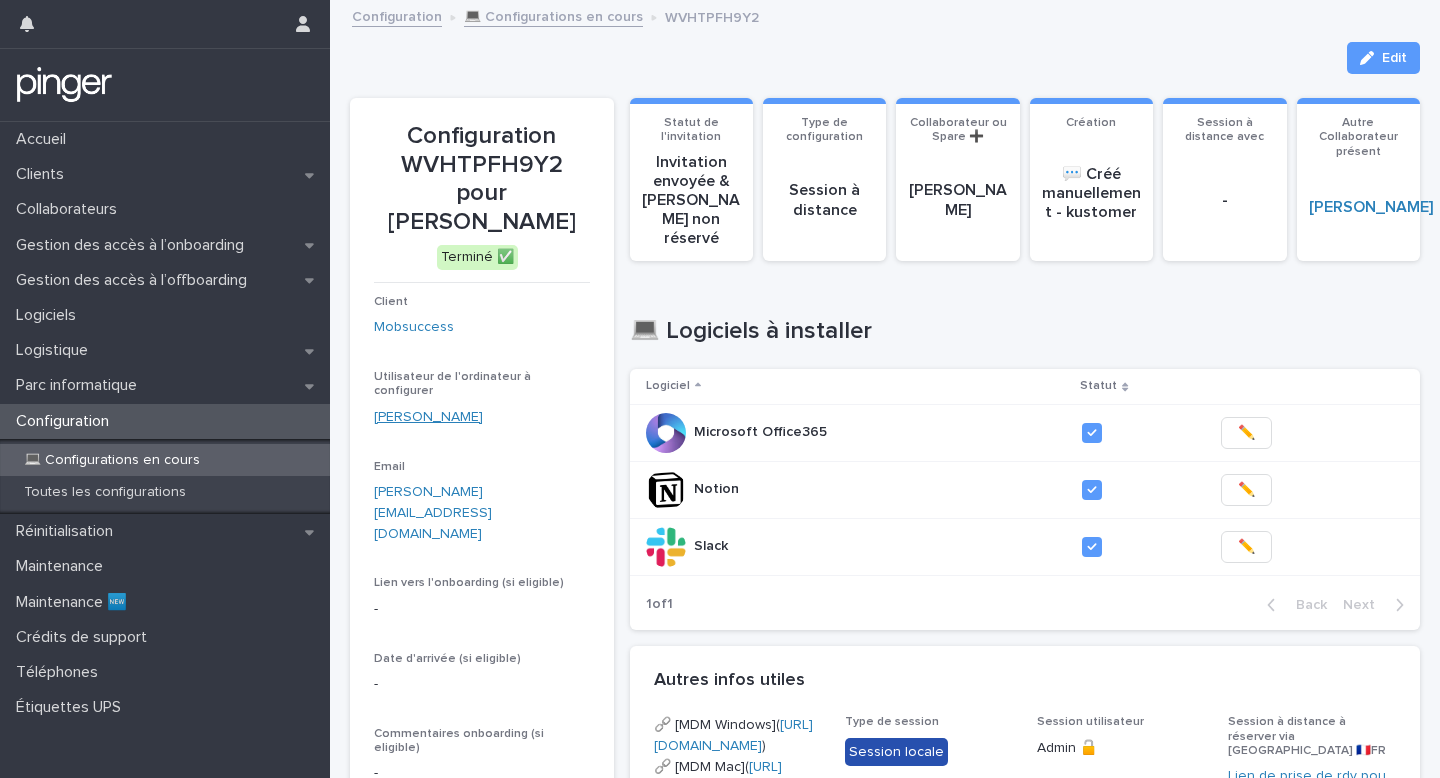 click on "[PERSON_NAME]" at bounding box center (428, 417) 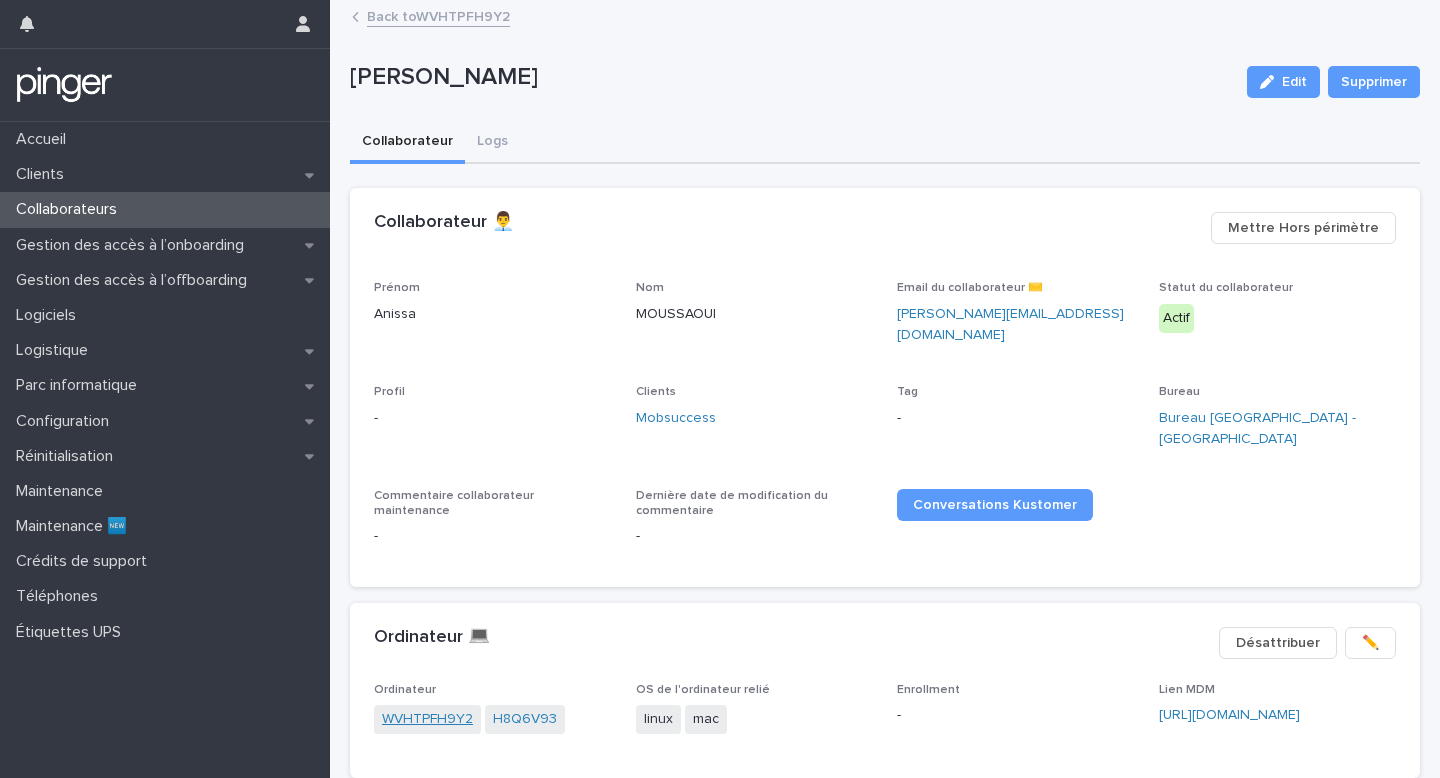 click on "WVHTPFH9Y2" at bounding box center (427, 719) 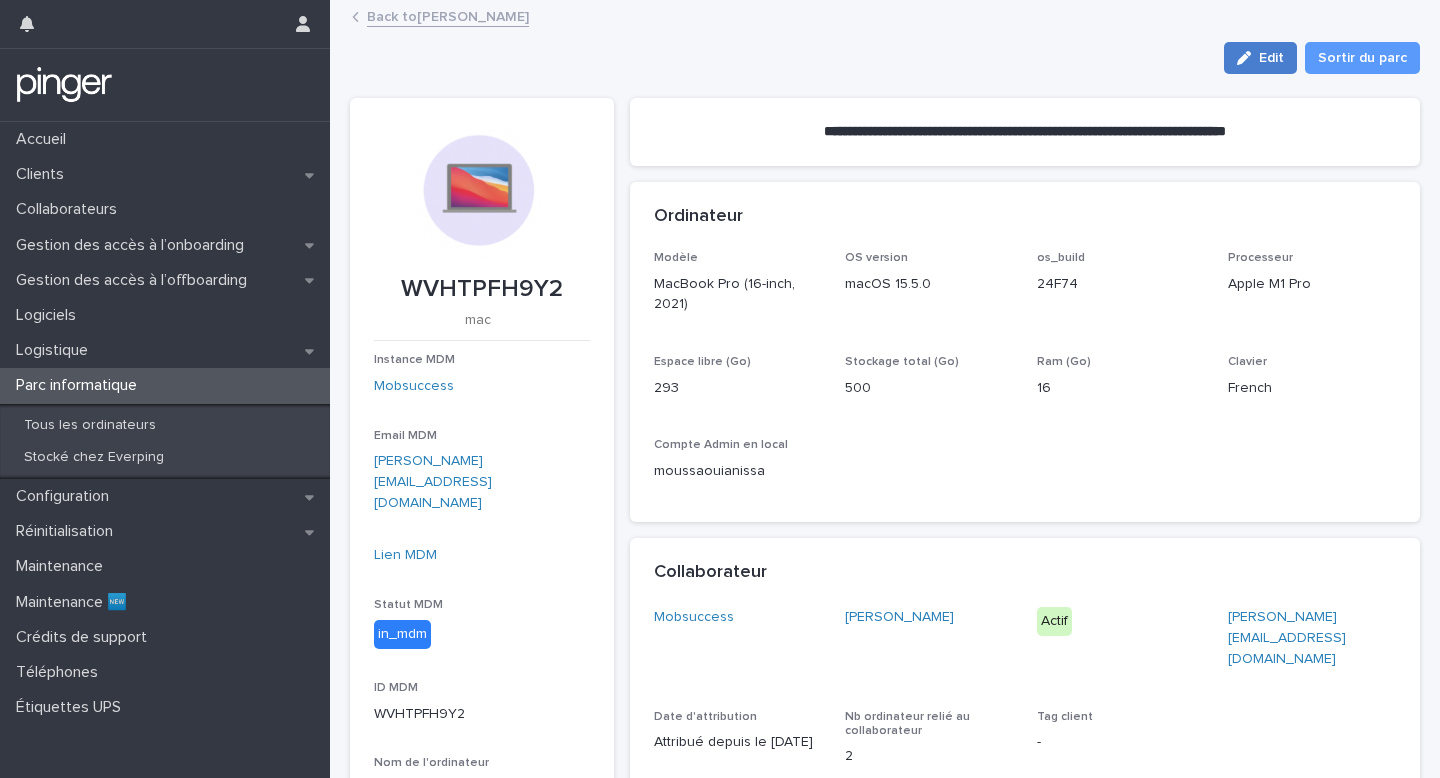 click on "Edit" at bounding box center [1260, 58] 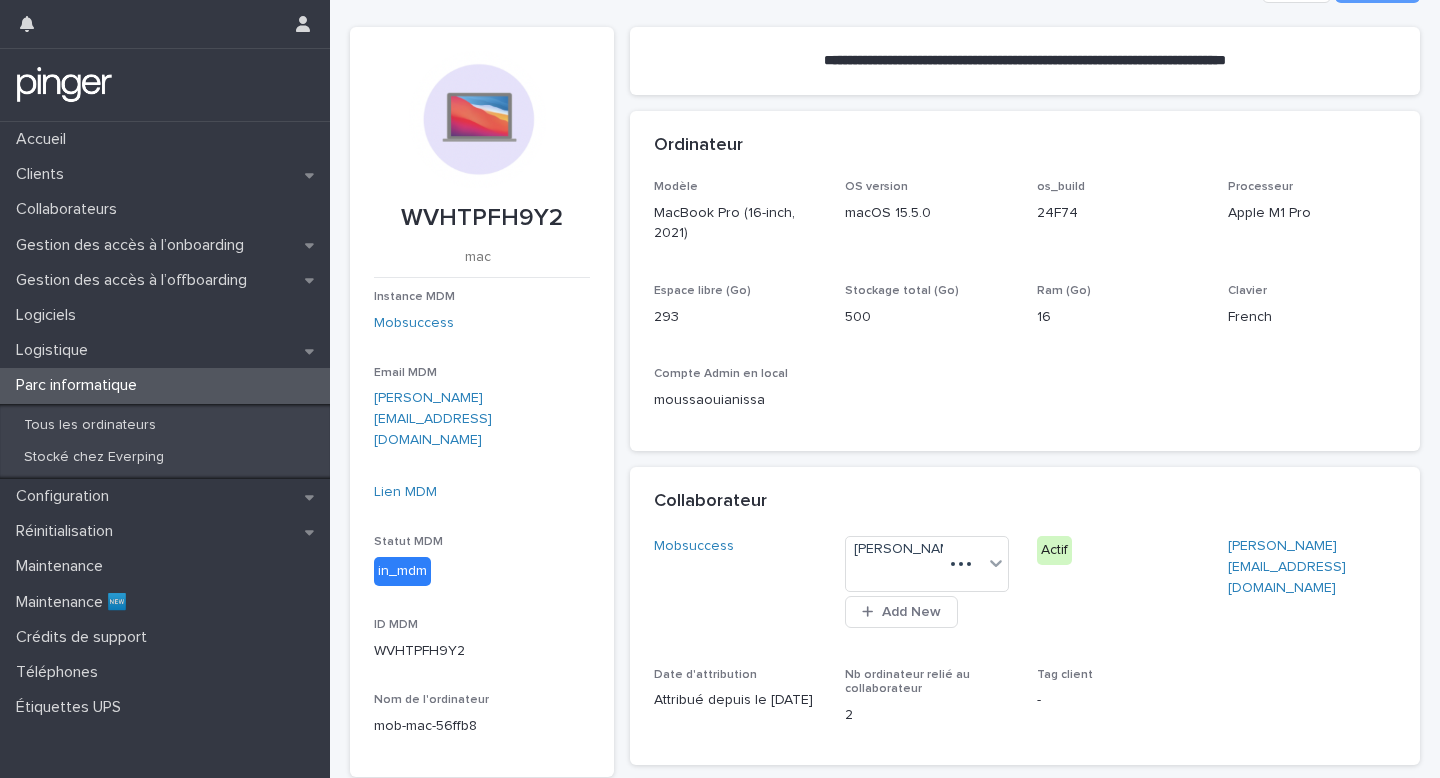 scroll, scrollTop: 69, scrollLeft: 0, axis: vertical 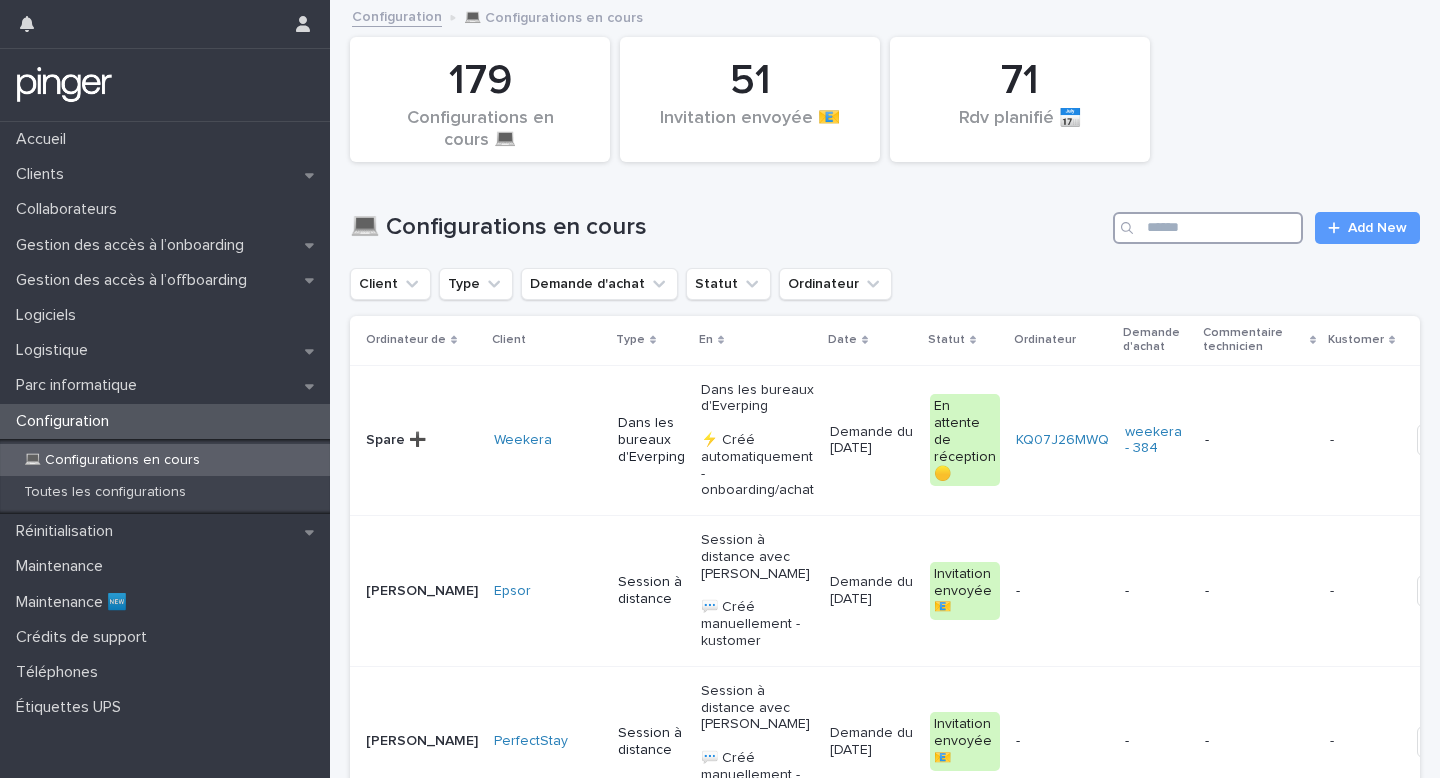 click at bounding box center (1208, 228) 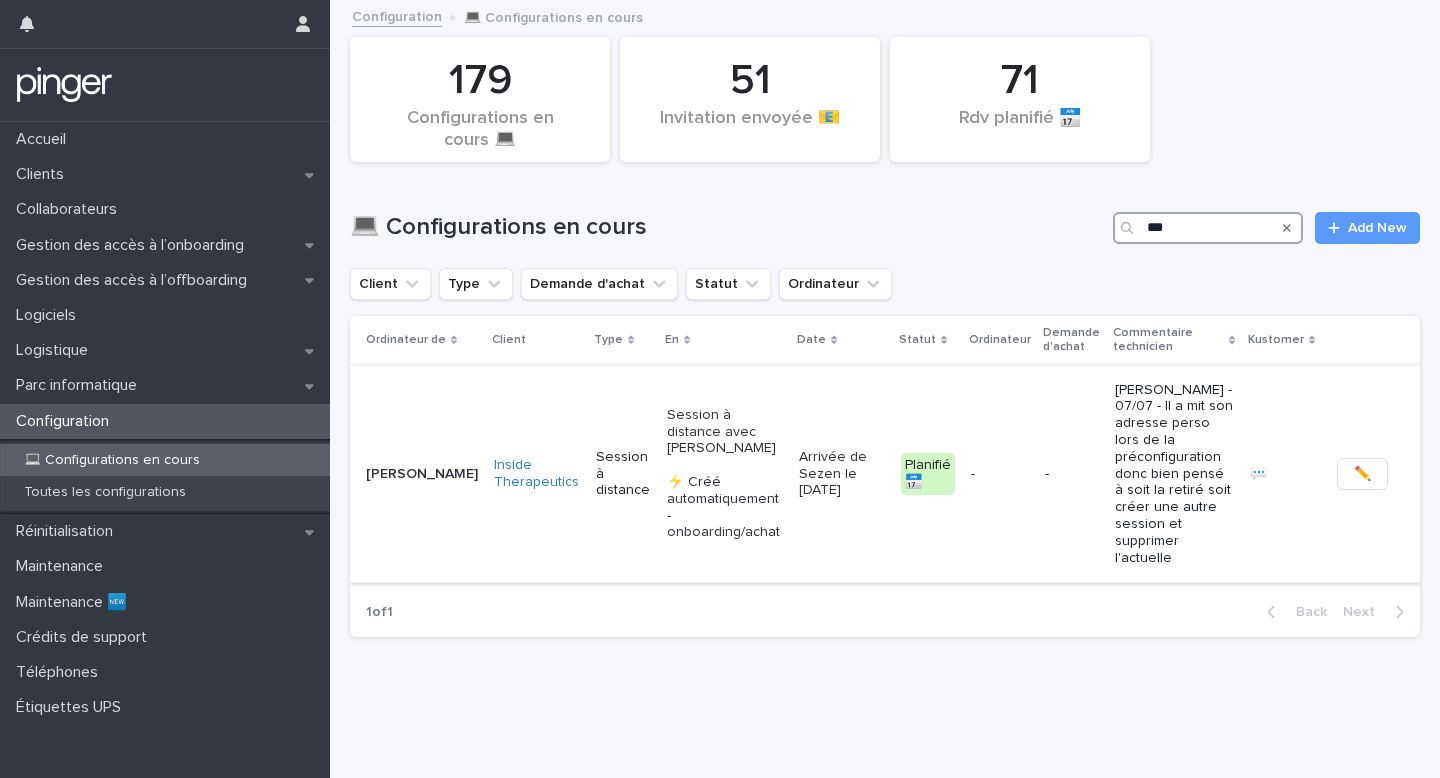 type on "***" 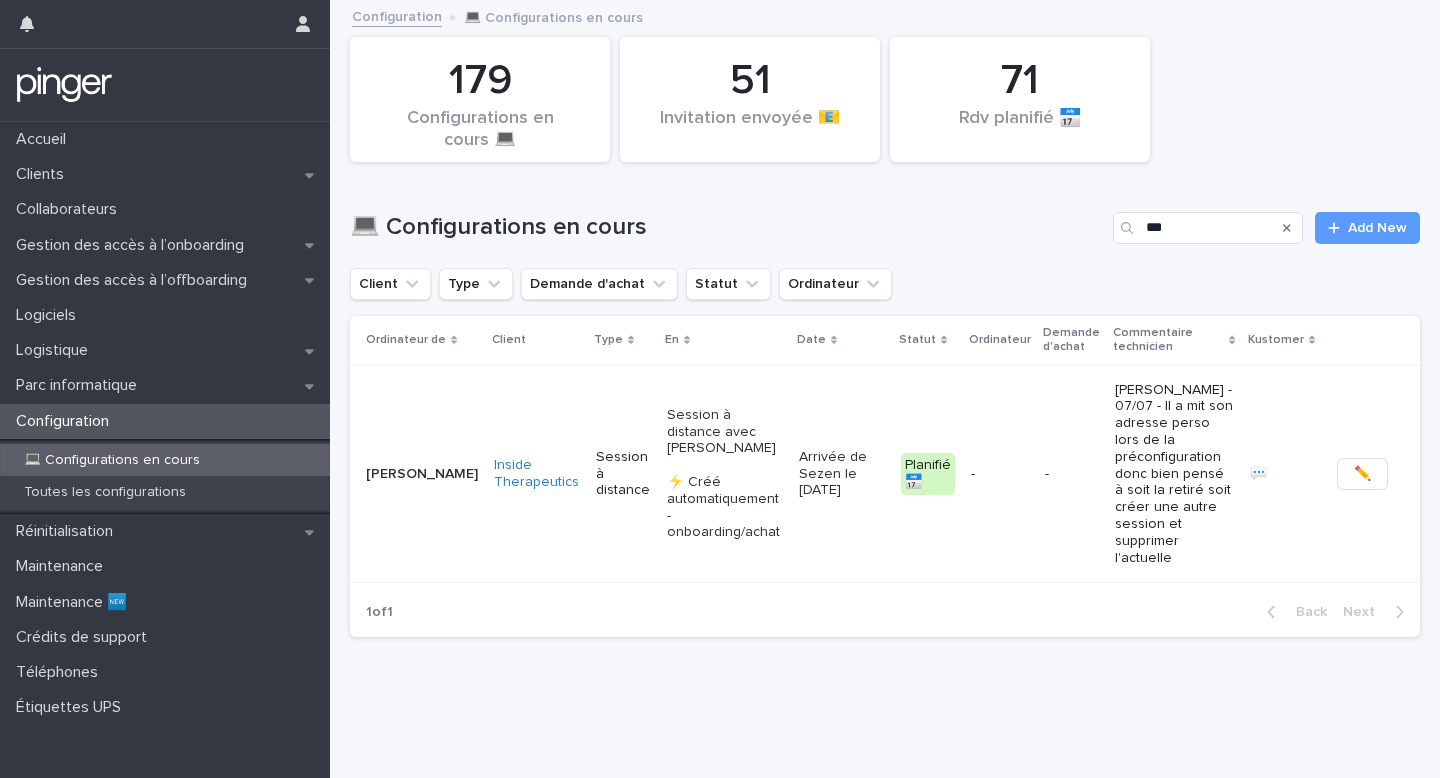 click on "-" at bounding box center [1000, 474] 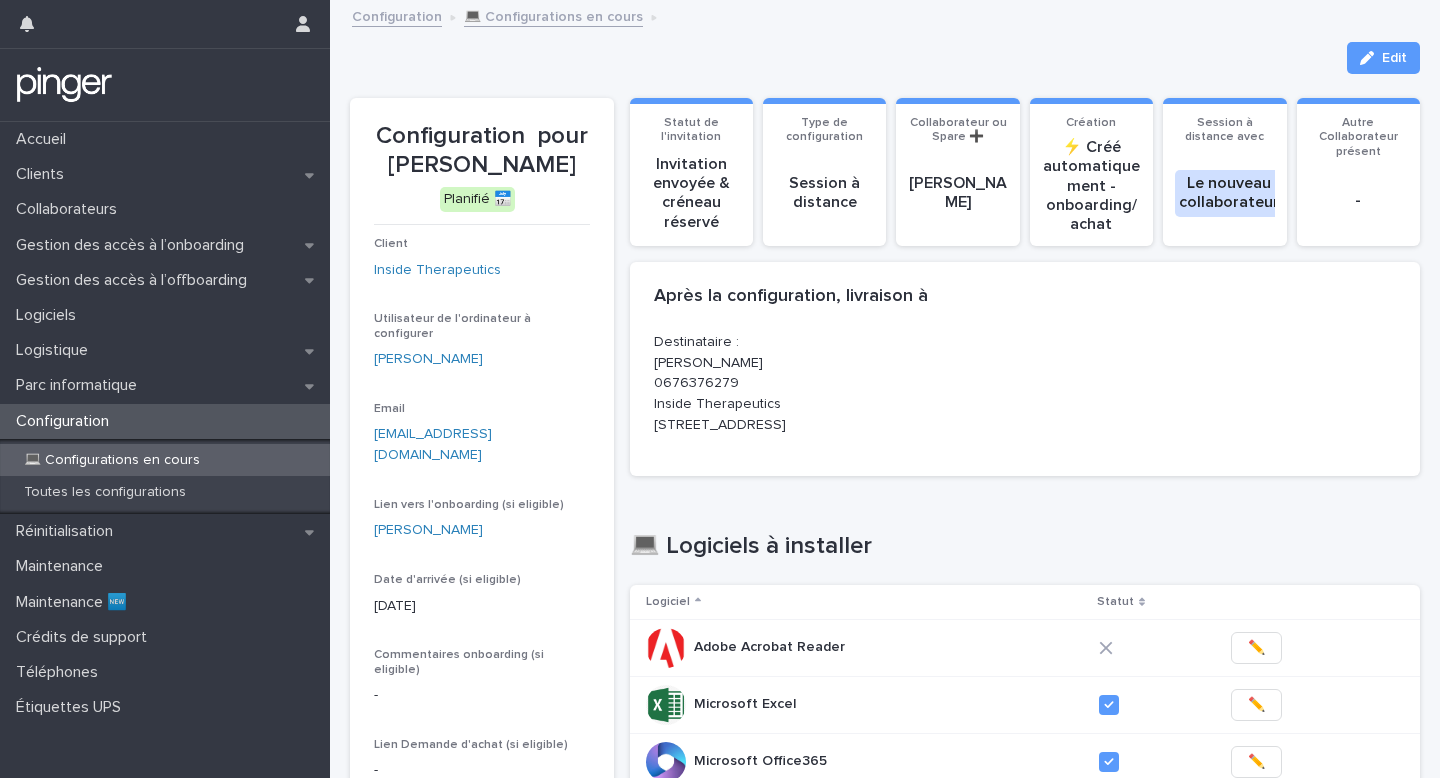 drag, startPoint x: 1355, startPoint y: 57, endPoint x: 1030, endPoint y: 344, distance: 433.58276 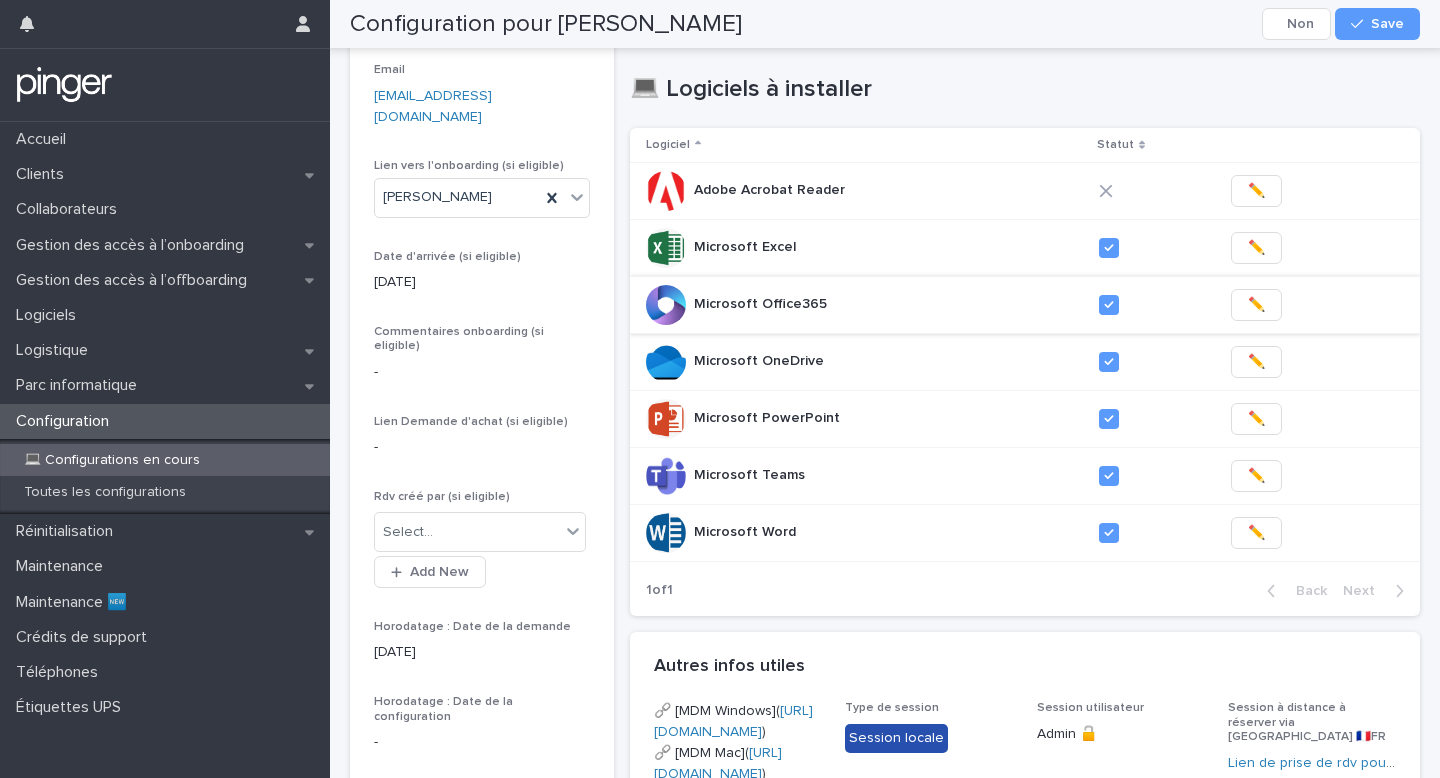 scroll, scrollTop: 466, scrollLeft: 0, axis: vertical 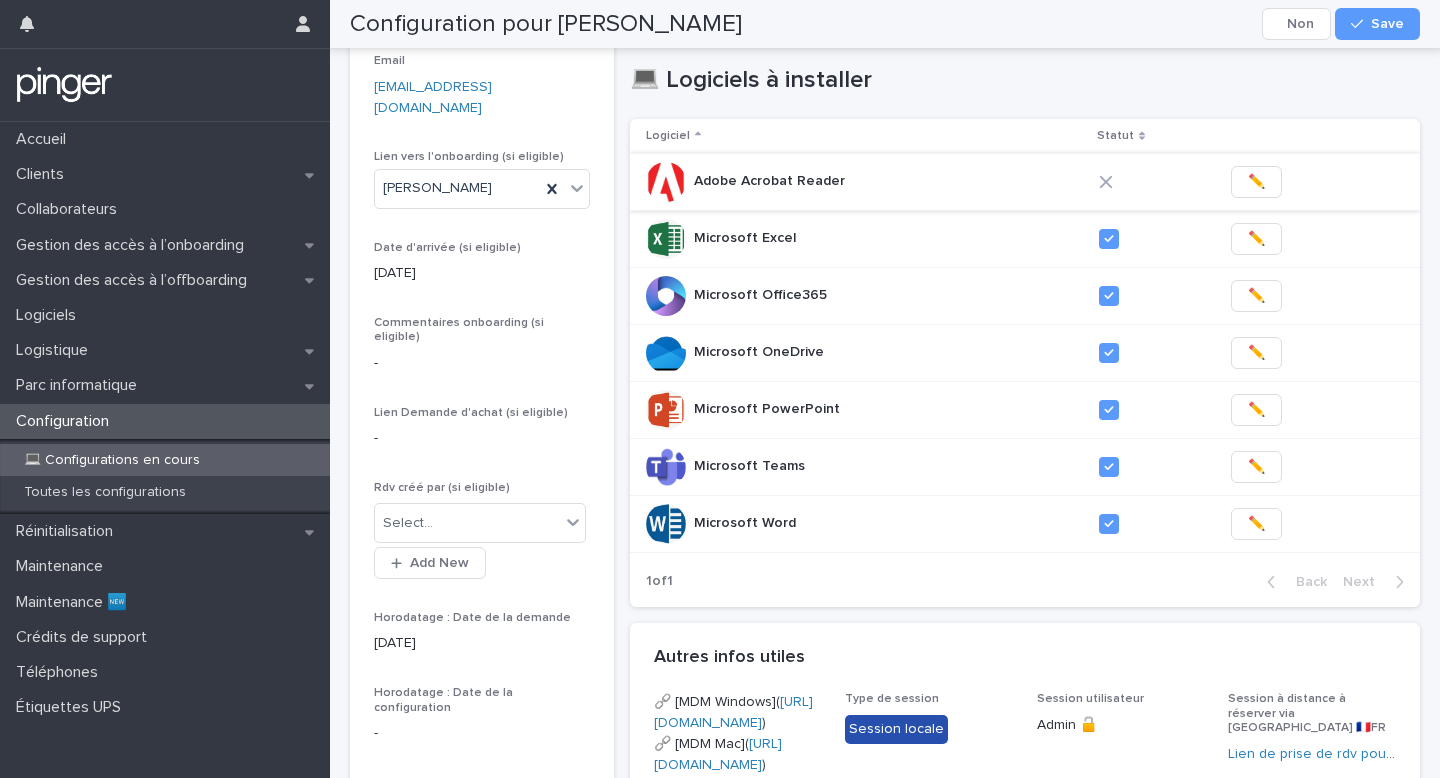 click on "✏️" at bounding box center [1256, 182] 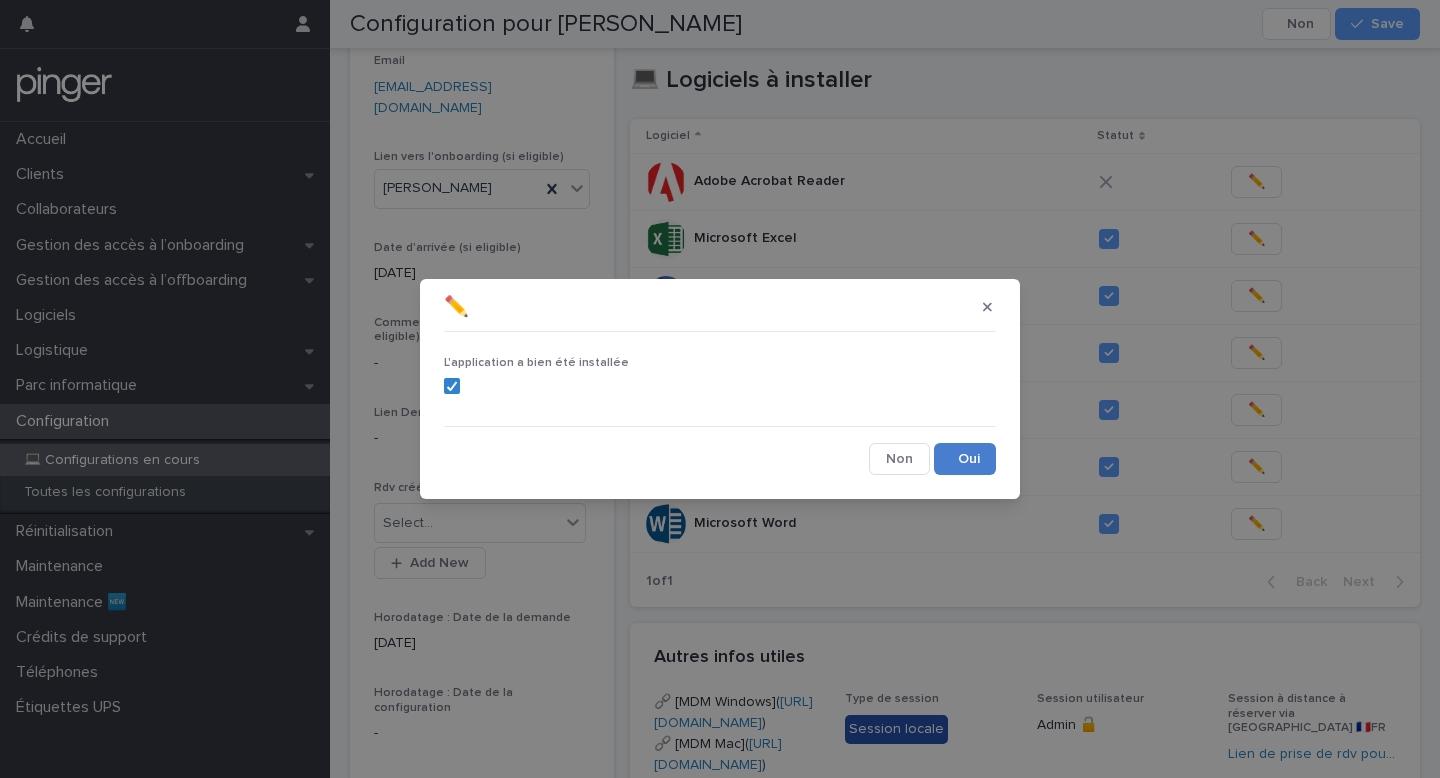 click on "Save" at bounding box center (965, 459) 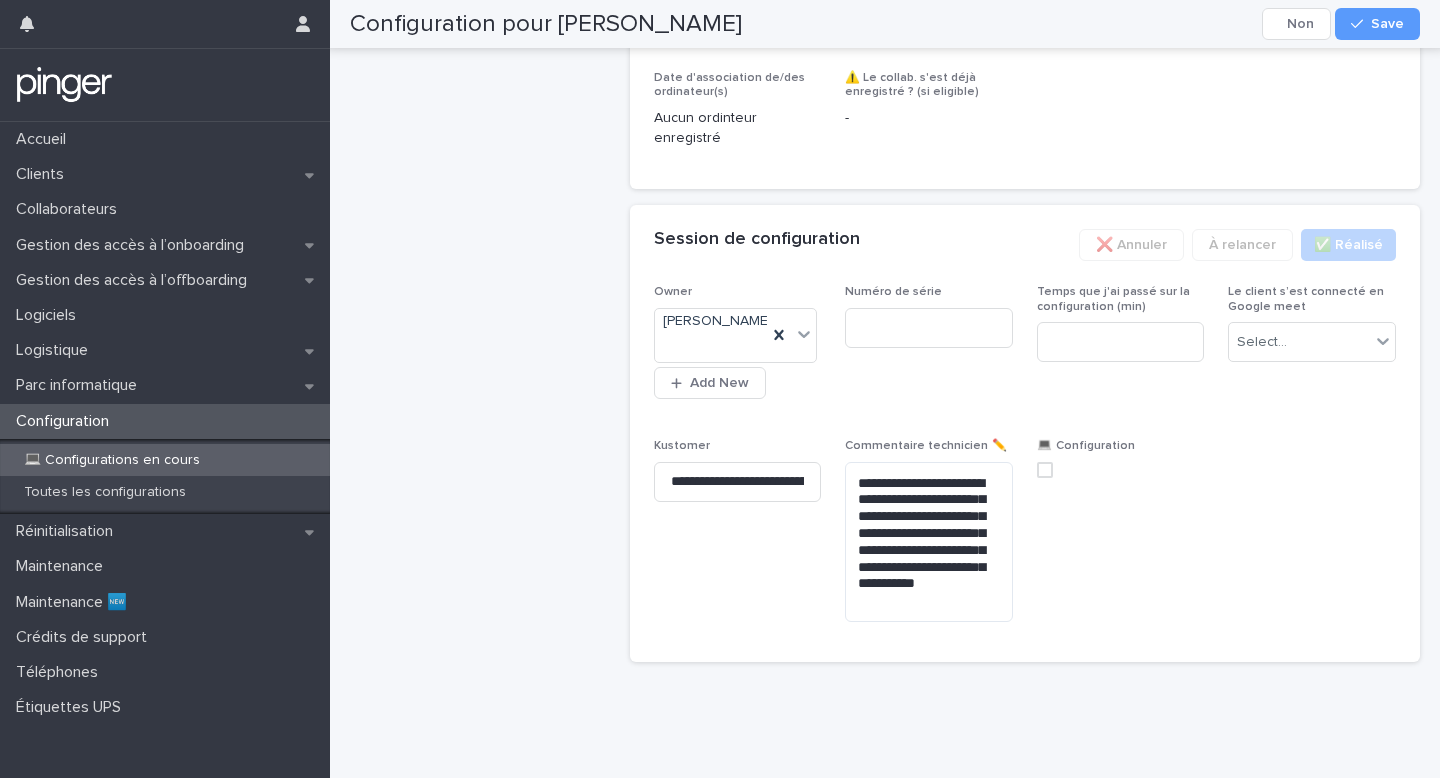 scroll, scrollTop: 1501, scrollLeft: 0, axis: vertical 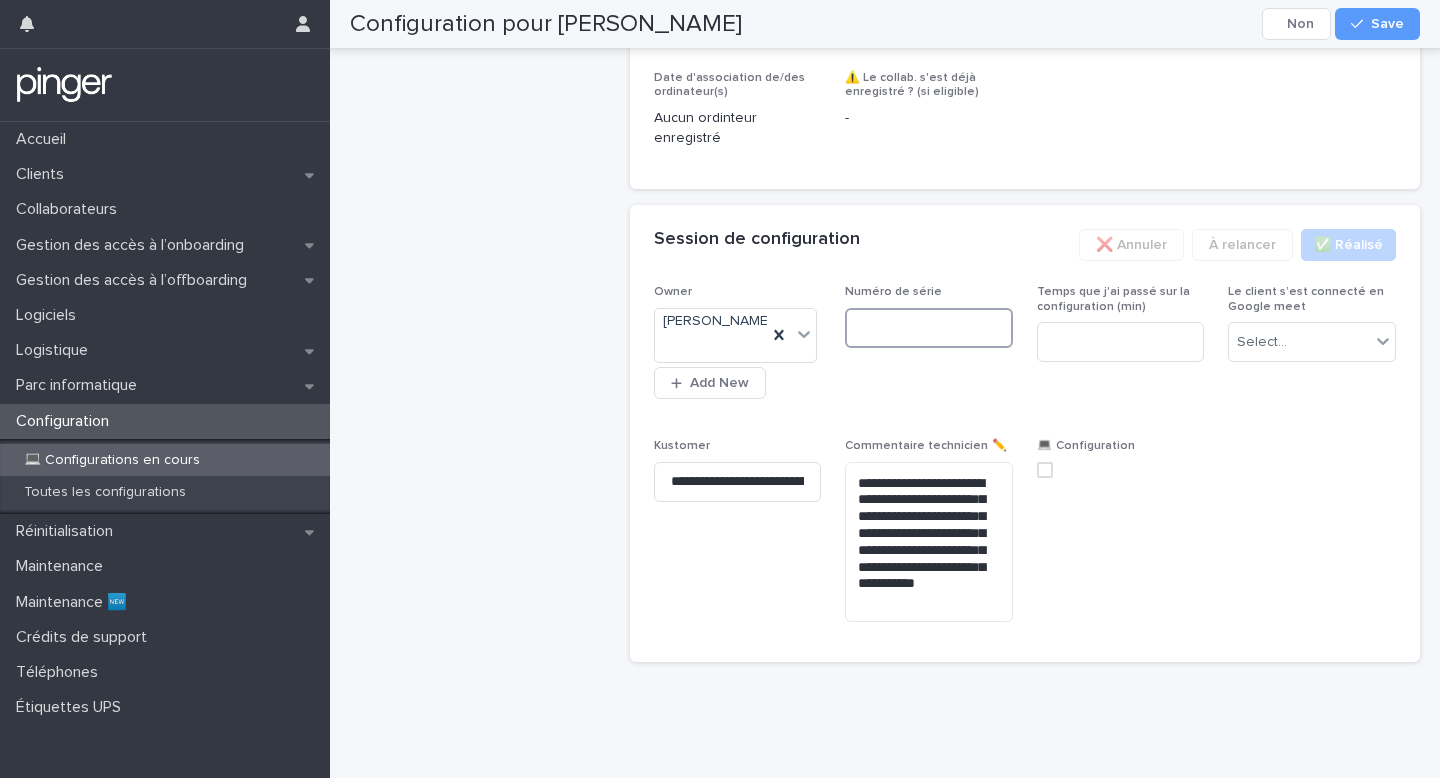click at bounding box center [929, 328] 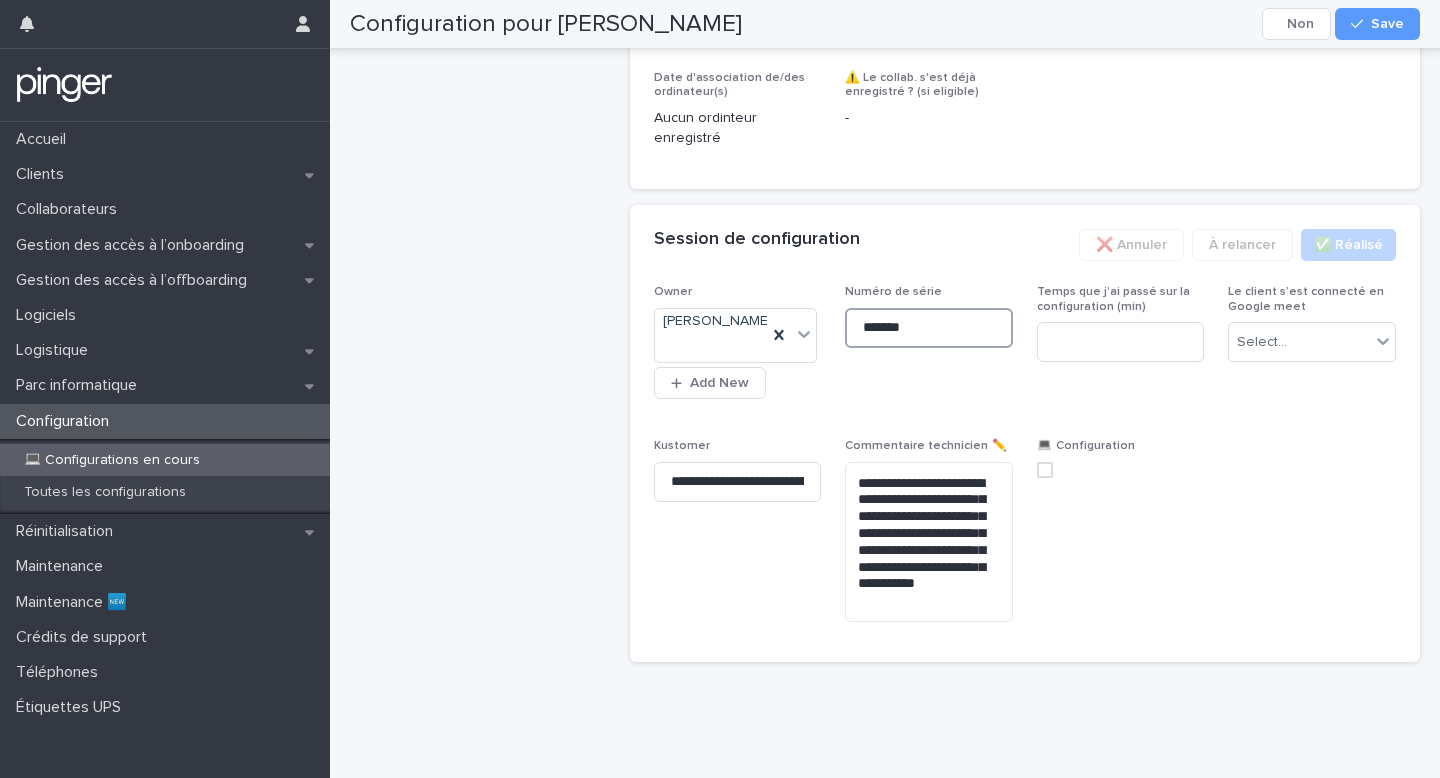 type on "*******" 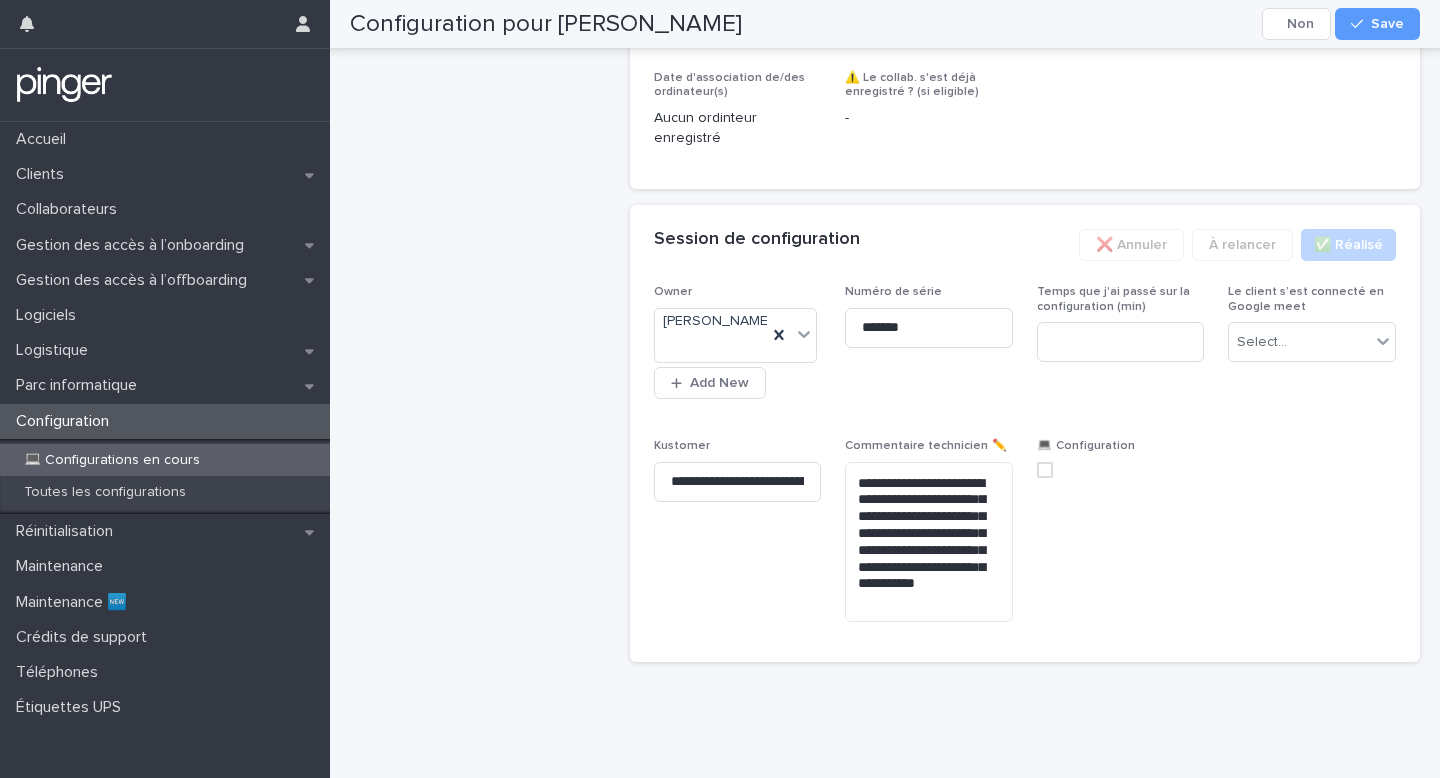 click on "Configuration  pour [PERSON_NAME] Cancel Save" at bounding box center [885, 24] 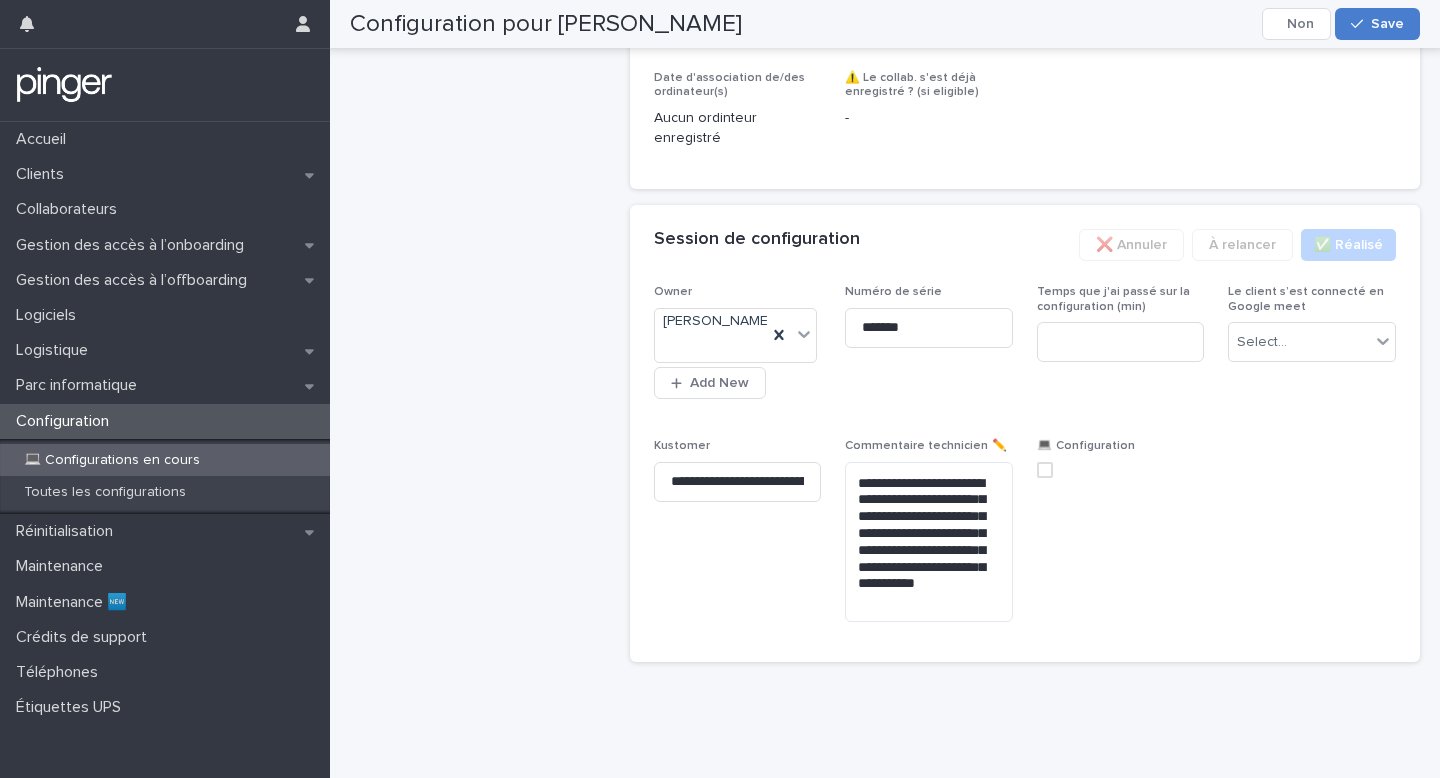 click on "Save" at bounding box center [1377, 24] 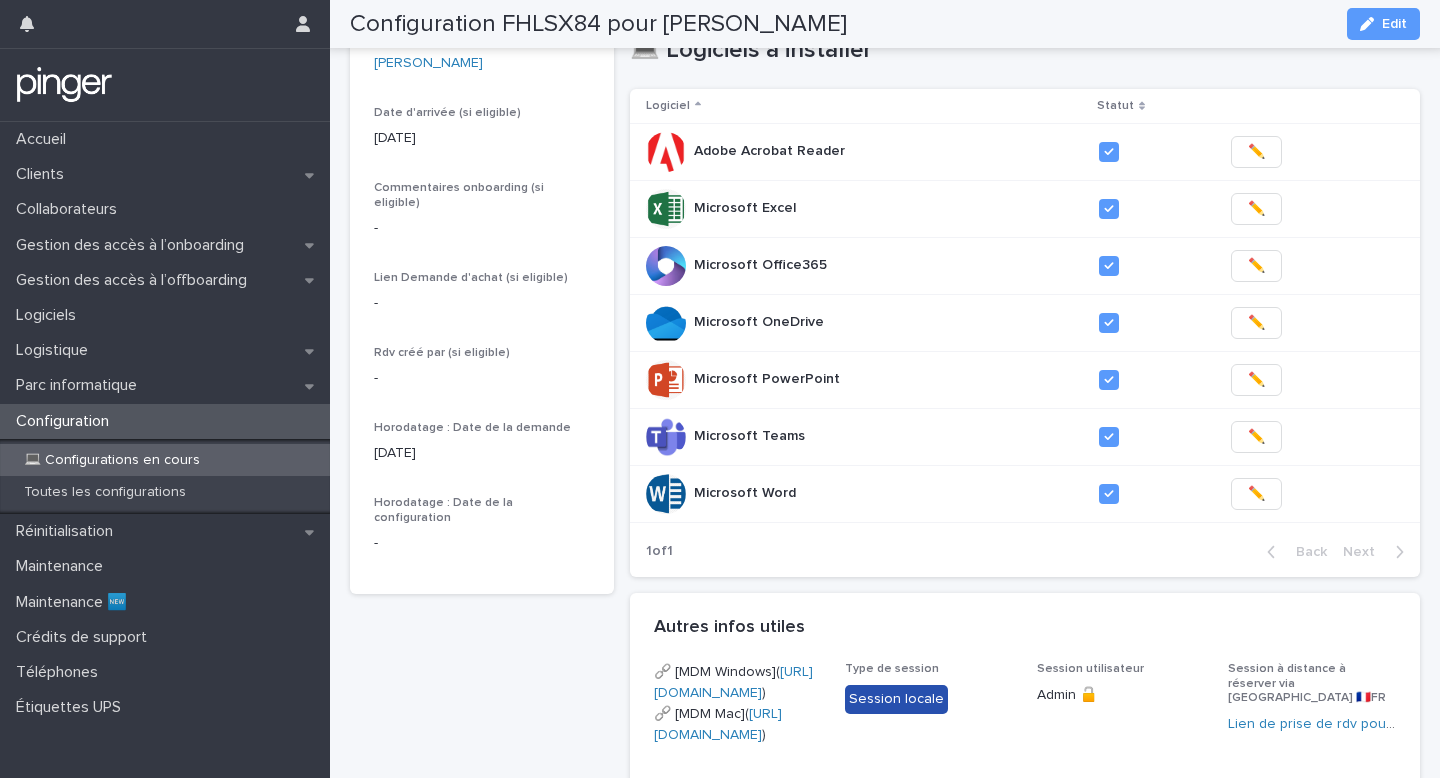 scroll, scrollTop: 182, scrollLeft: 0, axis: vertical 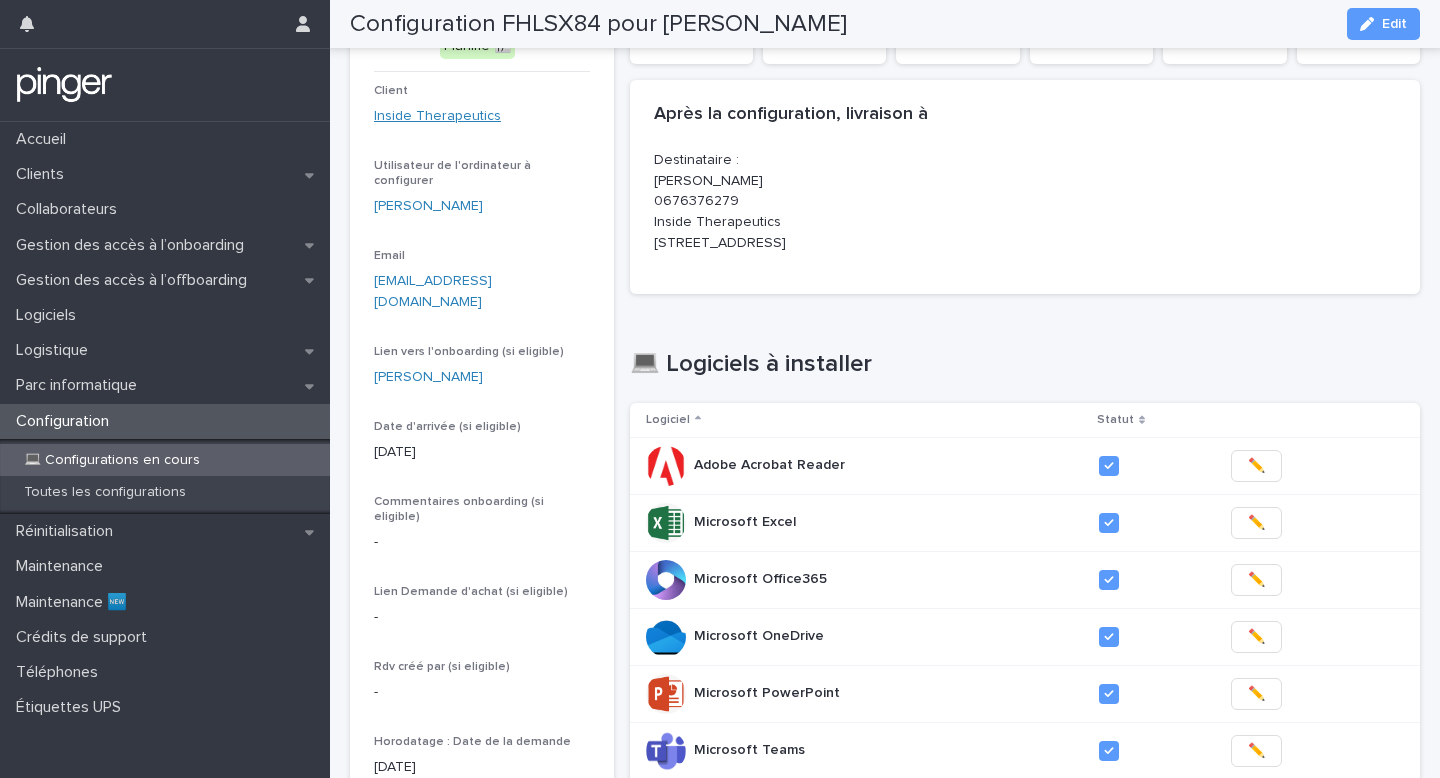 click on "Inside Therapeutics" at bounding box center (437, 116) 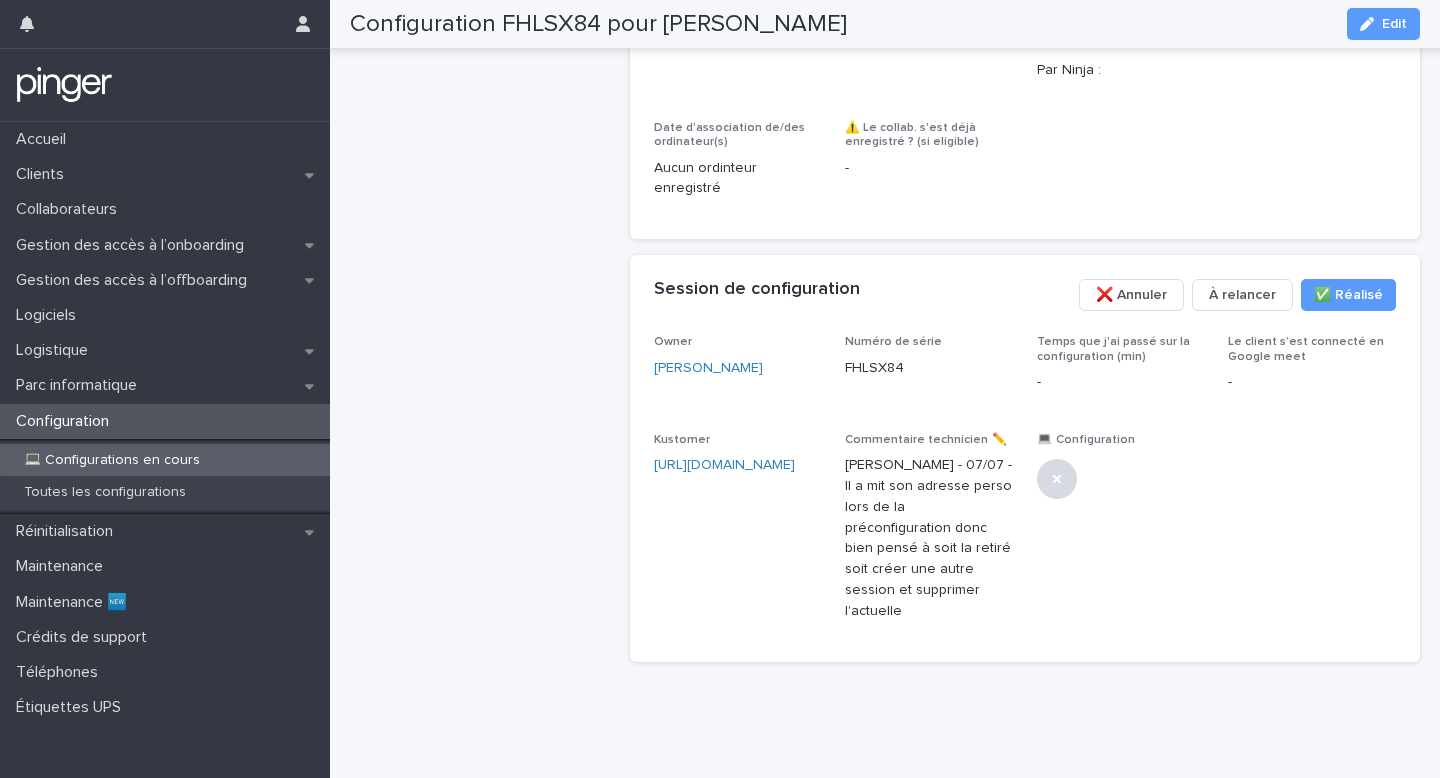 scroll, scrollTop: 1570, scrollLeft: 0, axis: vertical 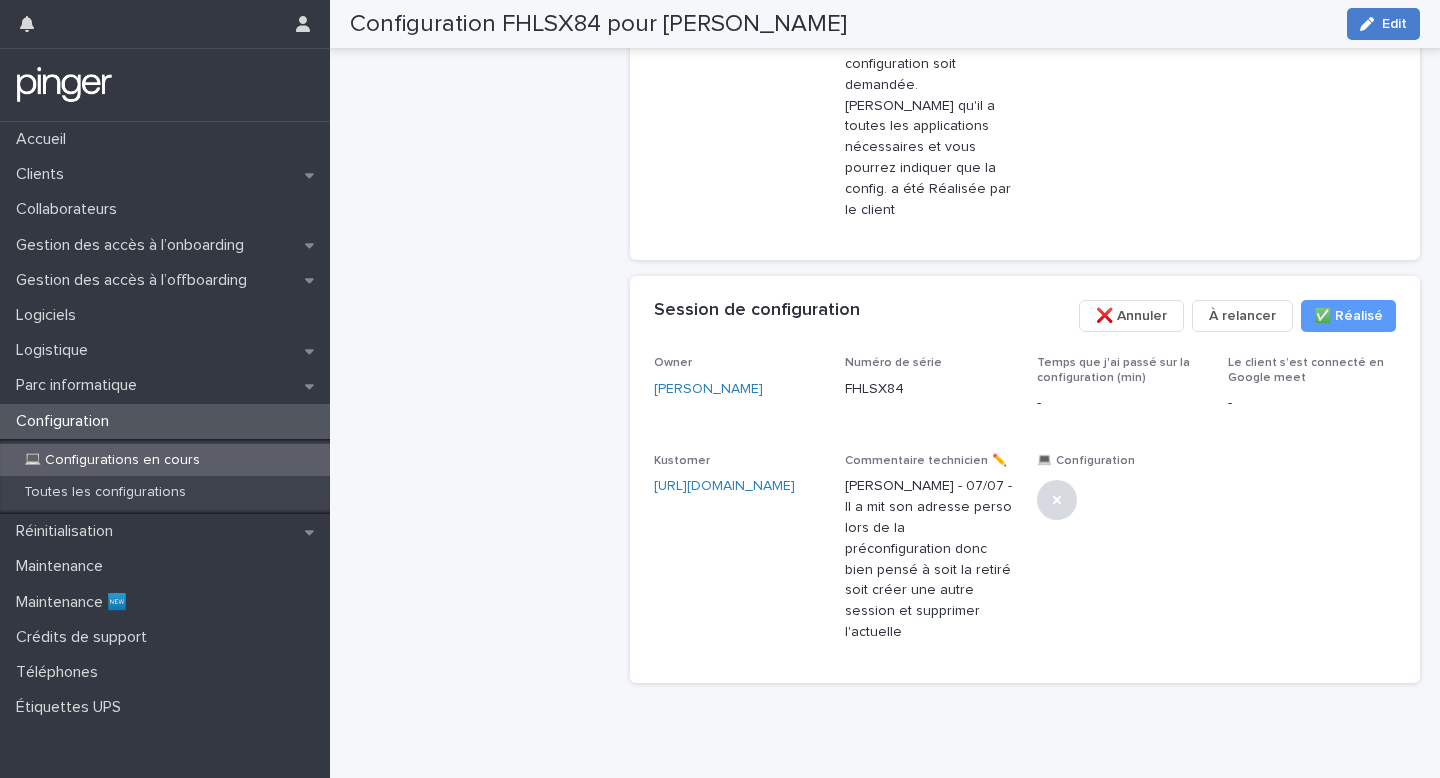 click 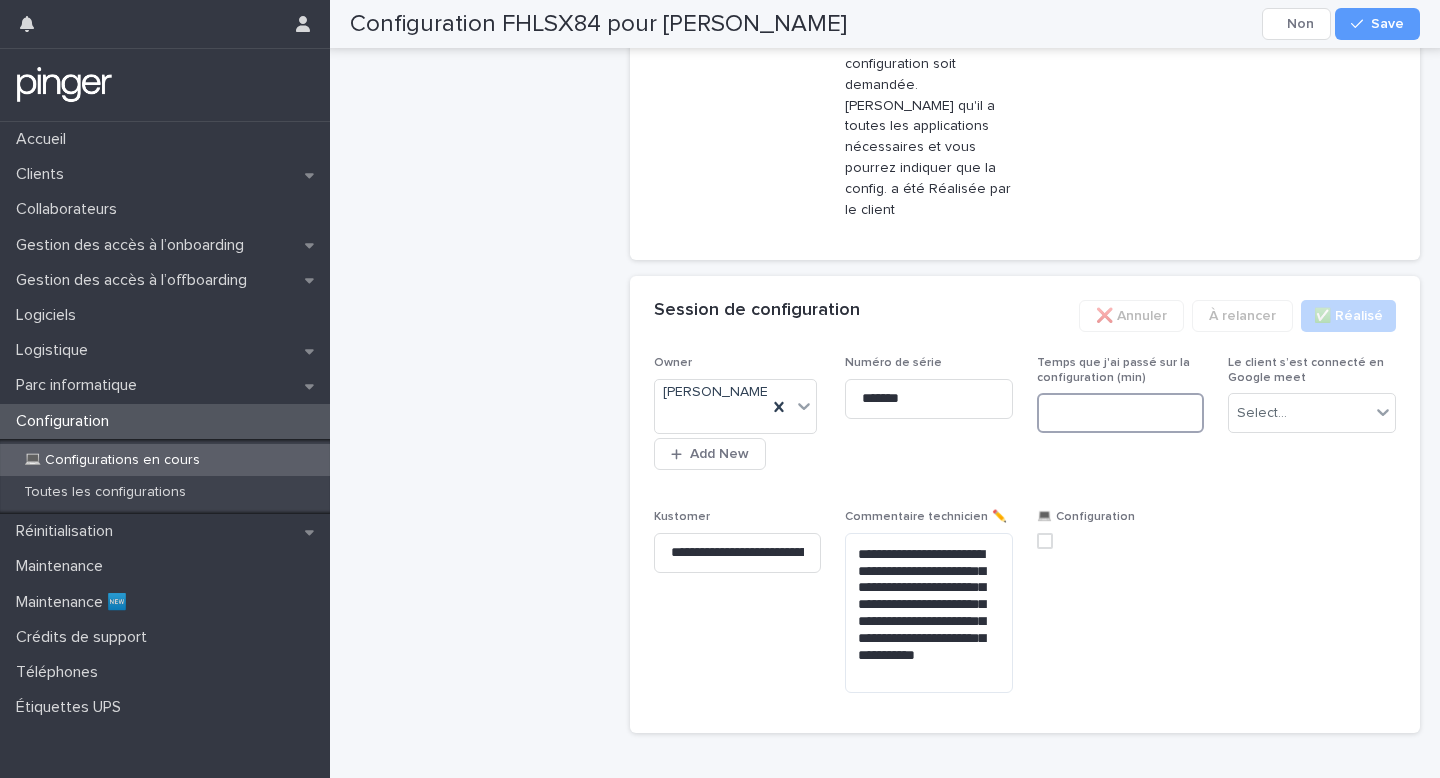 click at bounding box center [1121, 413] 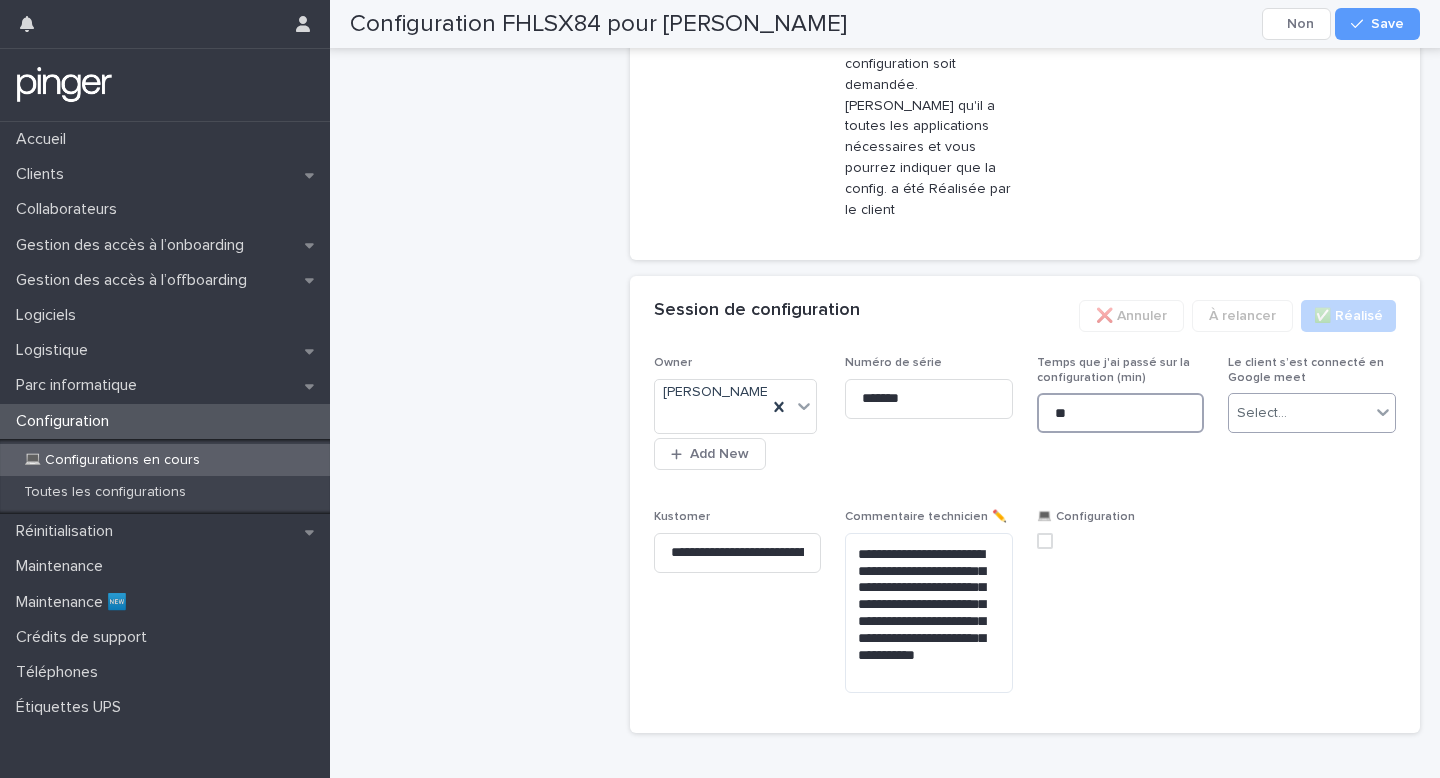 type on "**" 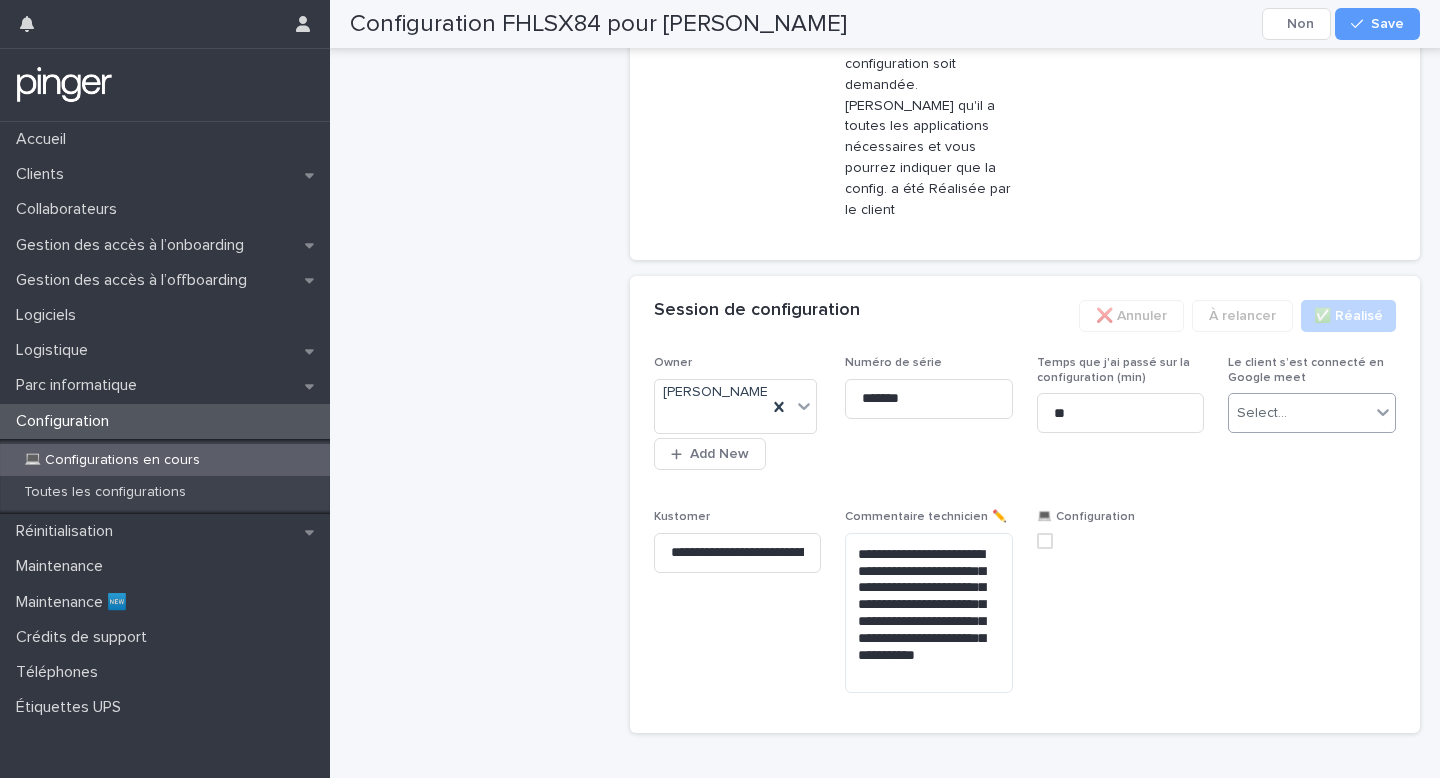 click on "Select..." at bounding box center (1299, 413) 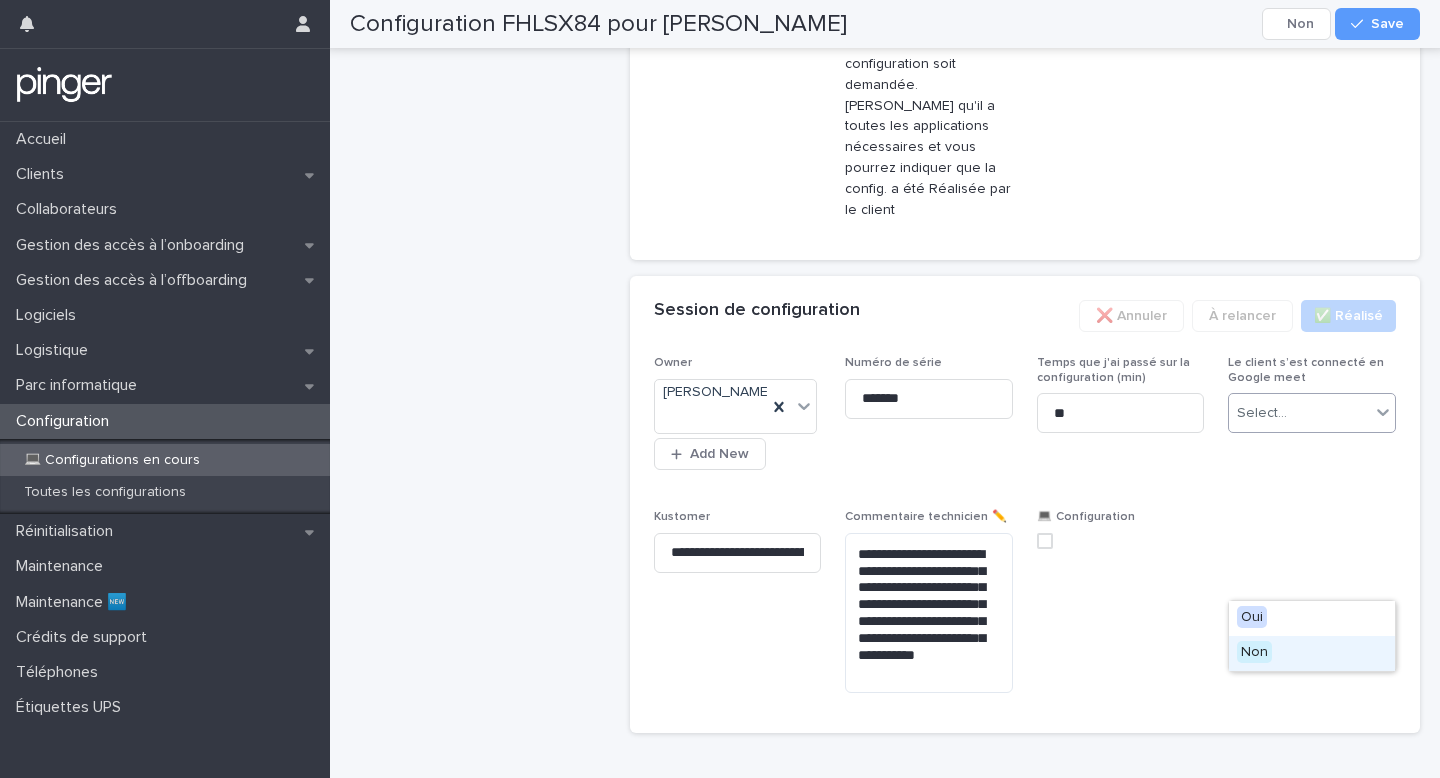 click on "Non" at bounding box center (1312, 653) 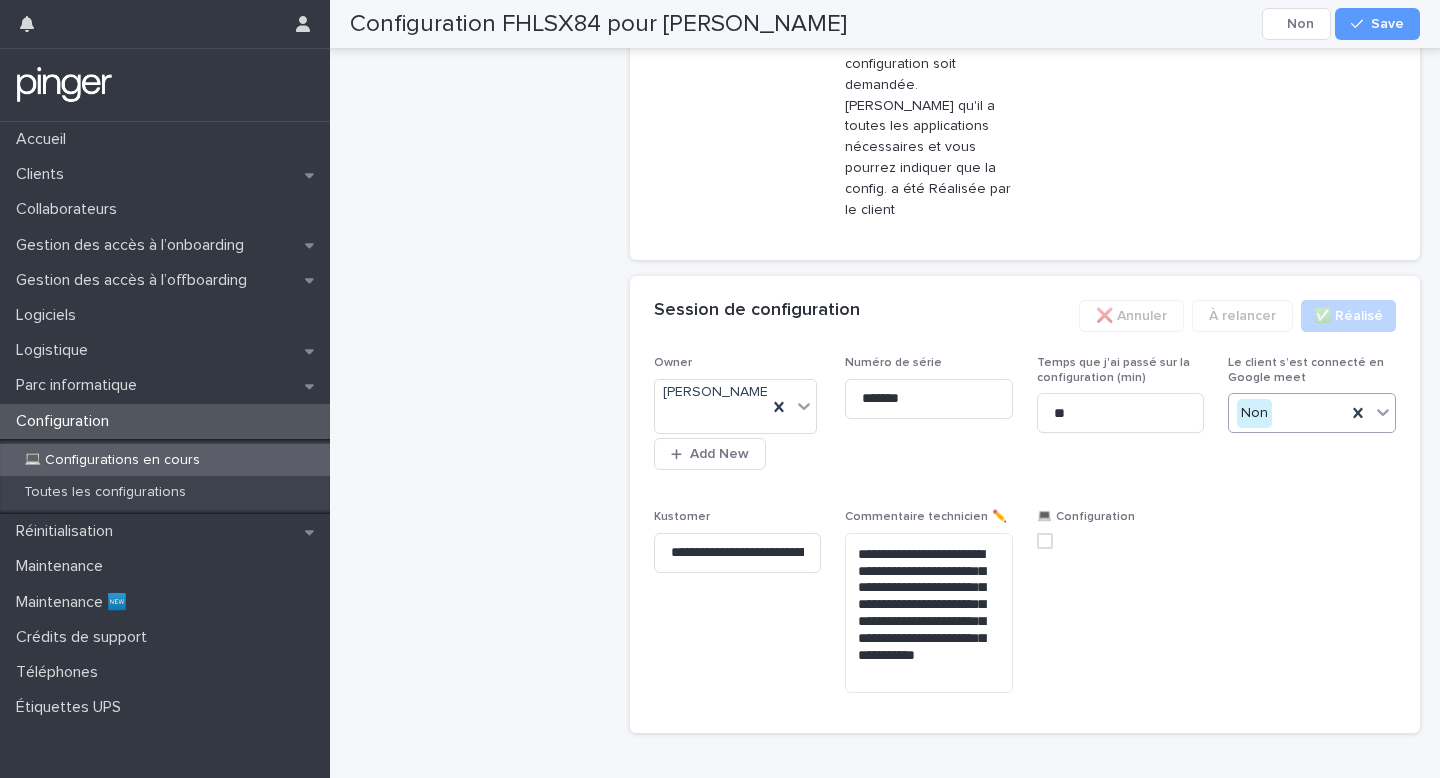 click on "💻  Configuration" at bounding box center (1121, 537) 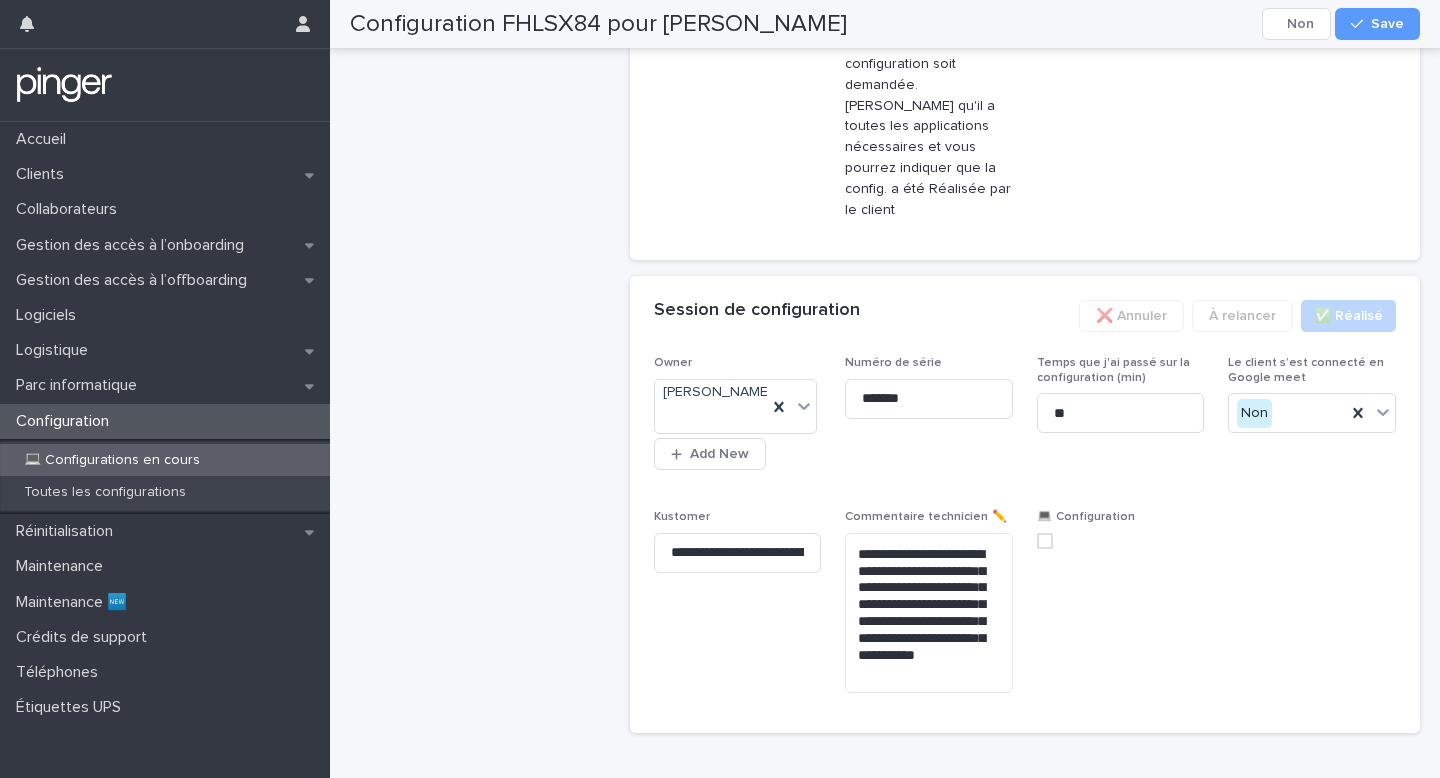 click at bounding box center [1045, 541] 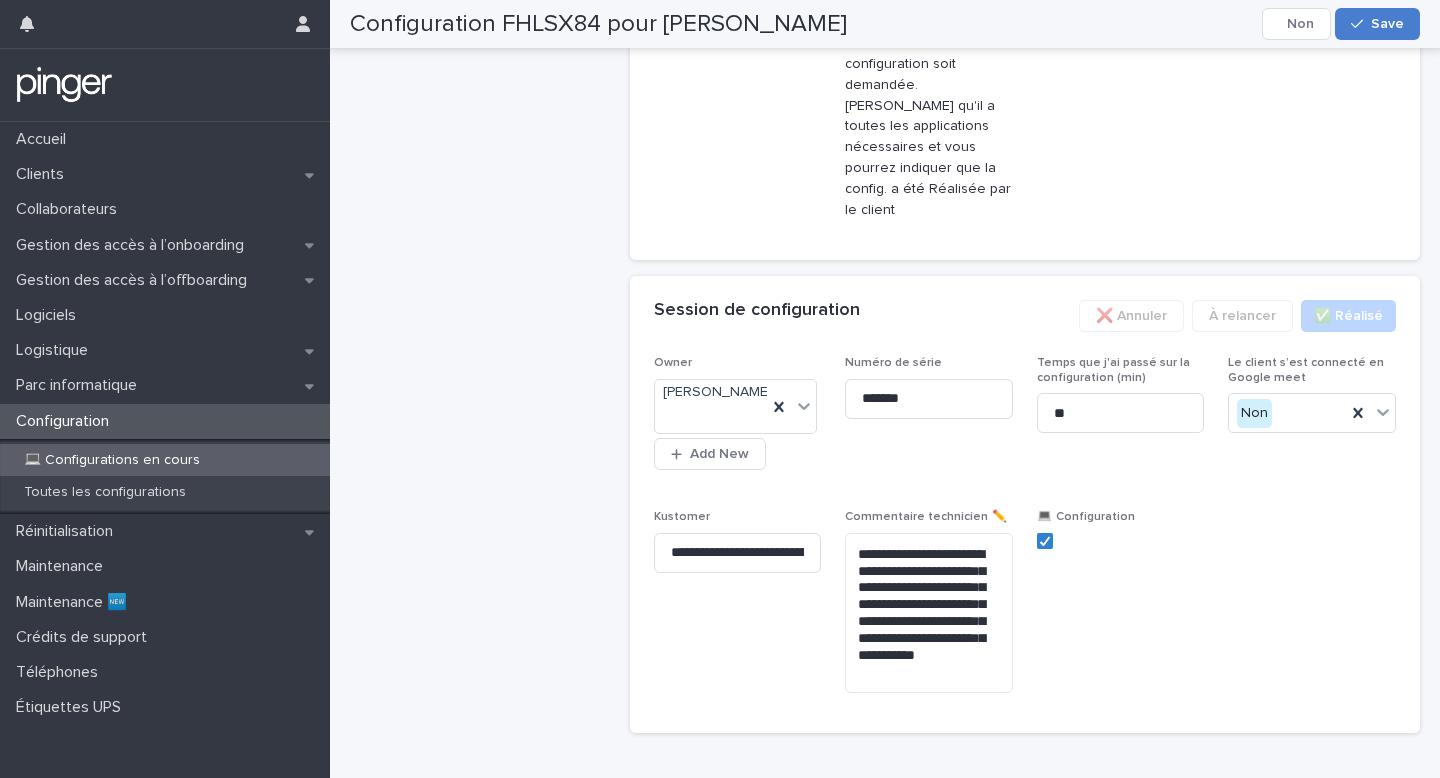 click on "Save" at bounding box center [1377, 24] 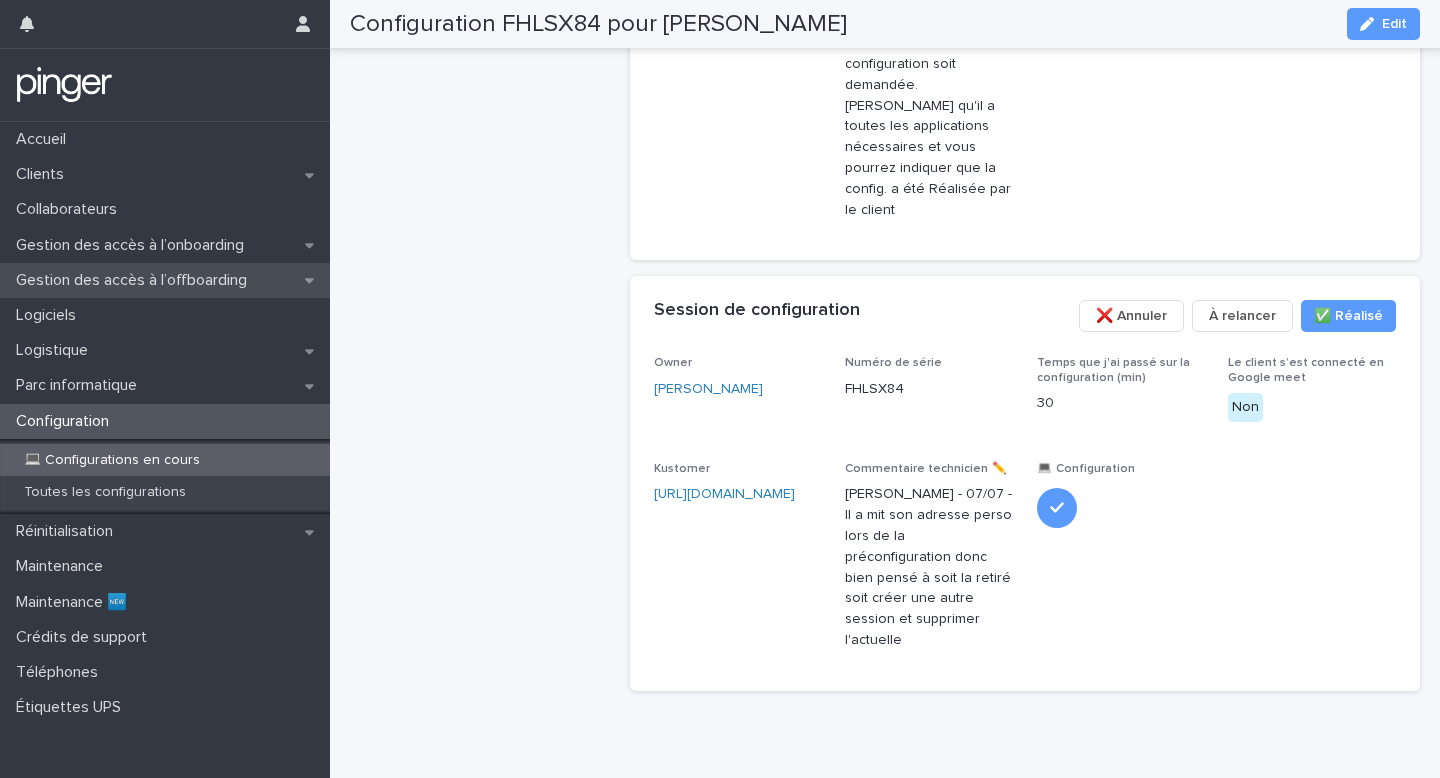 click on "Gestion des accès à l’offboarding" at bounding box center (165, 280) 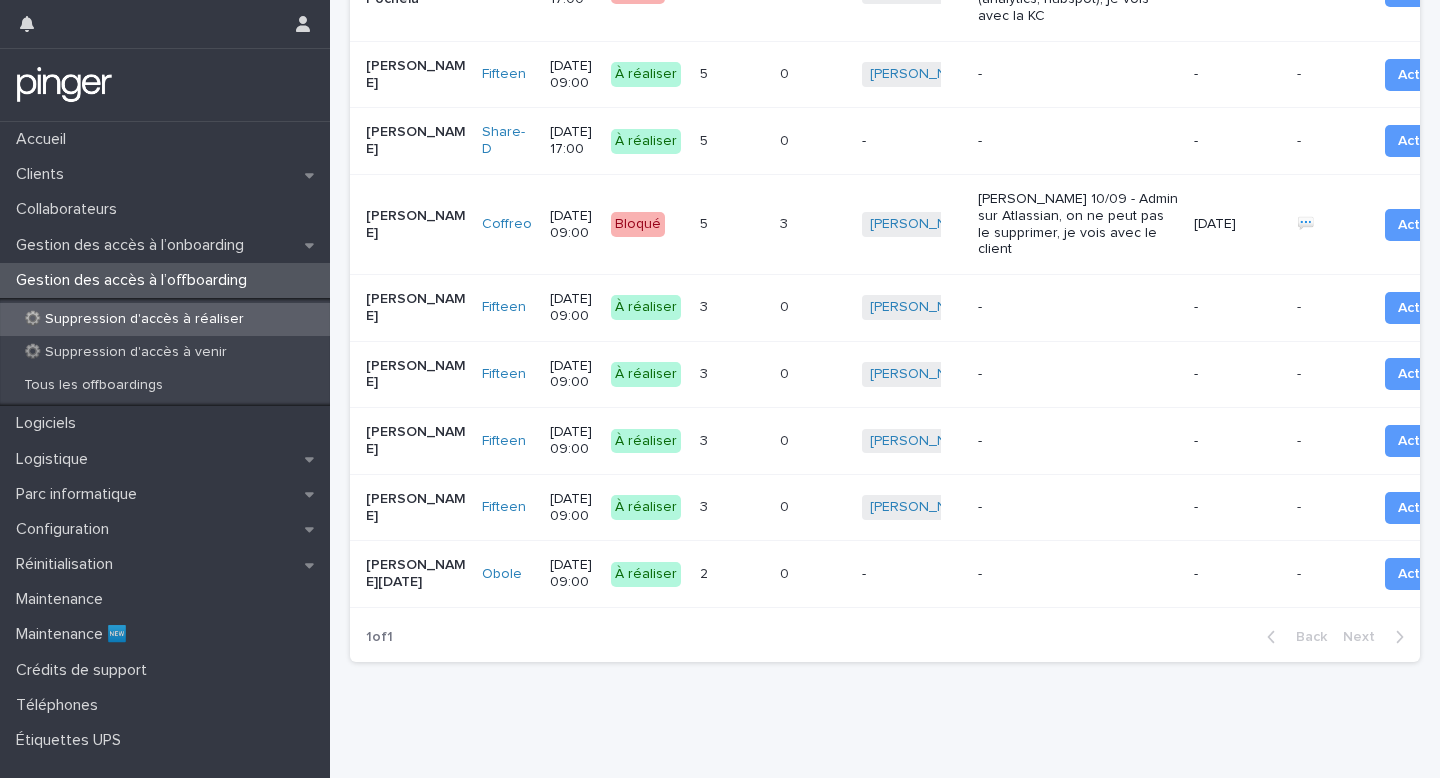 scroll, scrollTop: 823, scrollLeft: 0, axis: vertical 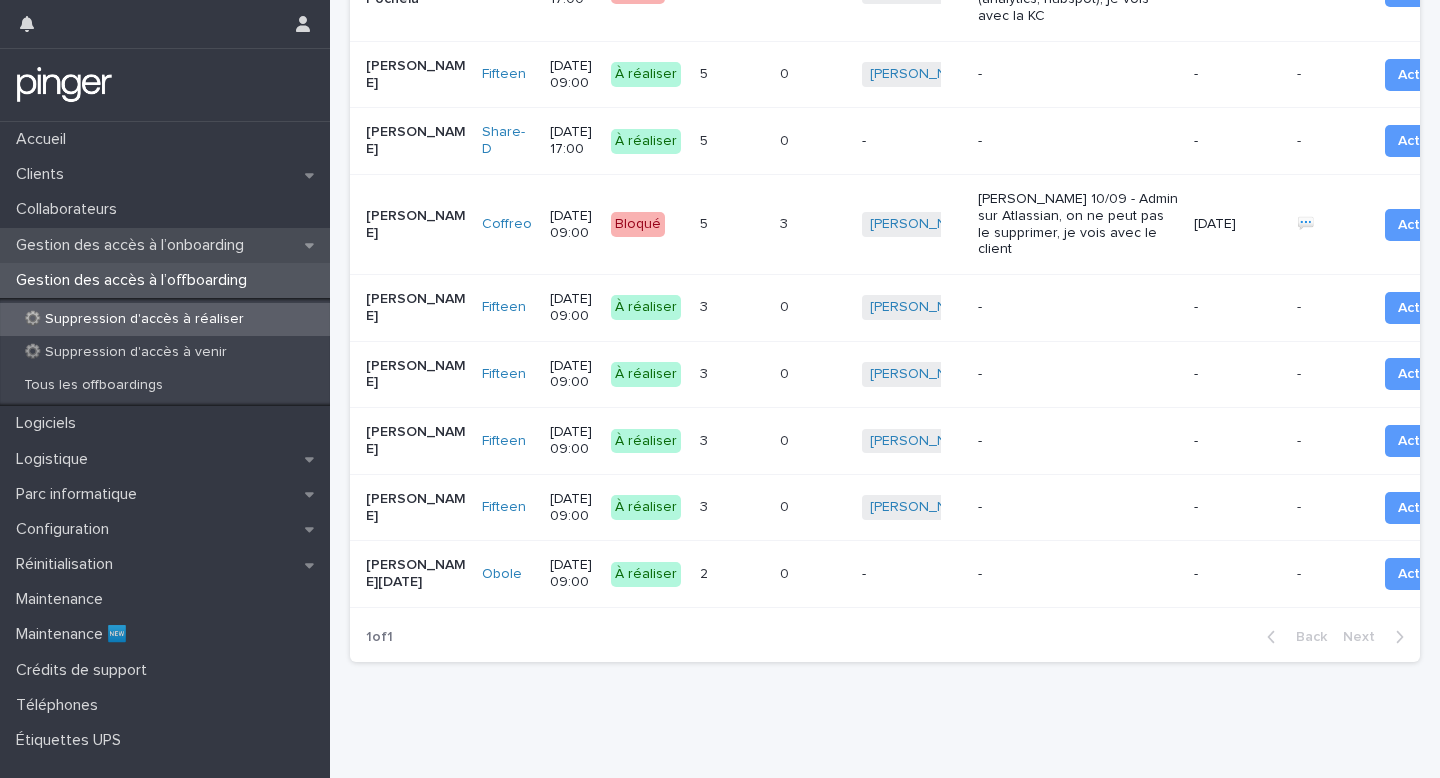 click on "Gestion des accès à l’onboarding" at bounding box center [134, 245] 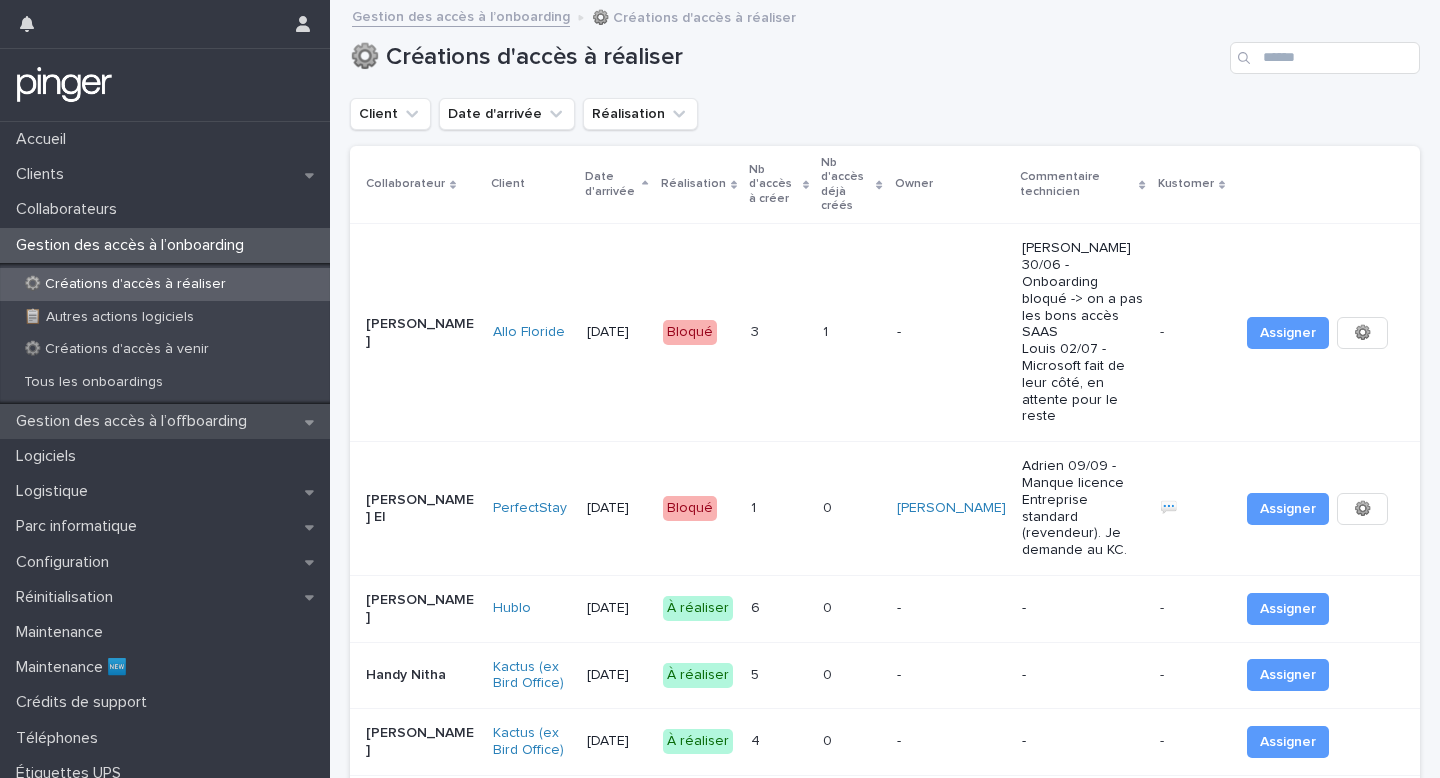 click on "Gestion des accès à l’offboarding" at bounding box center (135, 421) 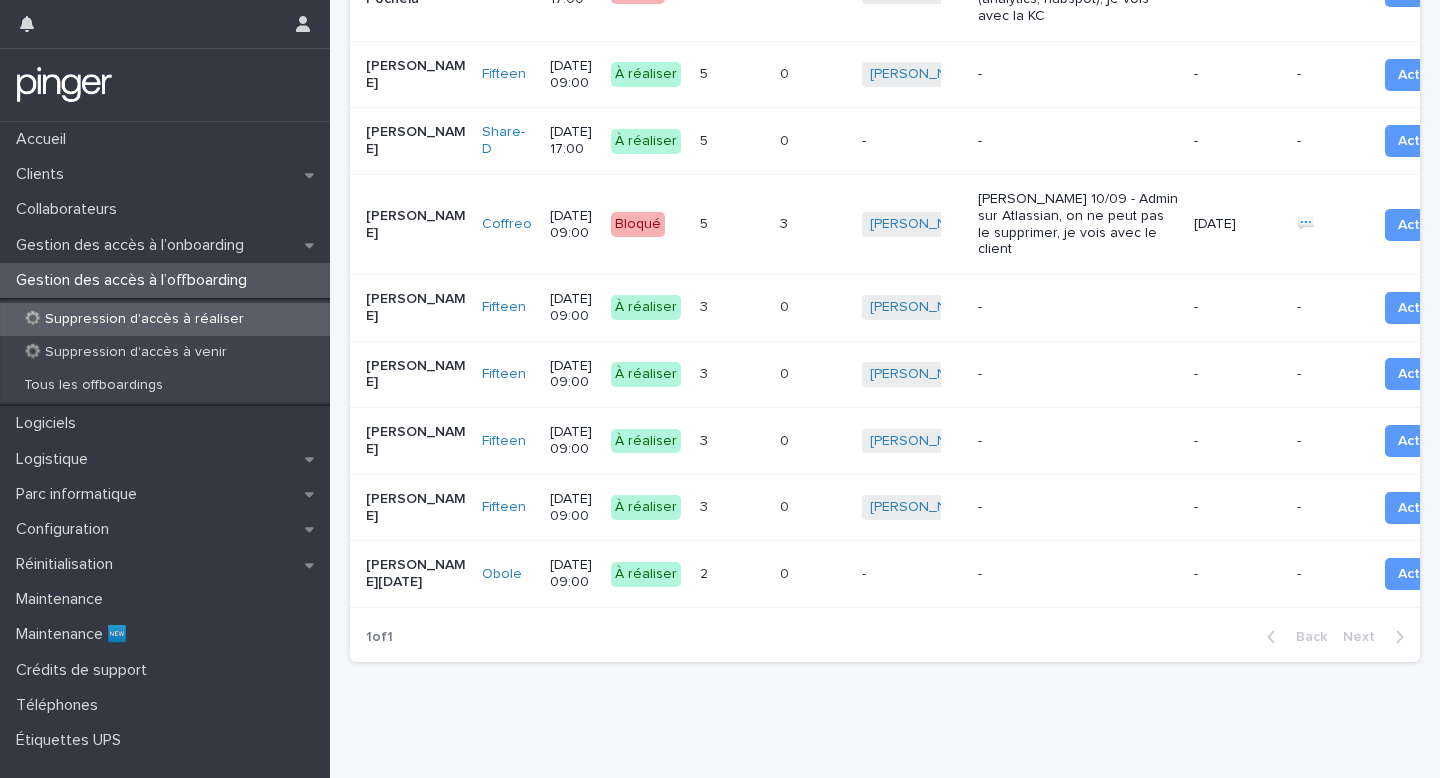 scroll, scrollTop: 543, scrollLeft: 0, axis: vertical 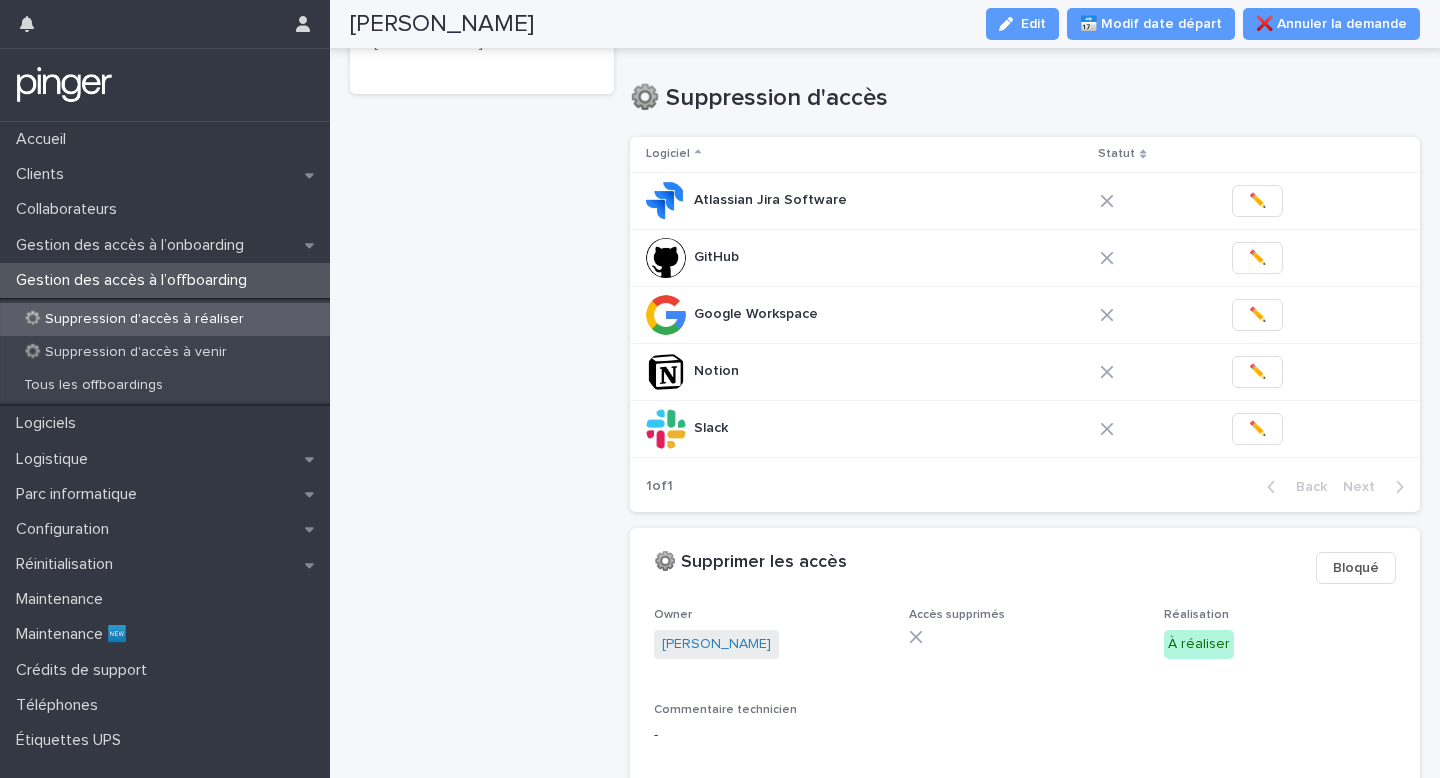 click on "✏️" at bounding box center [1306, 429] 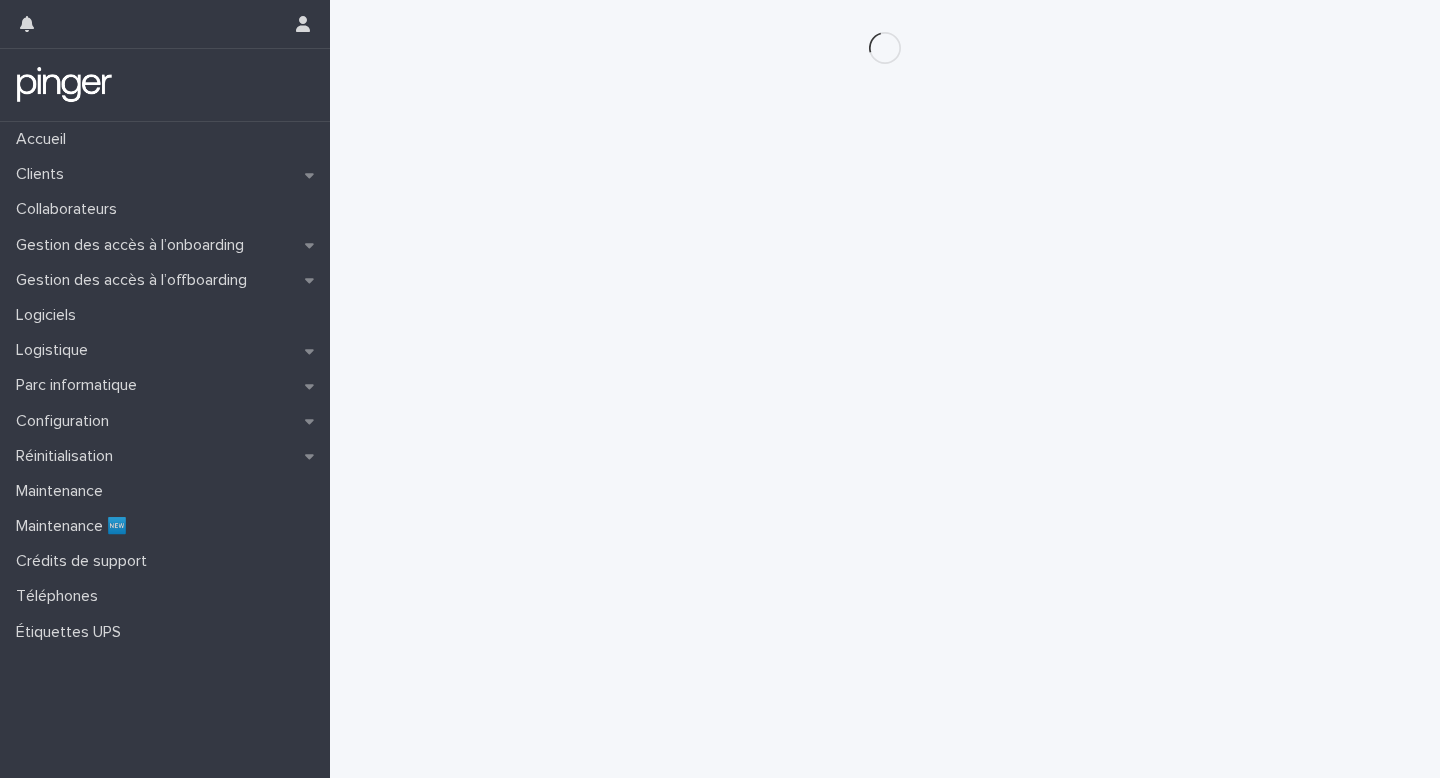 scroll, scrollTop: 0, scrollLeft: 0, axis: both 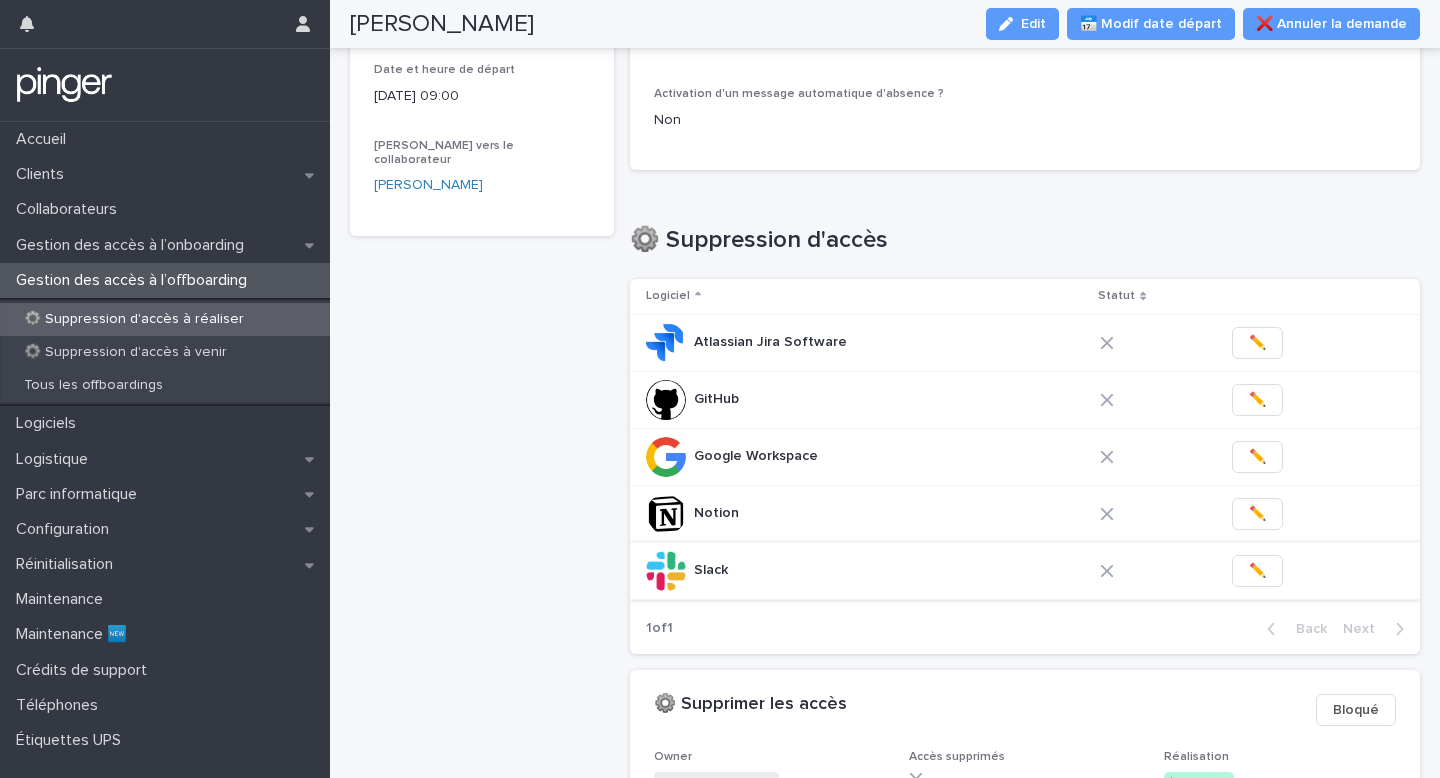 click on "✏️" at bounding box center (1257, 571) 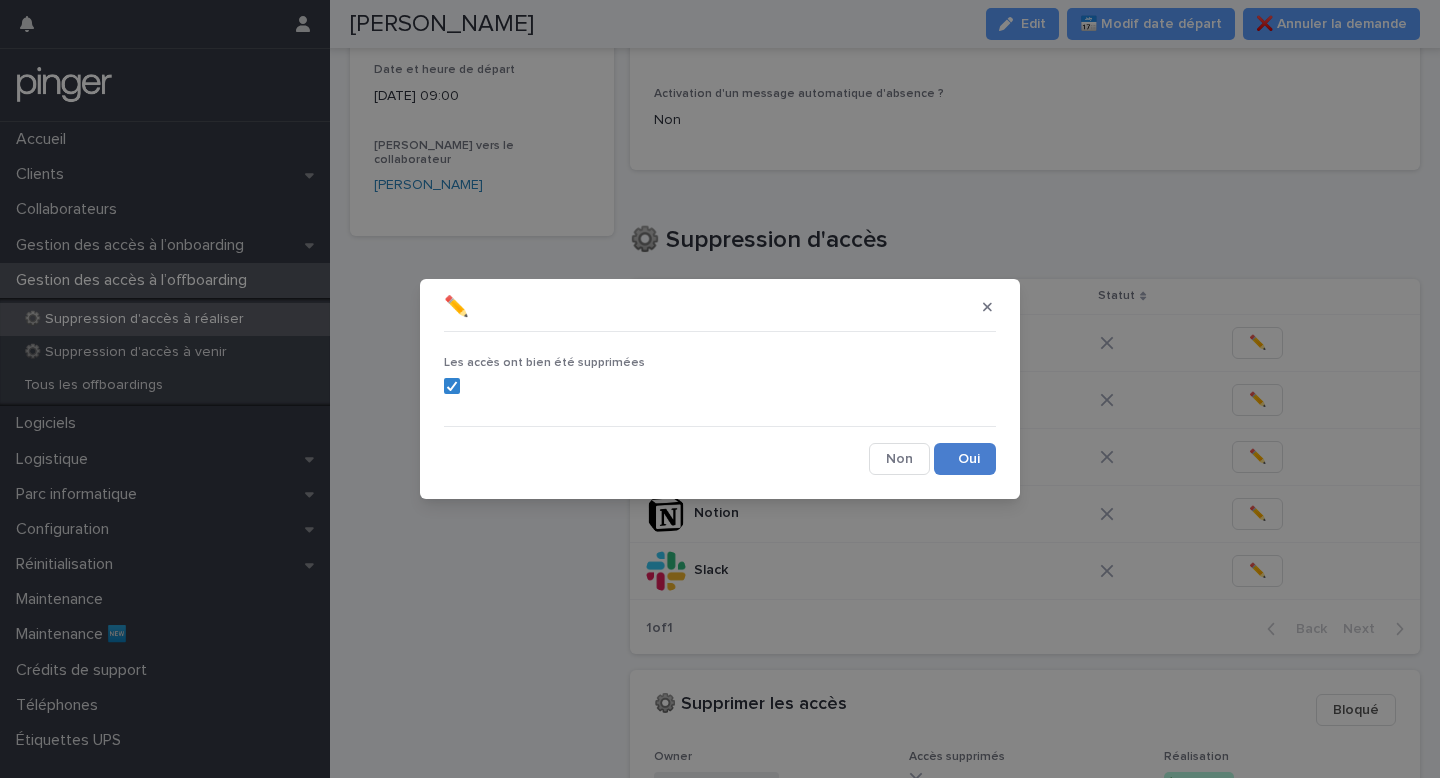 click on "Save" at bounding box center (965, 459) 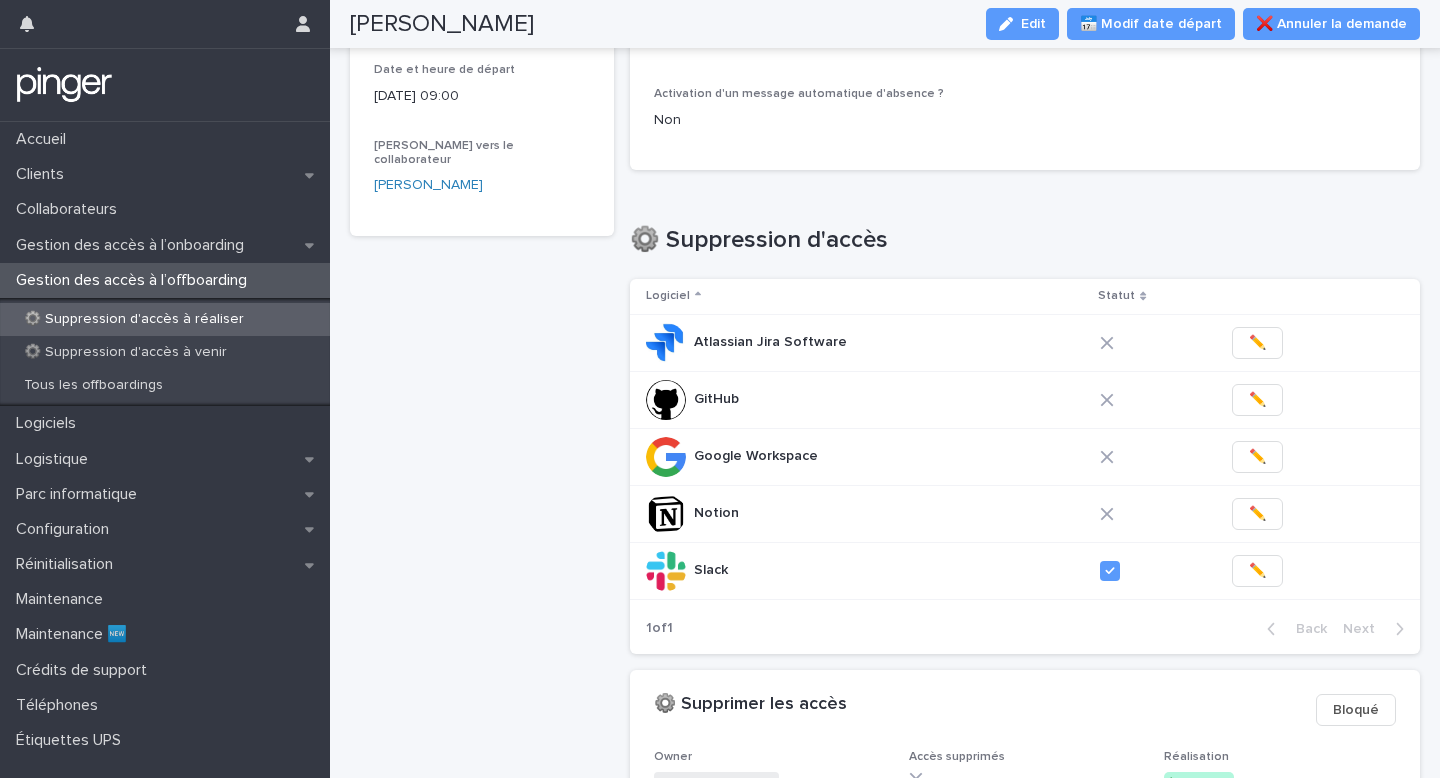 scroll, scrollTop: 63, scrollLeft: 0, axis: vertical 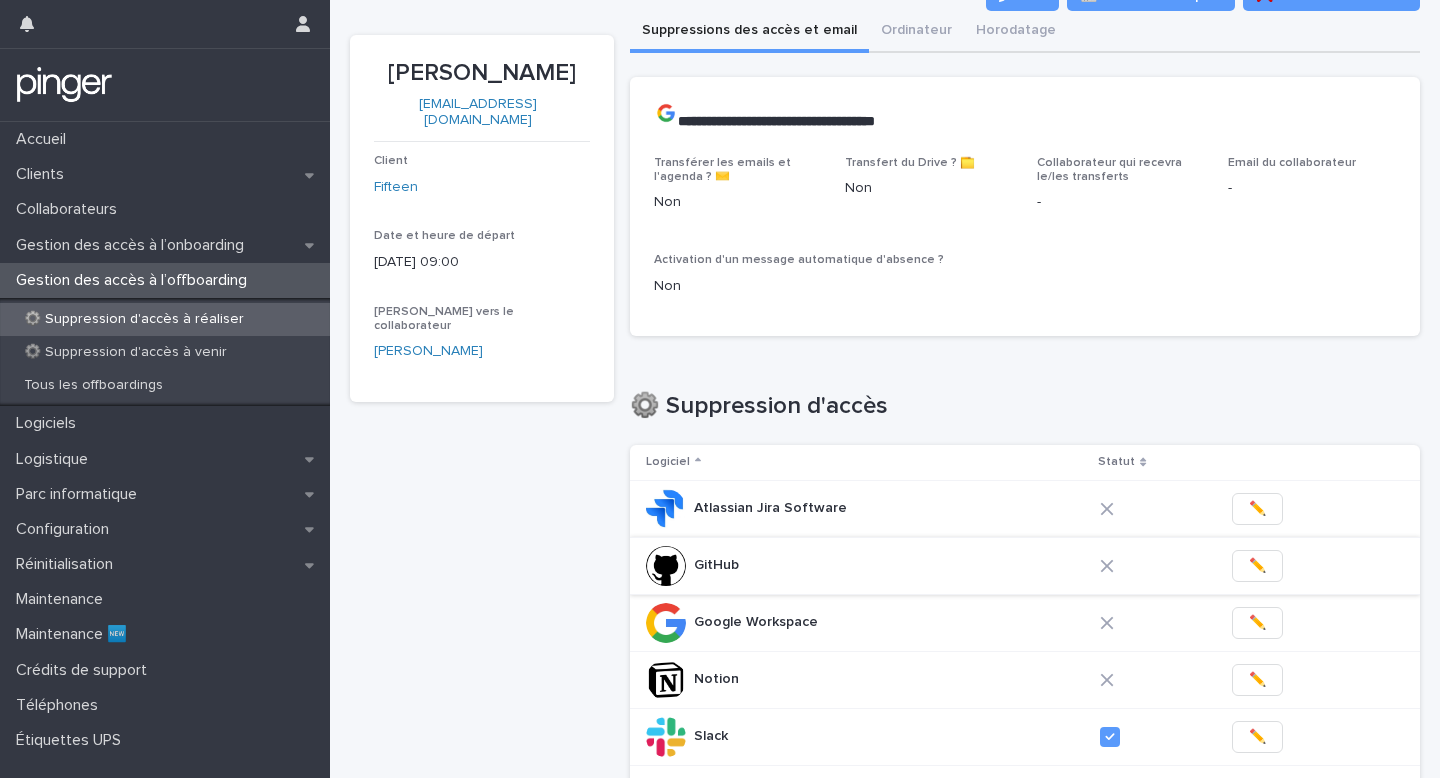 click on "✏️" at bounding box center [1257, 566] 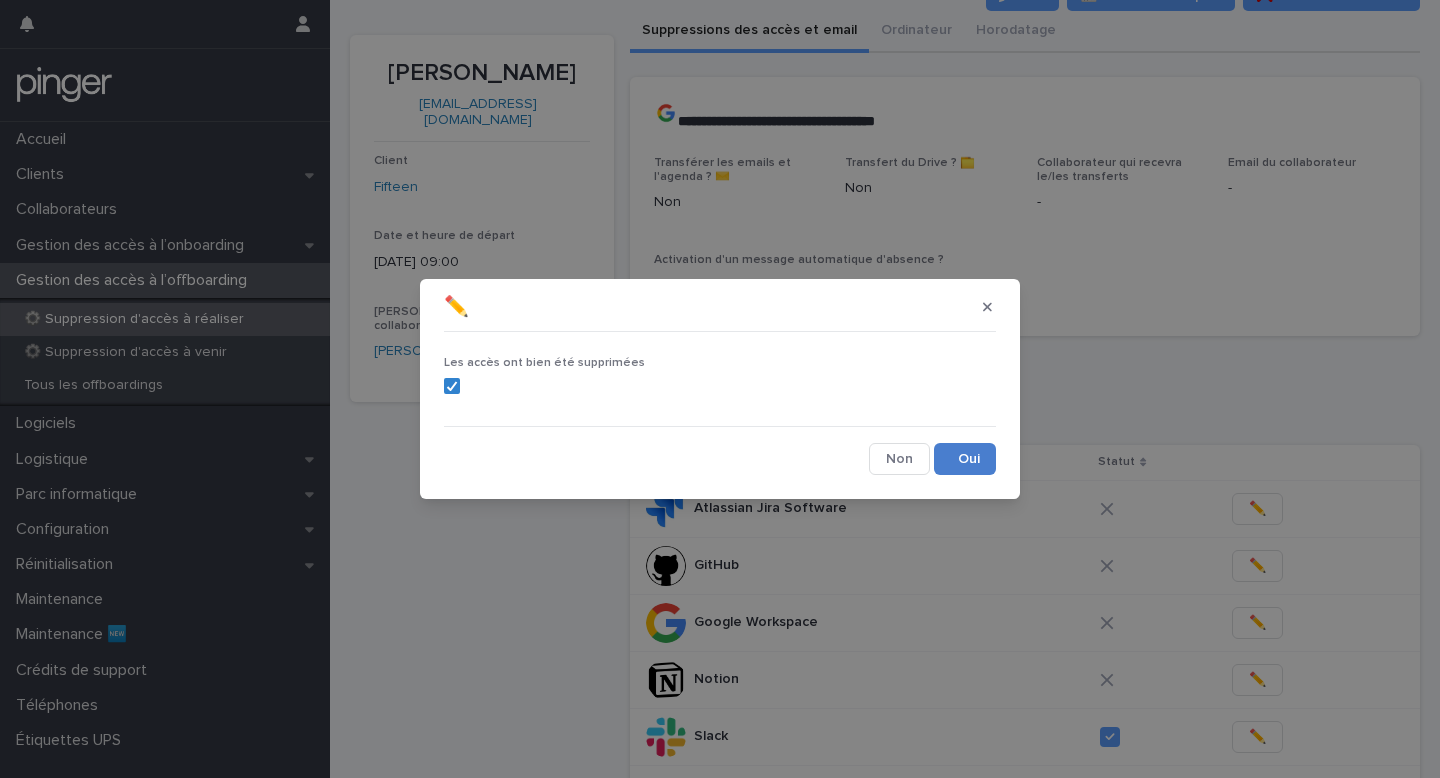click on "Save" at bounding box center (965, 459) 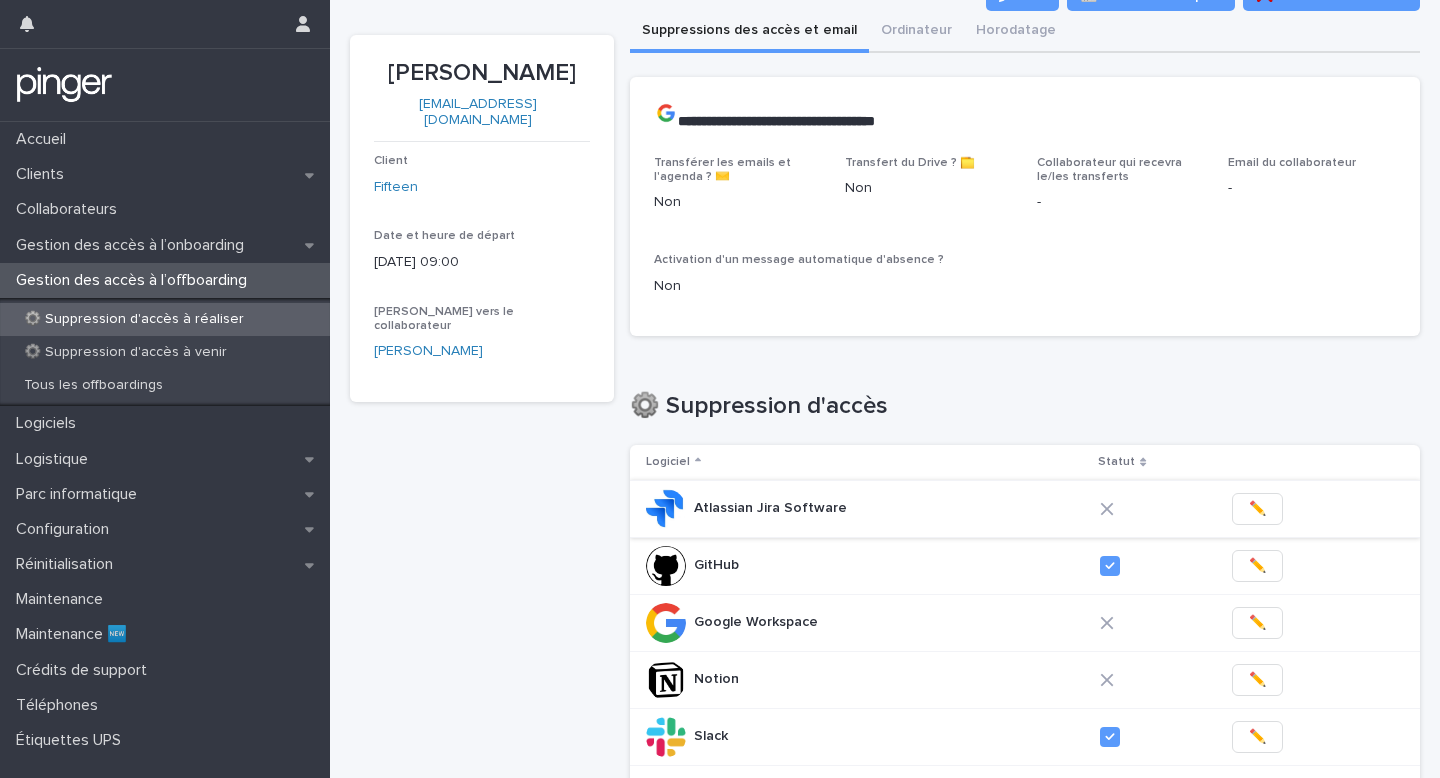 click on "✏️" at bounding box center [1257, 509] 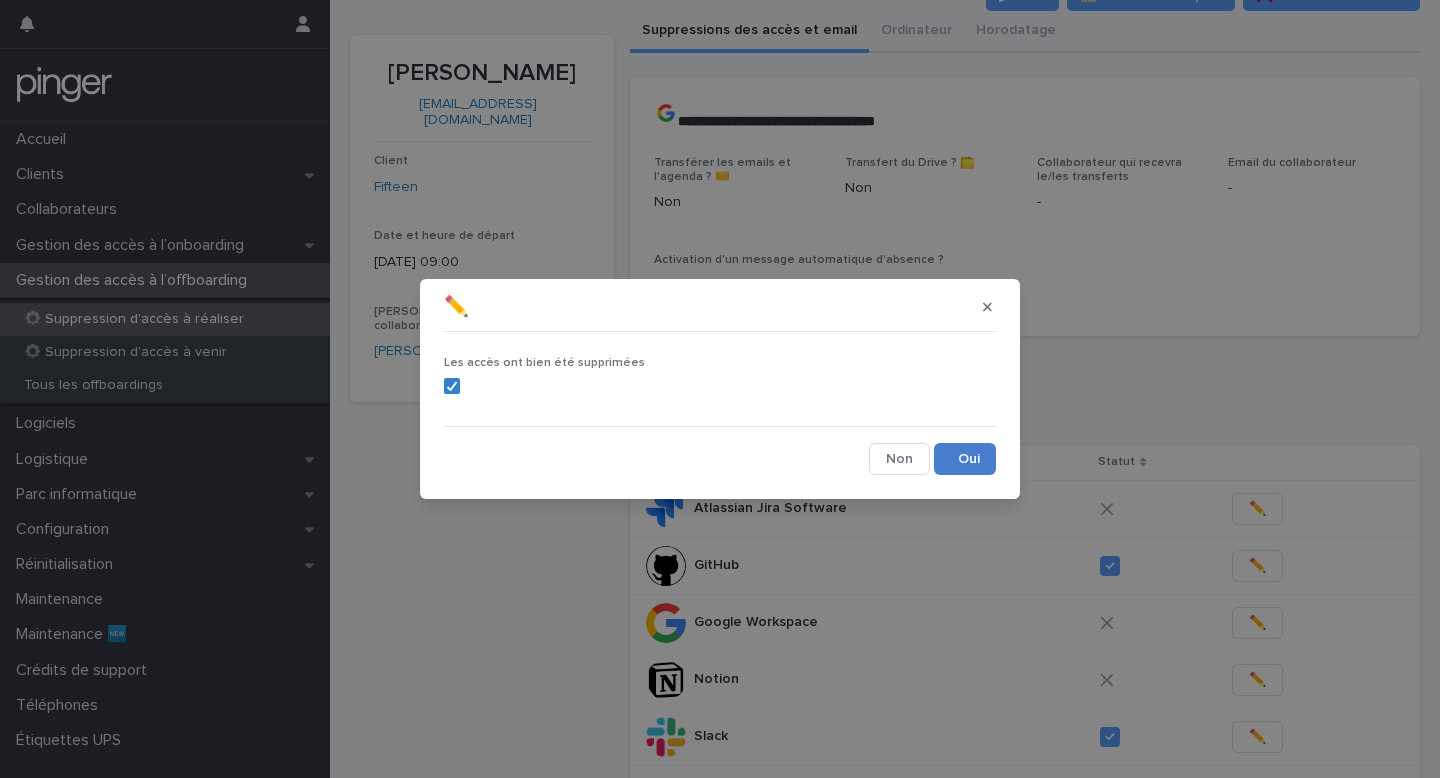 click on "Save" at bounding box center (965, 459) 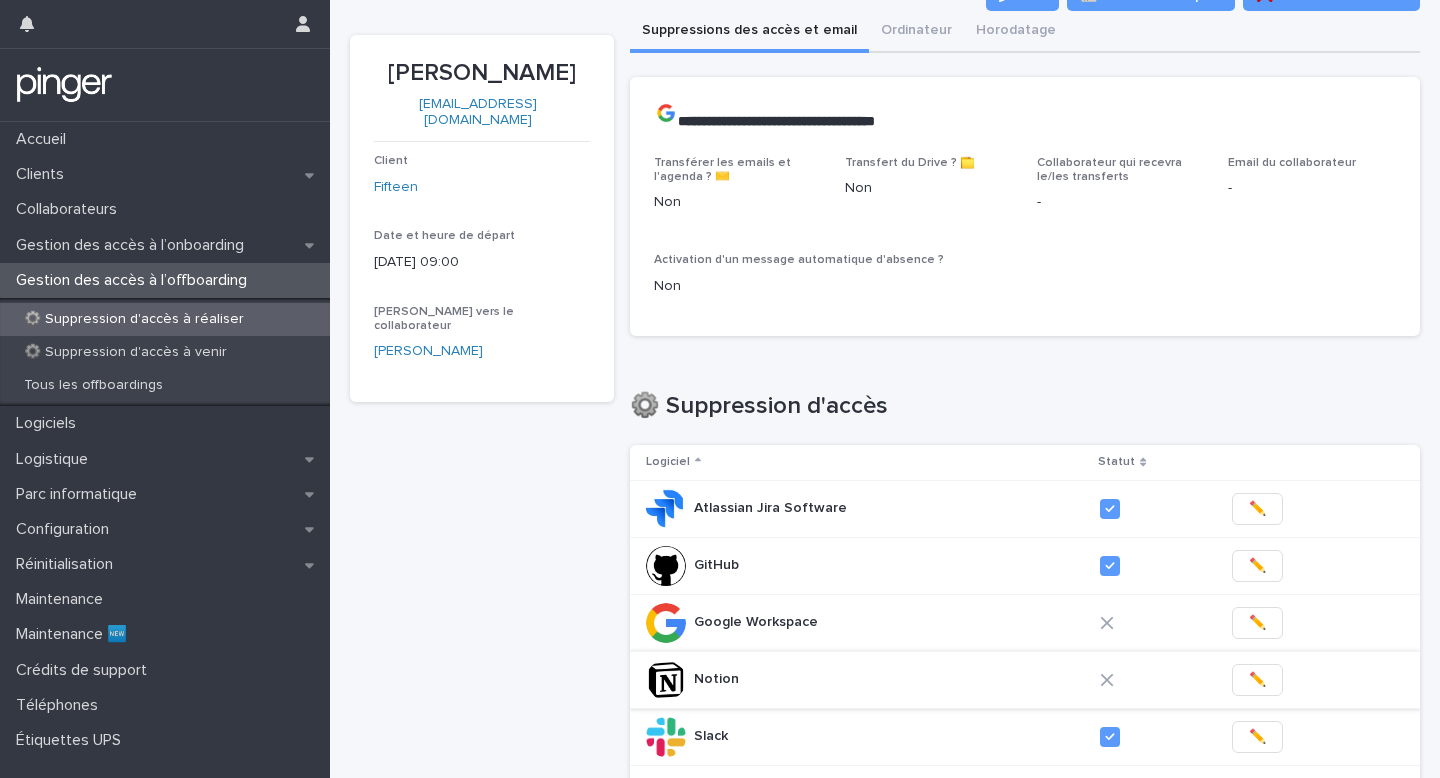 click on "✏️" at bounding box center [1257, 680] 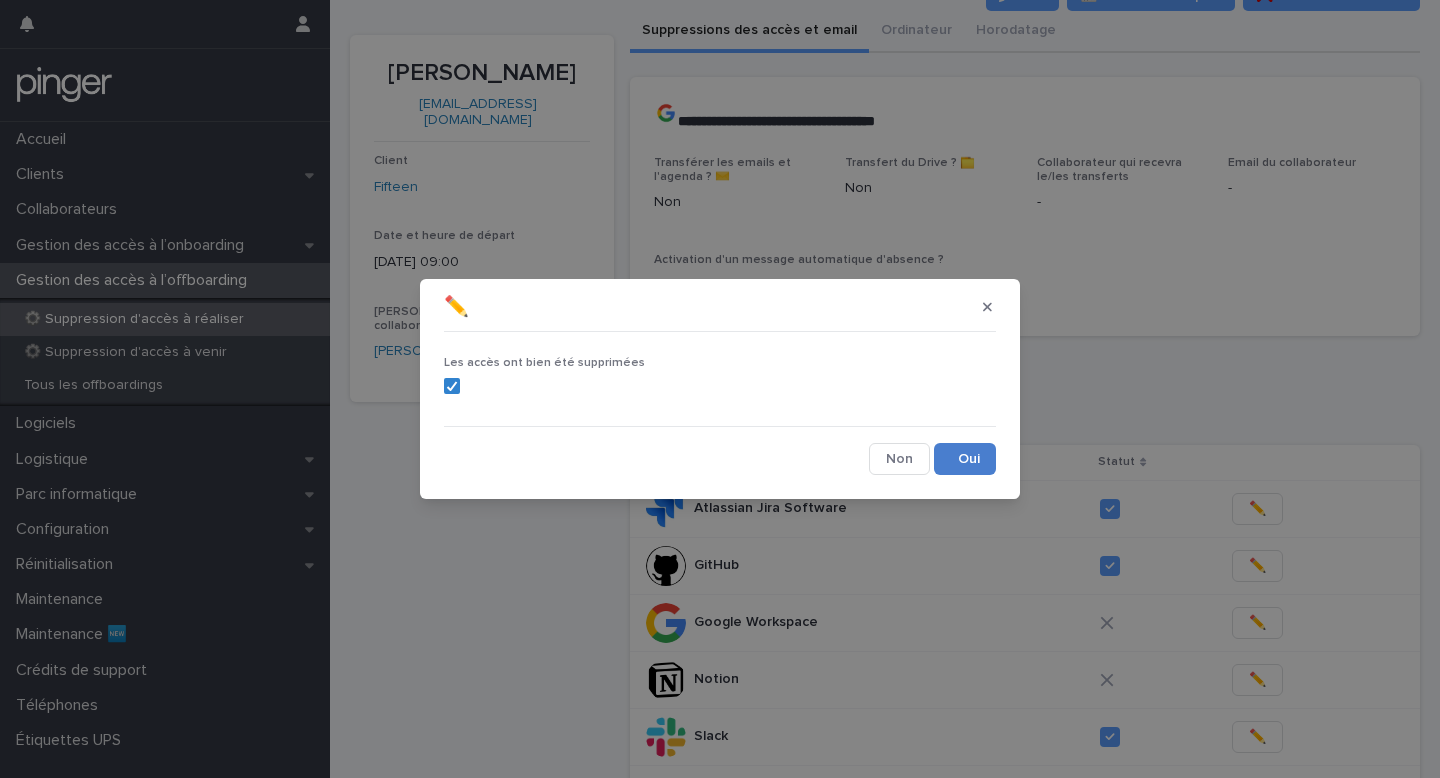 click on "Save" at bounding box center (965, 459) 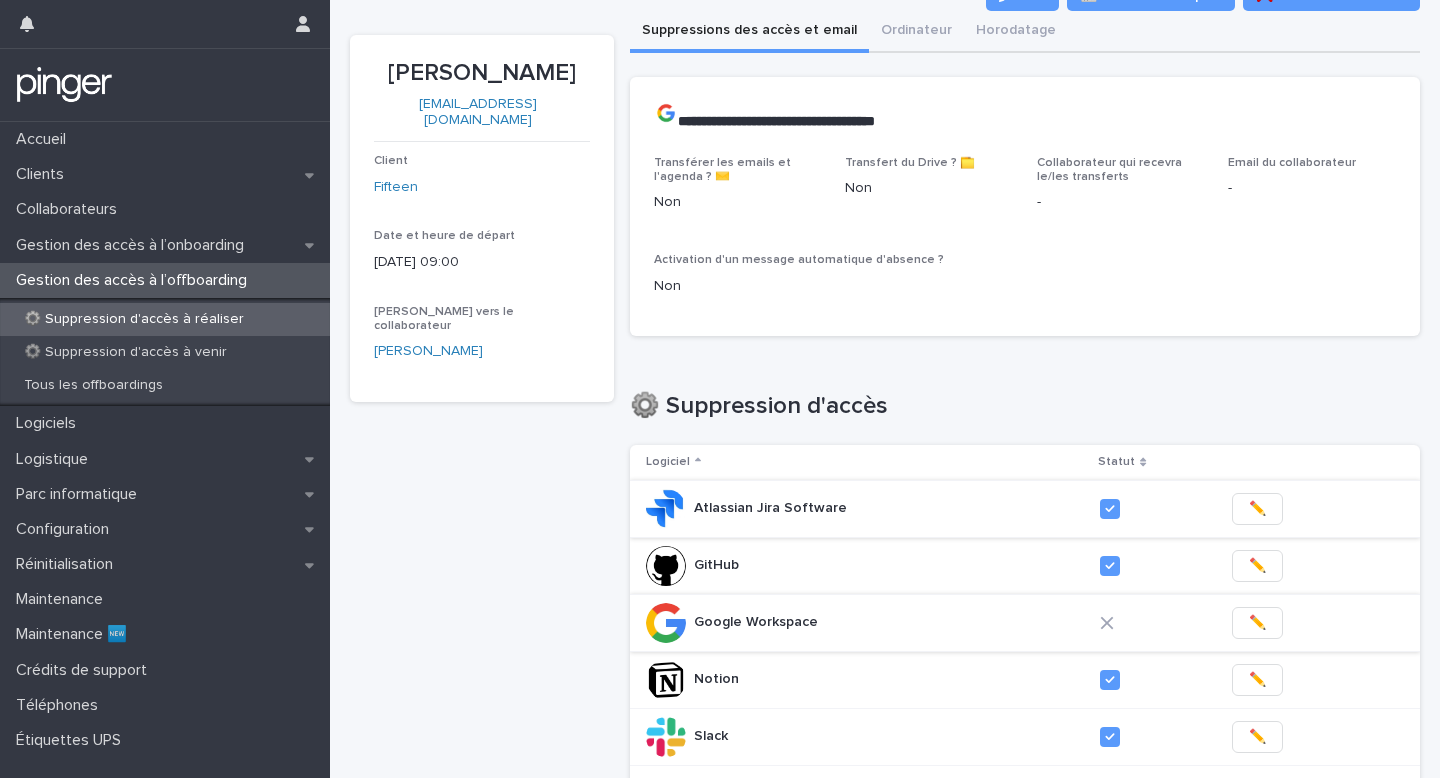 click on "✏️" at bounding box center (1257, 623) 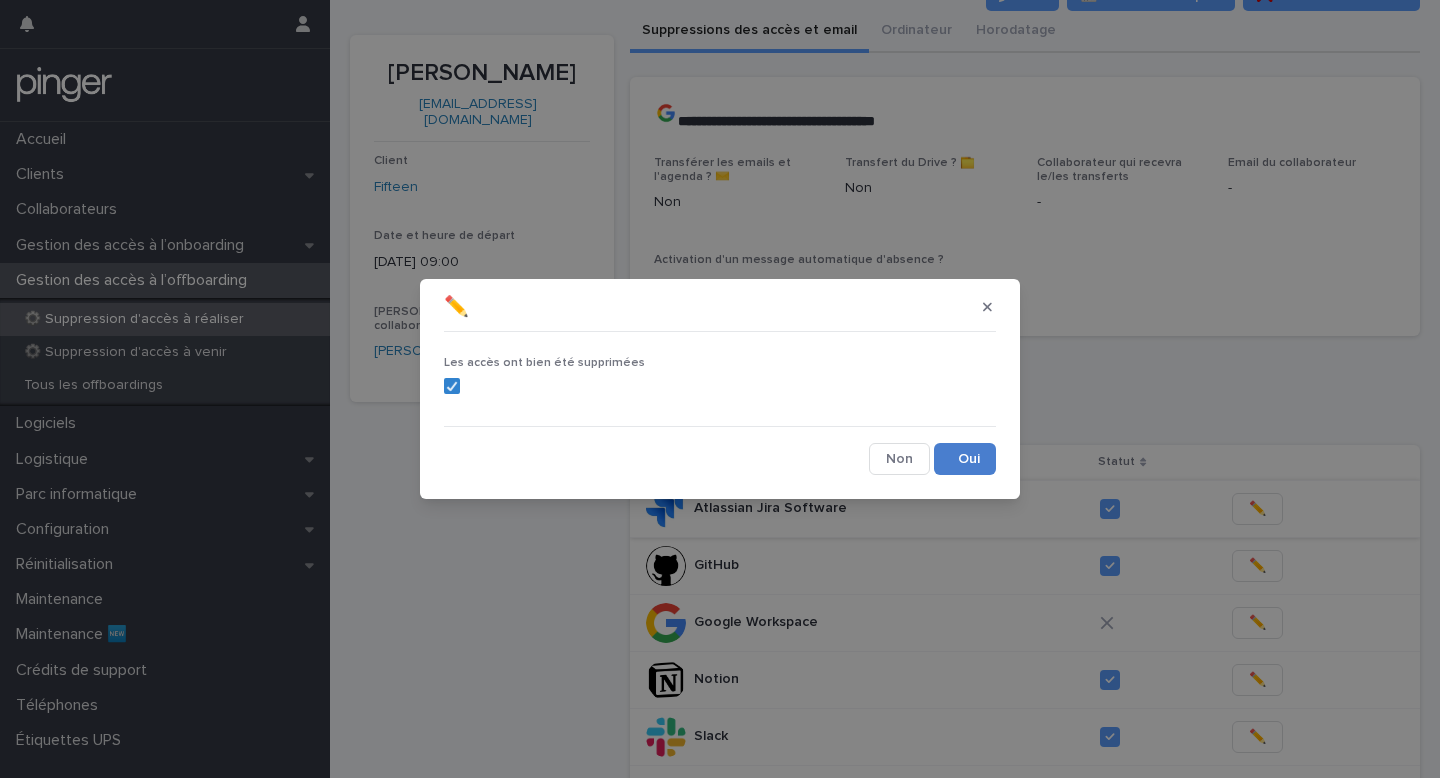 click on "Save" at bounding box center (965, 459) 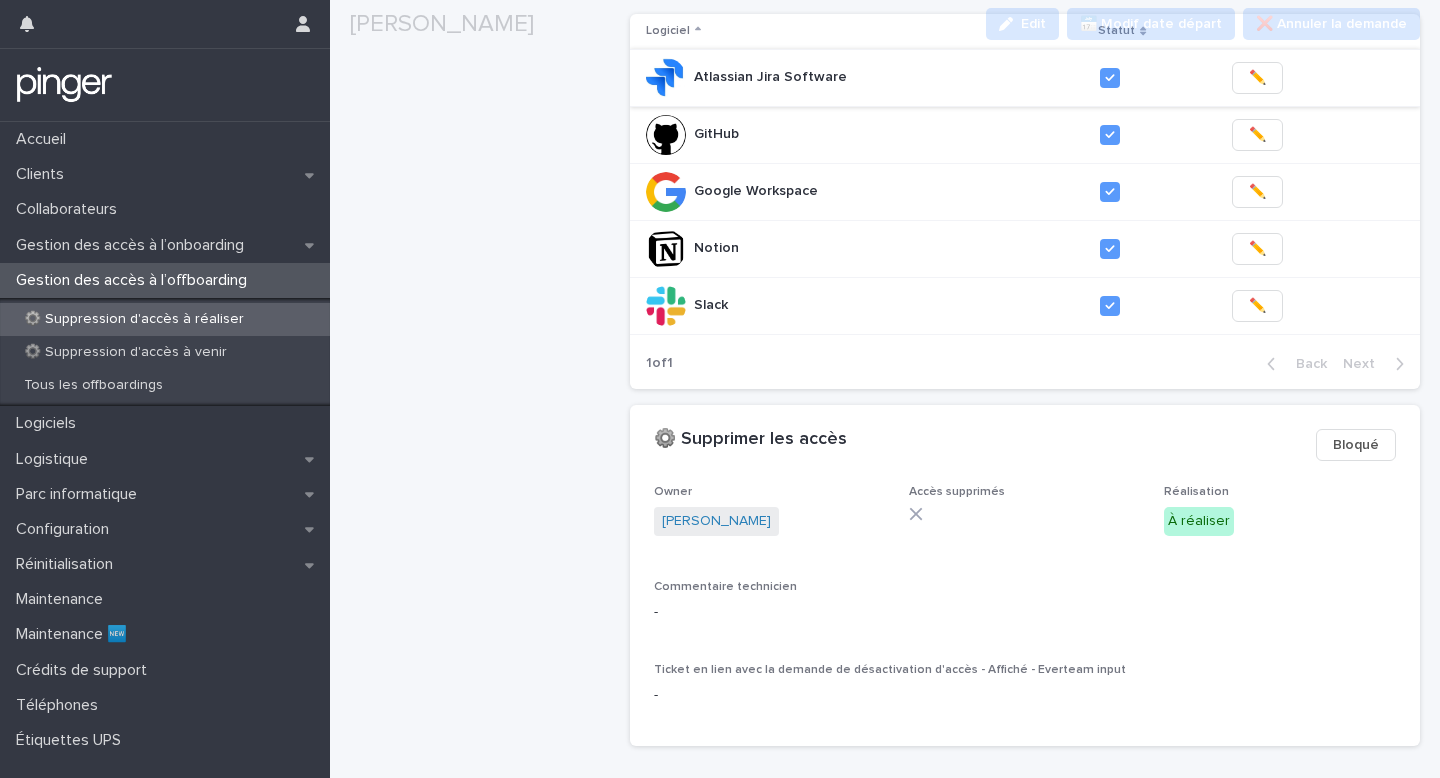 scroll, scrollTop: 577, scrollLeft: 0, axis: vertical 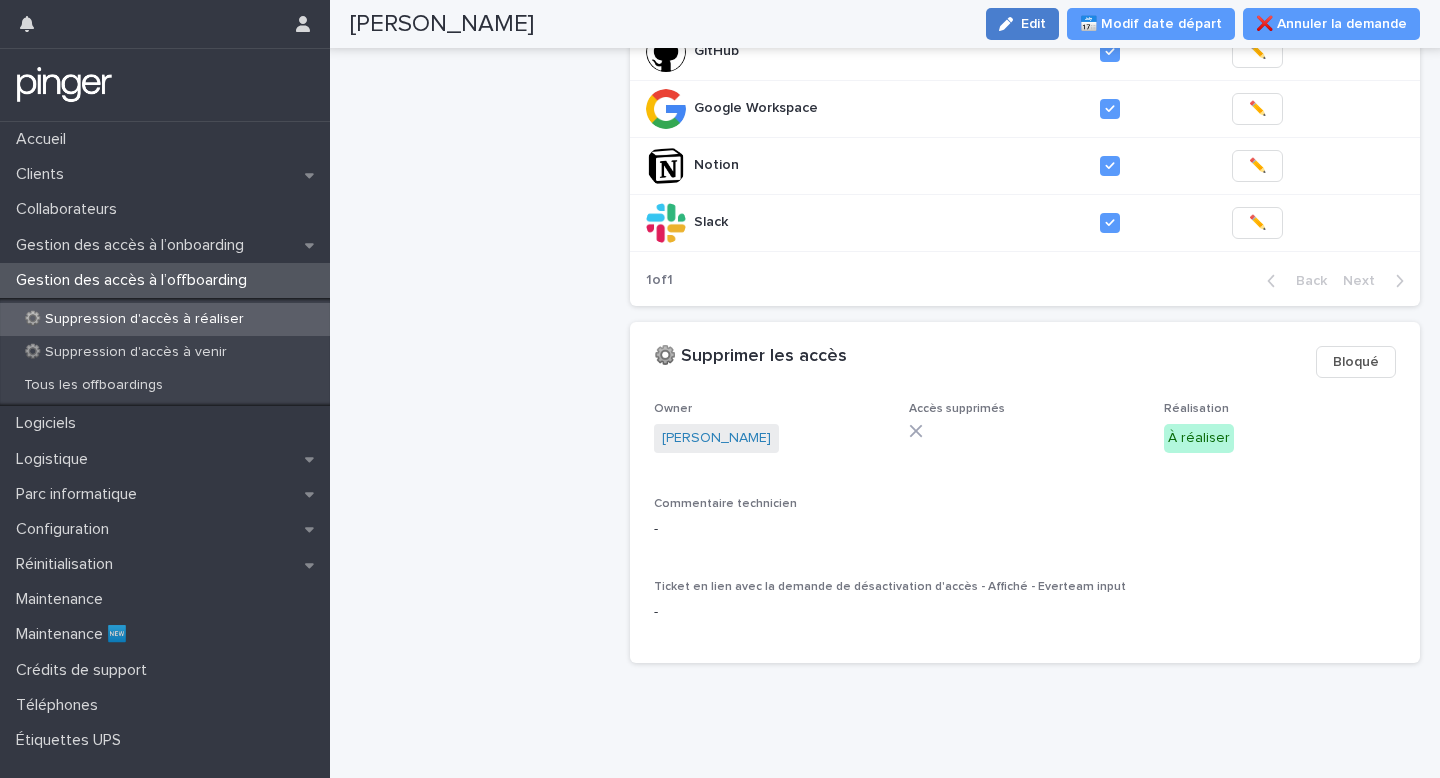 click on "Edit" at bounding box center (1033, 24) 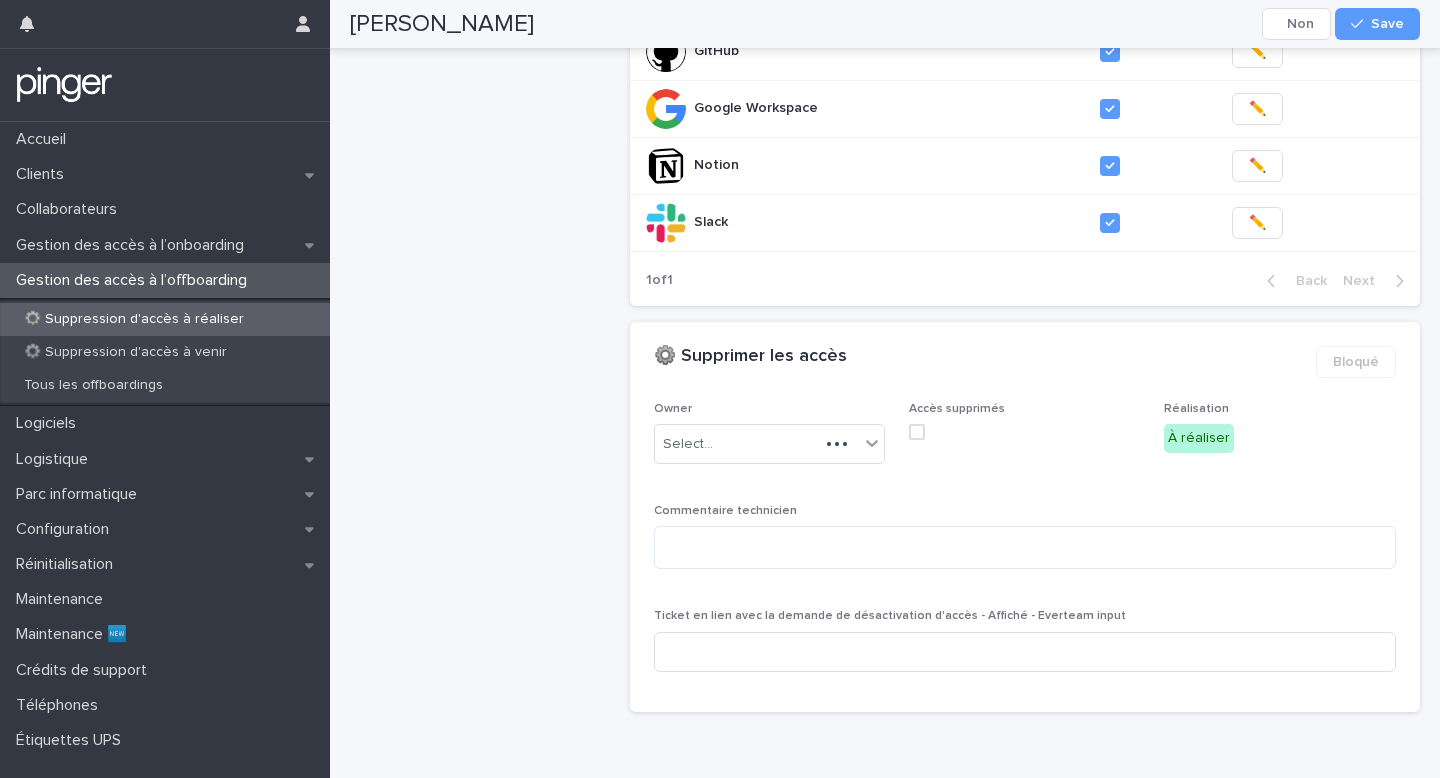 scroll, scrollTop: 601, scrollLeft: 0, axis: vertical 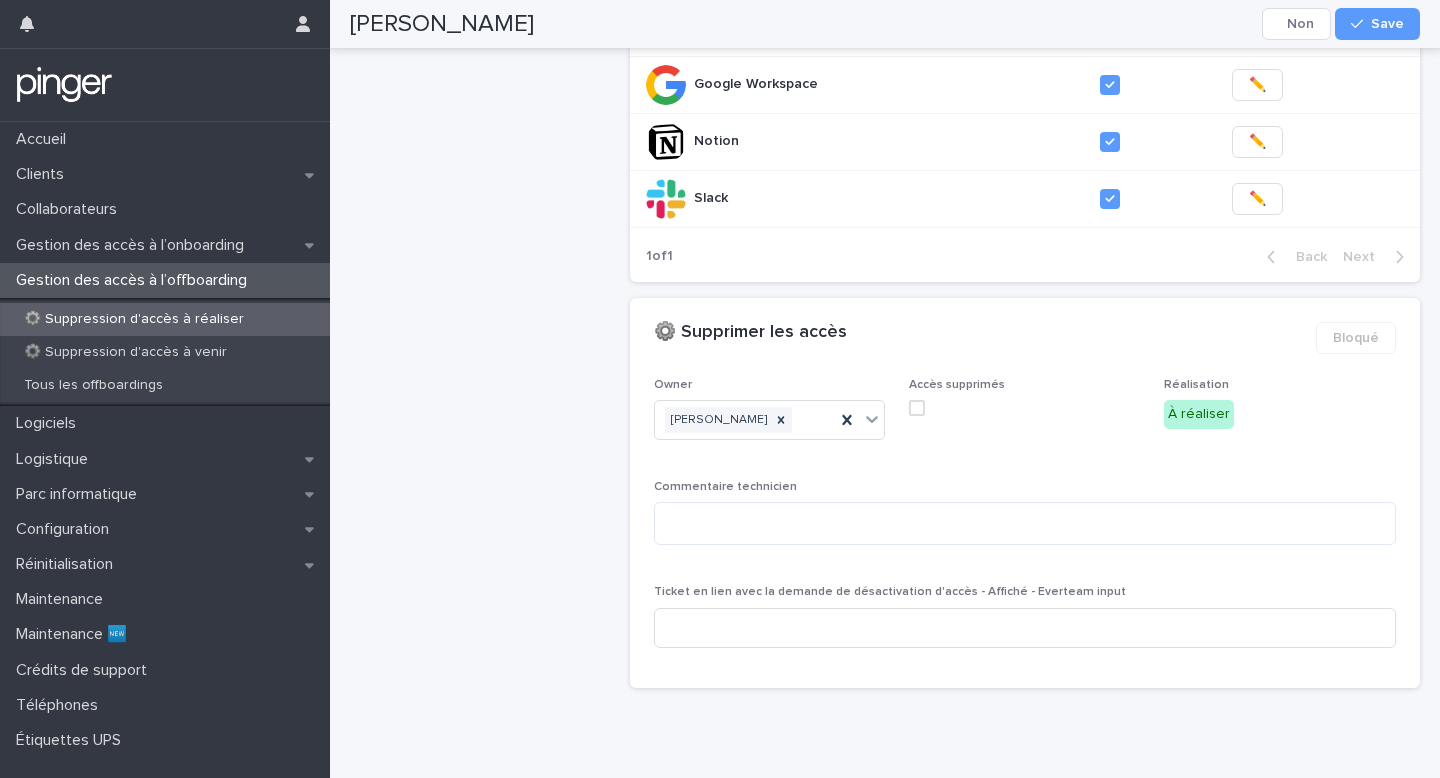 click at bounding box center (917, 408) 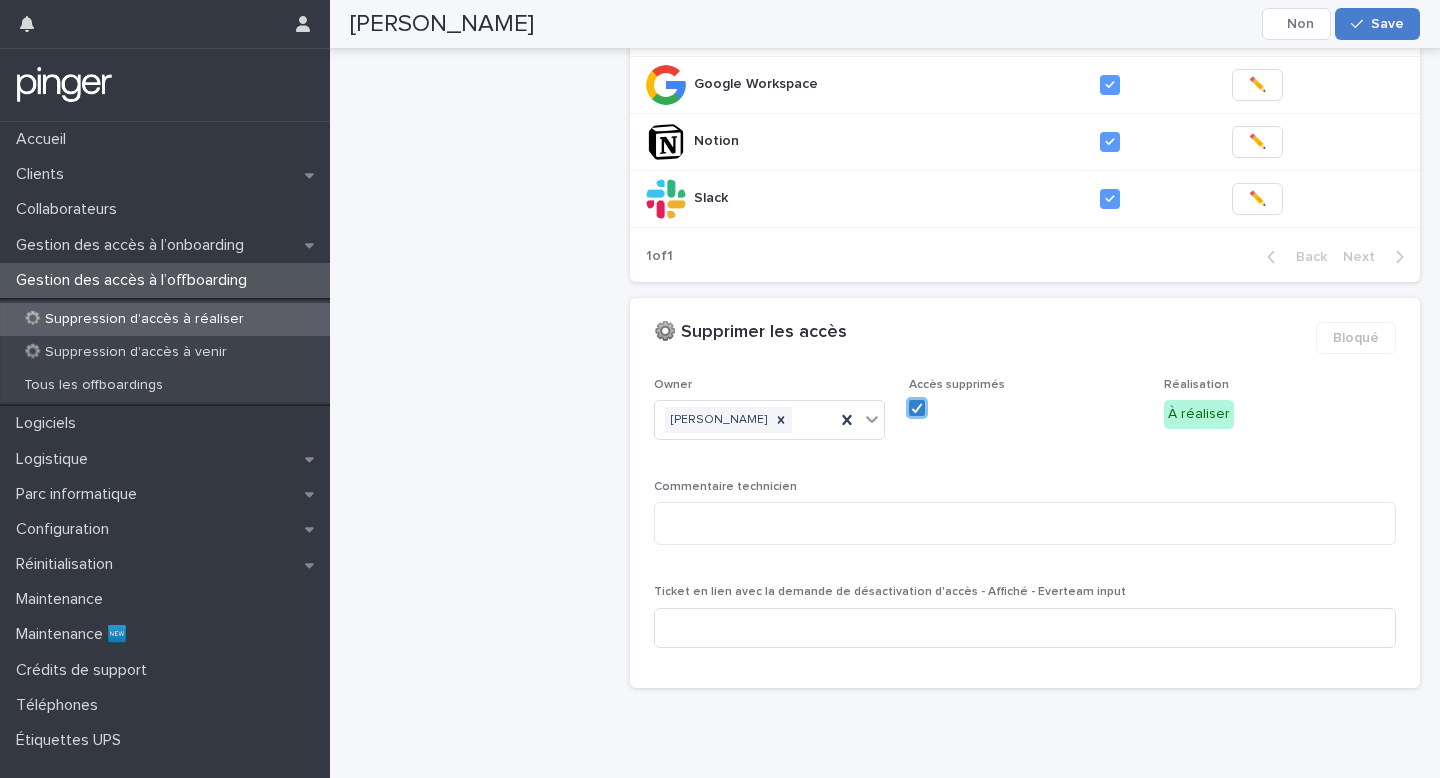 click at bounding box center (1361, 24) 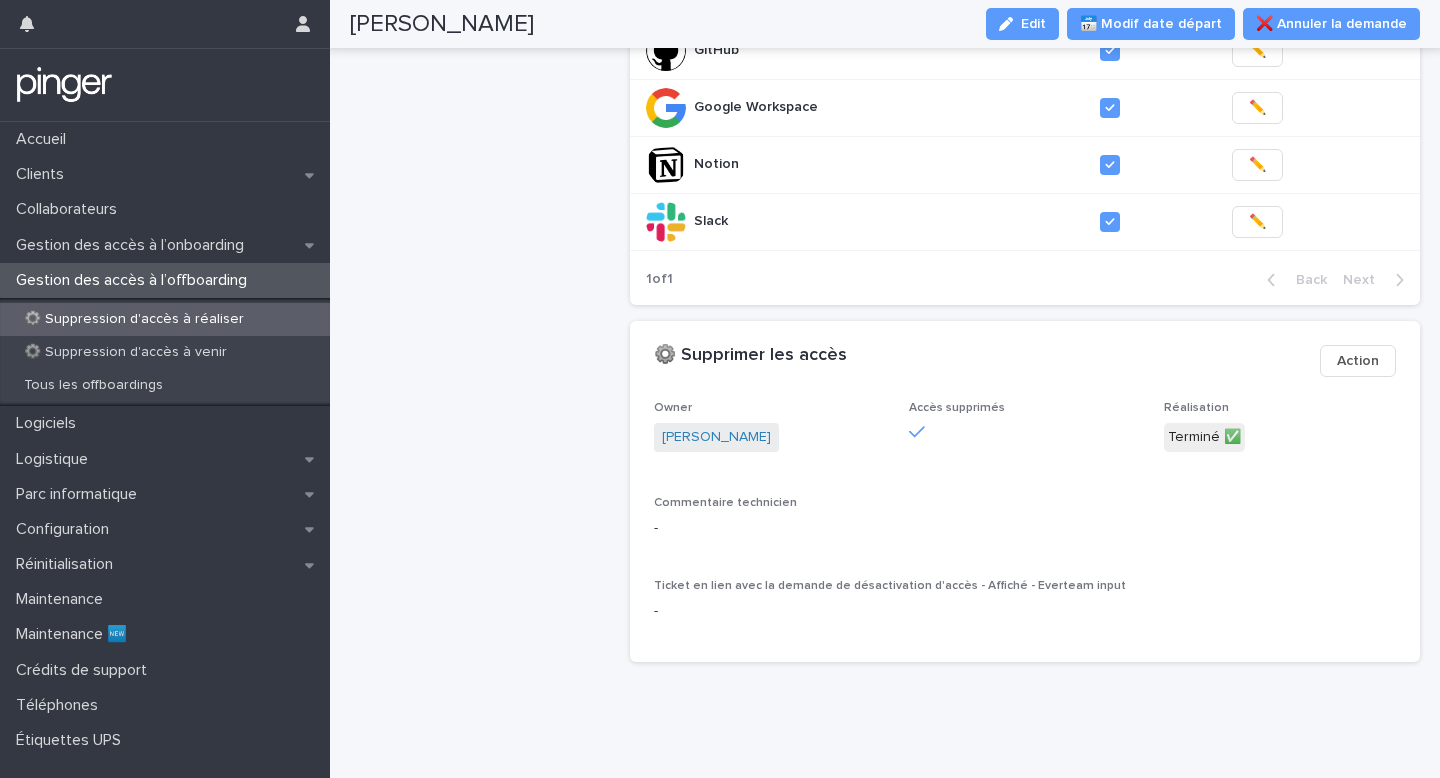 scroll, scrollTop: 577, scrollLeft: 0, axis: vertical 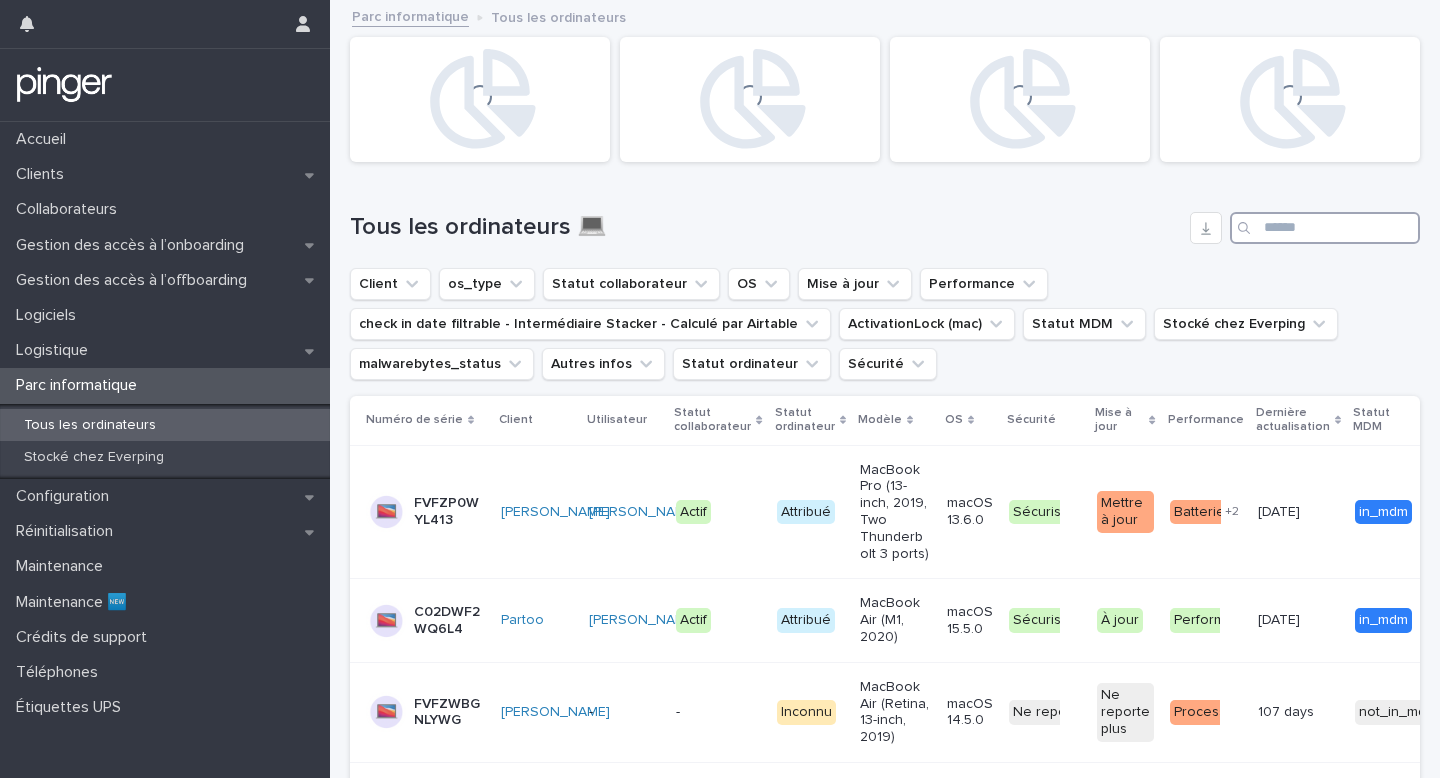 click at bounding box center (1325, 228) 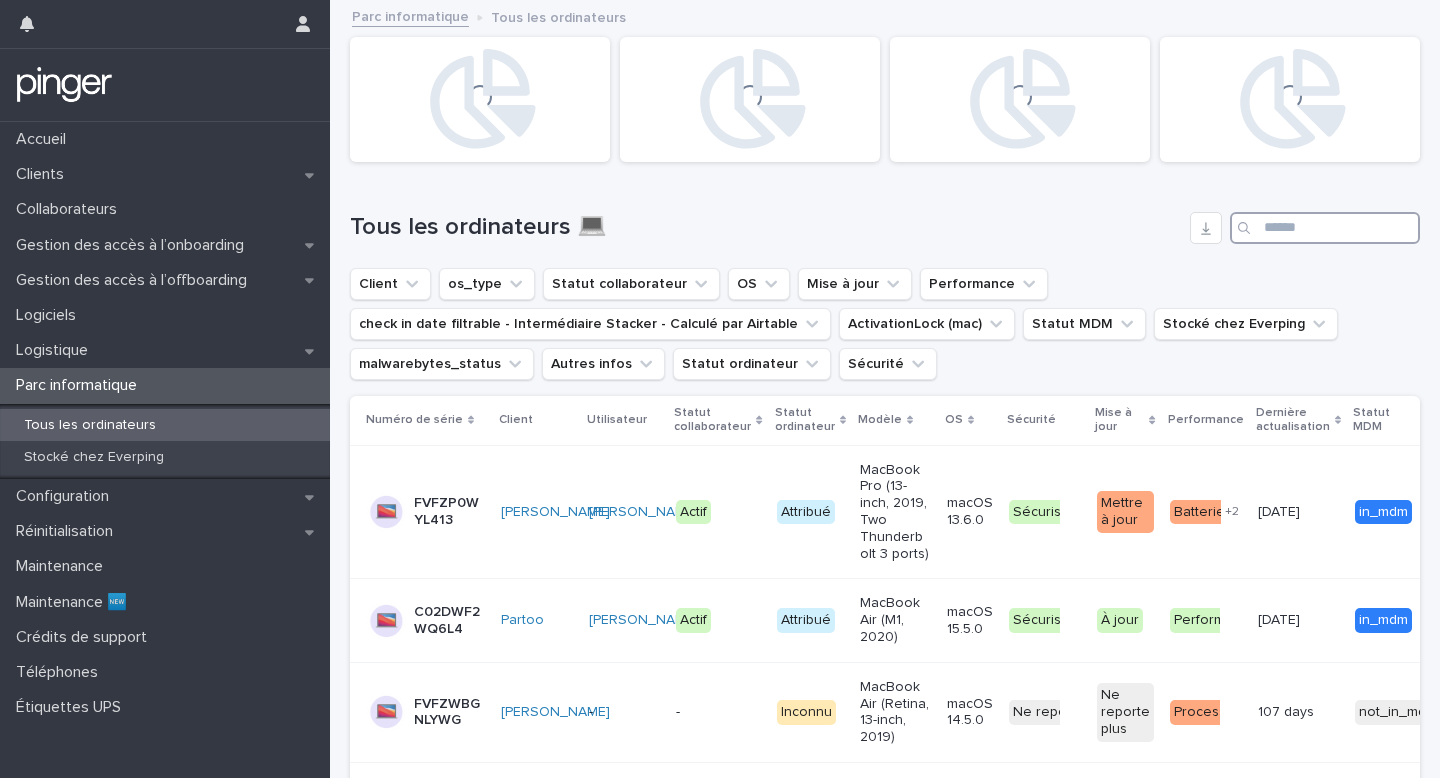 paste on "**********" 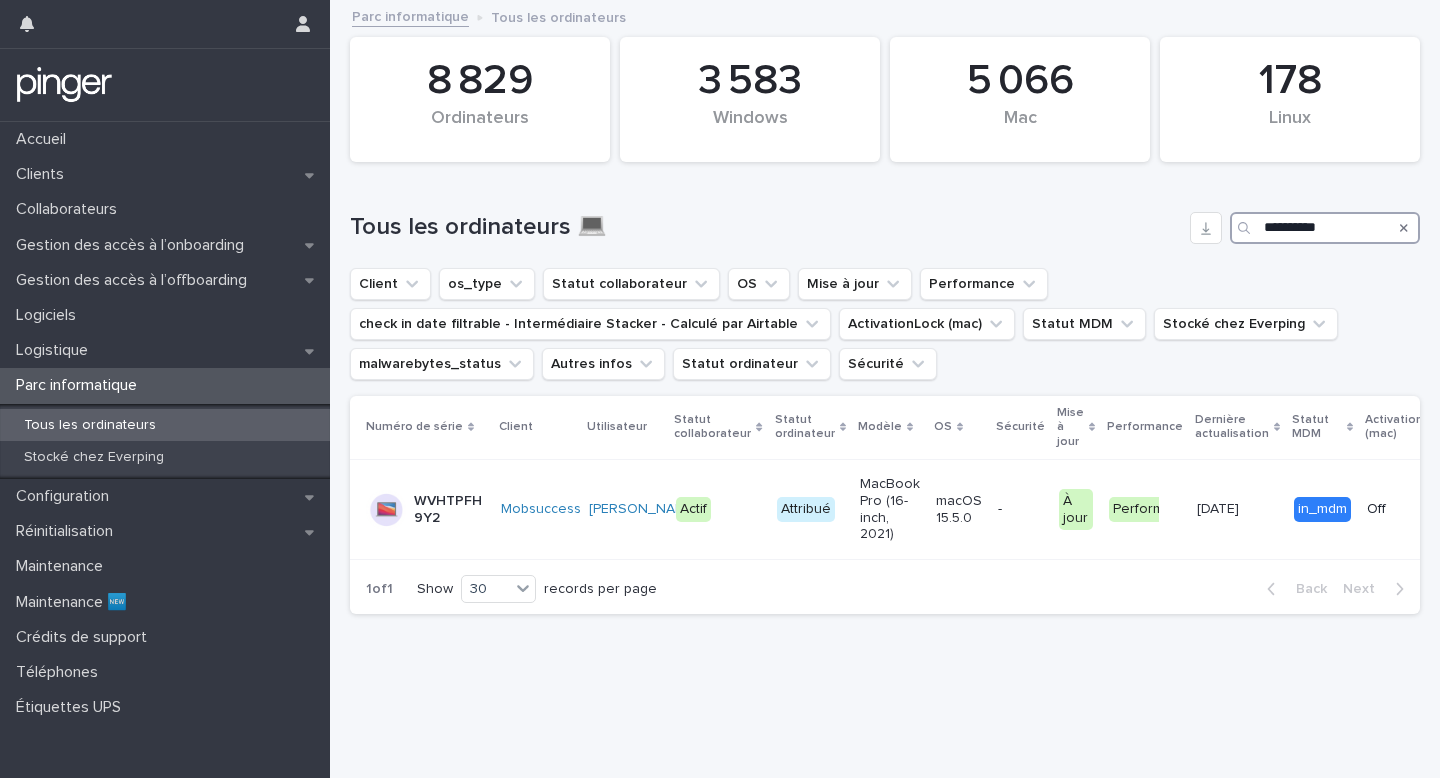 type on "**********" 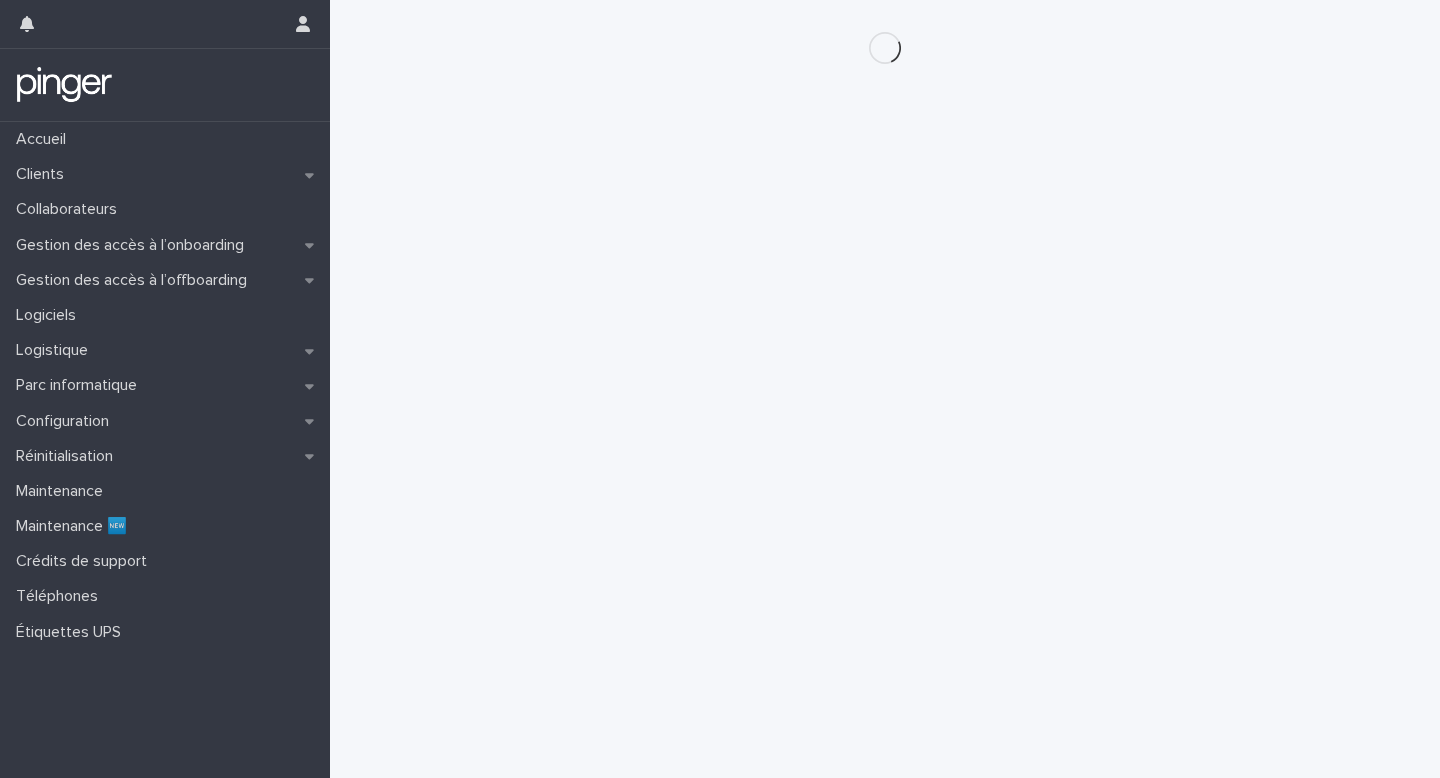 scroll, scrollTop: 0, scrollLeft: 0, axis: both 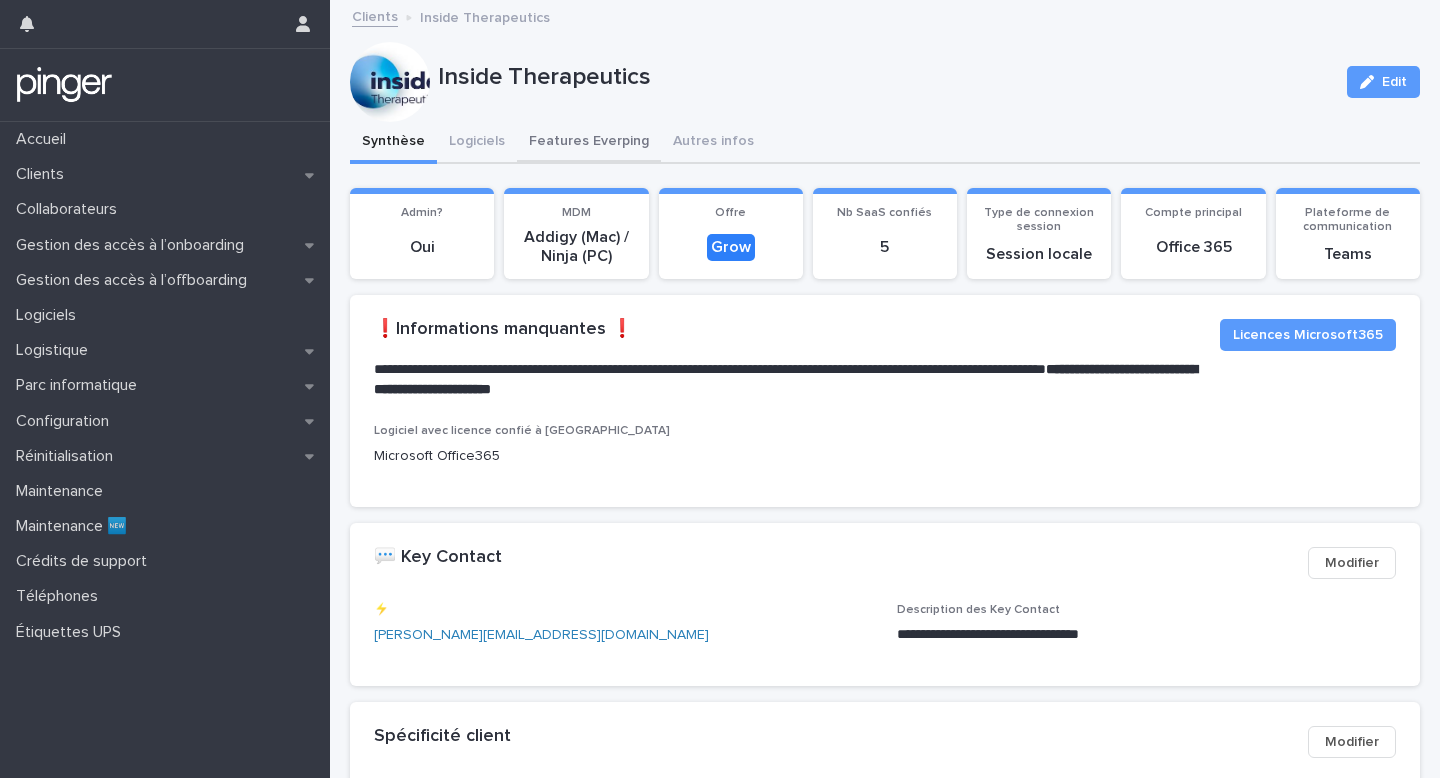 click on "Features Everping" at bounding box center [589, 143] 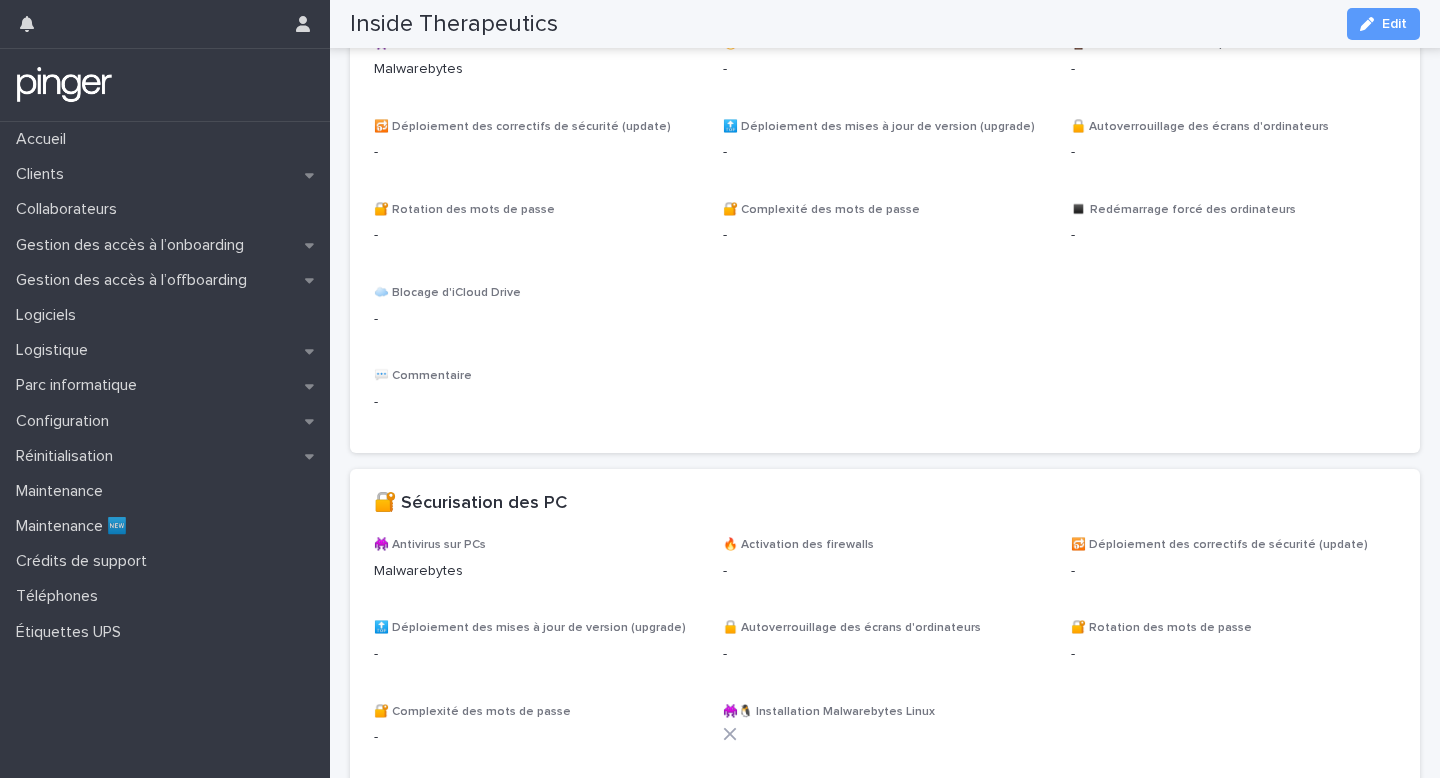 scroll, scrollTop: 798, scrollLeft: 0, axis: vertical 